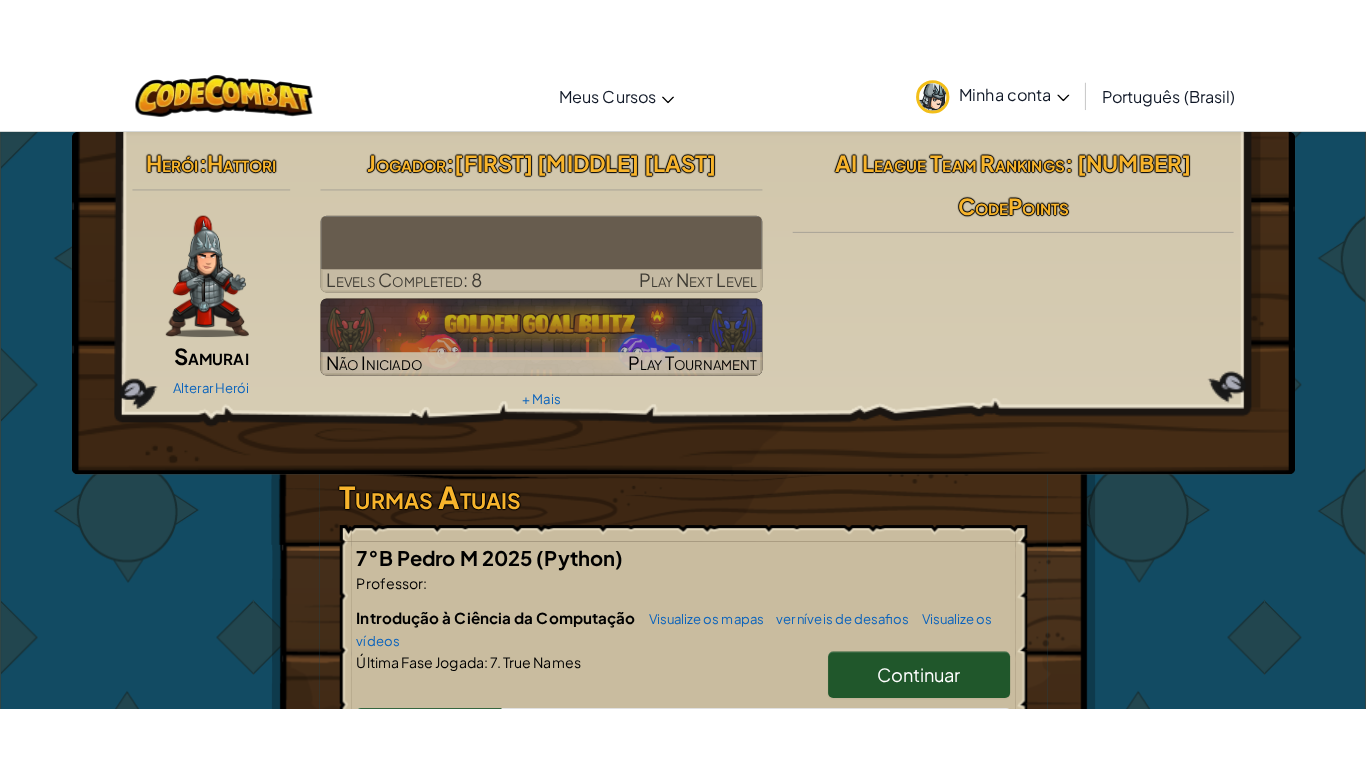 scroll, scrollTop: 0, scrollLeft: 0, axis: both 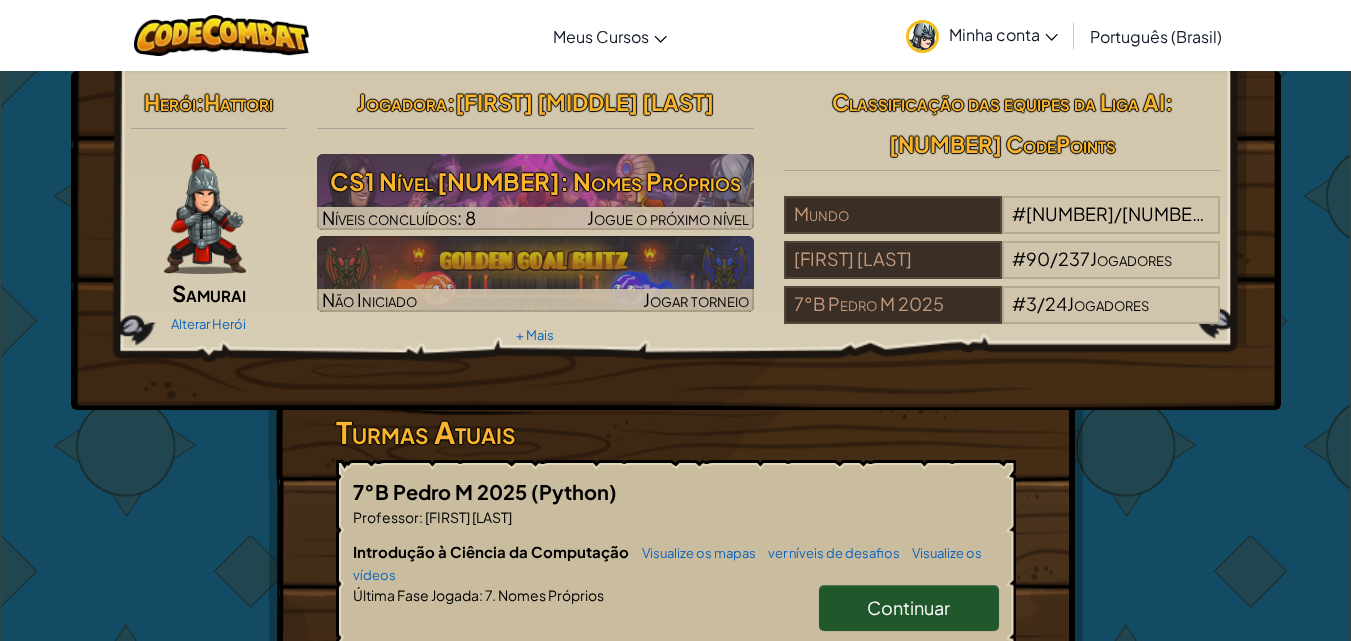 click on "Herói : Hattori Samurai Alterar Herói Jogadora : [NAME] CS1 Nível 7: Nomes Próprios Níveis concluídos: 8 Jogue o próximo nível Não Iniciado Jogar torneio + Mais Classificação das equipes da Liga AI : 39 CodePoints Mundo # 2.066.169 / 7.905.295 Jogadores [NAME] # 90 / 237 Jogadores 7°B [NAME] 2025 # 3 / 24 Jogadores" at bounding box center [676, 240] 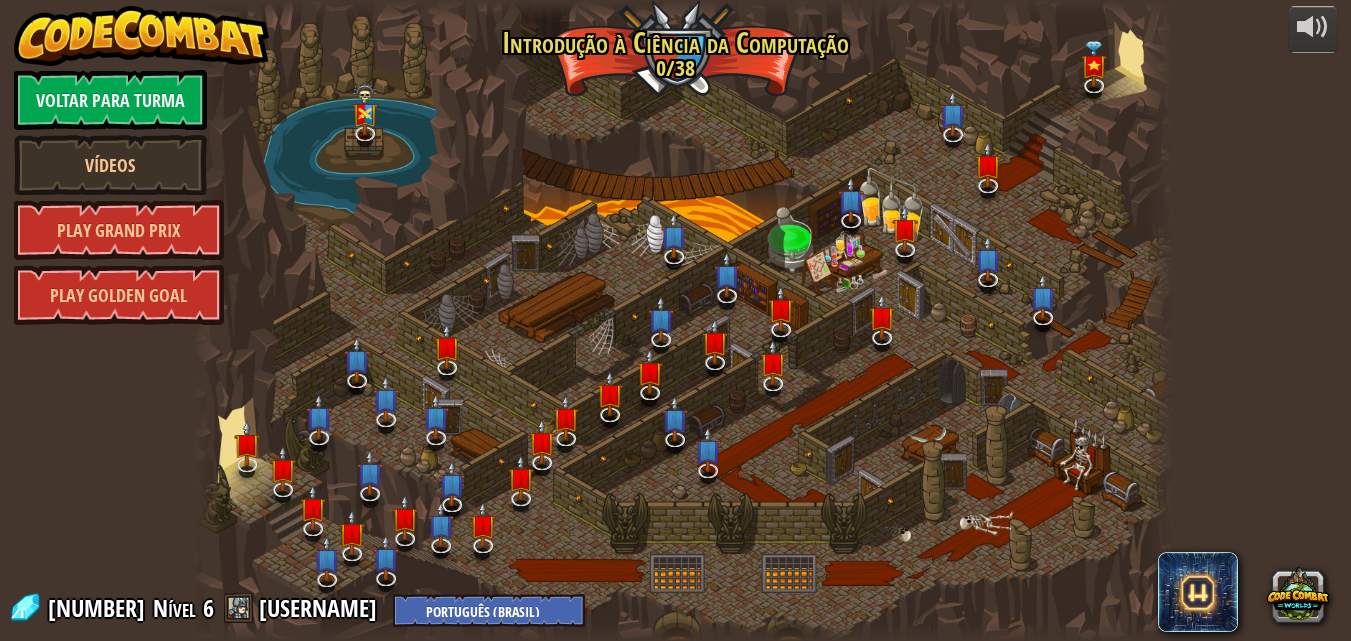 select on "pt-BR" 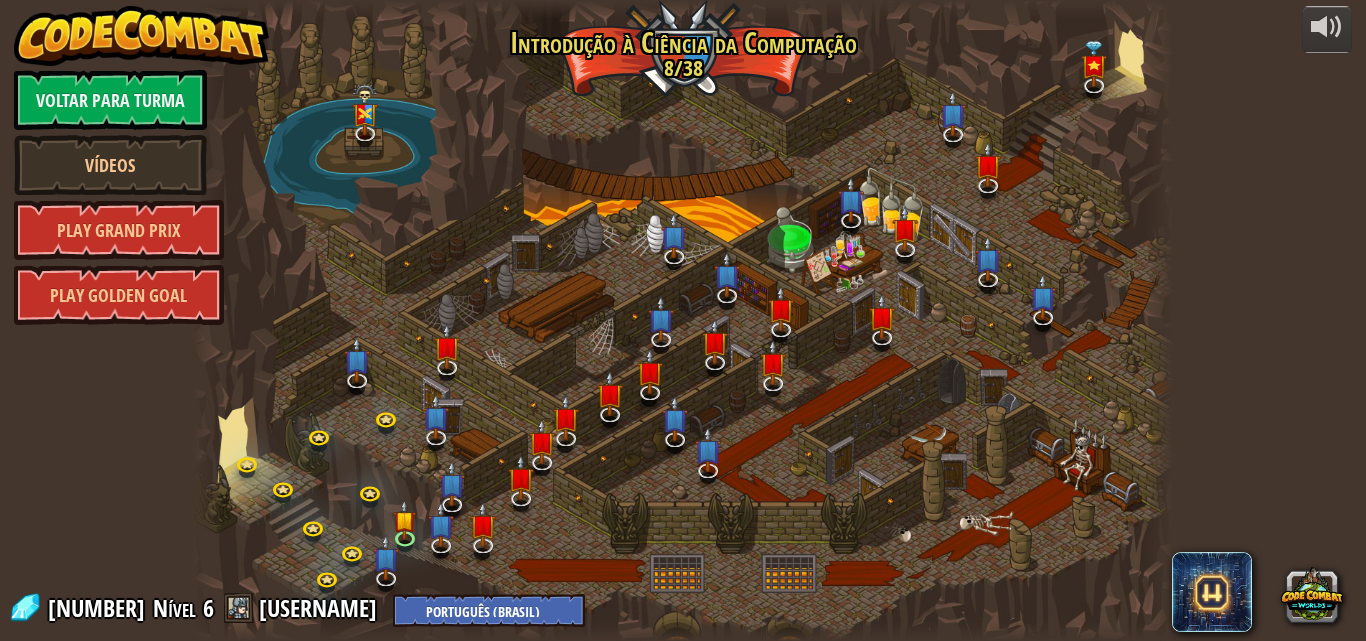 select on "pt-BR" 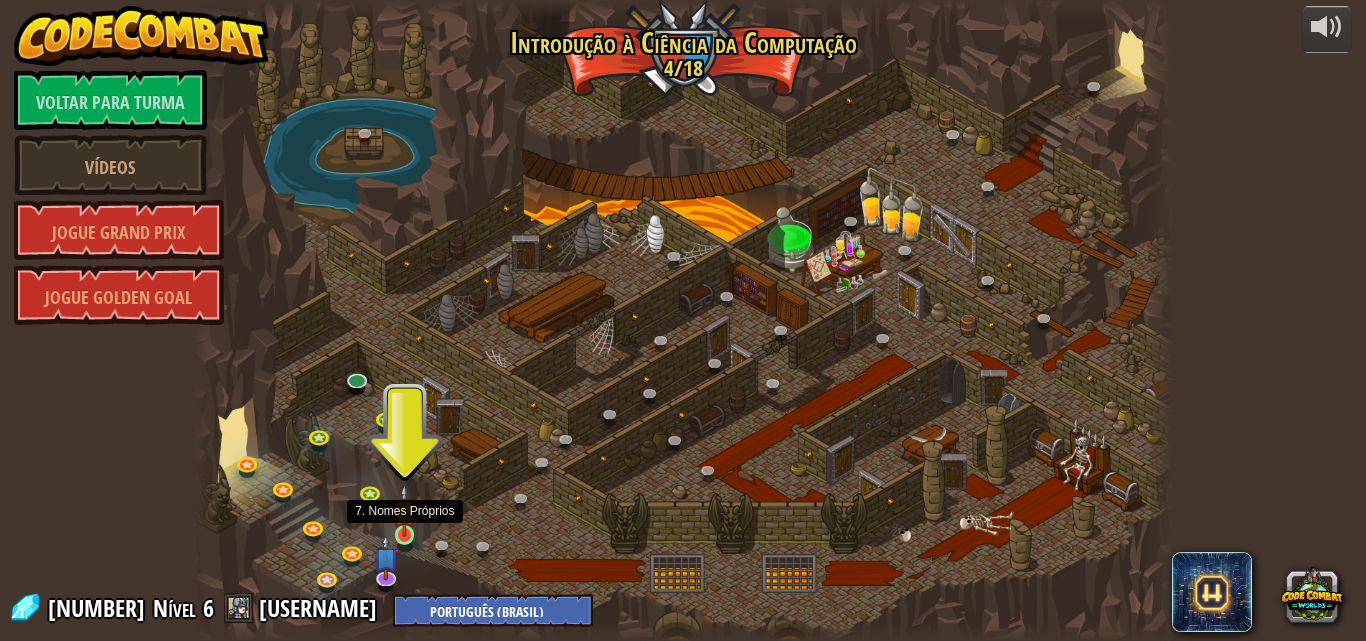 click at bounding box center [404, 510] 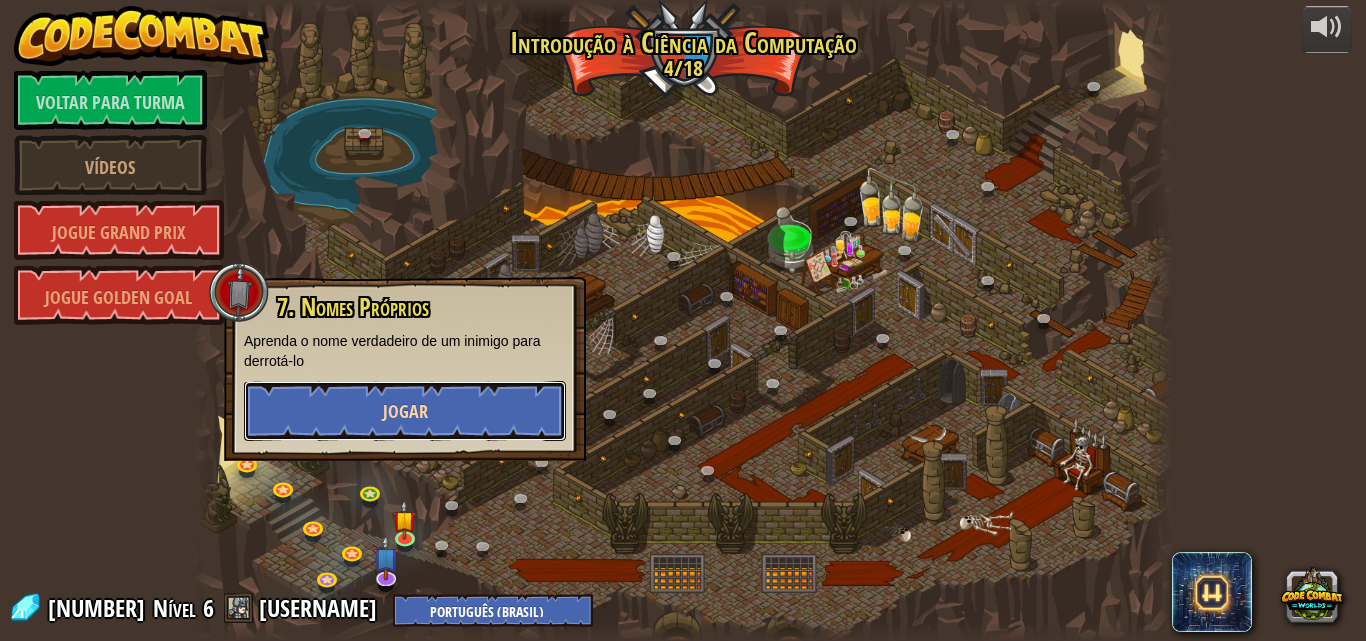 click on "Jogar" at bounding box center [405, 411] 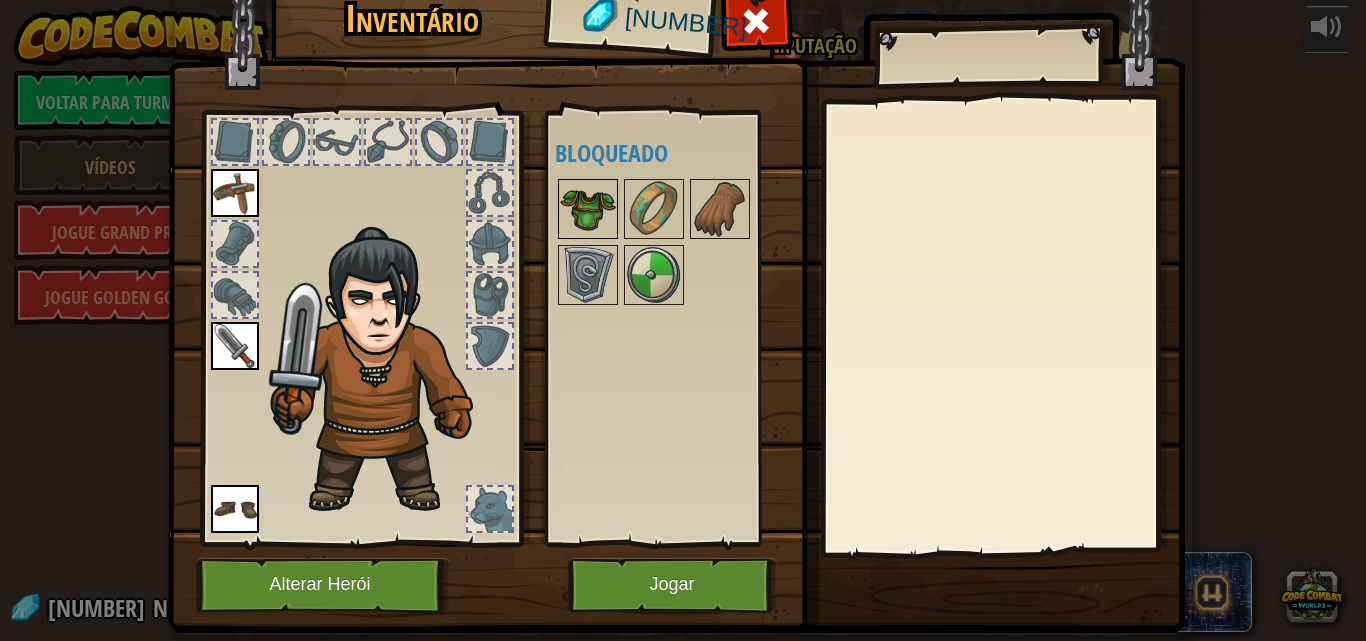 click at bounding box center [588, 209] 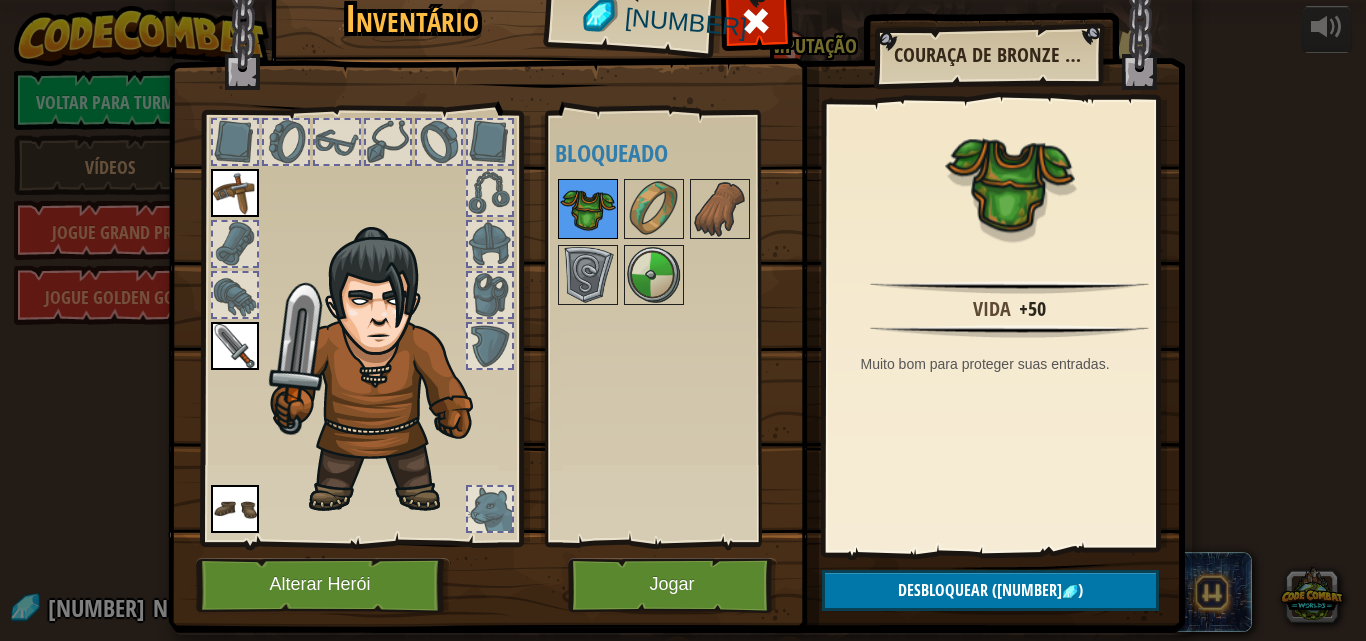 click at bounding box center (588, 209) 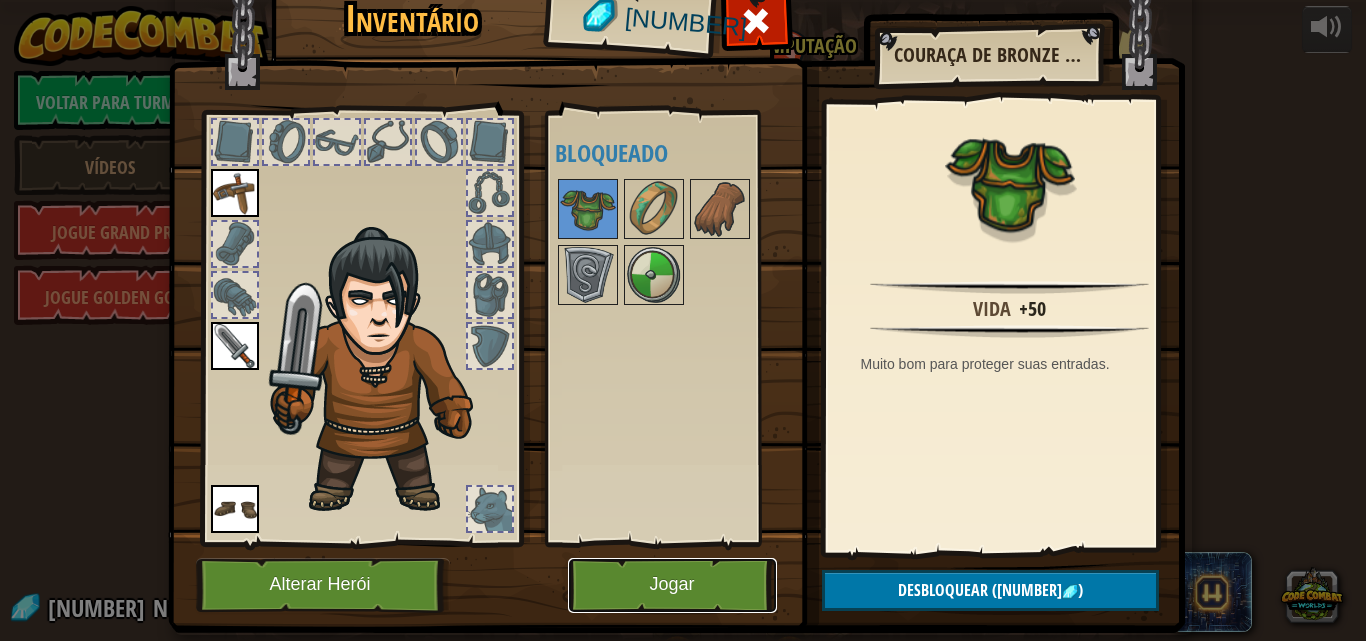 click on "Jogar" at bounding box center (671, 585) 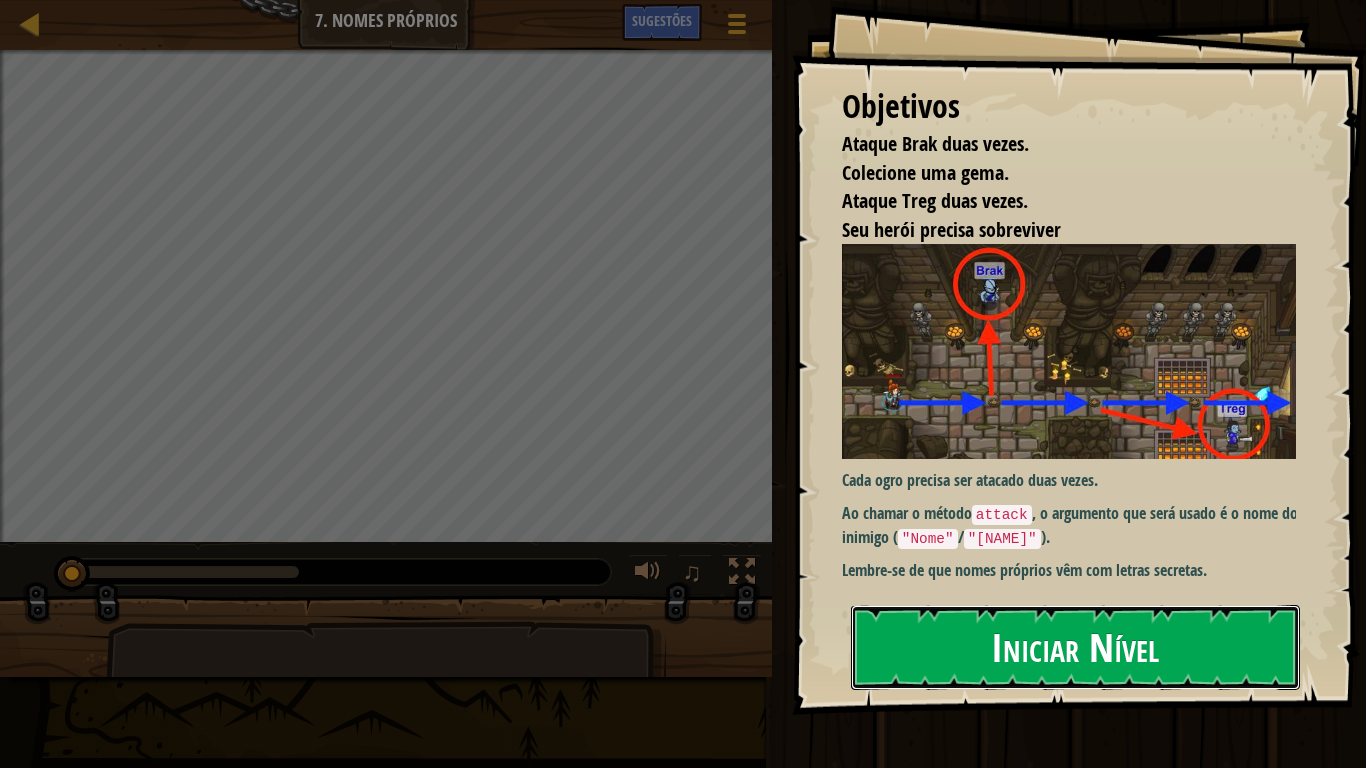 click on "Iniciar Nível" at bounding box center (1075, 647) 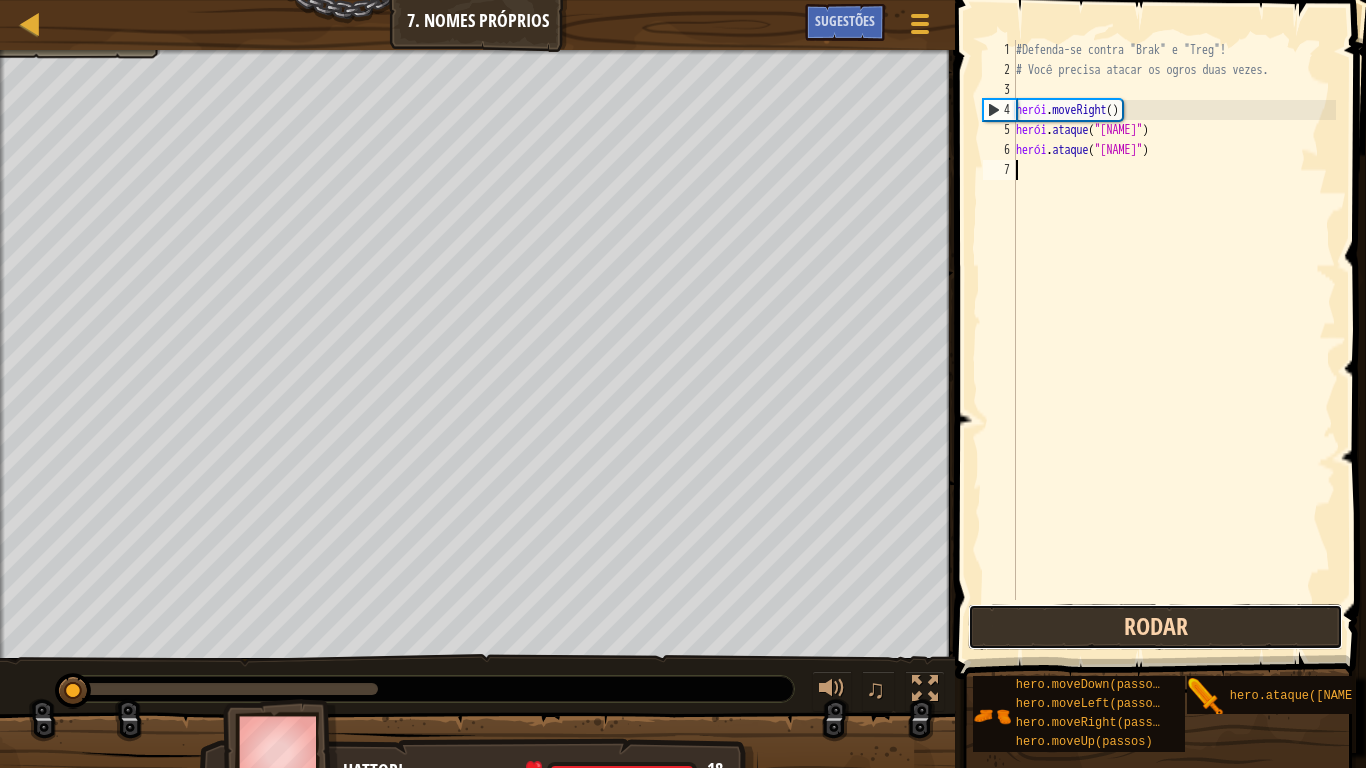 click on "Rodar" at bounding box center (1155, 627) 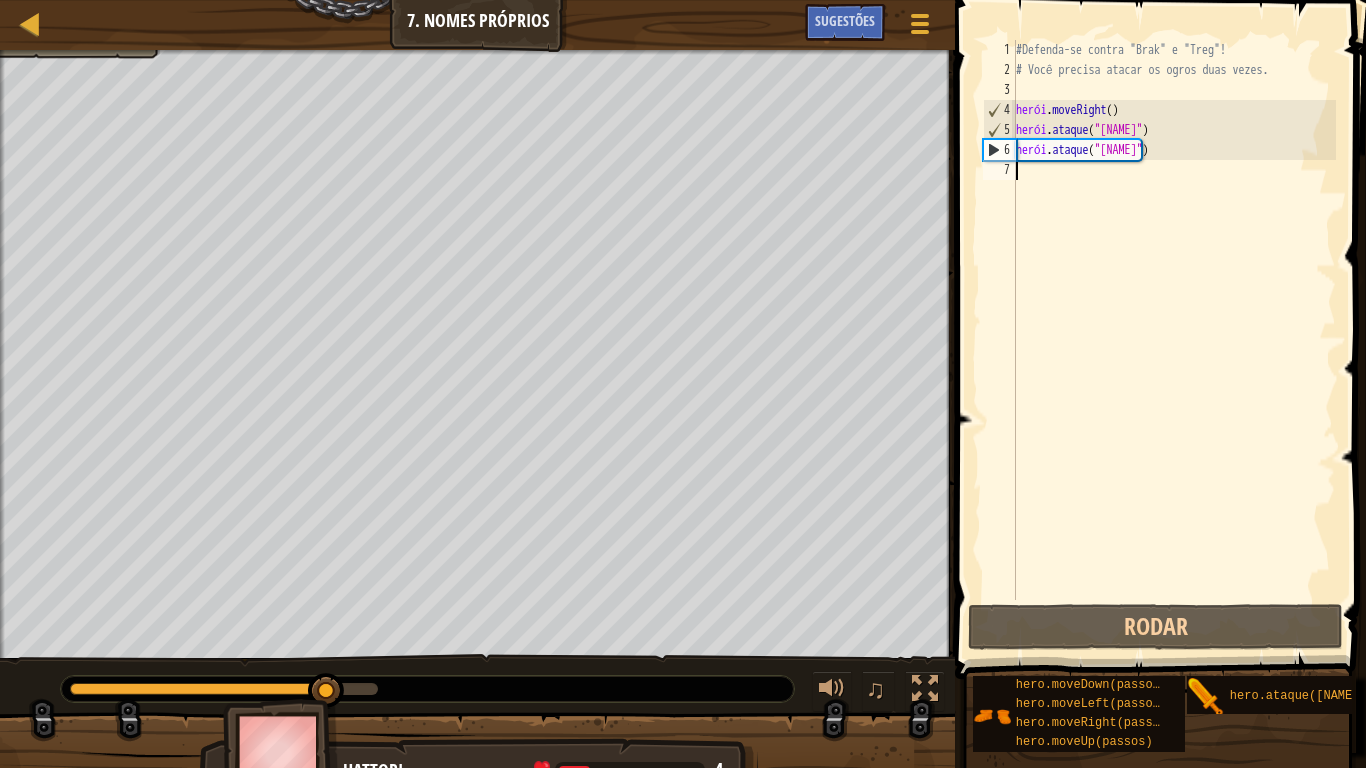 type on "h" 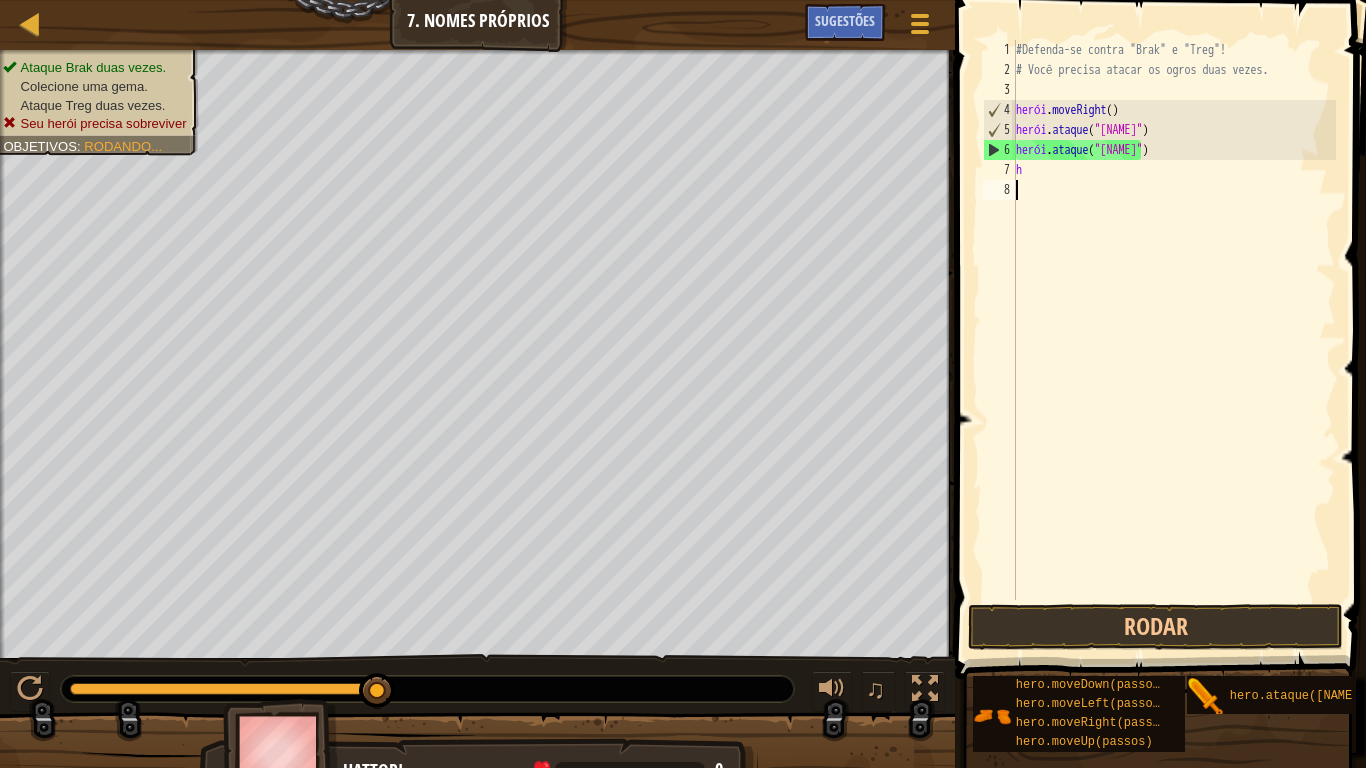 click on "#Defenda-se contra "[TARGET]" e "[TARGET]"! # Você precisa atacar os ogros duas vezes. herói  .  moveRight  (  ) herói  .  ataque  (  "[TARGET]"  ) herói  .  ataque  (  "[TARGET]"  ) h" at bounding box center (1174, 340) 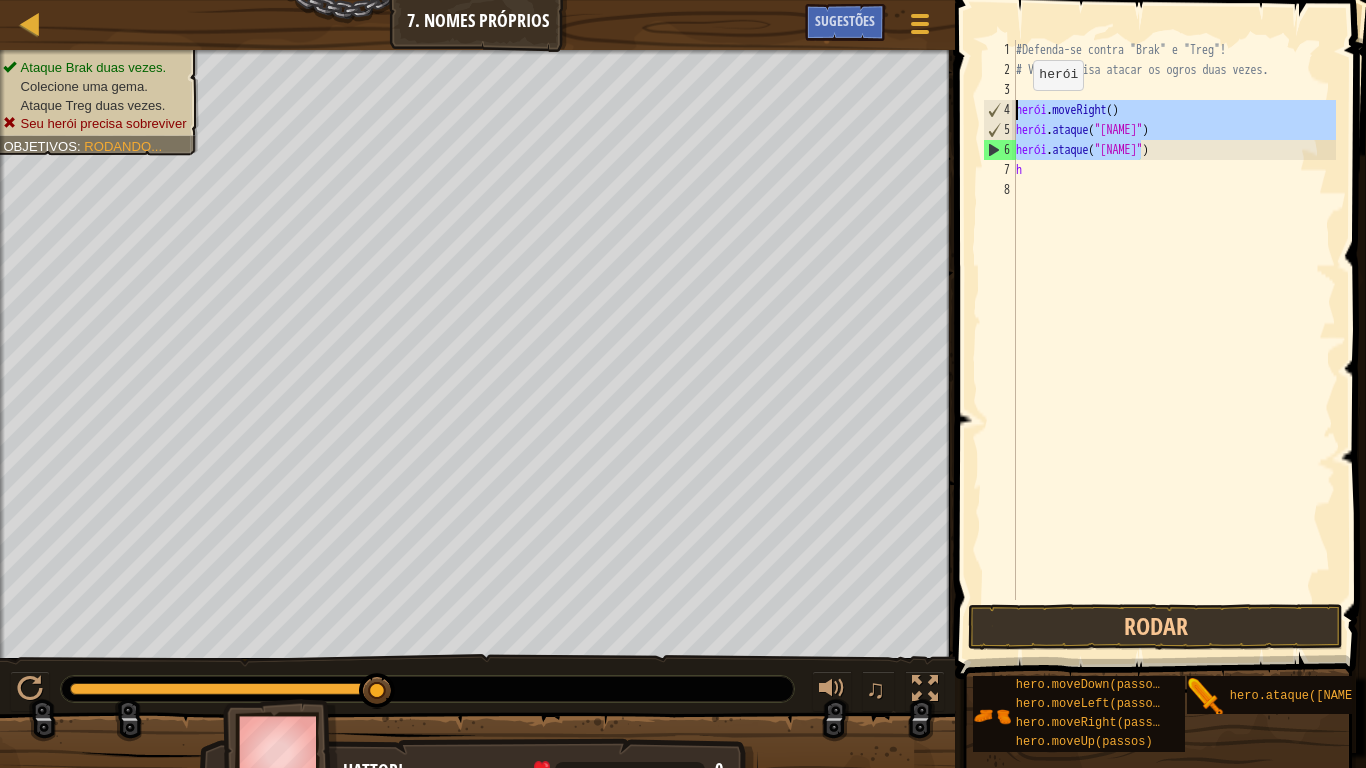 drag, startPoint x: 1149, startPoint y: 154, endPoint x: 1023, endPoint y: 110, distance: 133.46161 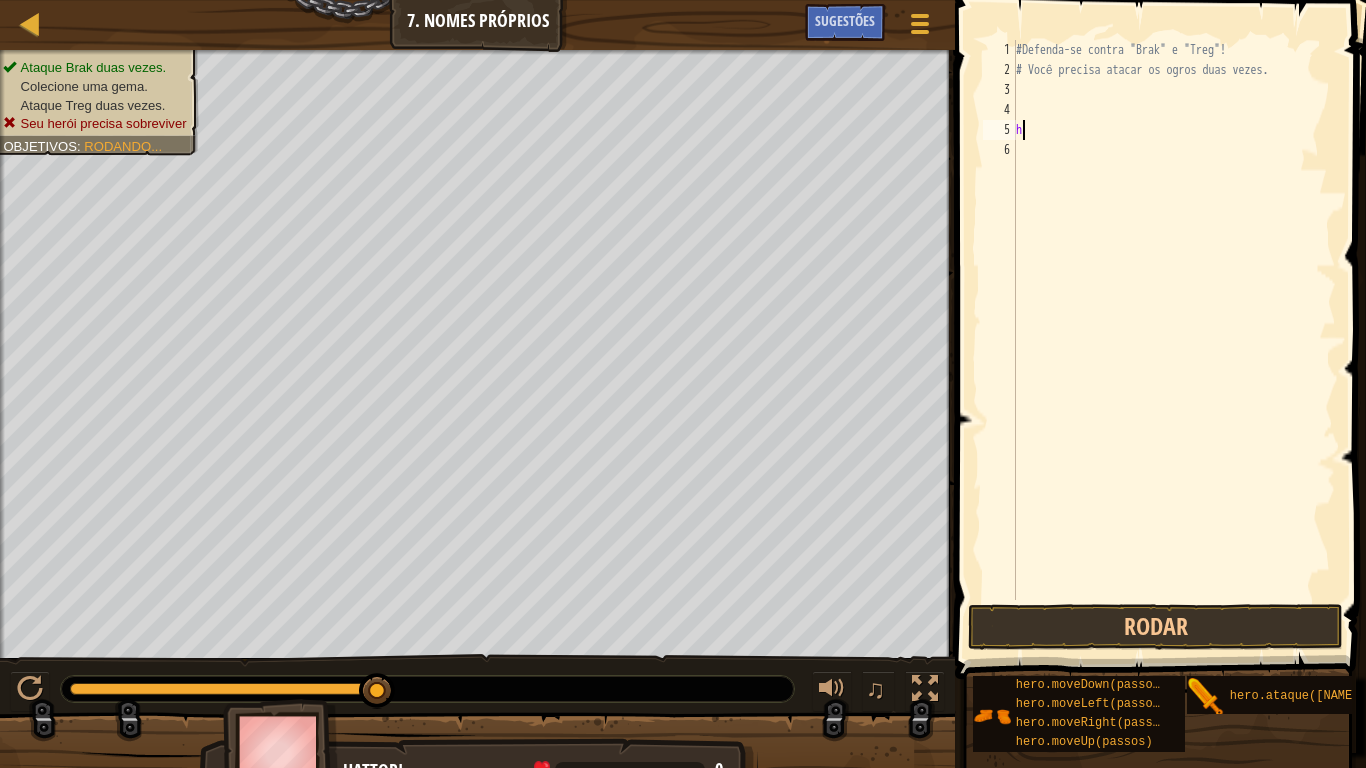 click on "#Defenda-se contra "Brak" e "Treg"! # Você precisa atacar os ogros duas vezes. h" at bounding box center [1174, 340] 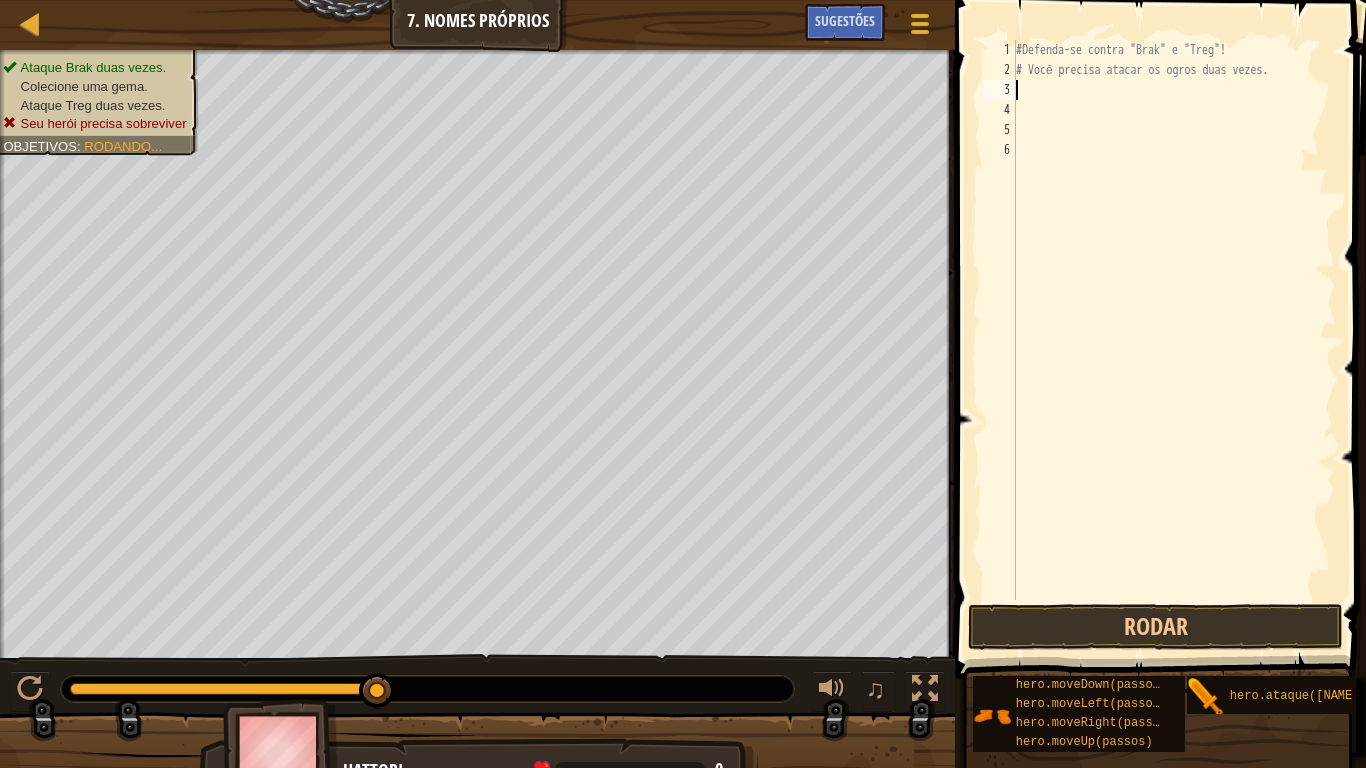 click on "#Defenda-se contra "[TARGET]" e "[TARGET]"! # Você precisa atacar os ogros duas vezes." at bounding box center [1174, 340] 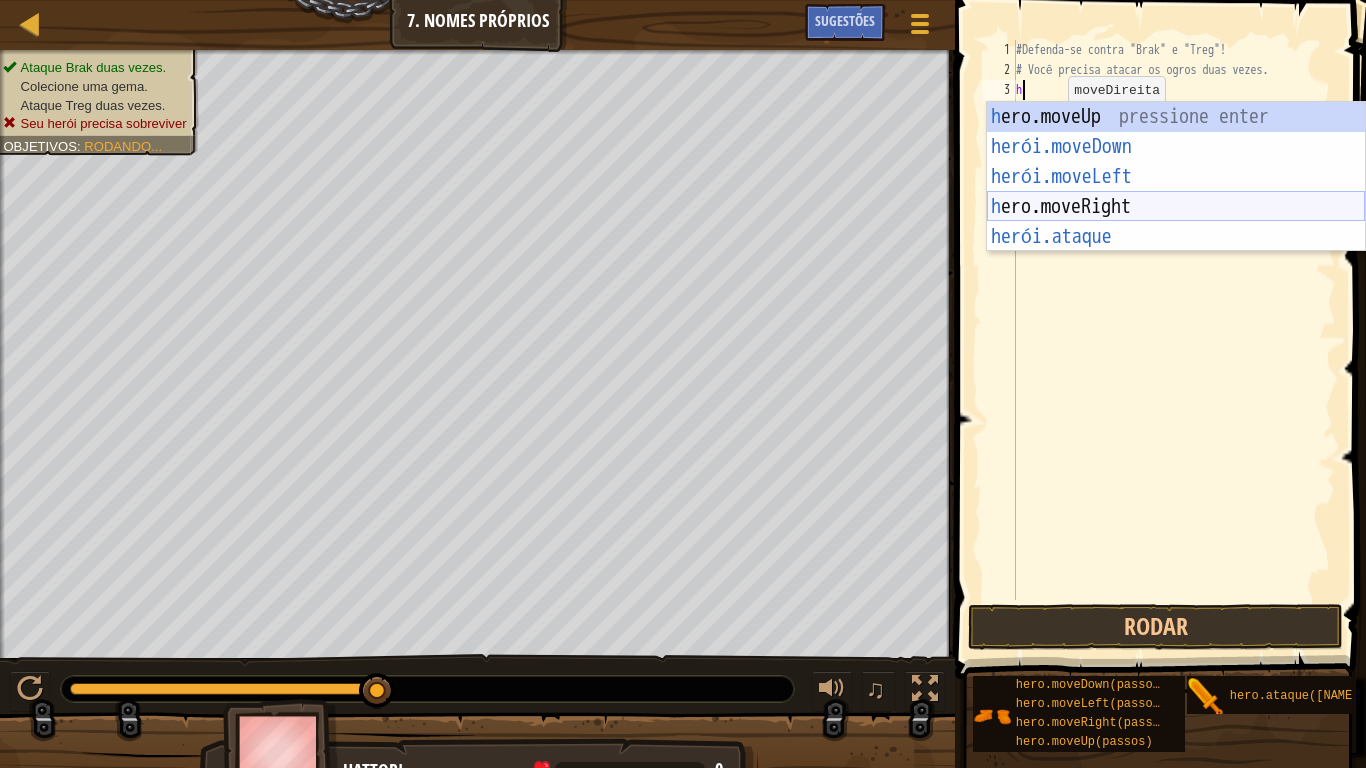 click on "h  ero.moveUp  pressione enter herói.moveDown ​ Pressione Enter herói.moveLeft ​ Pressione Enter h  ero.moveRight Pressione Enter herói.ataque ​ Pressione Enter" at bounding box center [1176, 207] 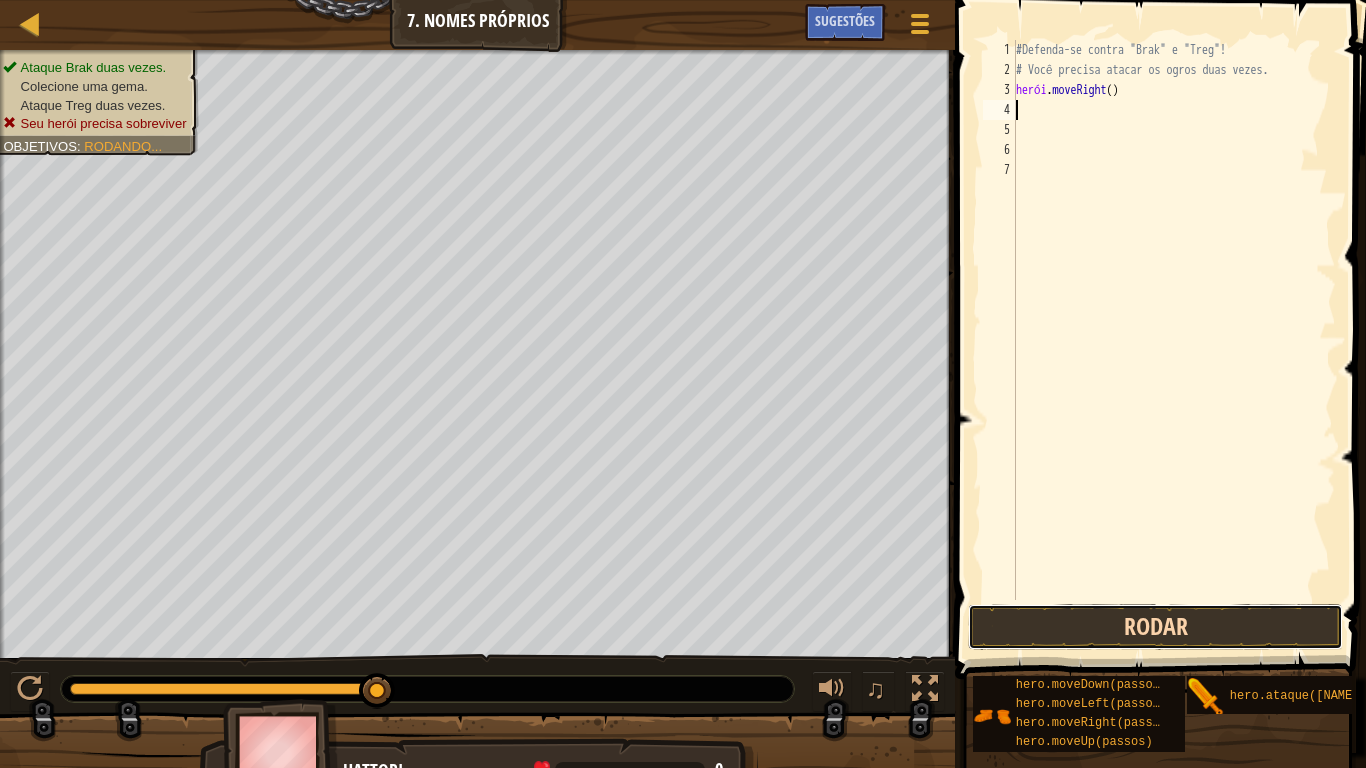 click on "Rodar" at bounding box center [1155, 627] 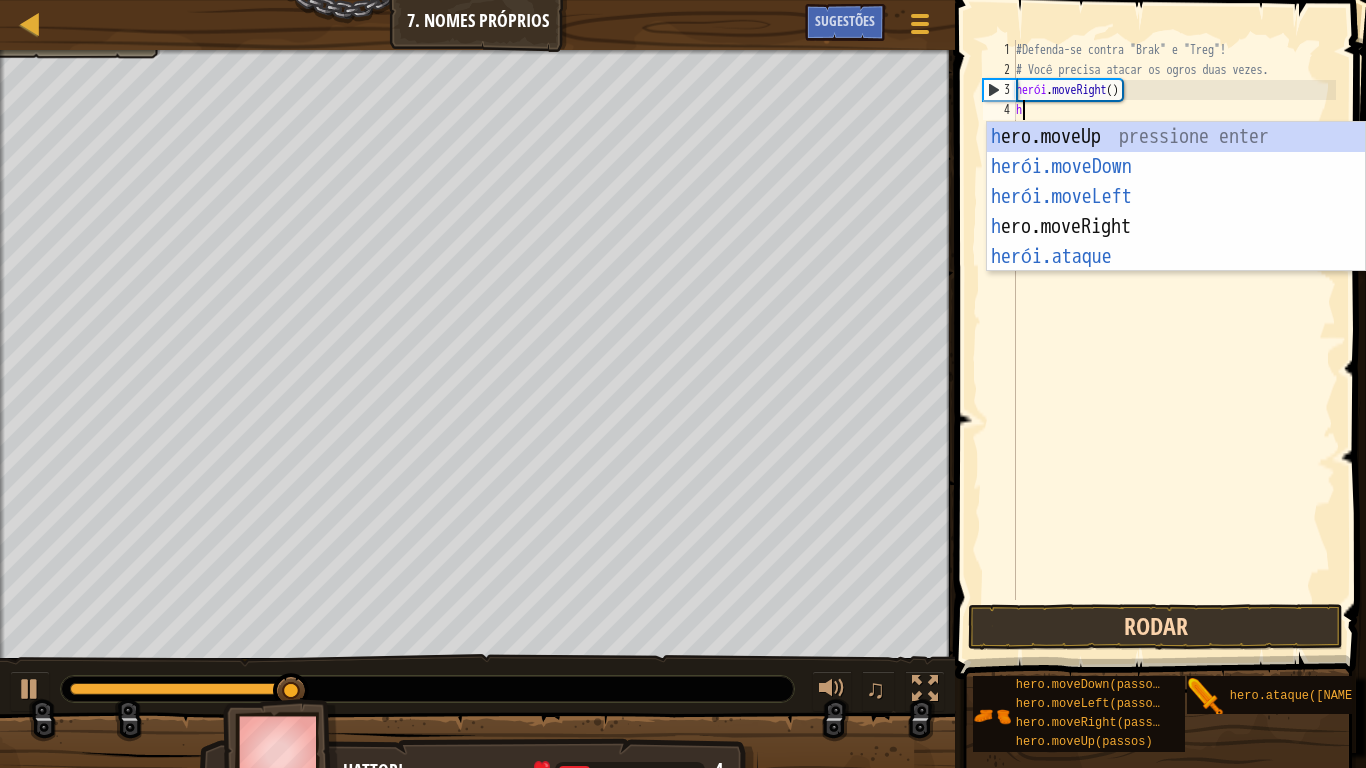 type on "h" 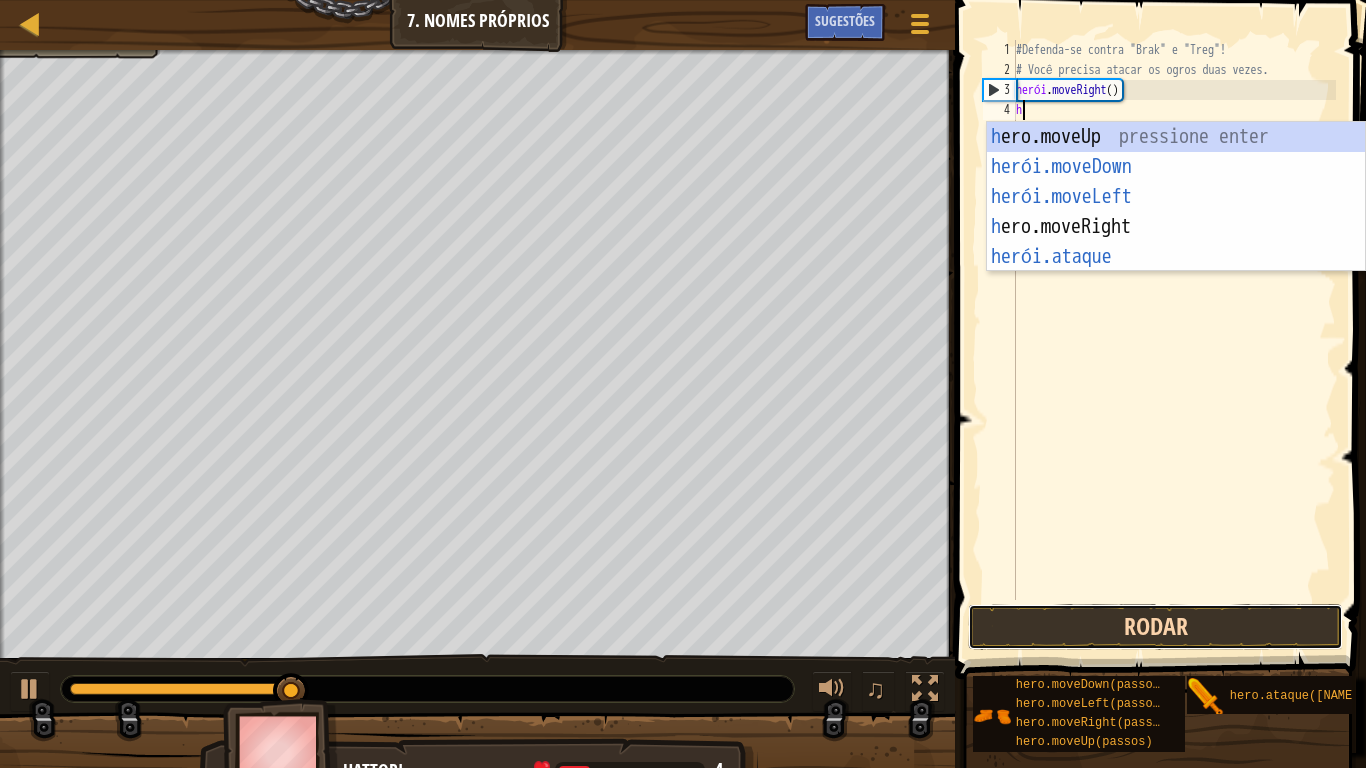 click on "Rodar" at bounding box center (1155, 627) 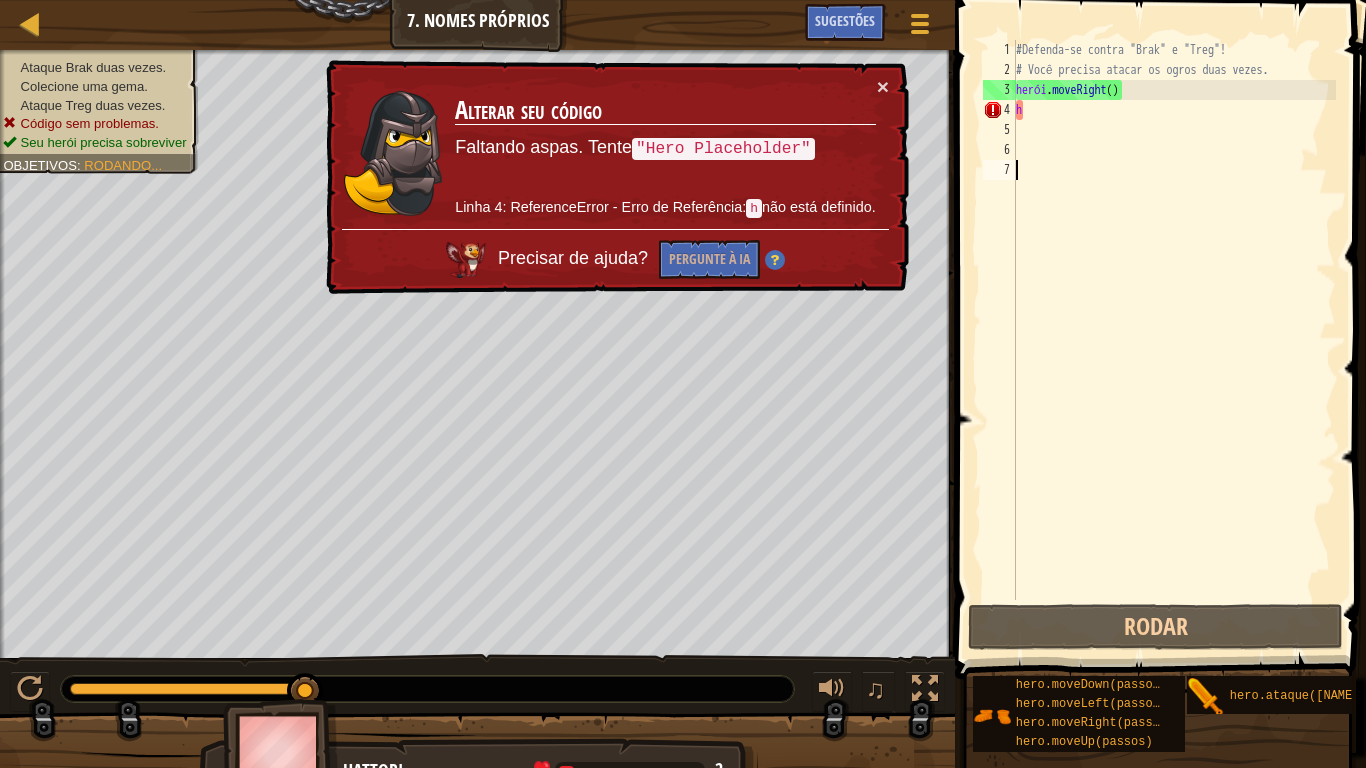 click on "1 2 3 4 5 6 7" at bounding box center (999, 500040) 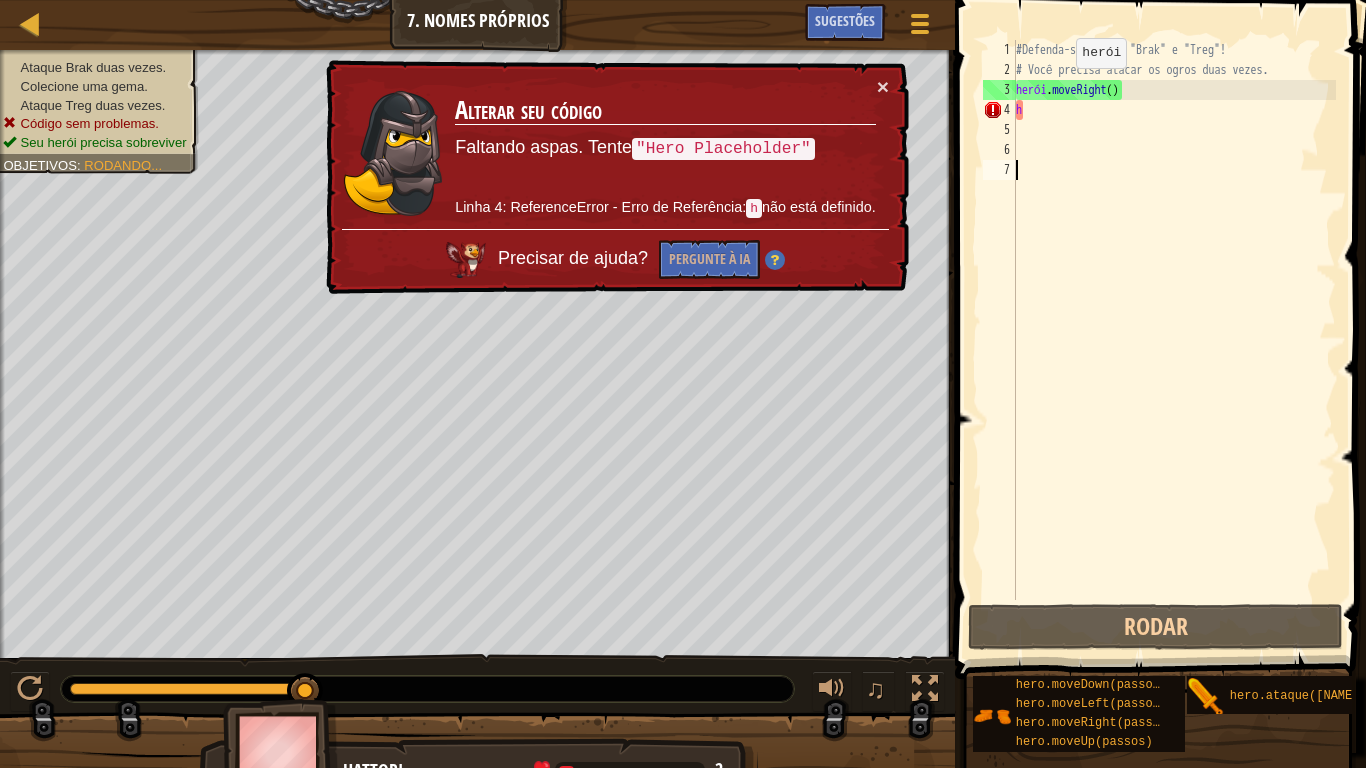 click on "#Defenda-se contra "[TARGET]" e "[TARGET]"! # Você precisa atacar os ogros duas vezes. herói  .  moveRight  (  ) h" at bounding box center (1174, 340) 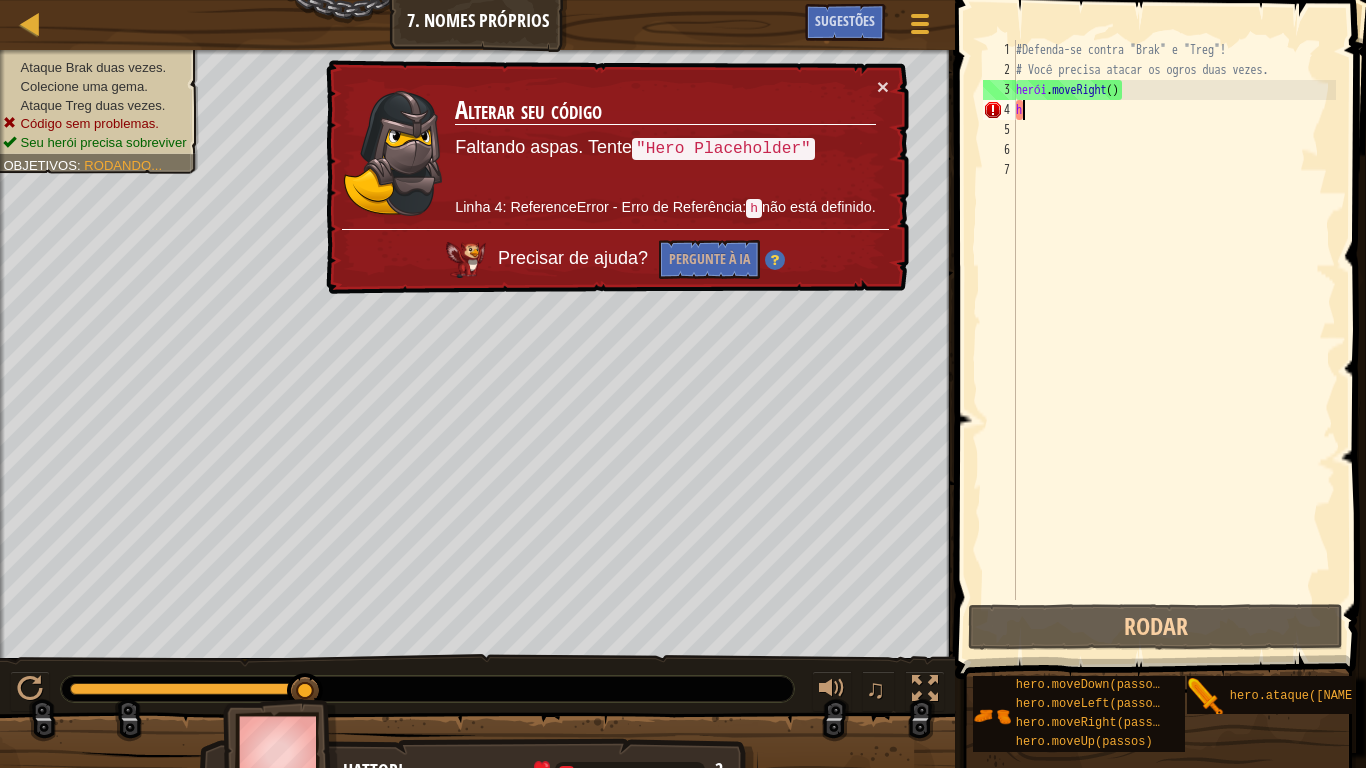 click on "#Defenda-se contra "[TARGET]" e "[TARGET]"! # Você precisa atacar os ogros duas vezes. herói  .  moveRight  (  ) h" at bounding box center (1174, 340) 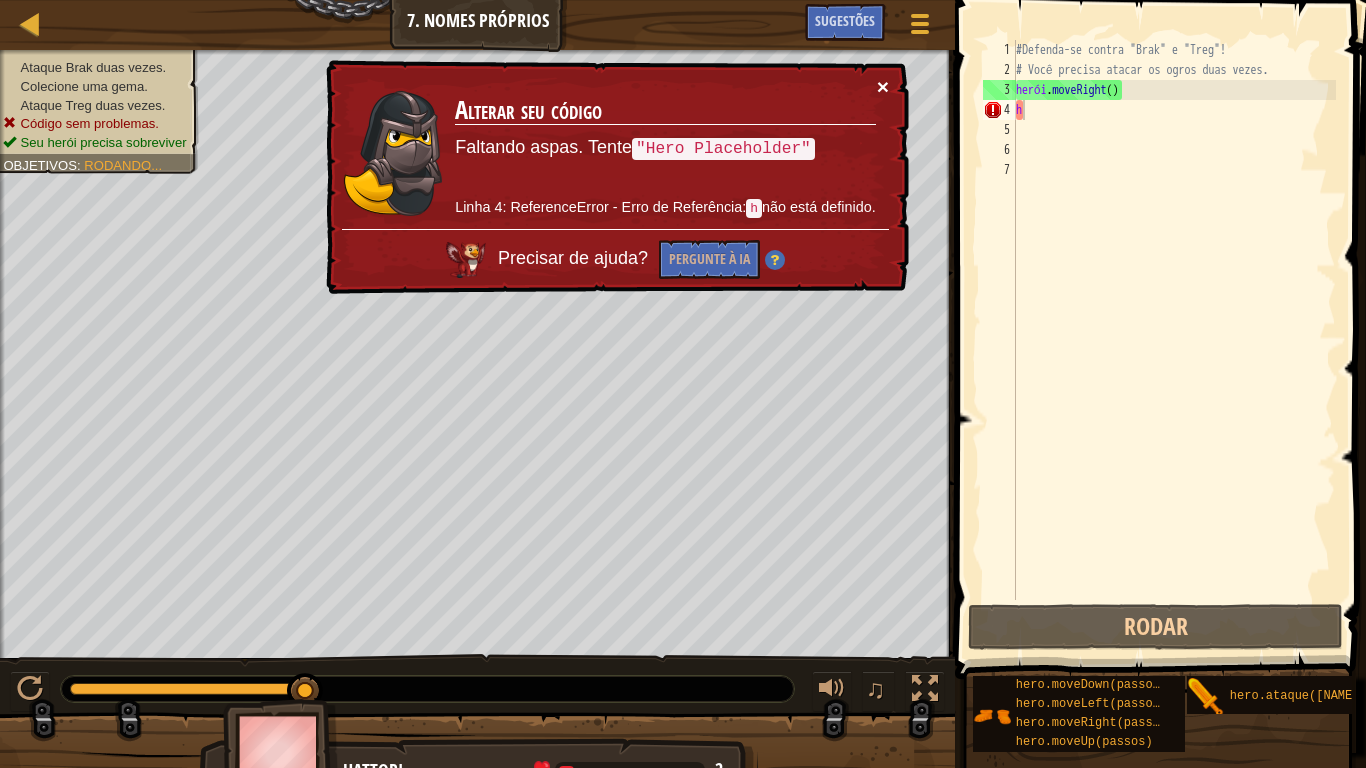 click on "×" at bounding box center (883, 86) 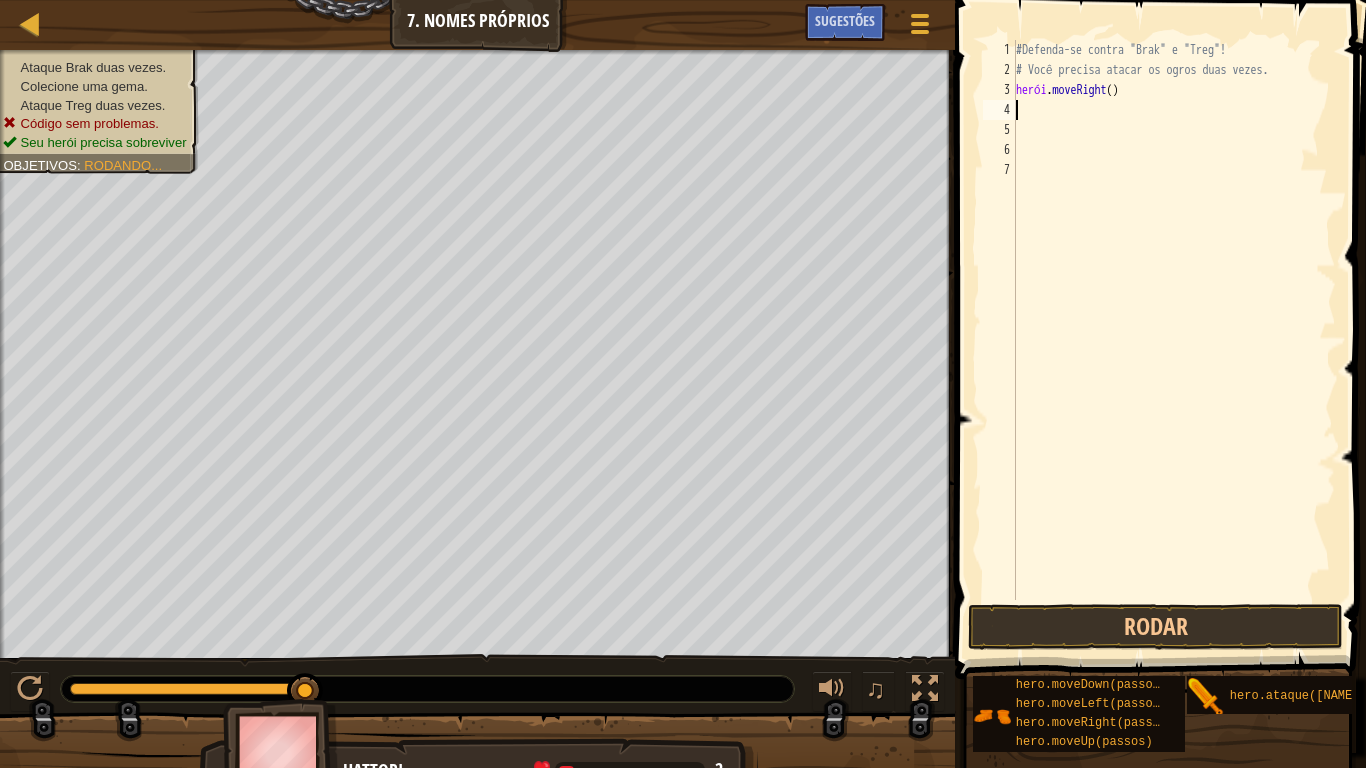 type on "h" 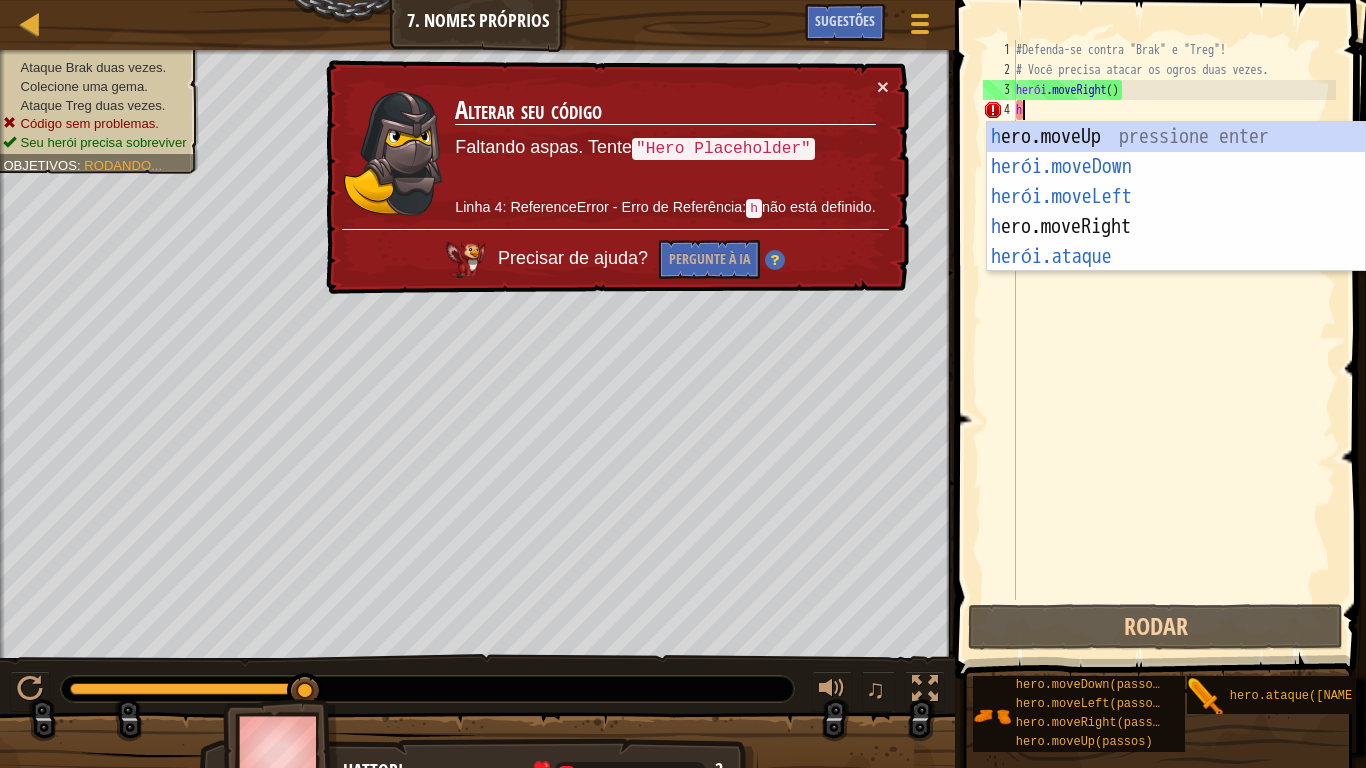 click on "#Defenda-se contra "[TARGET]" e "[TARGET]"! # Você precisa atacar os ogros duas vezes. herói  .  moveRight  (  ) h" at bounding box center [1174, 340] 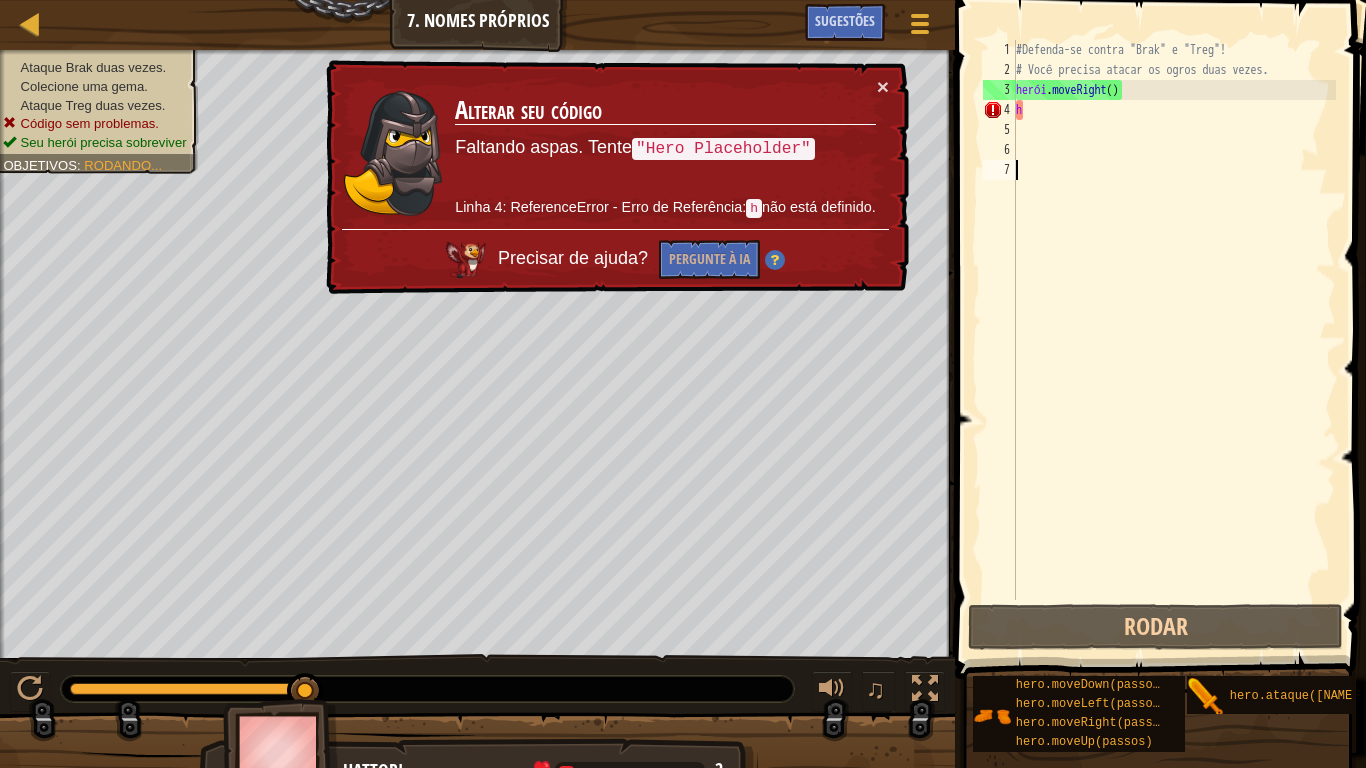 click on "#Defenda-se contra "[TARGET]" e "[TARGET]"! # Você precisa atacar os ogros duas vezes. herói  .  moveRight  (  ) h" at bounding box center [1174, 340] 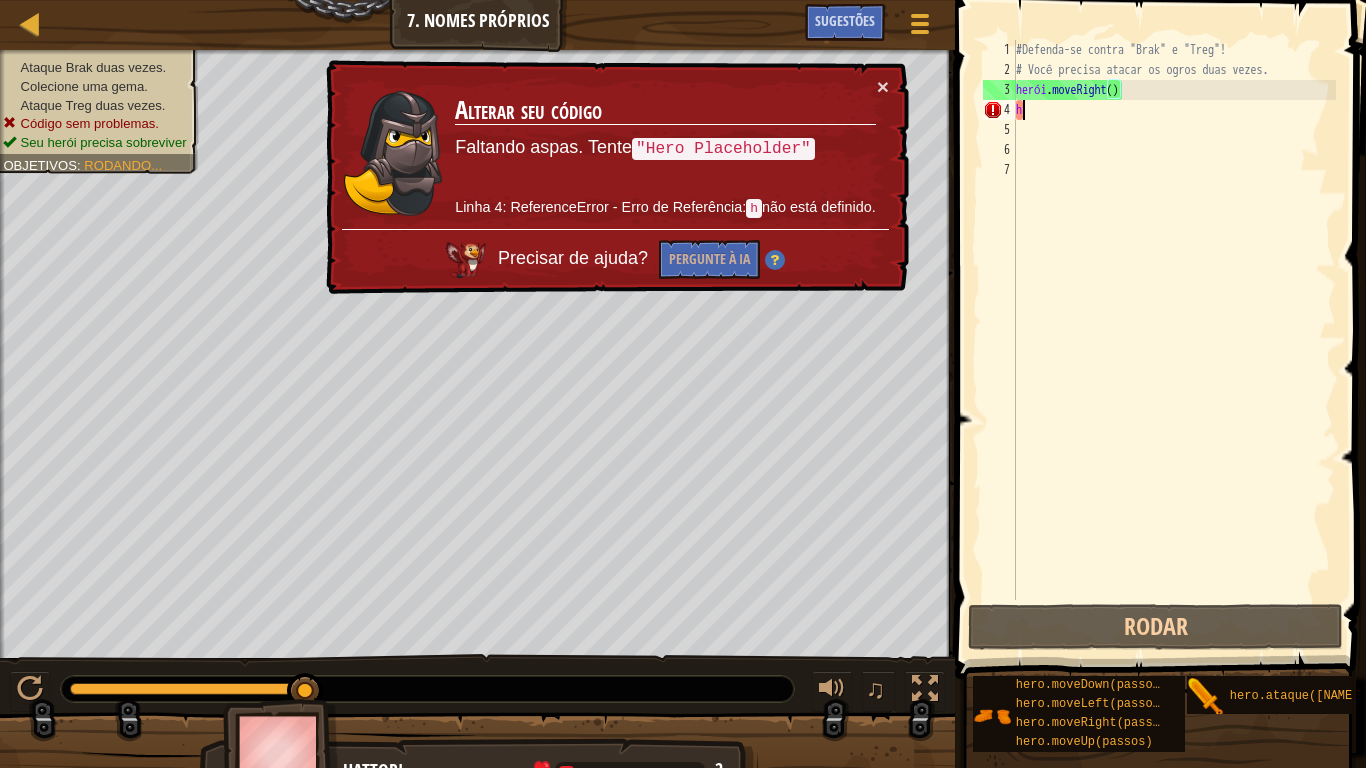 click on "#Defenda-se contra "[TARGET]" e "[TARGET]"! # Você precisa atacar os ogros duas vezes. herói  .  moveRight  (  ) h" at bounding box center [1174, 340] 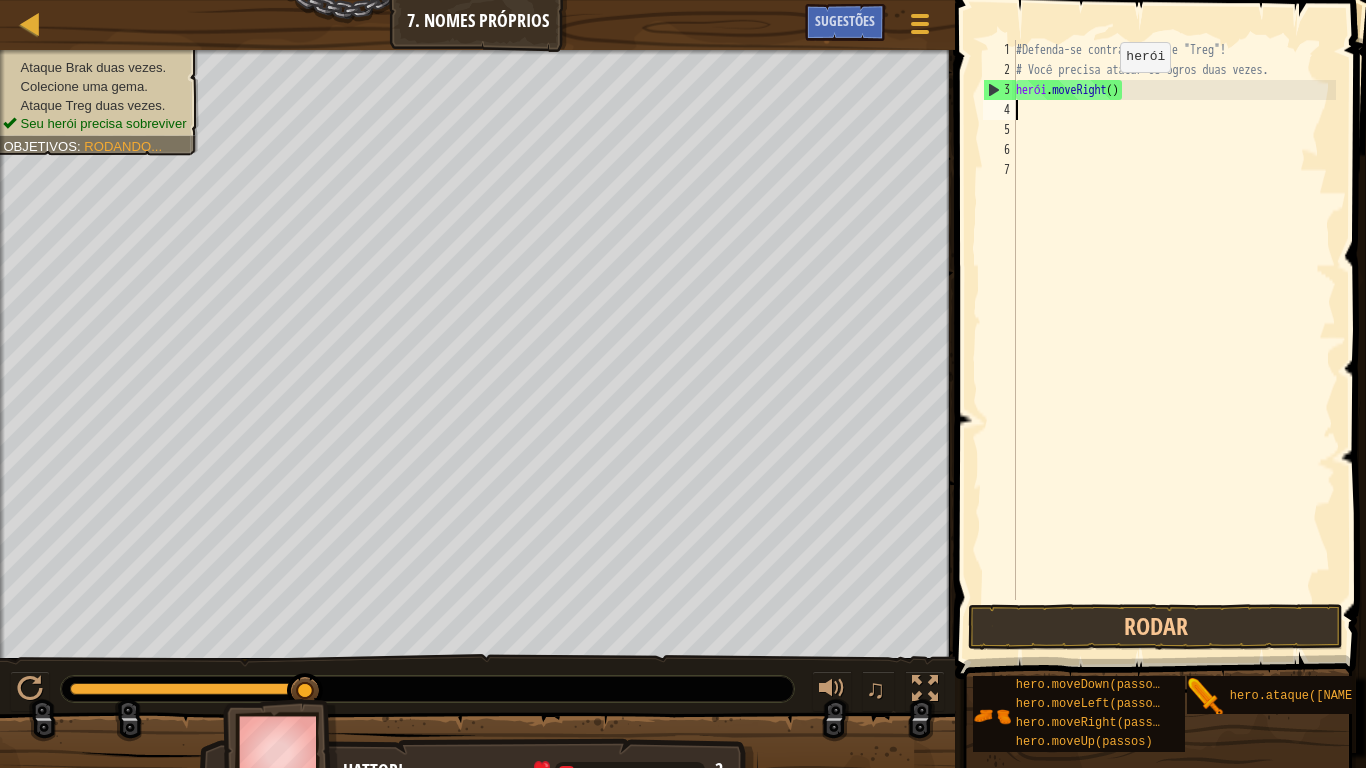click on "#Defenda-se contra "Brak" e "Treg"! # Você precisa atacar os ogros duas vezes. herói  .  moveRight  (  )" at bounding box center [1174, 340] 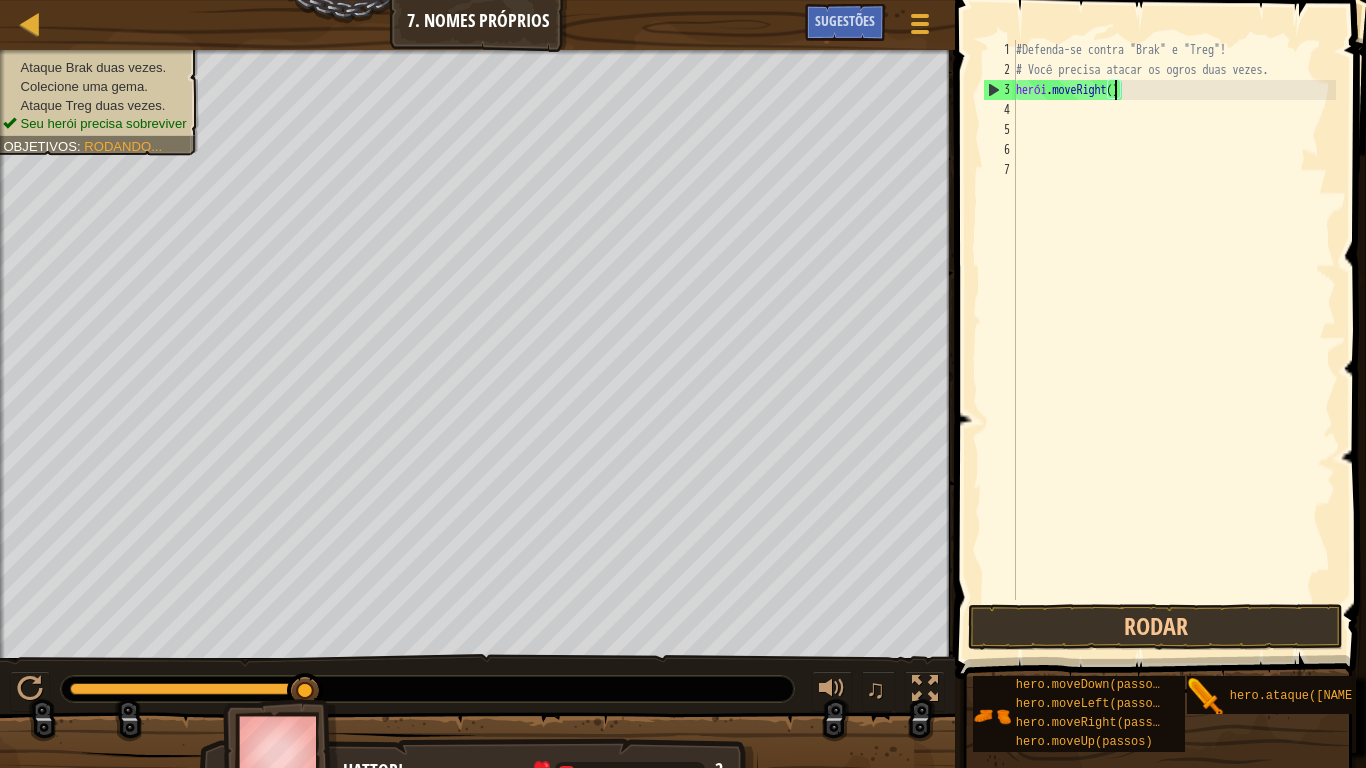 type on "hero.moveRight([NUMBER])" 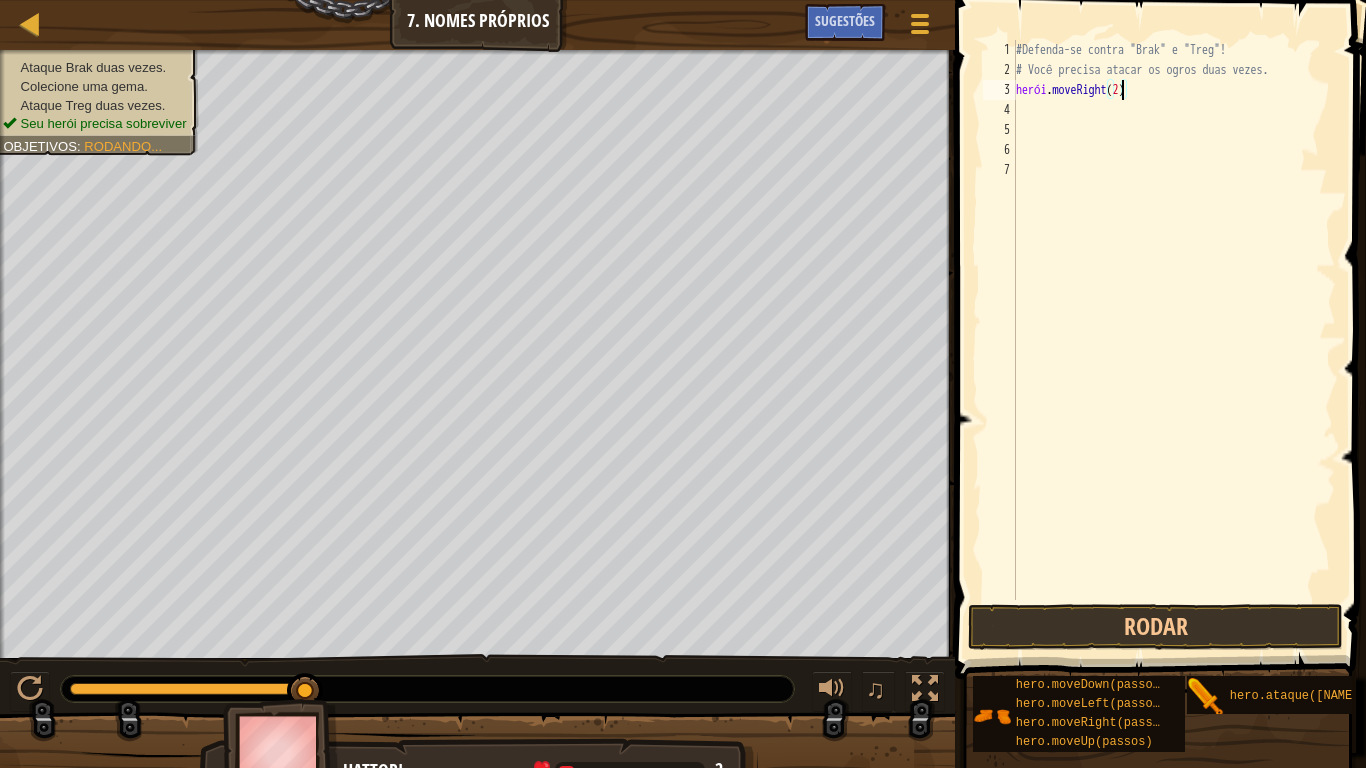 click on "herói  .  ataque  (  "Brak"  ) herói  .  moveRight  (  2  )" at bounding box center [1174, 340] 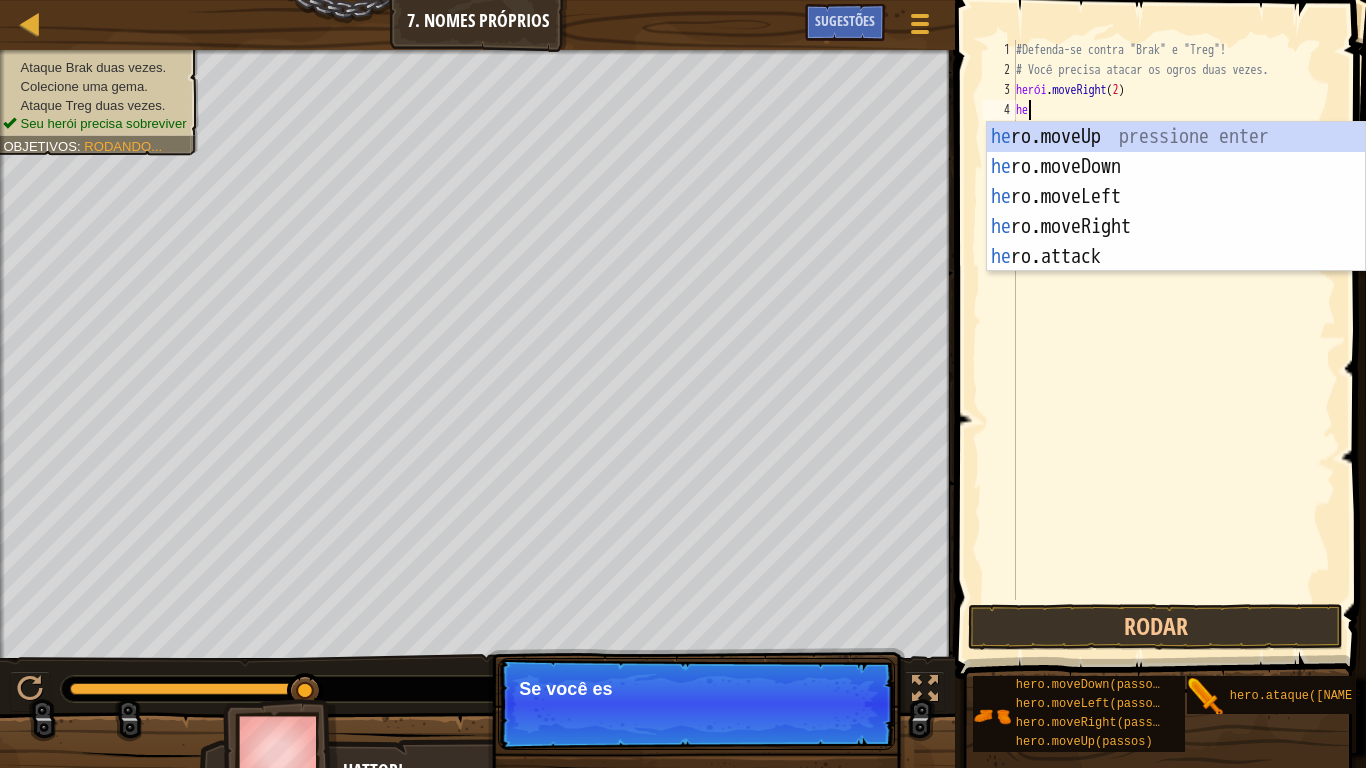 scroll, scrollTop: 9, scrollLeft: 1, axis: both 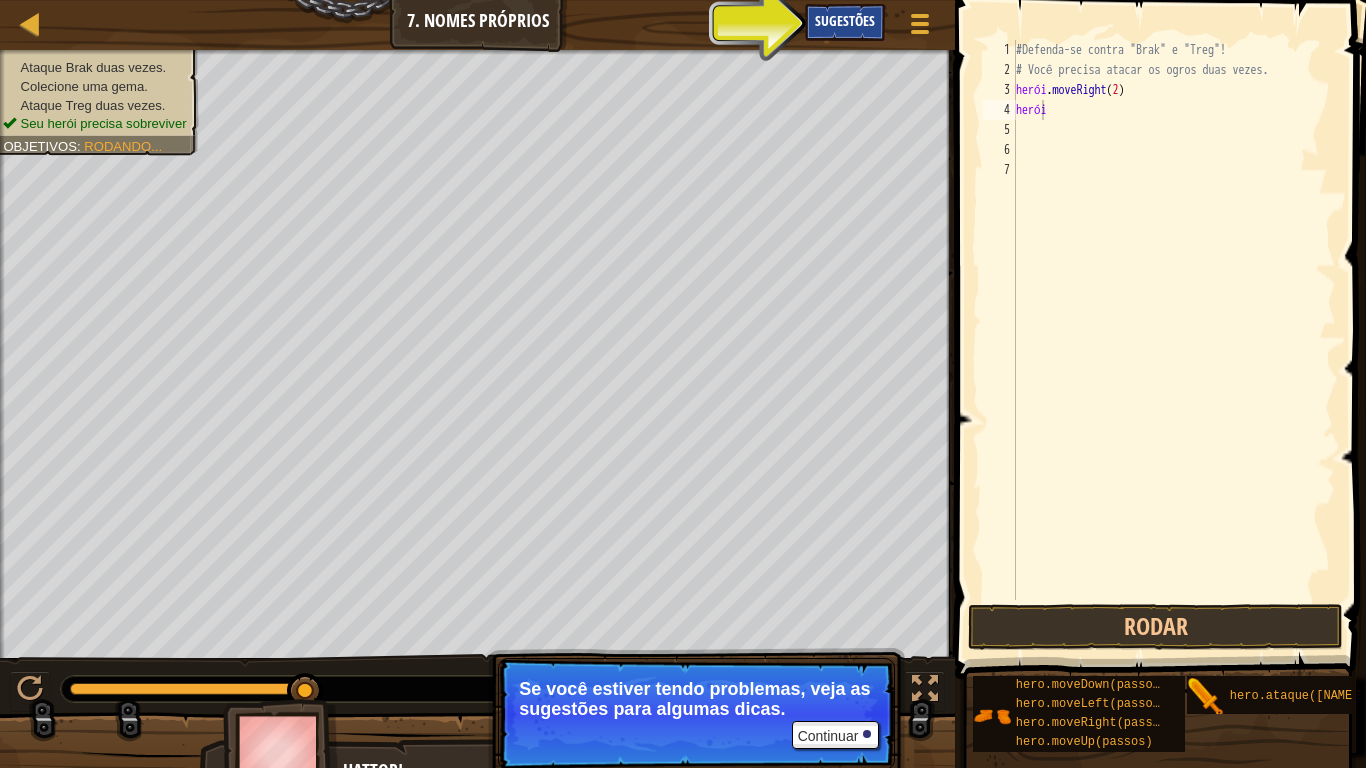 click on "Sugestões" at bounding box center (845, 22) 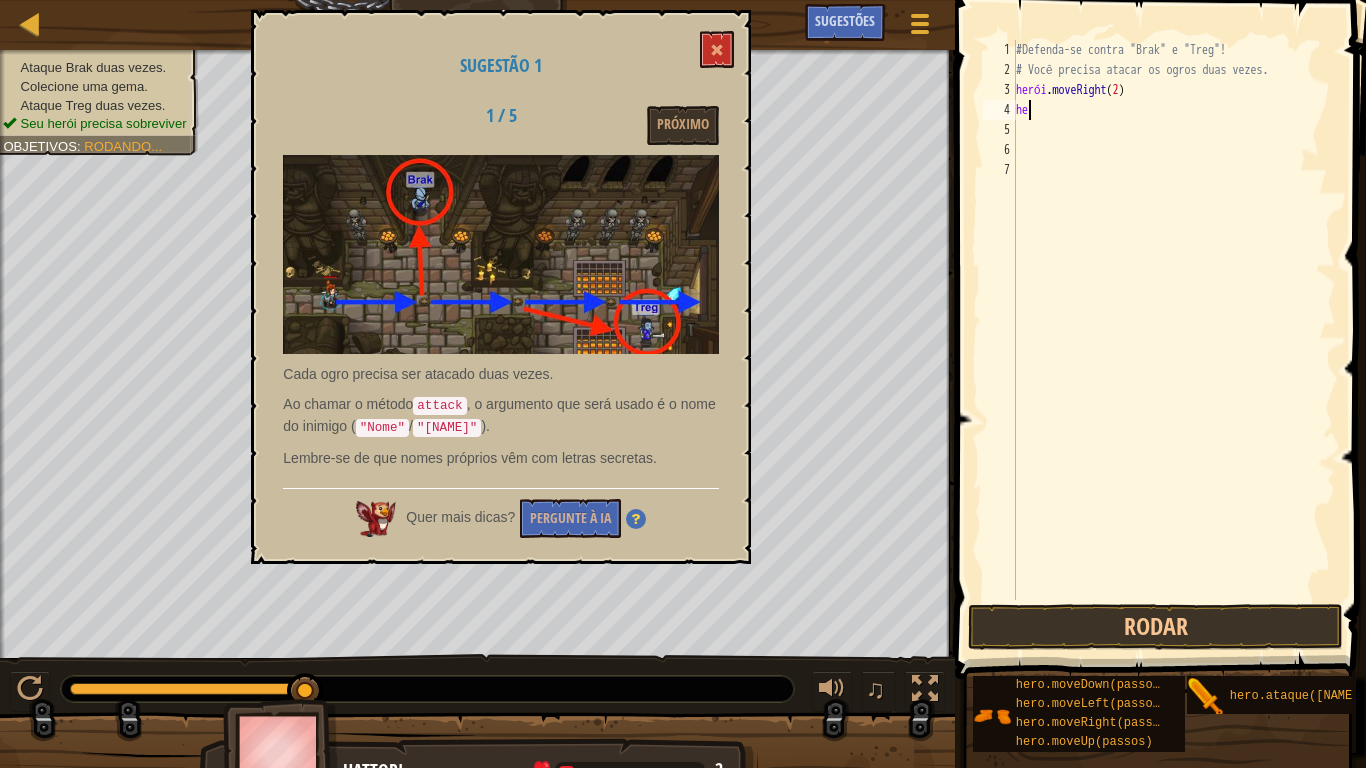 scroll, scrollTop: 9, scrollLeft: 0, axis: vertical 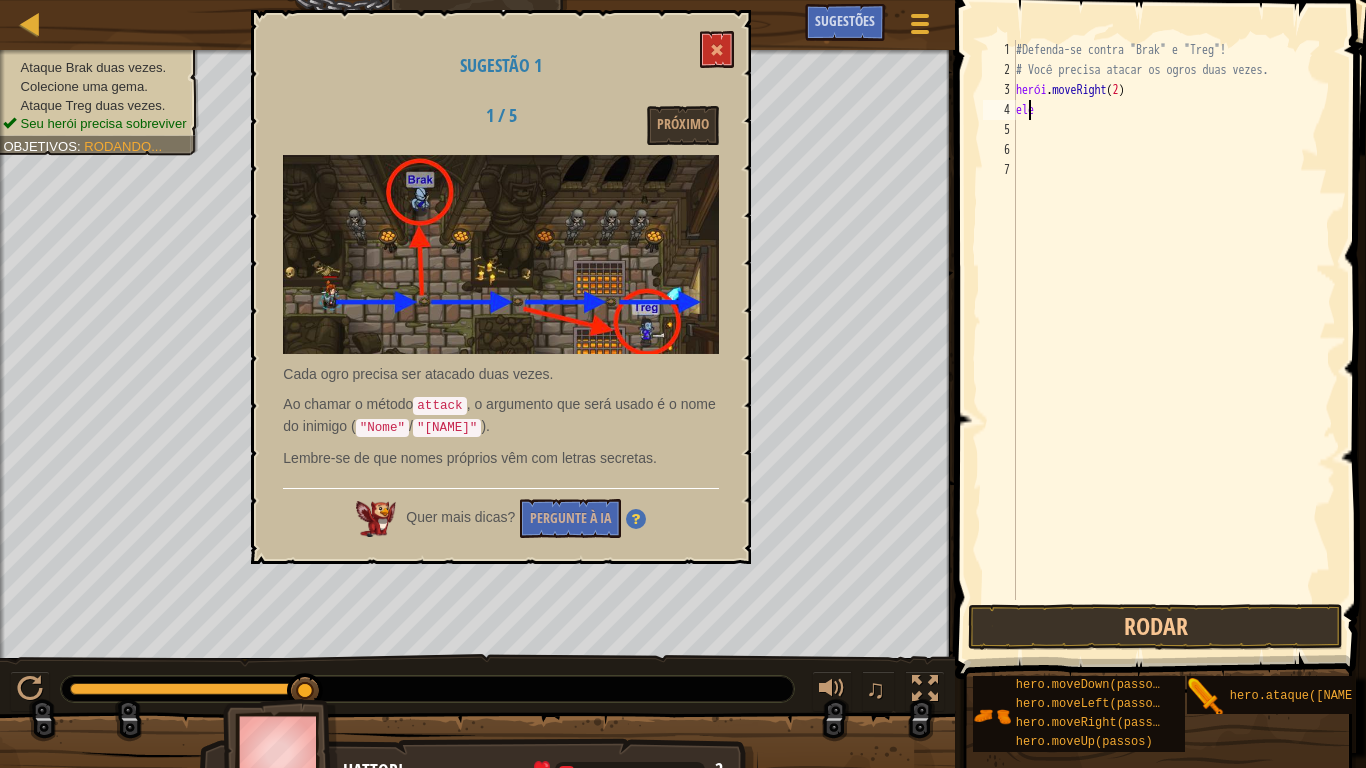 type on "h" 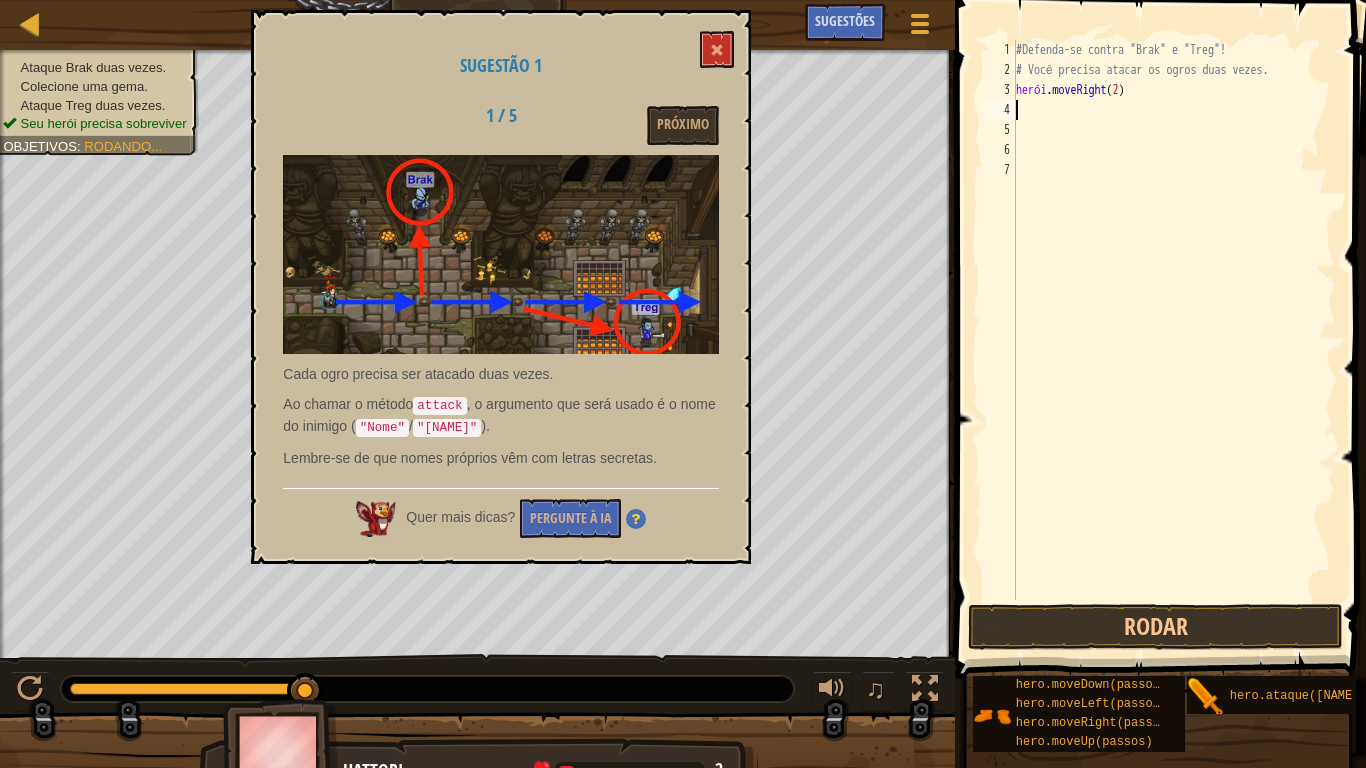 type on "hero.moveRight([NUMBER])" 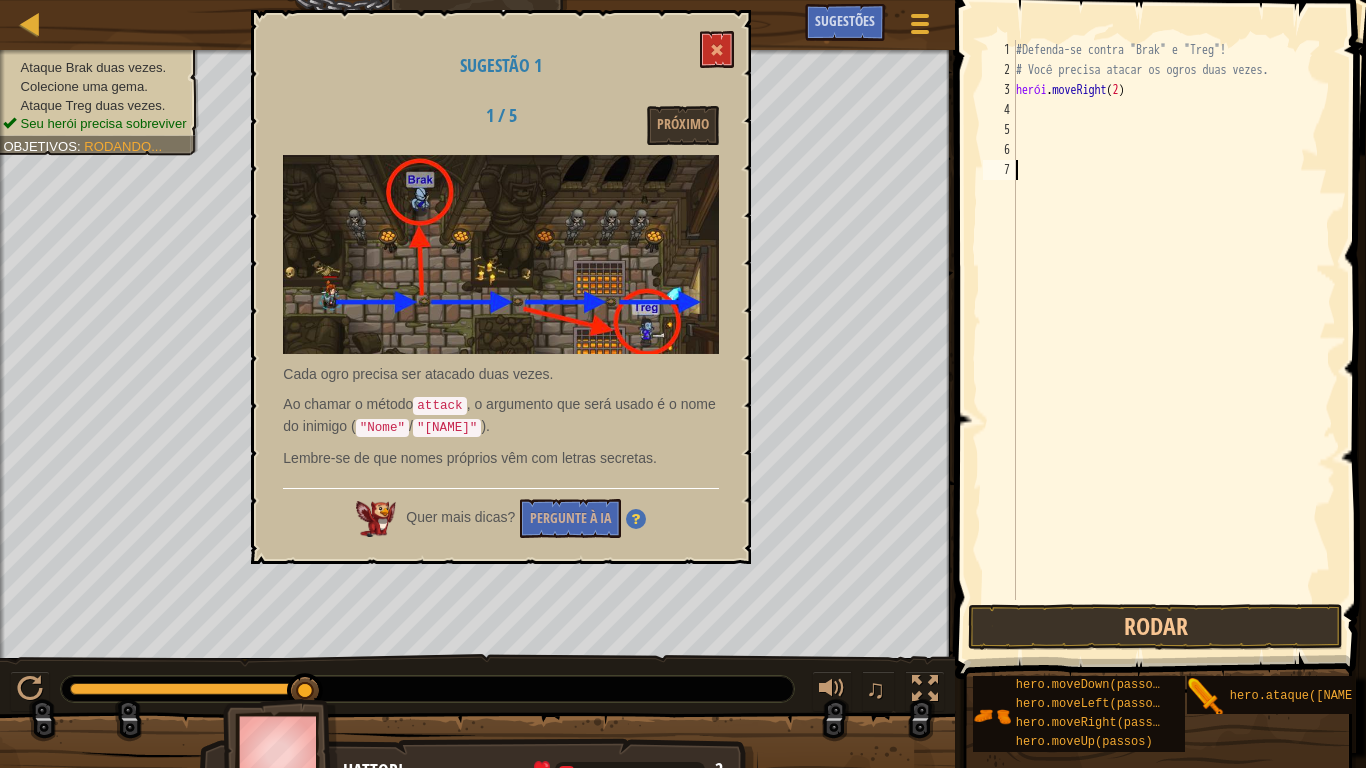 type on "/" 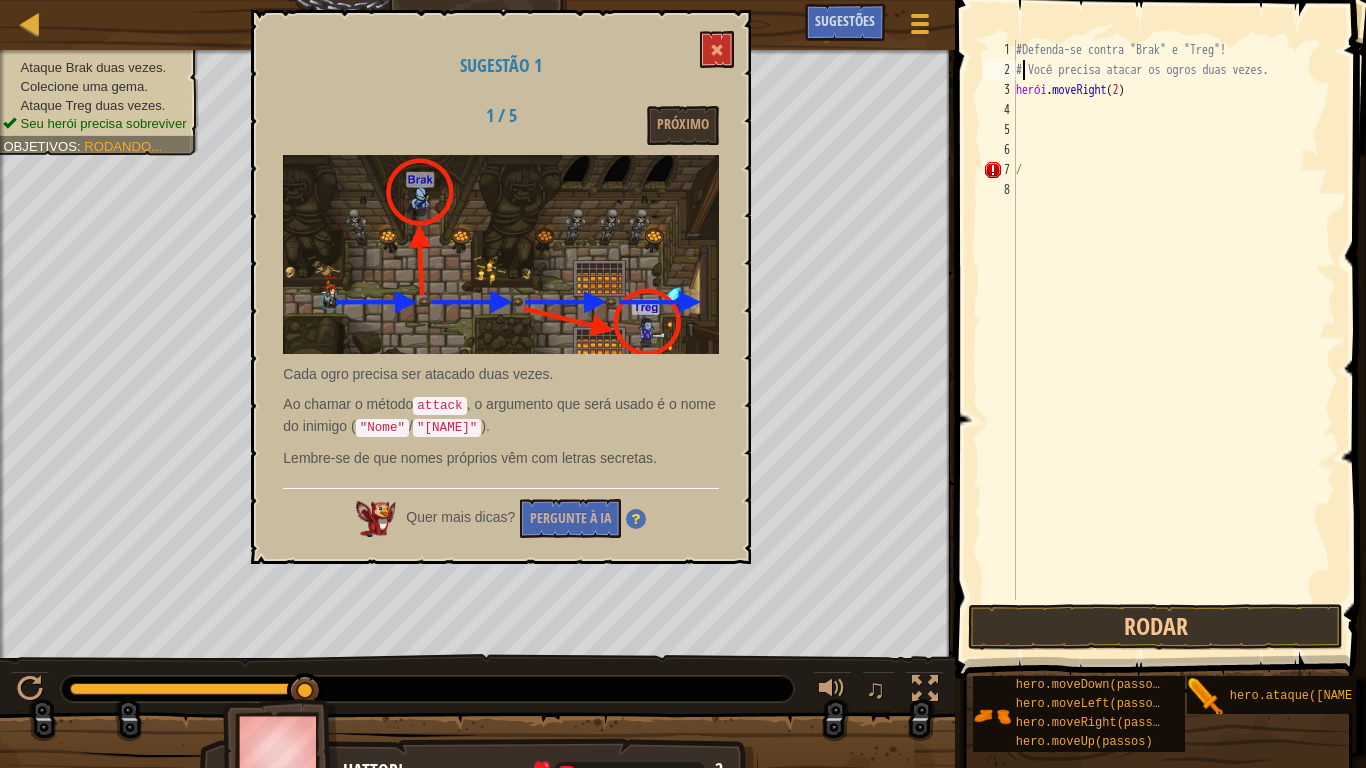 type on "hero.moveRight([NUMBER])" 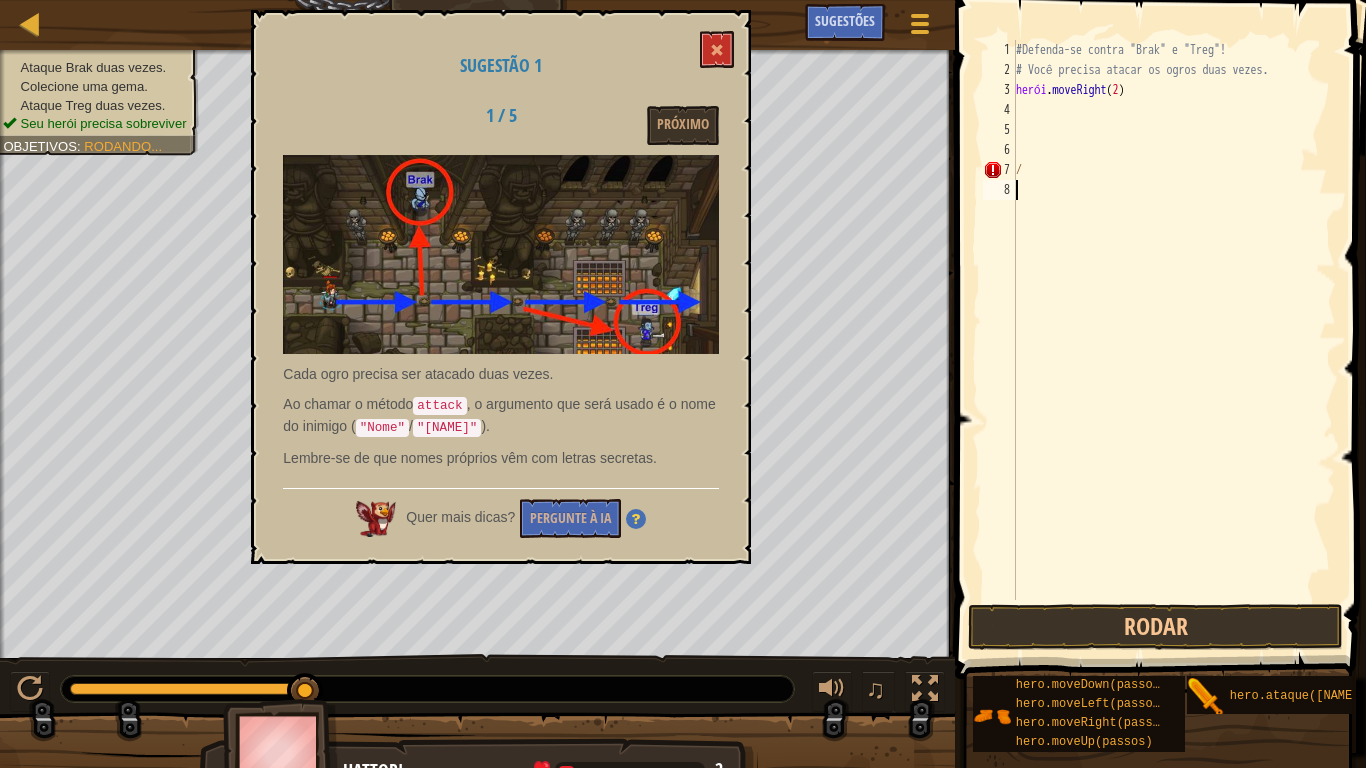 type on "/" 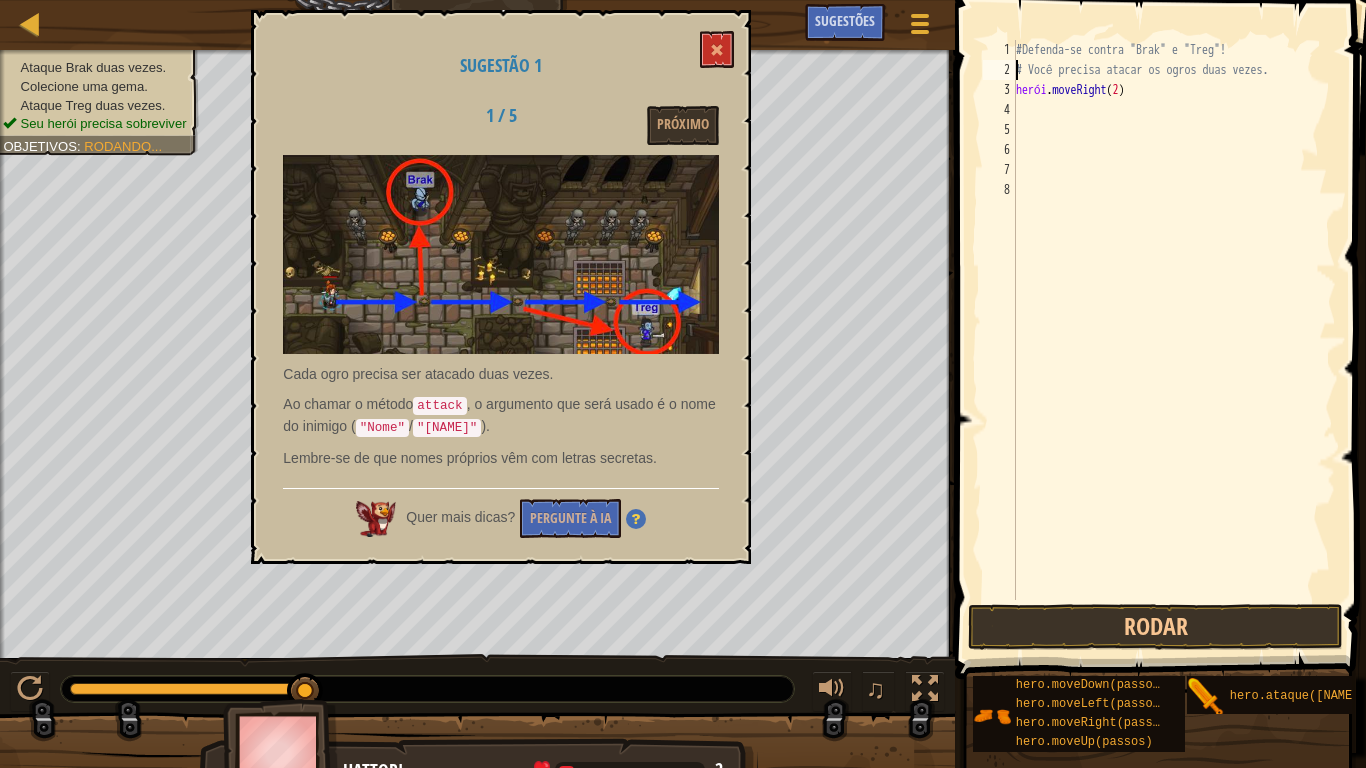 type on "hero.moveRight([NUMBER])" 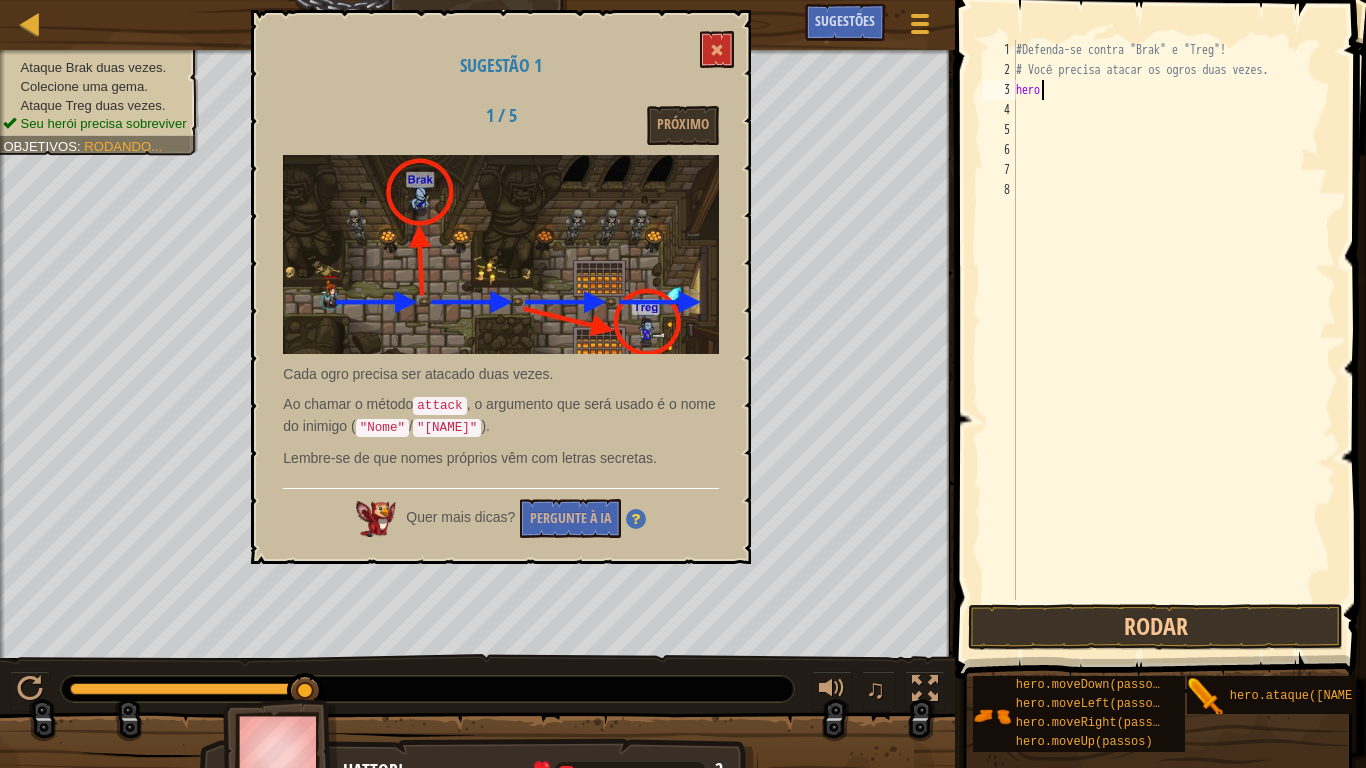 type on "h" 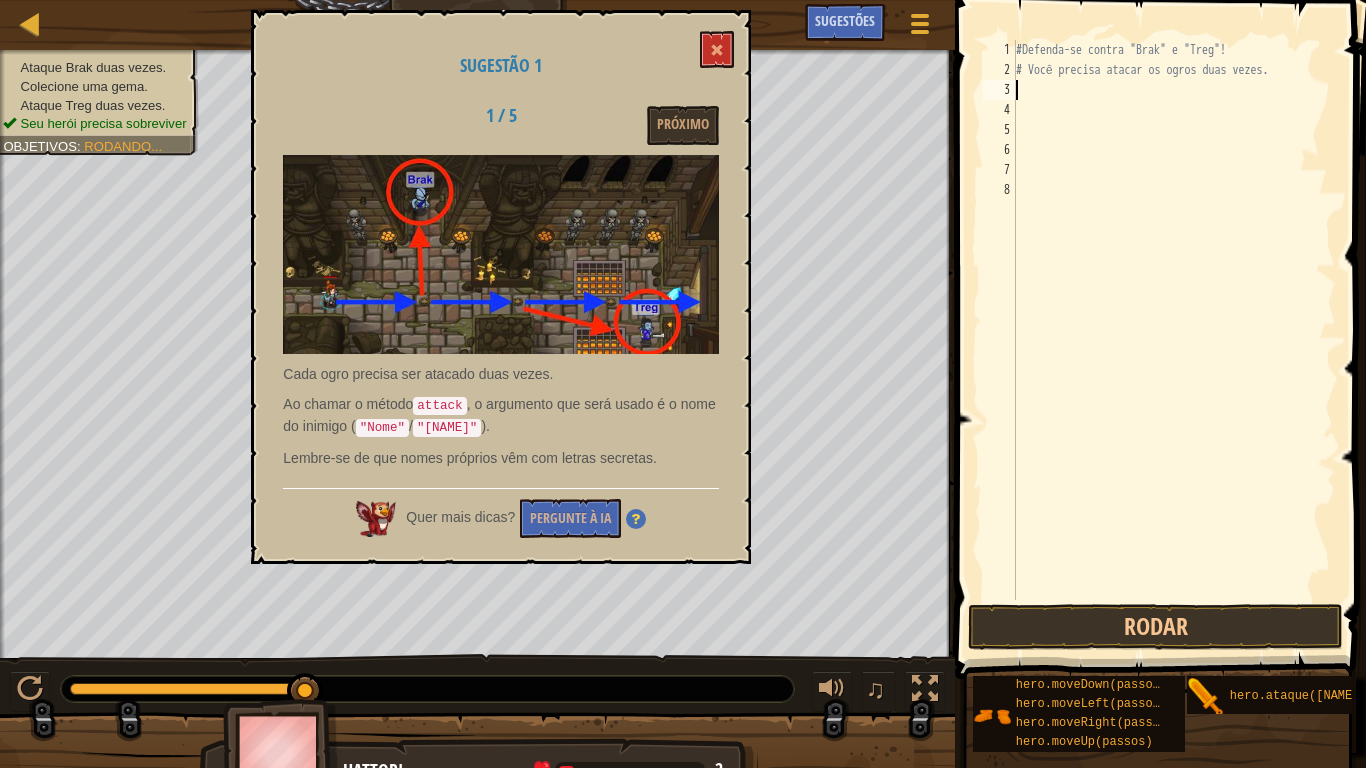 type on "h" 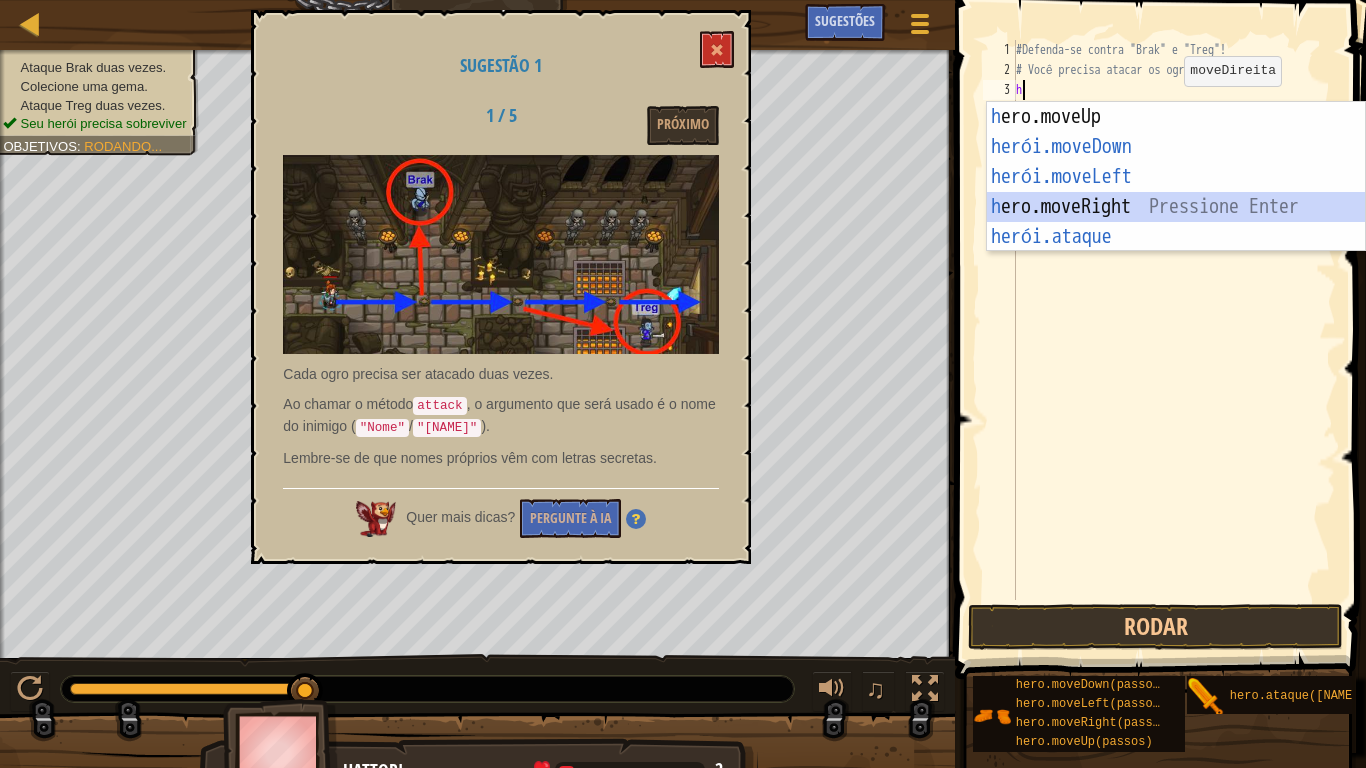 click on "h  ero.moveUp  pressione enter herói.moveDown ​ Pressione Enter herói.moveLeft ​ Pressione Enter h  ero.moveRight Pressione Enter herói.ataque ​ Pressione Enter" at bounding box center [1176, 207] 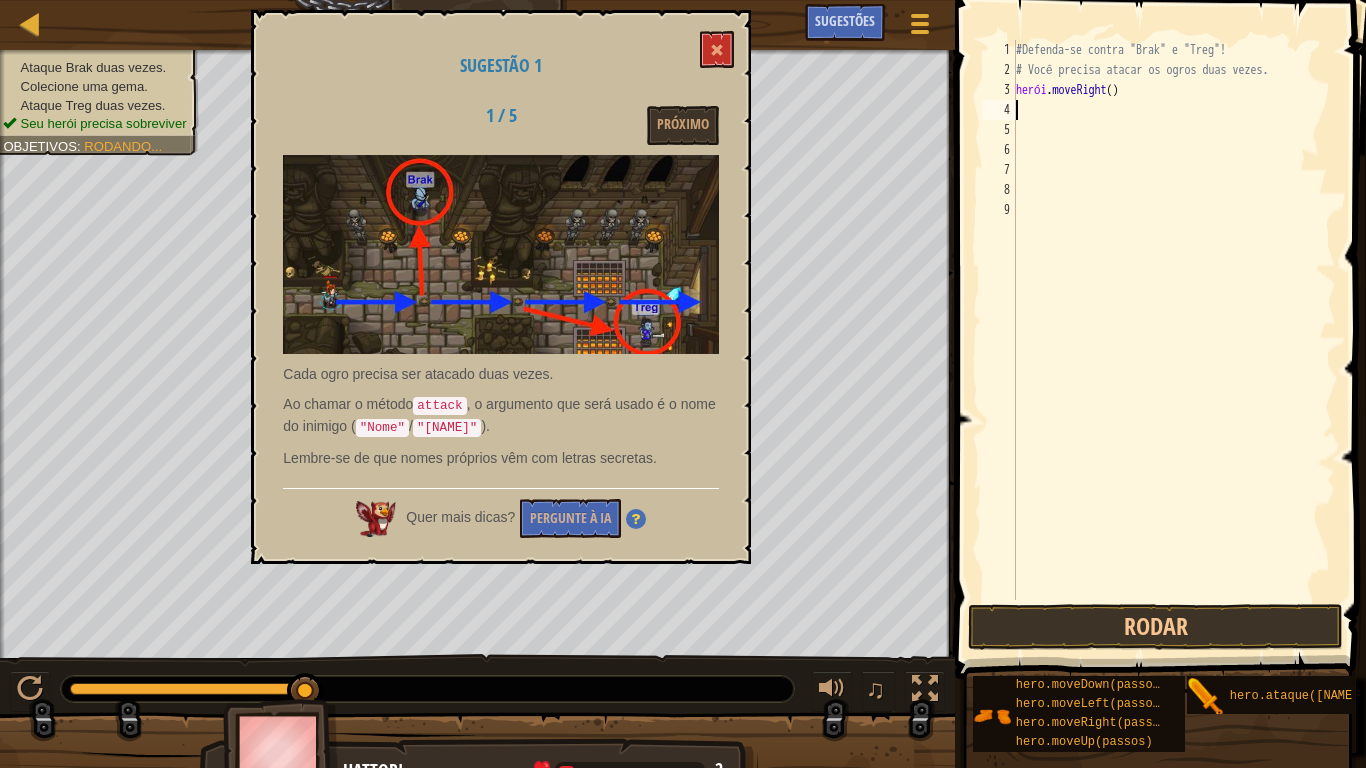 type on "h" 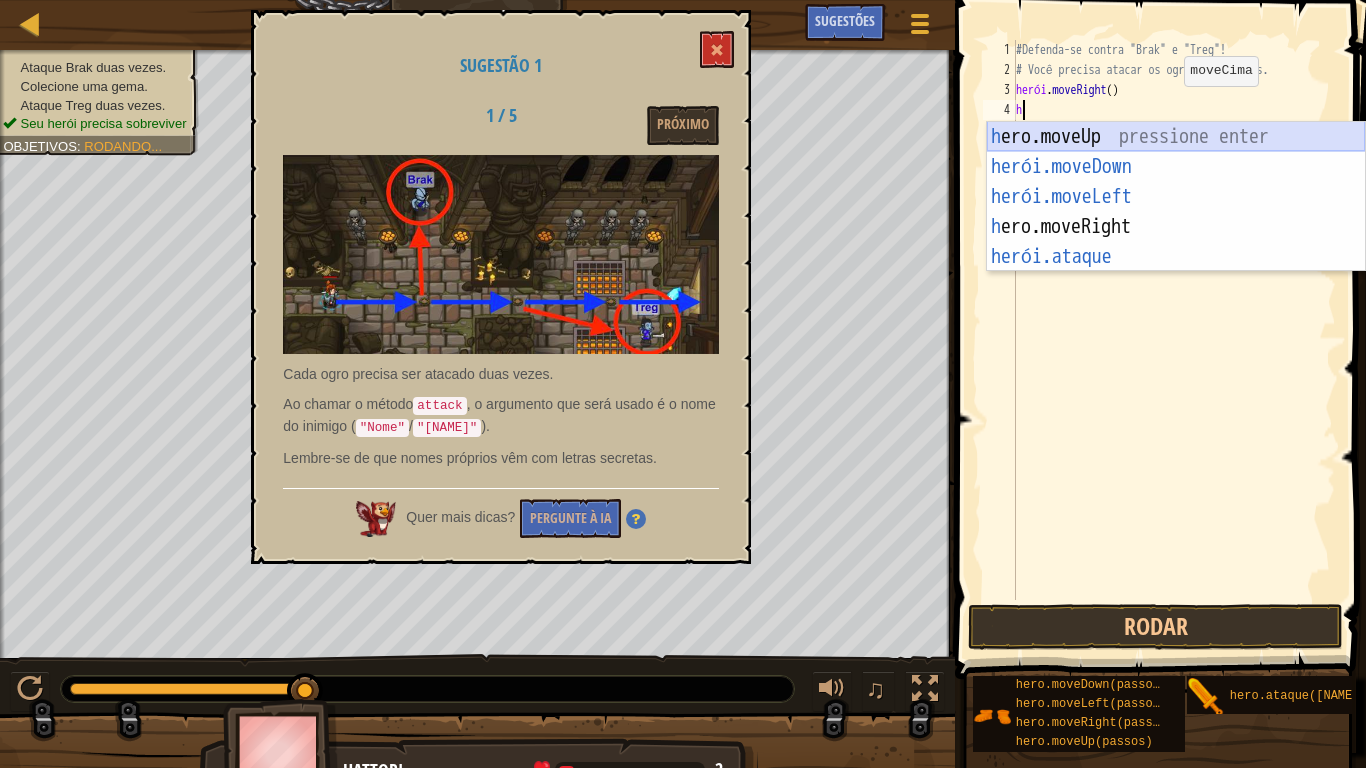 click on "h  ero.moveUp  pressione enter herói.moveDown ​ Pressione Enter herói.moveLeft ​ Pressione Enter h  ero.moveRight Pressione Enter herói.ataque ​ Pressione Enter" at bounding box center [1176, 227] 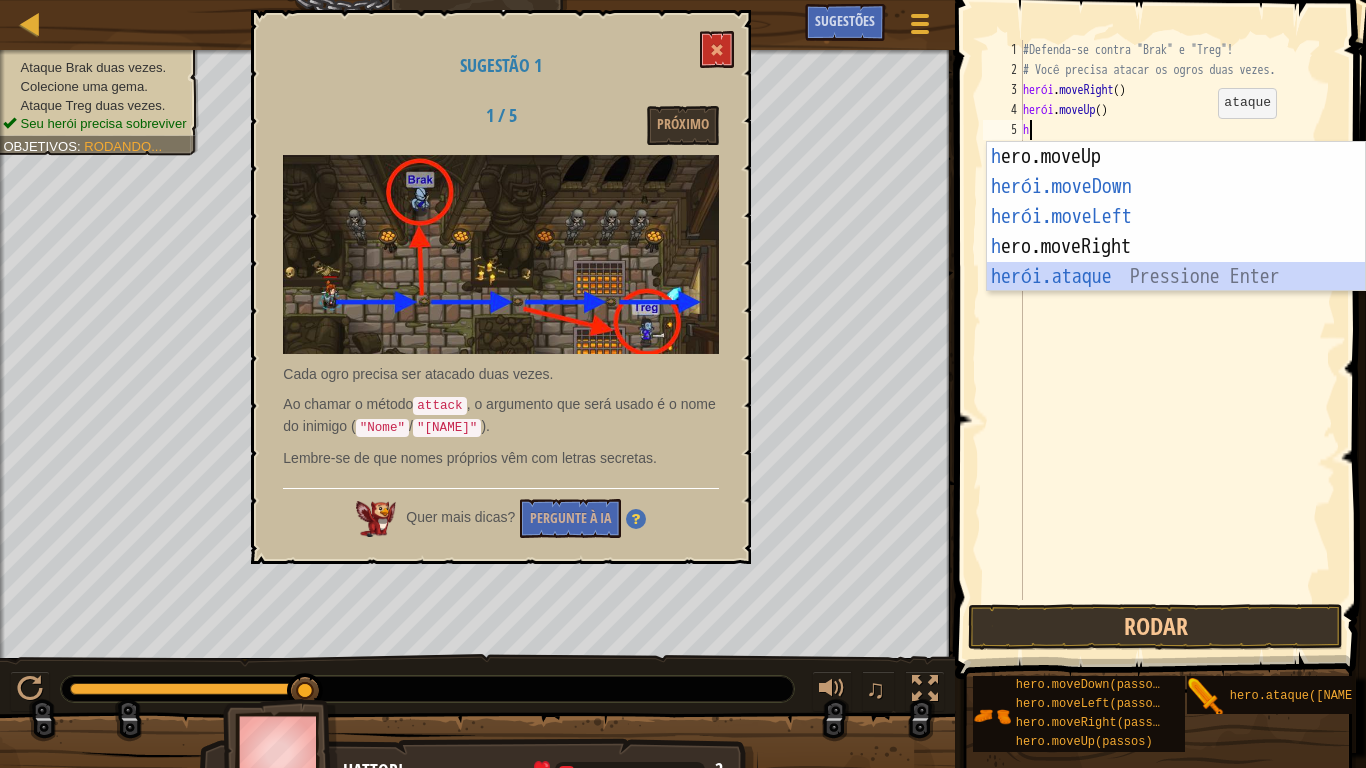click on "h  ero.moveUp  pressione enter herói.moveDown ​ Pressione Enter herói.moveLeft ​ Pressione Enter h  ero.moveRight Pressione Enter herói.ataque ​ Pressione Enter" at bounding box center [1176, 247] 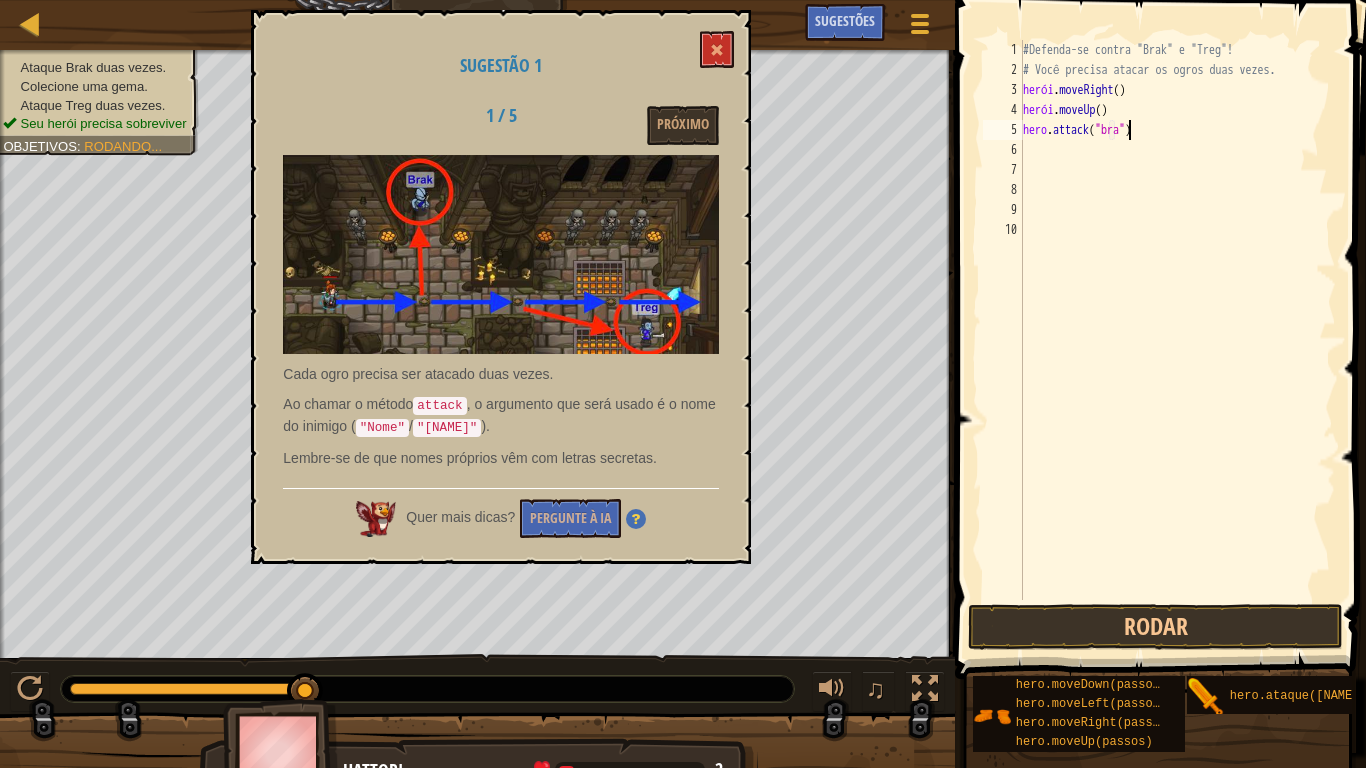 scroll, scrollTop: 9, scrollLeft: 9, axis: both 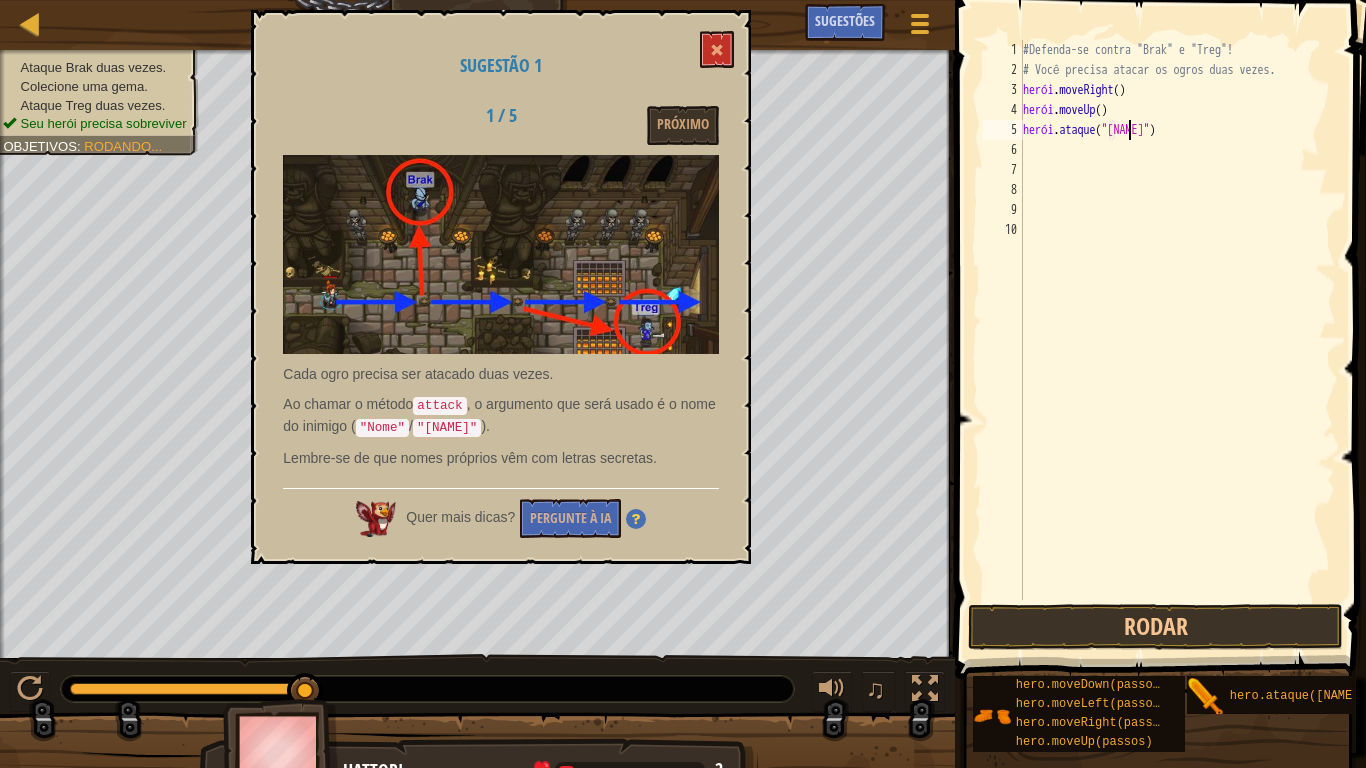 type on "hero.attack("brak")" 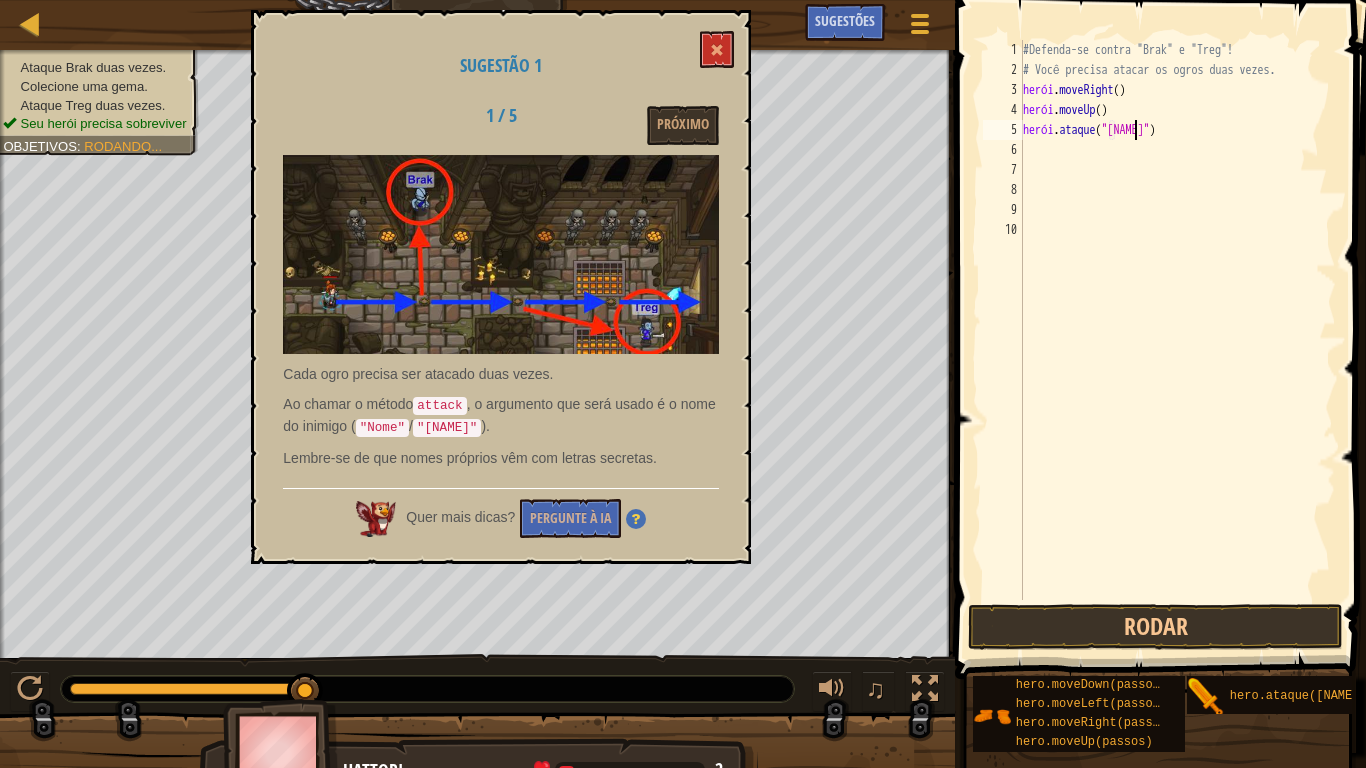 click on "herói  .  moveRight  (  ) herói  .  moveUp  (  ) herói  .  ataque  (  "[NAME]"  ) herói  .  moveDown  (  )" at bounding box center (1178, 340) 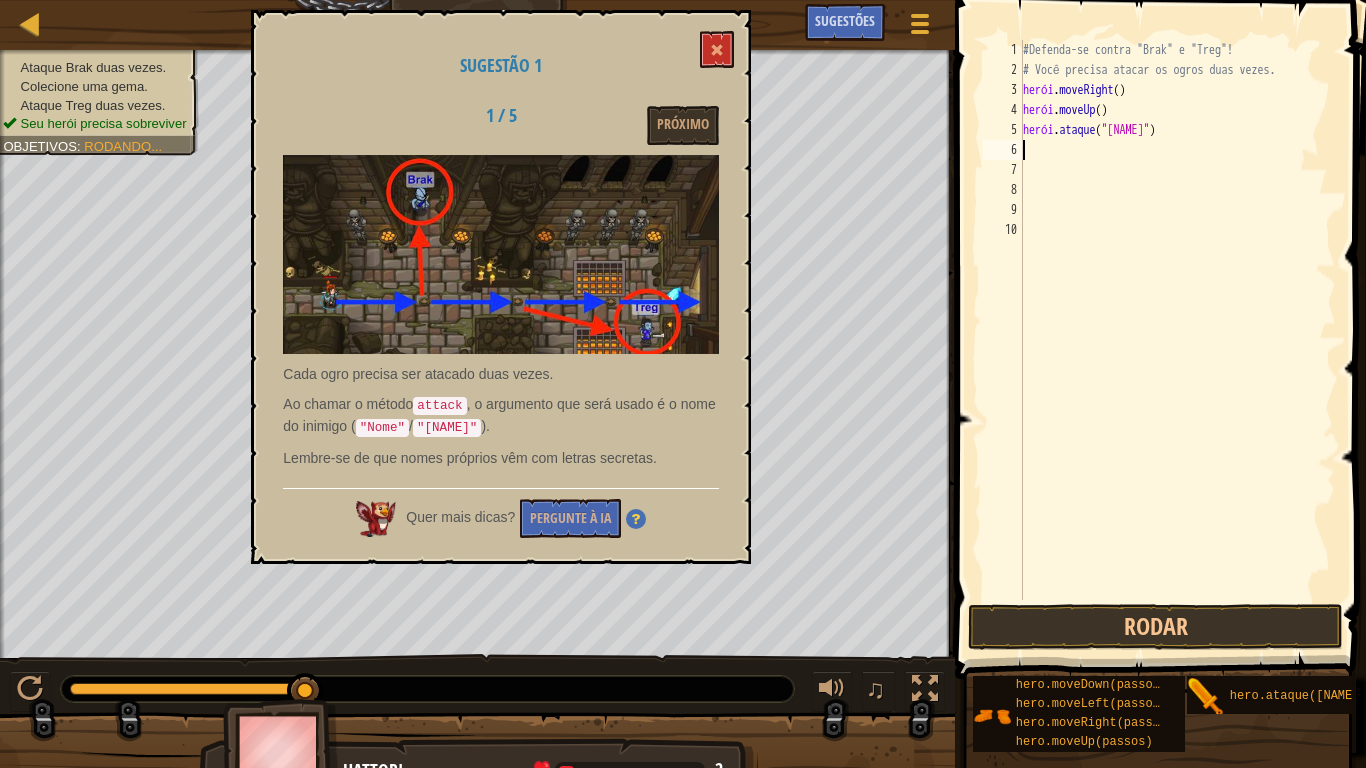 scroll, scrollTop: 9, scrollLeft: 0, axis: vertical 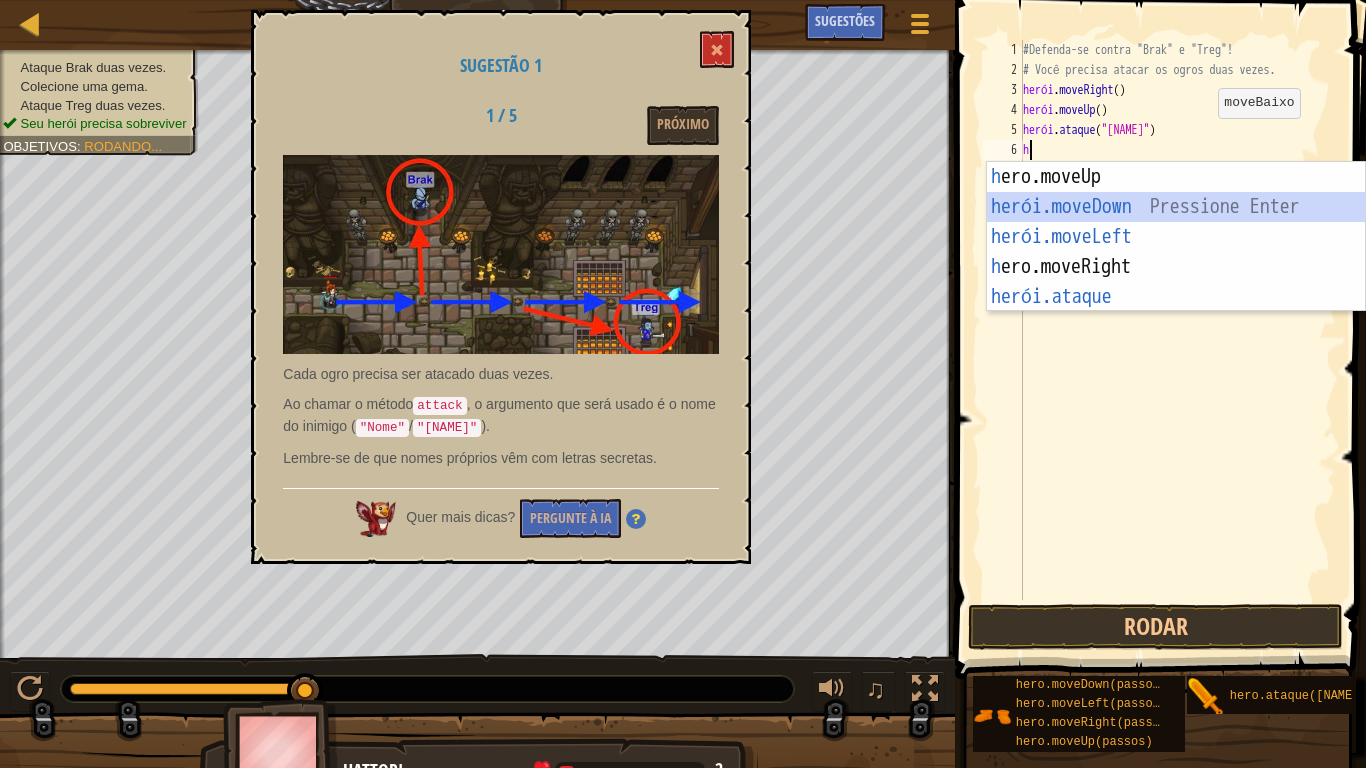 click on "h  ero.moveUp  pressione enter herói.moveDown ​ Pressione Enter herói.moveLeft ​ Pressione Enter h  ero.moveRight Pressione Enter herói.ataque ​ Pressione Enter" at bounding box center [1176, 267] 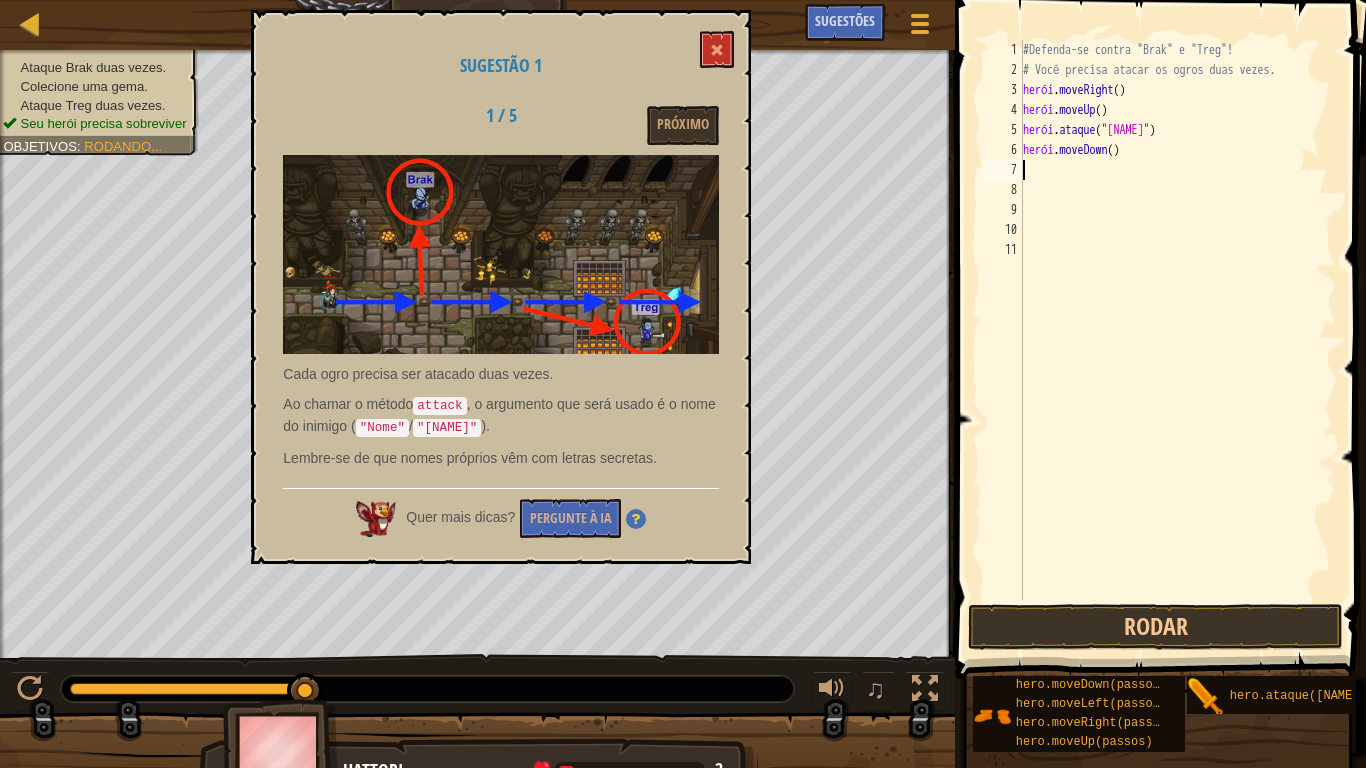 click on "herói  .  moveRight  (  ) herói  .  moveUp  (  ) herói  .  ataque  (  "[NAME]"  ) herói  .  moveDown  (  )" at bounding box center (1178, 340) 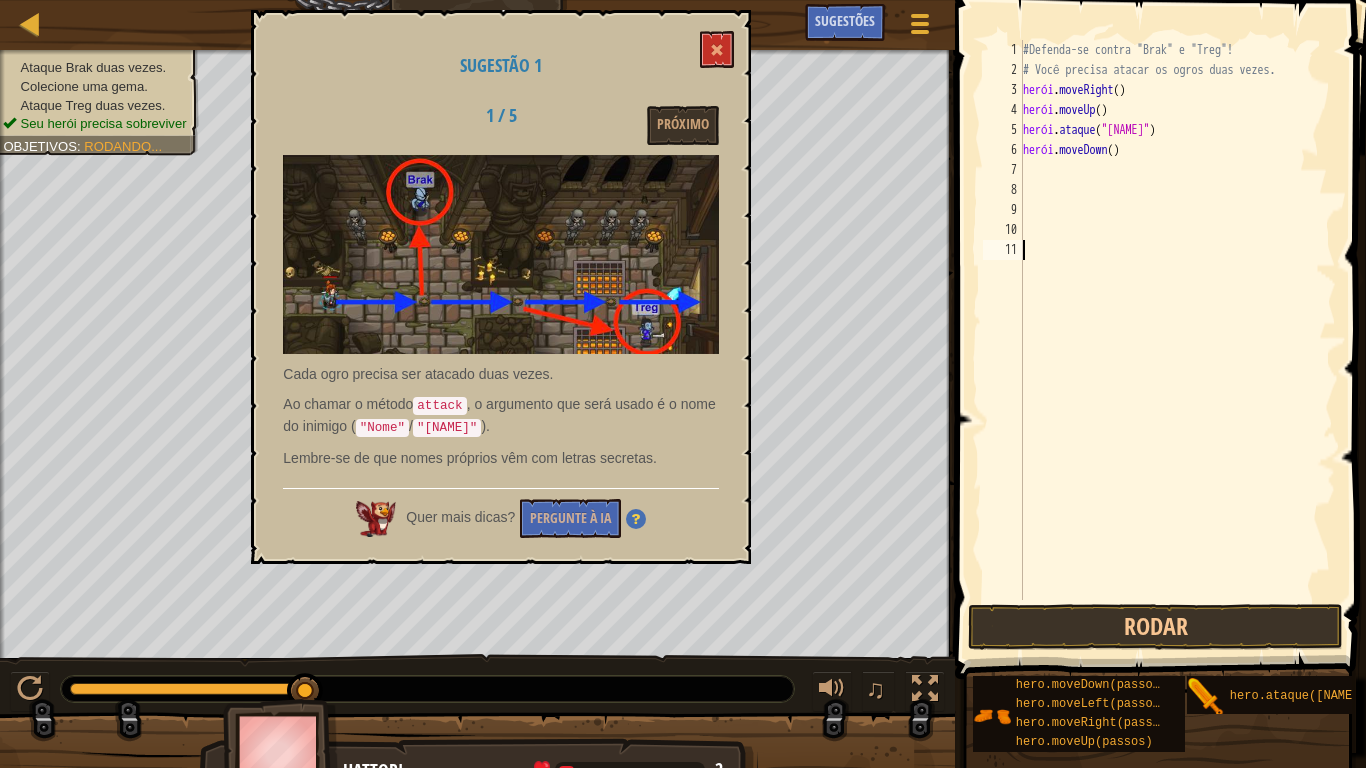 type on "h" 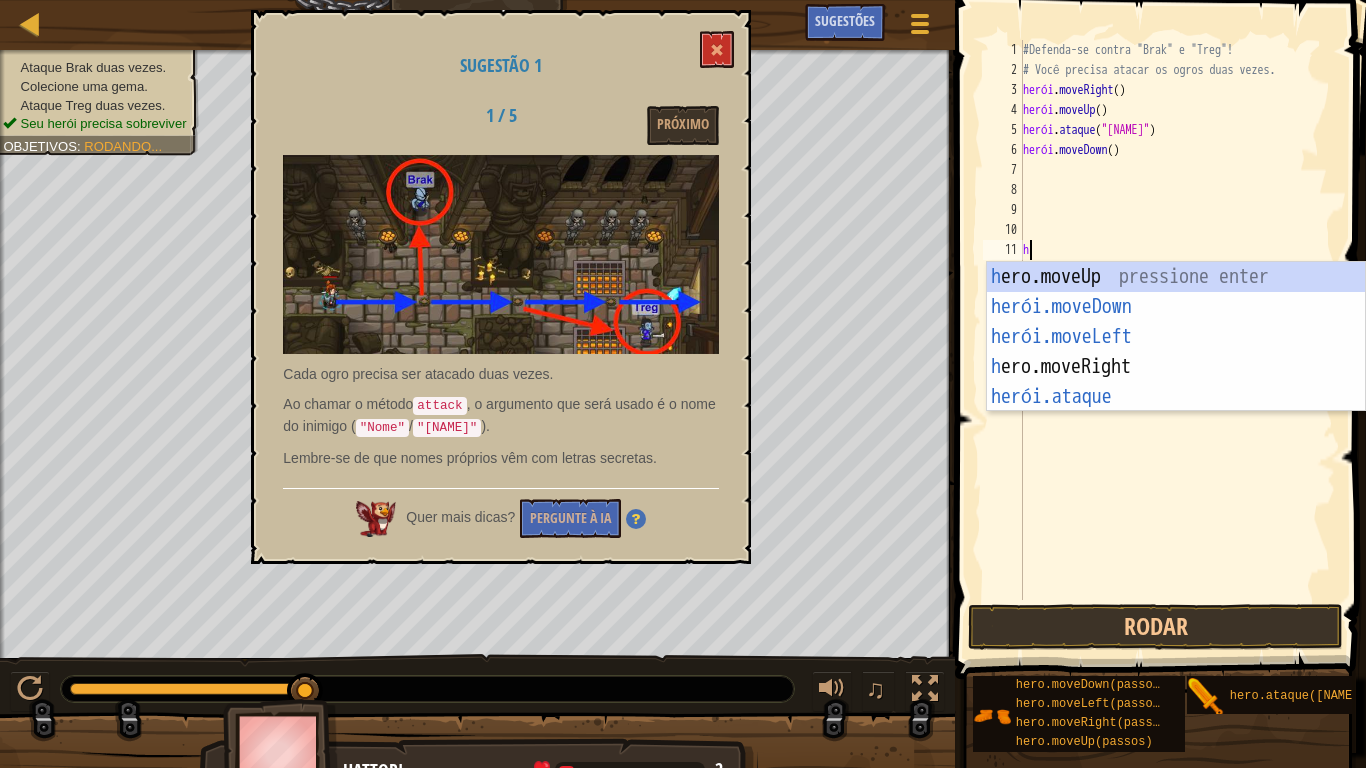 click on "herói  .  moveRight  (  ) herói  .  moveUp  (  ) herói  .  ataque  (  "[NAME]"  ) herói  .  moveDown  (  ) h" at bounding box center (1178, 340) 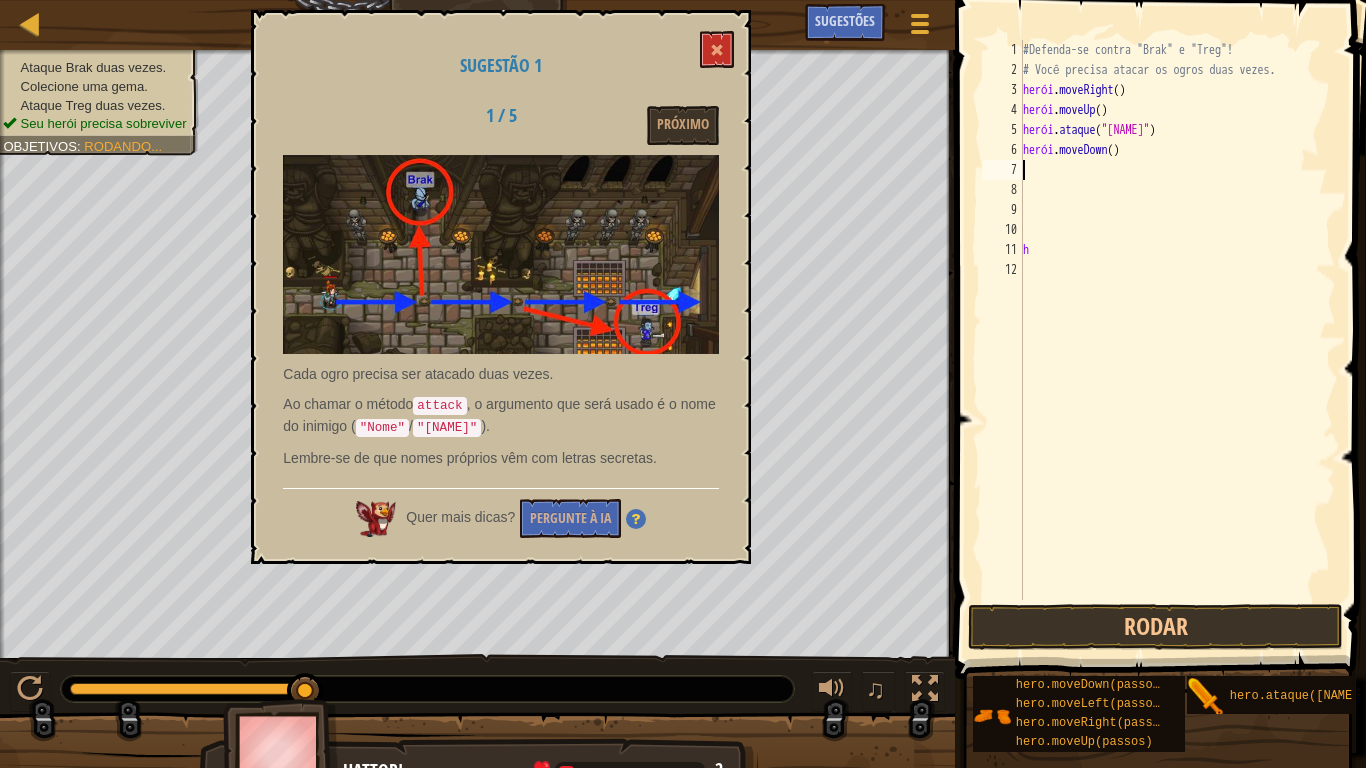 click on "herói  .  moveRight  (  ) herói  .  moveUp  (  ) herói  .  ataque  (  "[NAME]"  ) herói  .  moveDown  (  ) h" at bounding box center (1178, 340) 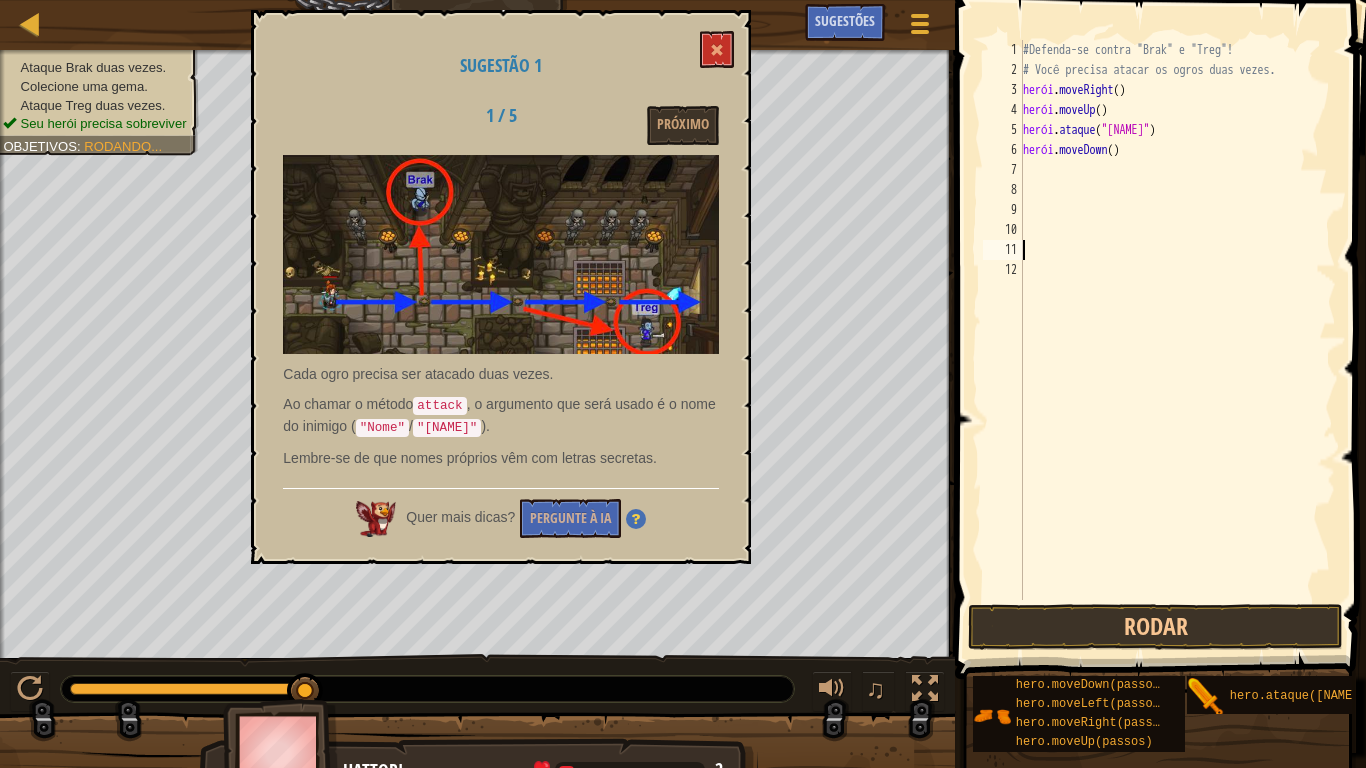 click on "herói  .  moveRight  (  ) herói  .  moveUp  (  ) herói  .  ataque  (  "[NAME]"  ) herói  .  moveDown  (  )" at bounding box center (1178, 340) 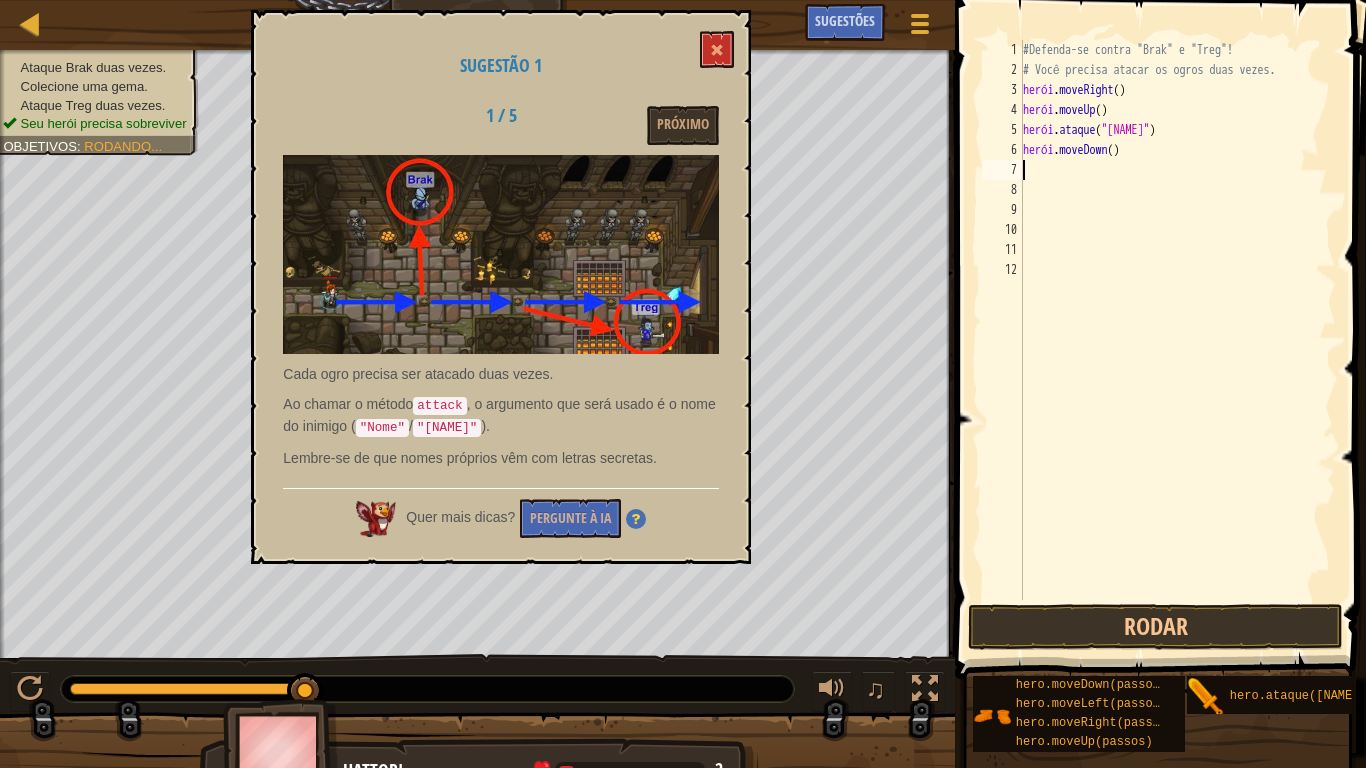 type on "h" 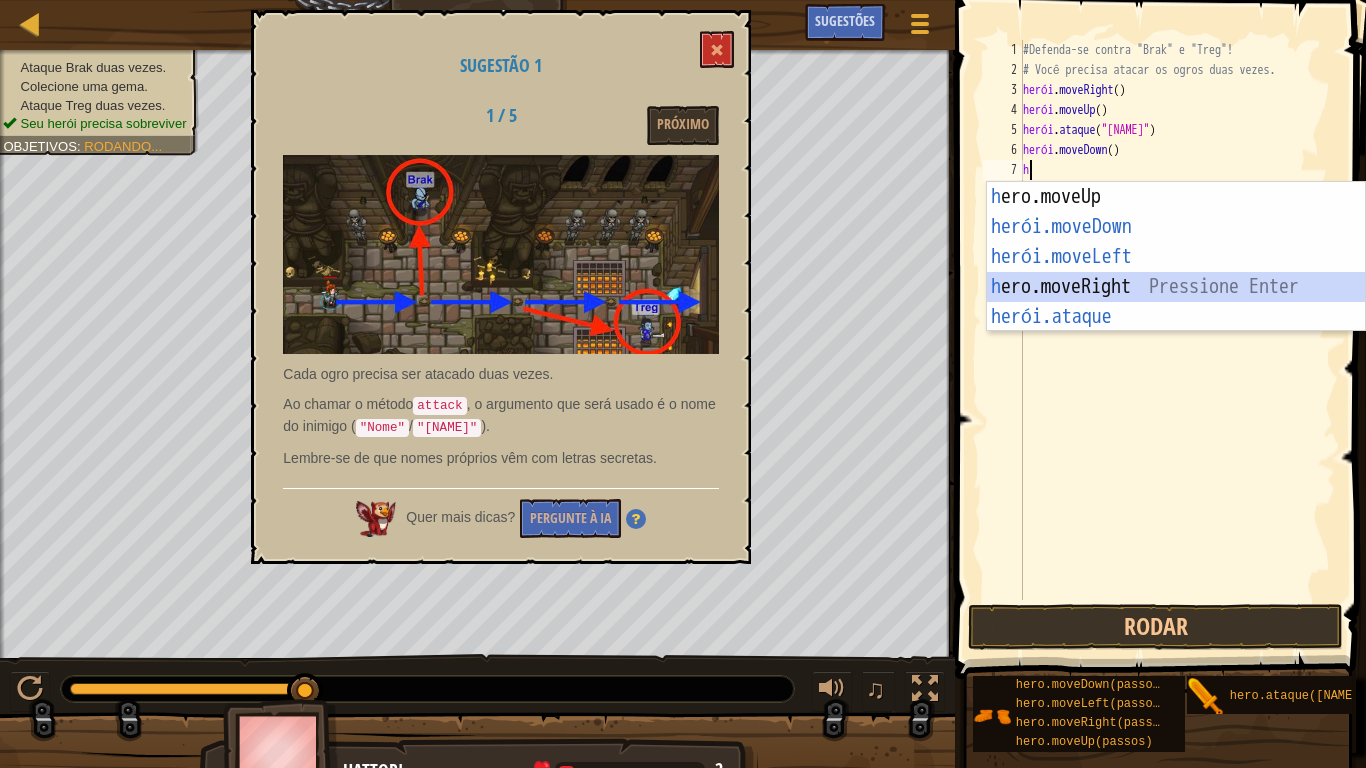 click on "h  ero.moveUp  pressione enter herói.moveDown ​ Pressione Enter herói.moveLeft ​ Pressione Enter h  ero.moveRight Pressione Enter herói.ataque ​ Pressione Enter" at bounding box center (1176, 287) 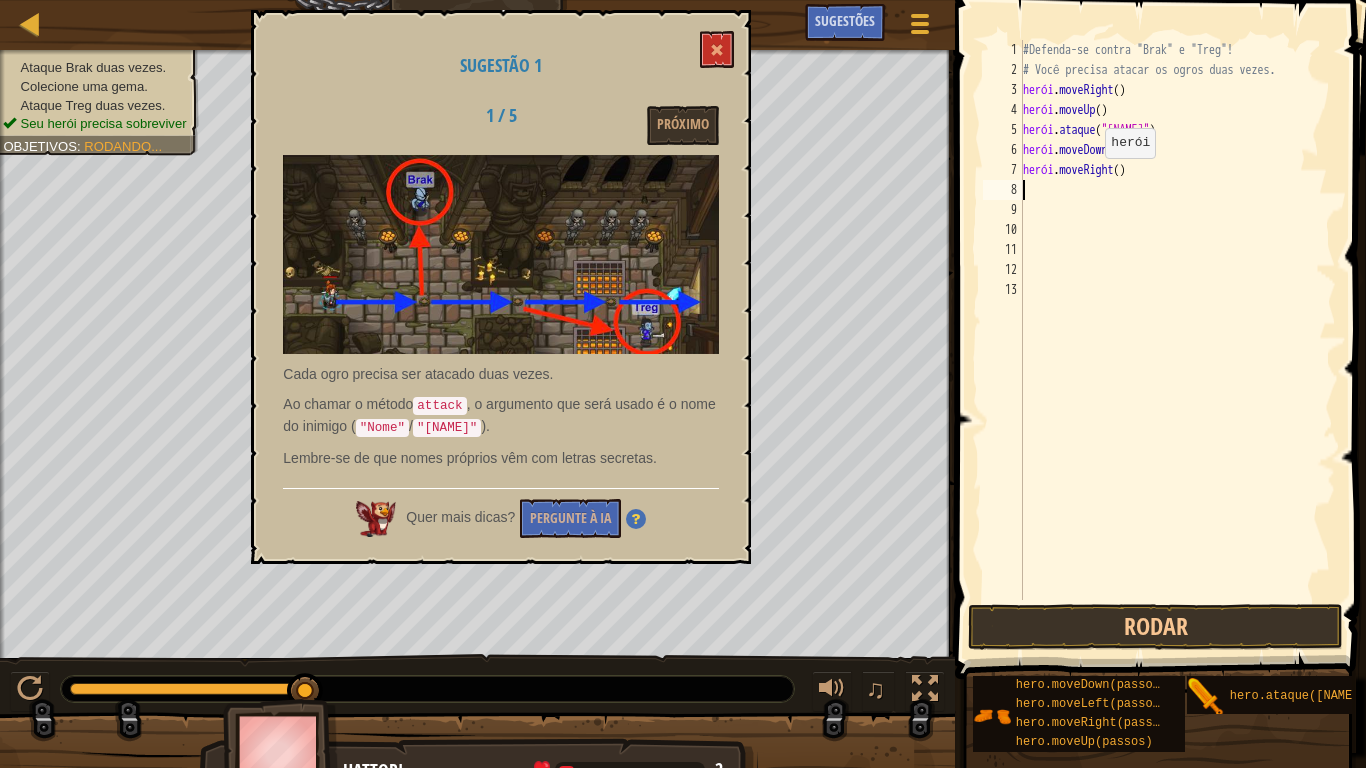 click on "#Defenda-se contra "[TARGET]" e "[TARGET]"! # Você precisa atacar os ogros duas vezes. herói  .  moveRight  (  ) herói  .  moveUp  (  ) herói  .  ataque  (  "[TARGET]"  ) herói  .  moveDown  (  ) herói  .  moveRight  (  )" at bounding box center (1178, 340) 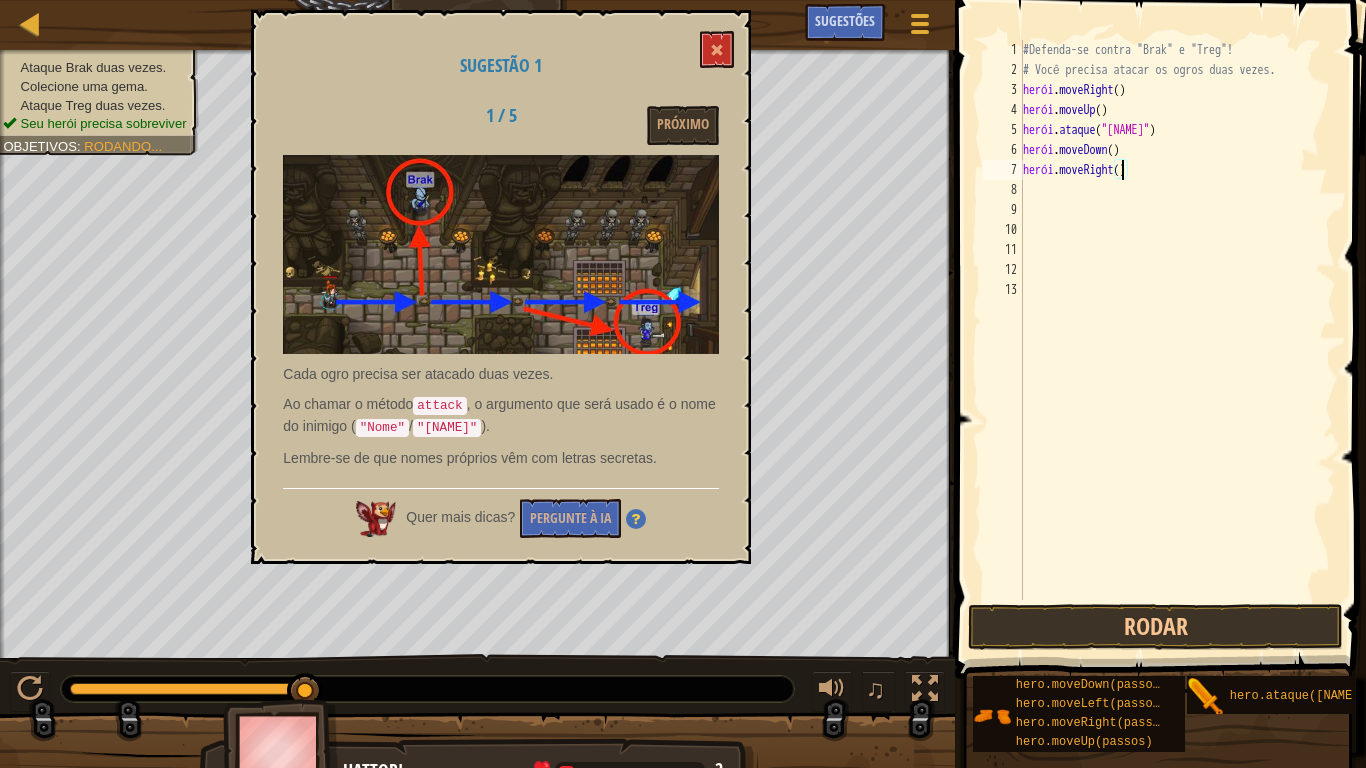type on "hero.moveRight([NUMBER])" 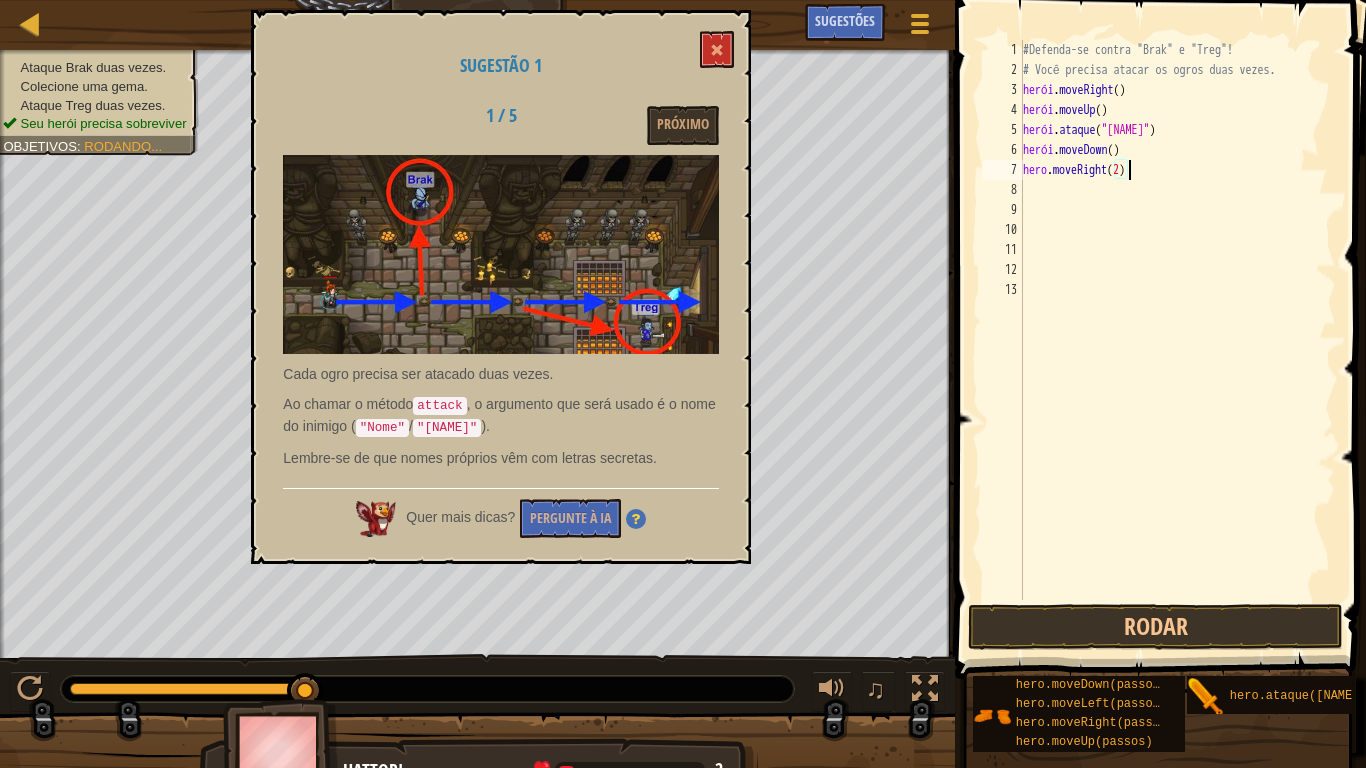 scroll, scrollTop: 9, scrollLeft: 8, axis: both 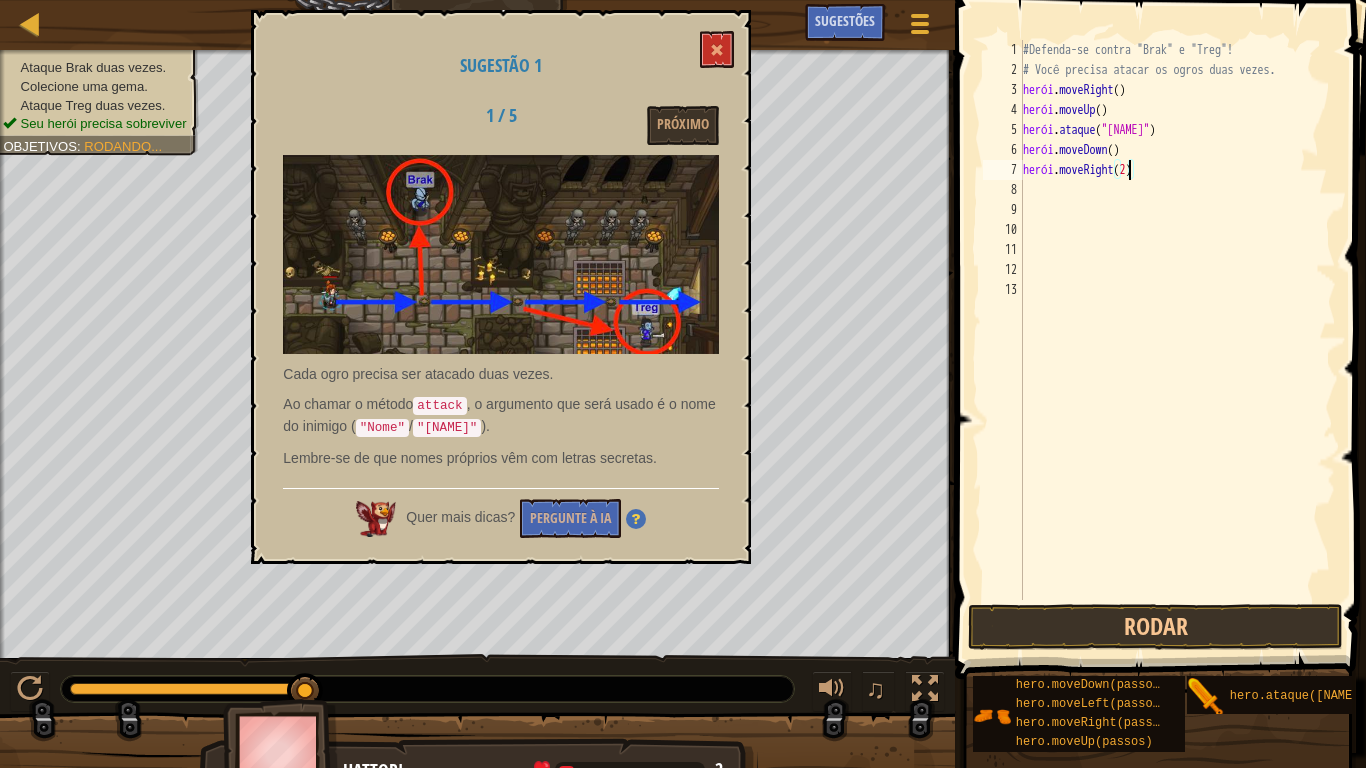 click on "#Defenda-se contra "[TARGET]" e "[TARGET]"! # Você precisa atacar os ogros duas vezes. herói  .  moveRight  (  ) herói  .  moveUp  (  ) herói  .  ataque  (  "[TARGET]"  ) herói  .  moveDown  (  ) herói  .  moveRight  (  [NUMBER]  )" at bounding box center (1178, 340) 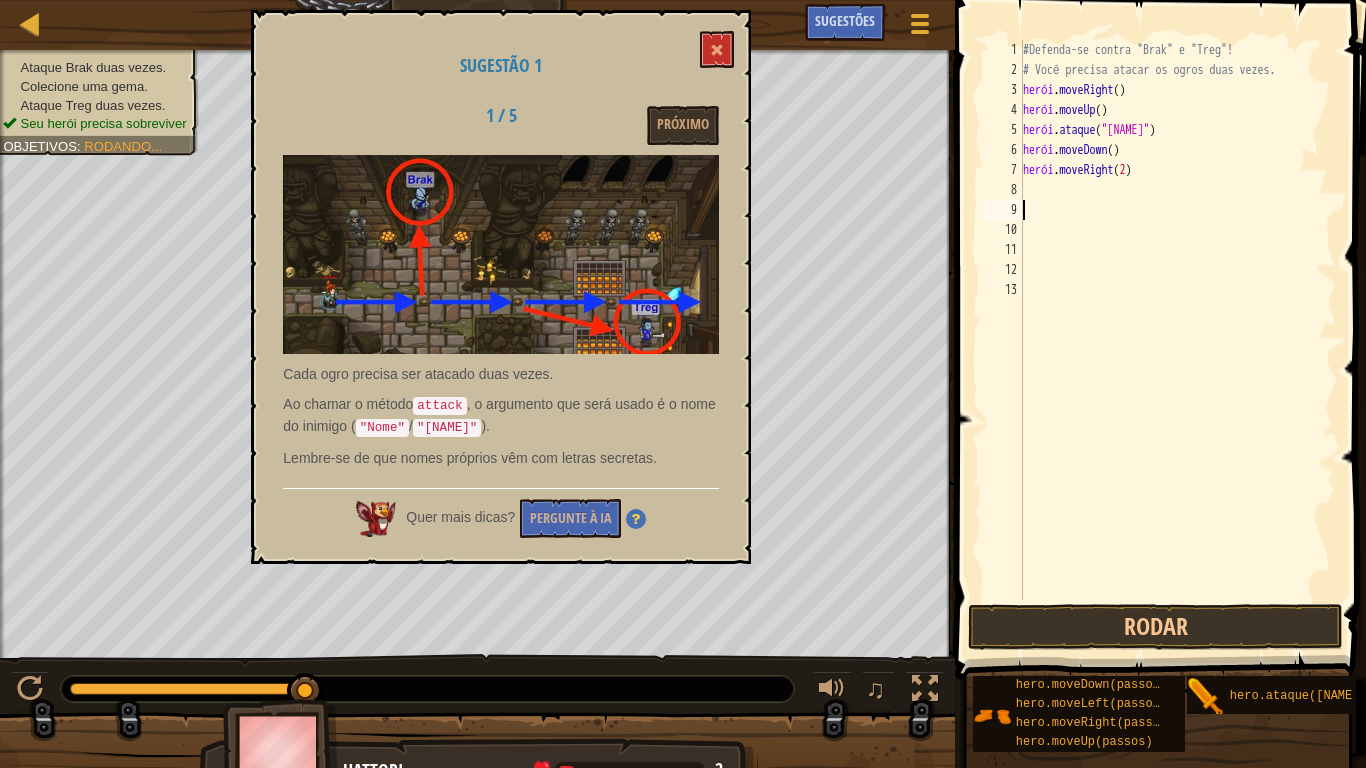 scroll, scrollTop: 9, scrollLeft: 0, axis: vertical 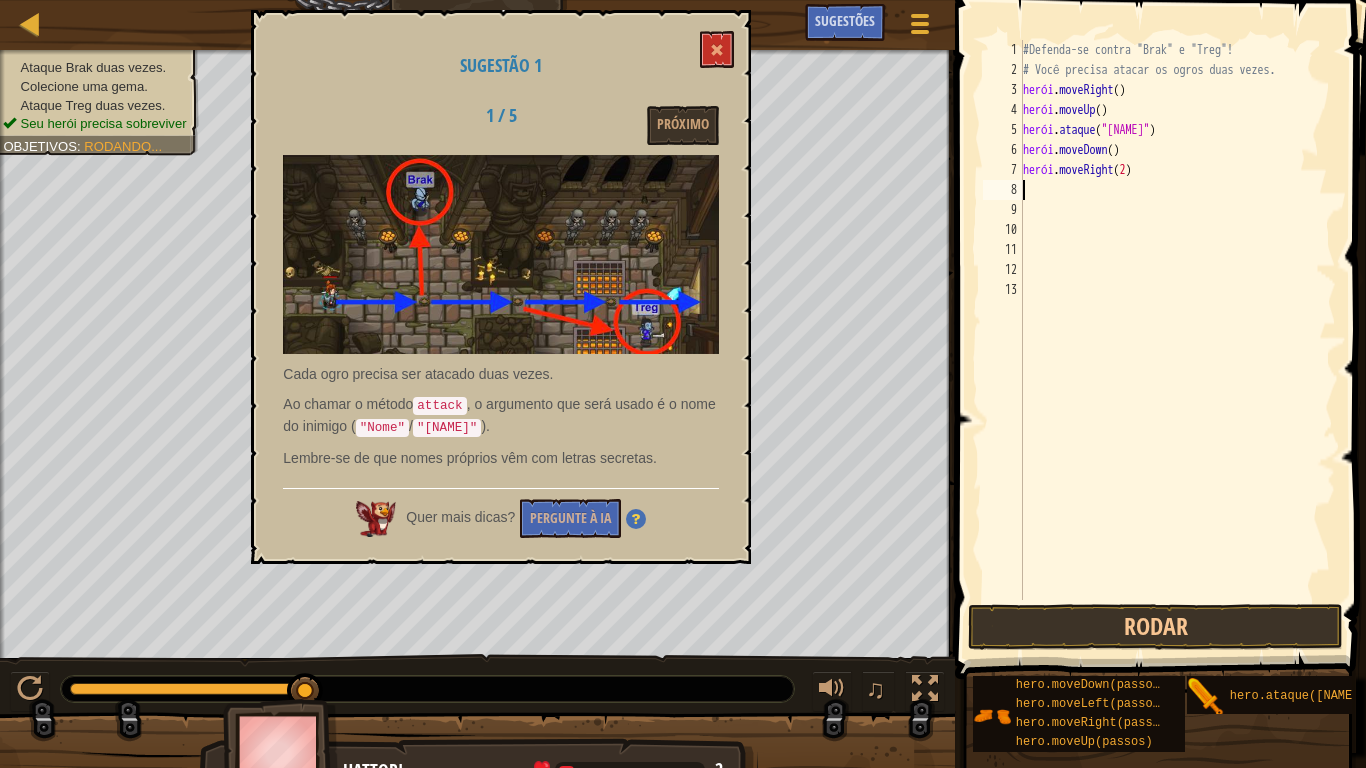 click on "#Defenda-se contra "[TARGET]" e "[TARGET]"! # Você precisa atacar os ogros duas vezes. herói  .  moveRight  (  ) herói  .  moveUp  (  ) herói  .  ataque  (  "[TARGET]"  ) herói  .  moveDown  (  ) herói  .  moveRight  (  [NUMBER]  )" at bounding box center (1178, 340) 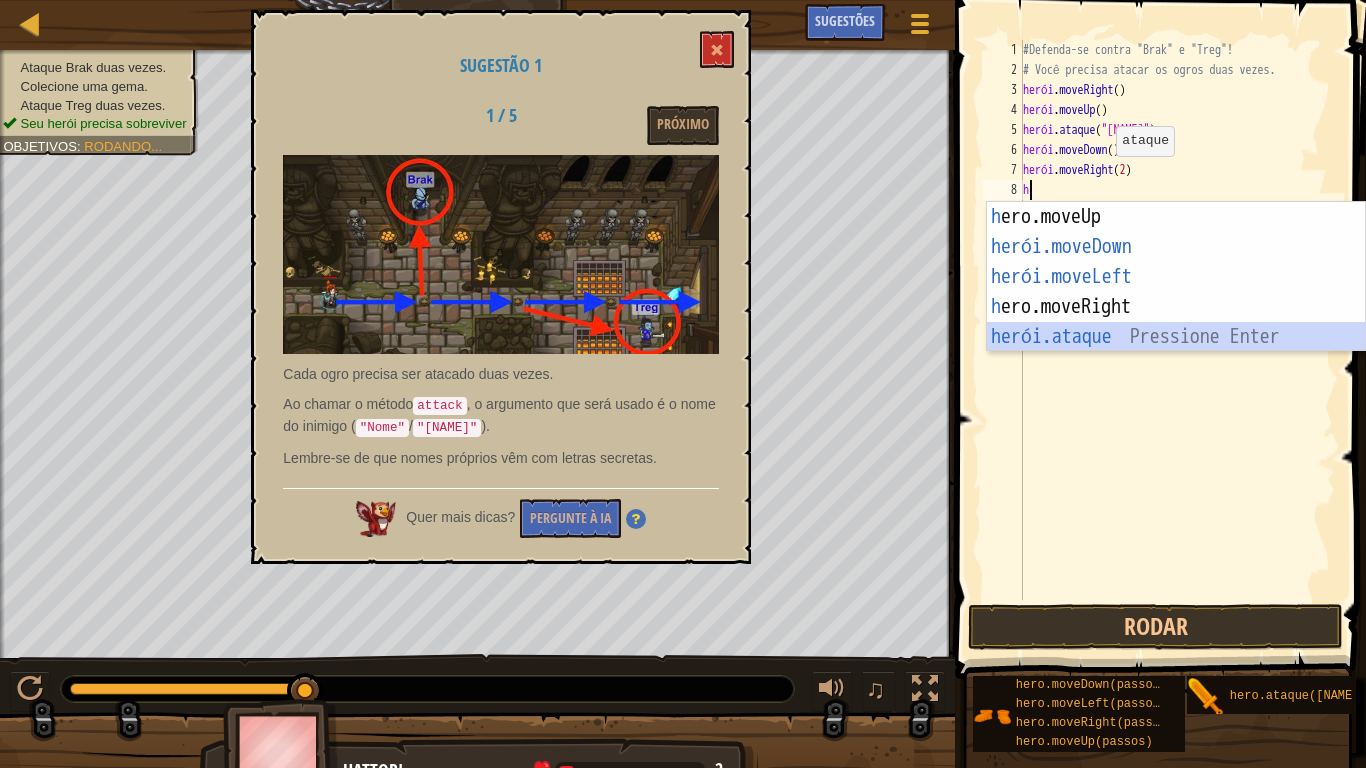 click on "h  ero.moveUp  pressione enter herói.moveDown ​ Pressione Enter herói.moveLeft ​ Pressione Enter h  ero.moveRight Pressione Enter herói.ataque ​ Pressione Enter" at bounding box center [1176, 307] 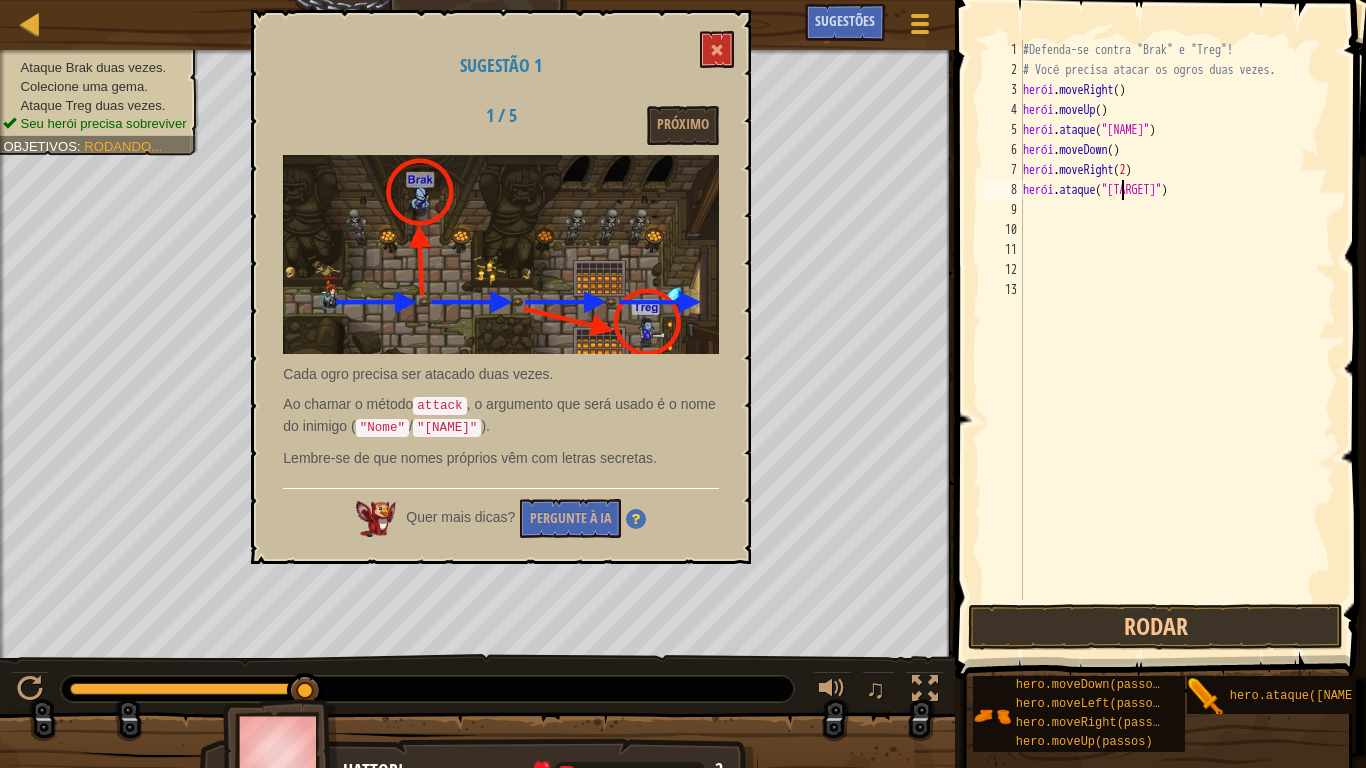 scroll, scrollTop: 9, scrollLeft: 9, axis: both 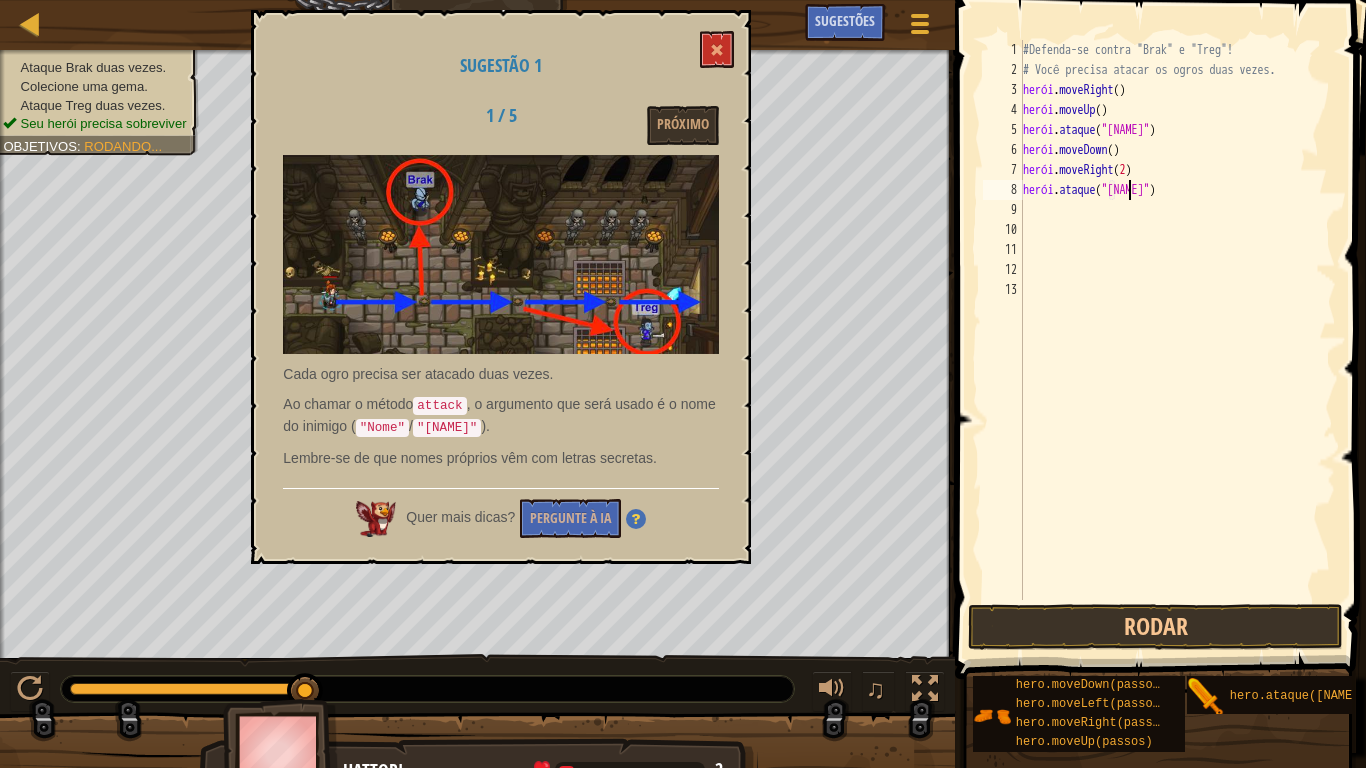 type on "hero.attack("[TARGET]")" 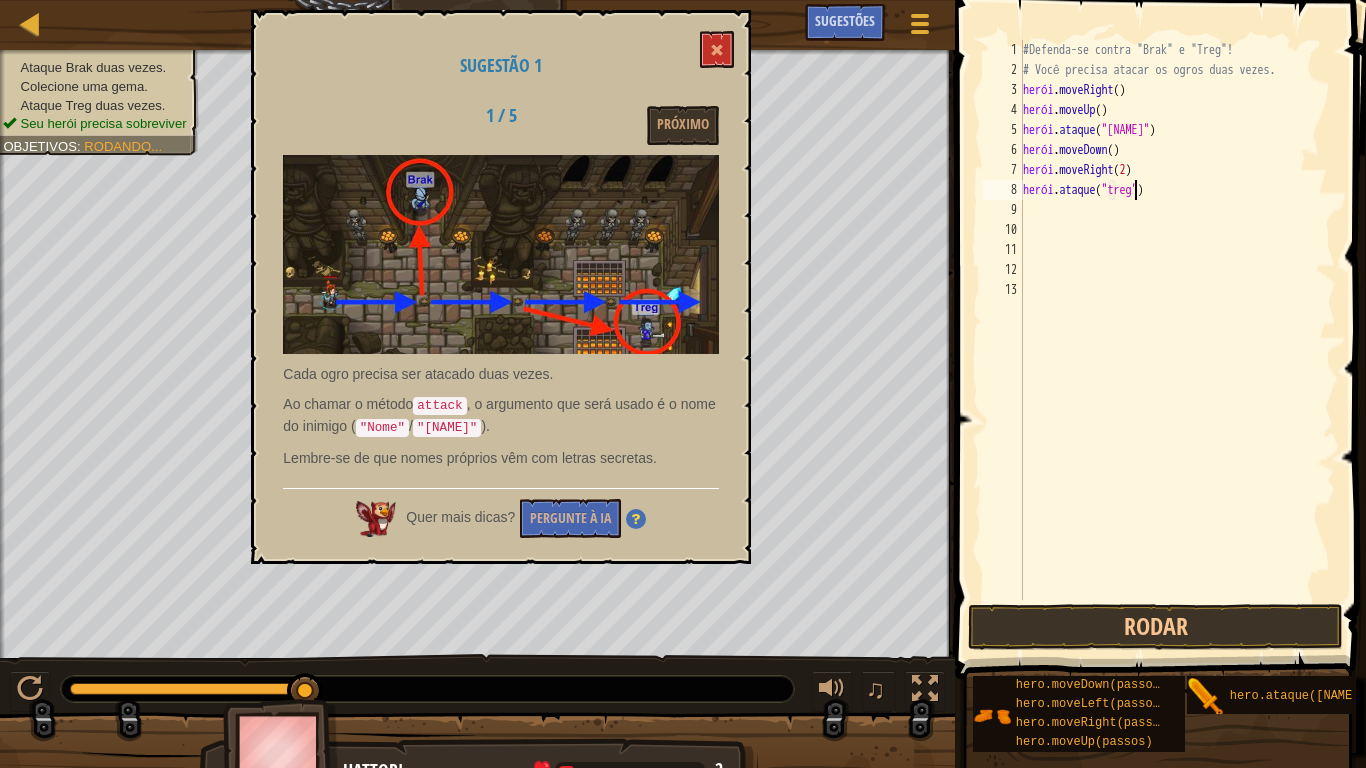 click on "#Defenda-se contra "Brak" e "Treg"! # Você precisa atacar os ogros duas vezes. herói  .  moveRight  (  ) herói  .  moveUp  (  ) herói  .  ataque  (  "freio"  ) herói  .  moveDown  (  ) herói  .  moveRight  (  2  ) herói  .  ataque  (  "treg"  )" at bounding box center [1178, 340] 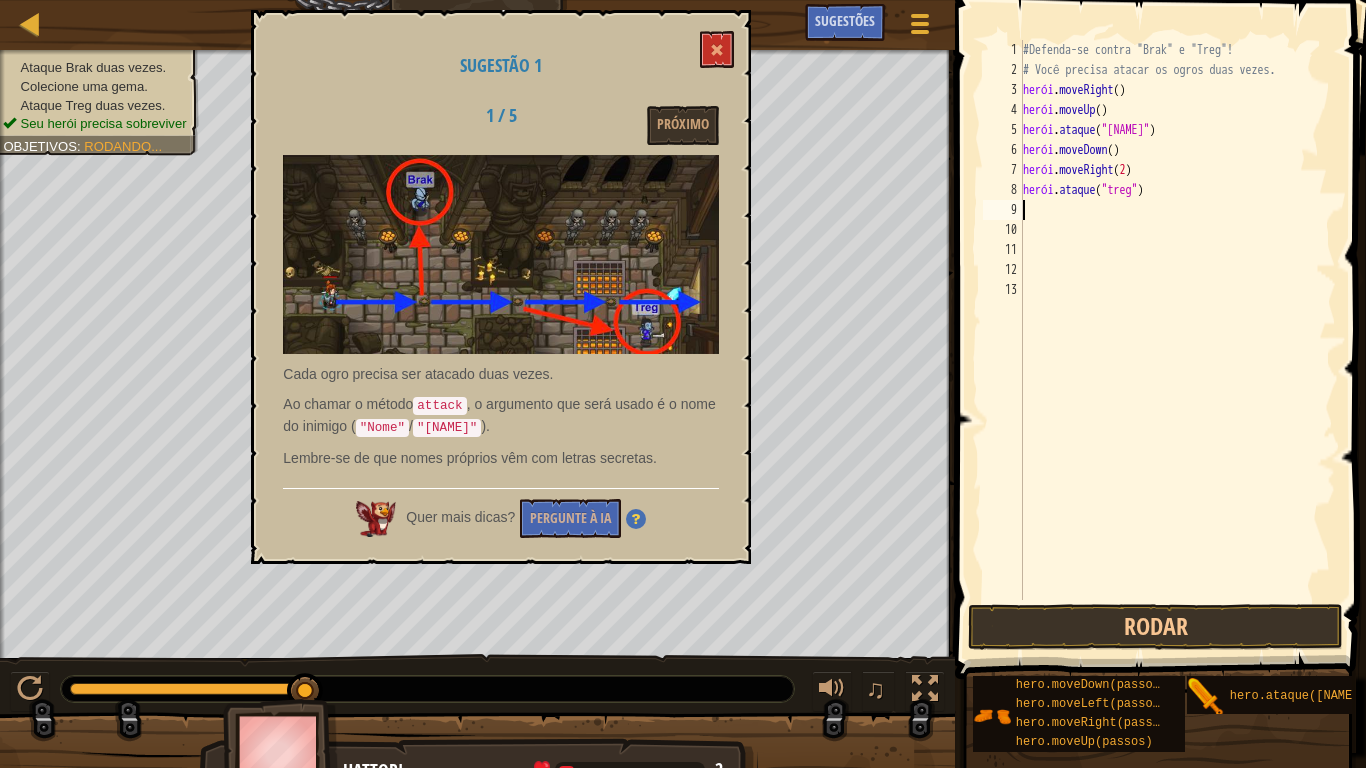 scroll, scrollTop: 9, scrollLeft: 0, axis: vertical 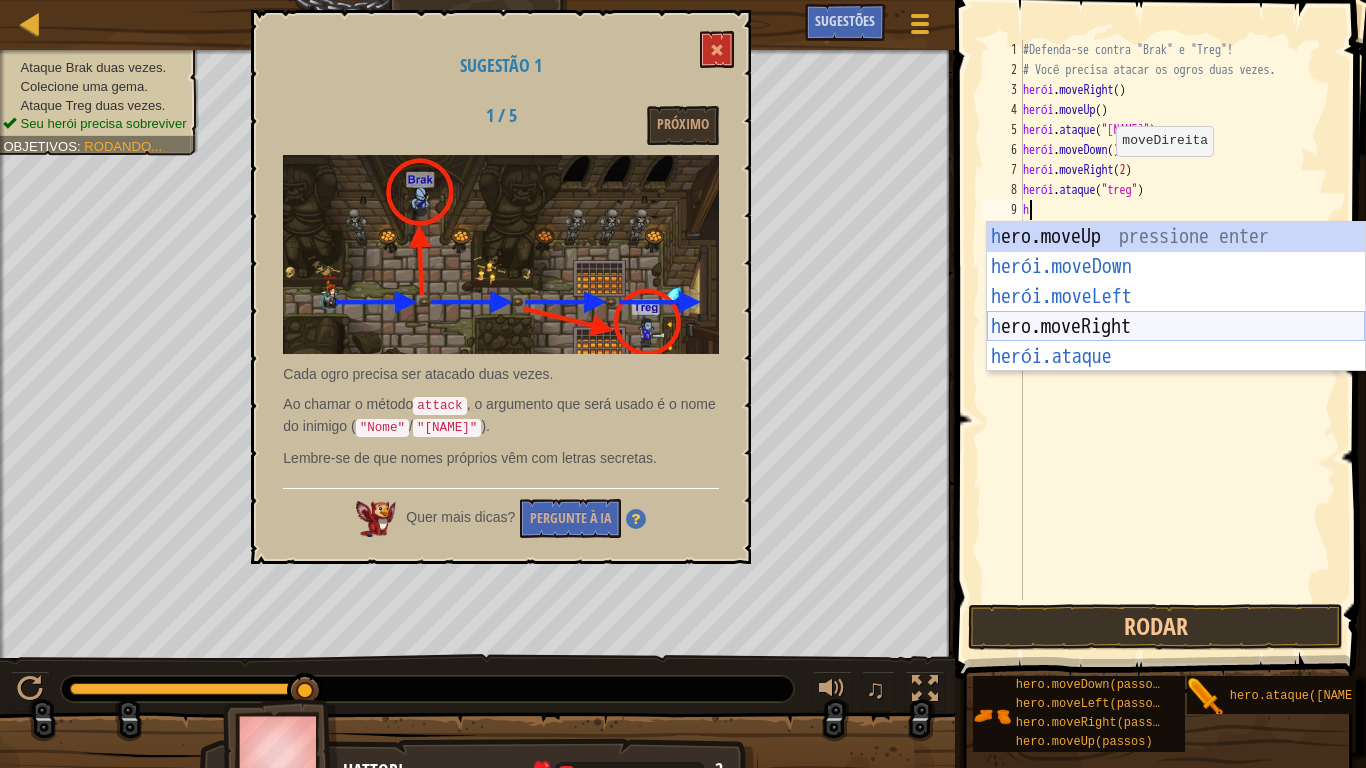 click on "h  ero.moveUp  pressione enter herói.moveDown ​ Pressione Enter herói.moveLeft ​ Pressione Enter h  ero.moveRight Pressione Enter herói.ataque ​ Pressione Enter" at bounding box center (1176, 327) 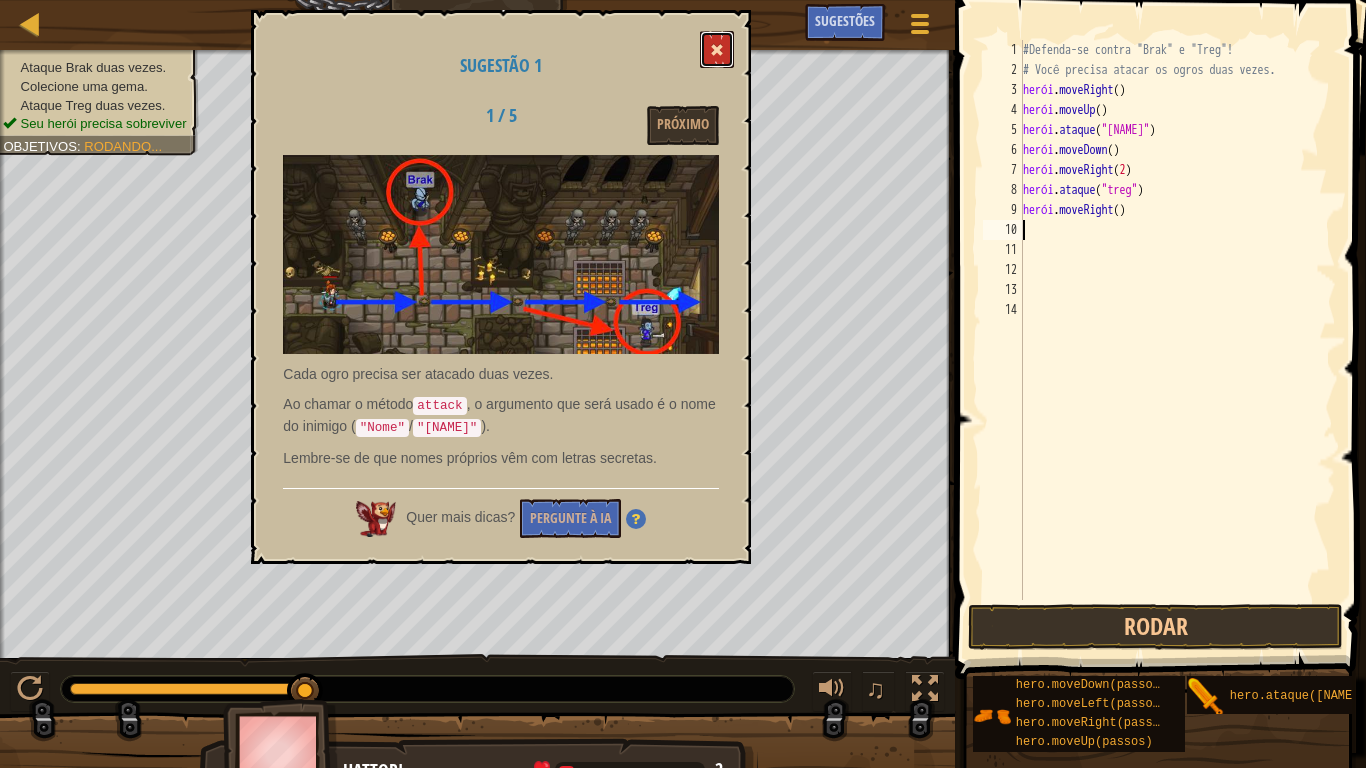 click at bounding box center [717, 50] 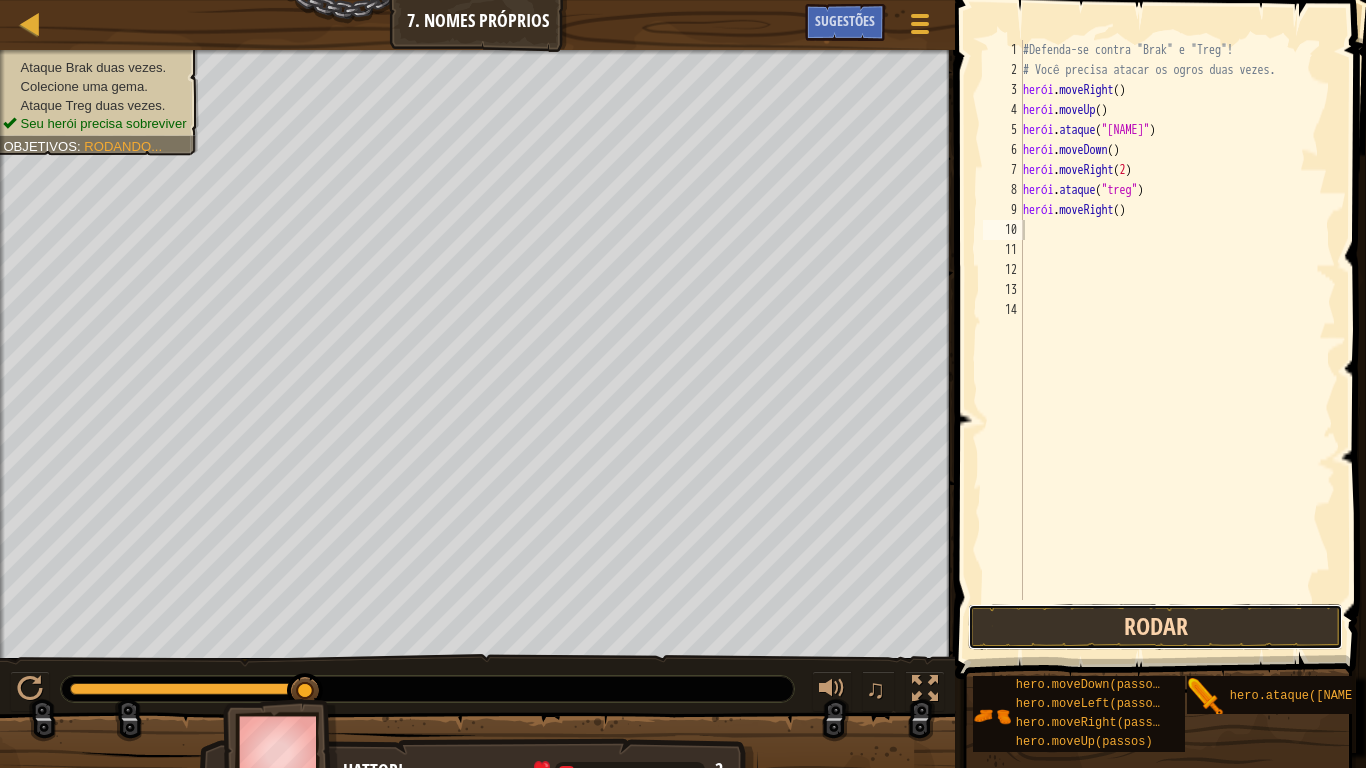 click on "Rodar" at bounding box center (1155, 627) 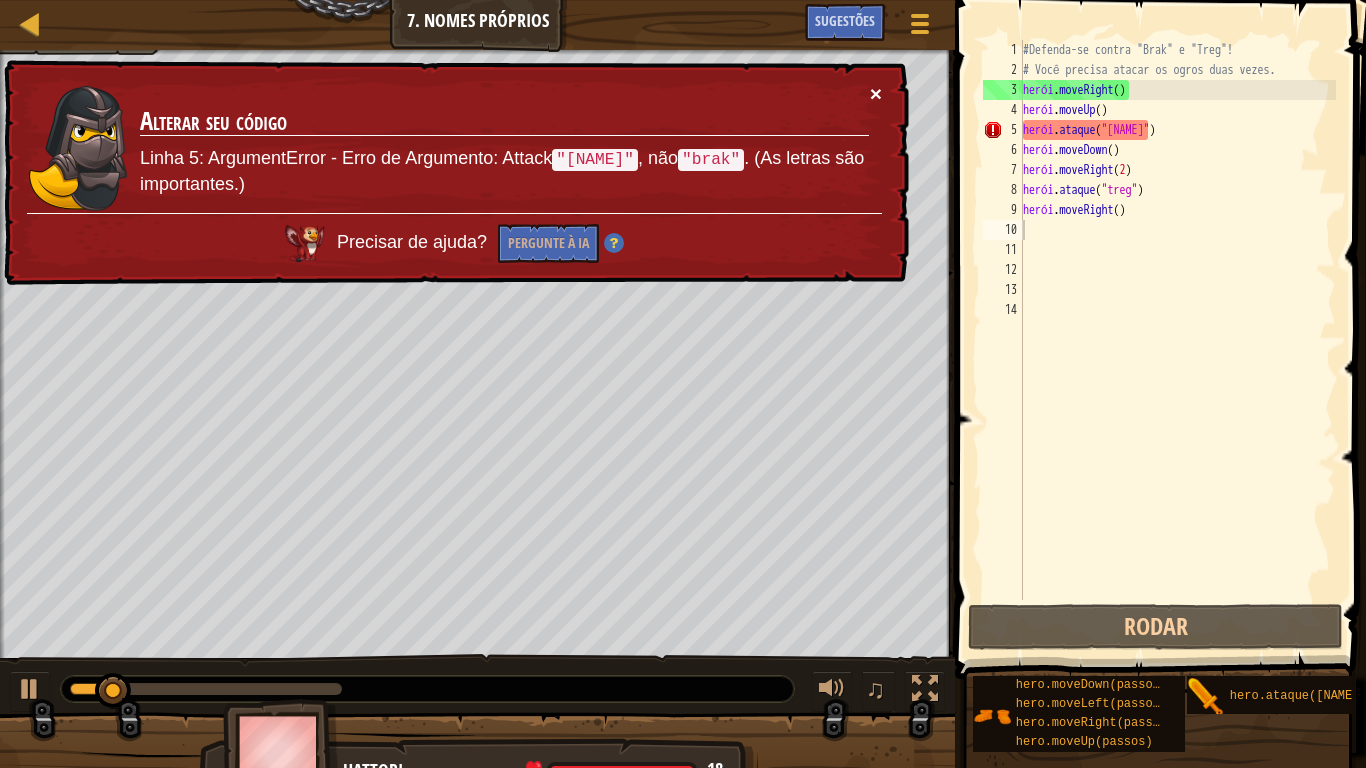click on "×" at bounding box center [876, 93] 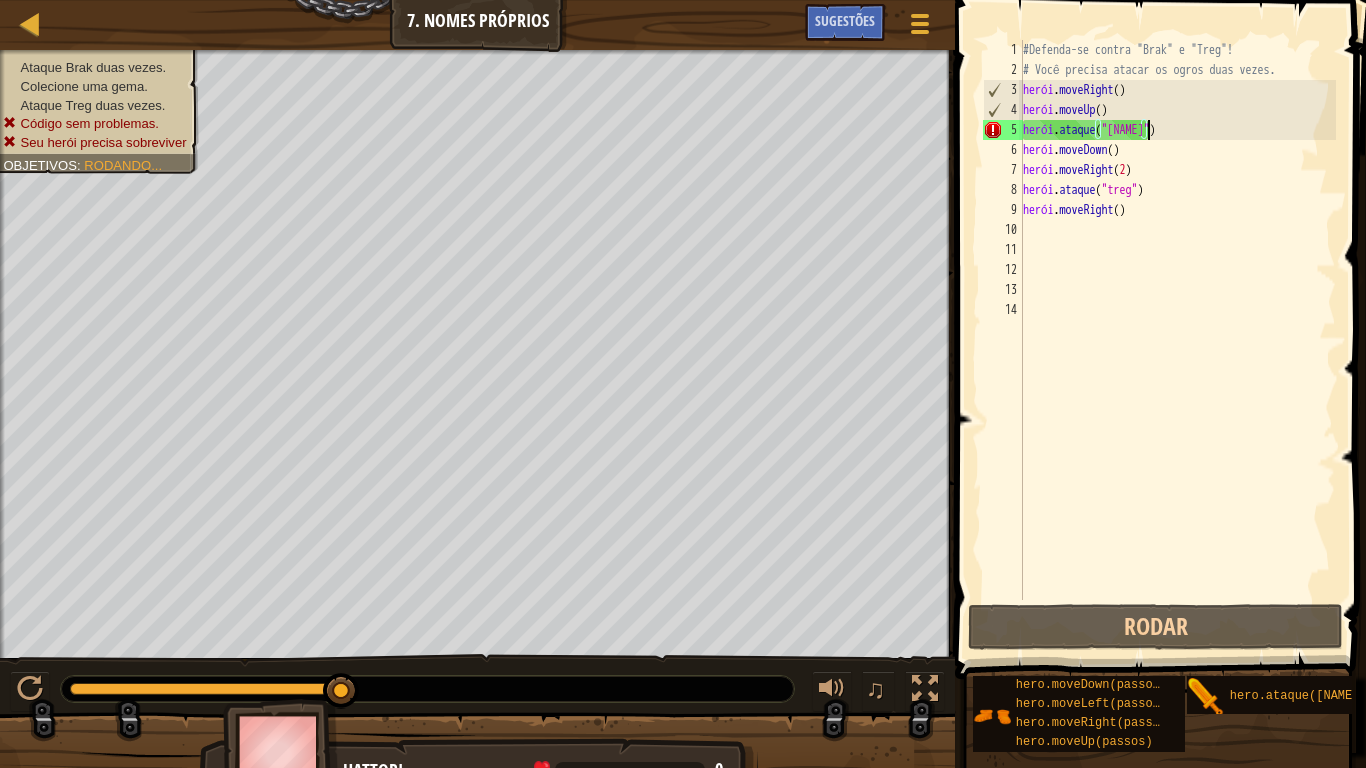 click on "herói  .  ataque  (  "freio"  ) herói  .  moveRight  (  2  ) herói  .  ataque  (  "treg"  ) herói  .  moveRight  (  )" at bounding box center (1178, 340) 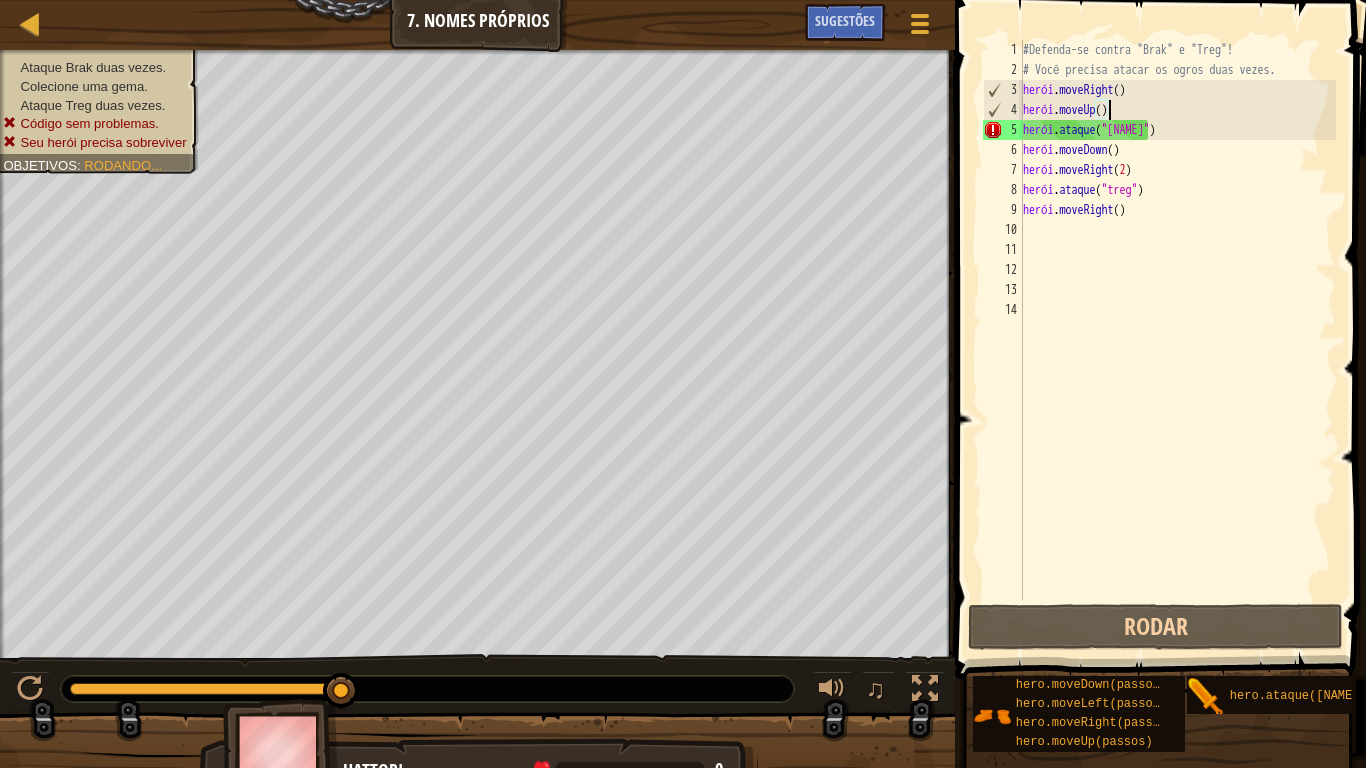 click on "herói  .  ataque  (  "freio"  ) herói  .  moveRight  (  2  ) herói  .  ataque  (  "treg"  ) herói  .  moveRight  (  )" at bounding box center (1178, 340) 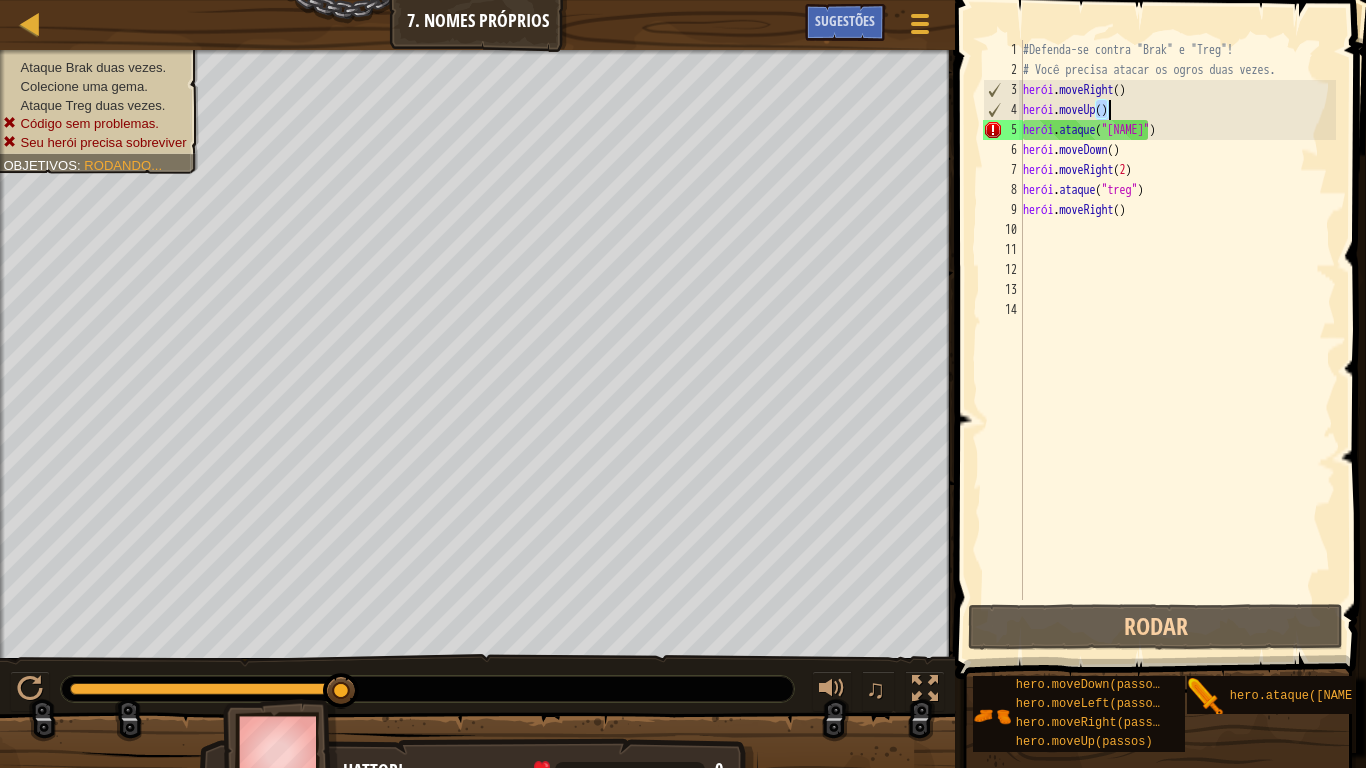 click on "herói  .  ataque  (  "freio"  ) herói  .  moveRight  (  2  ) herói  .  ataque  (  "treg"  ) herói  .  moveRight  (  )" at bounding box center (1178, 340) 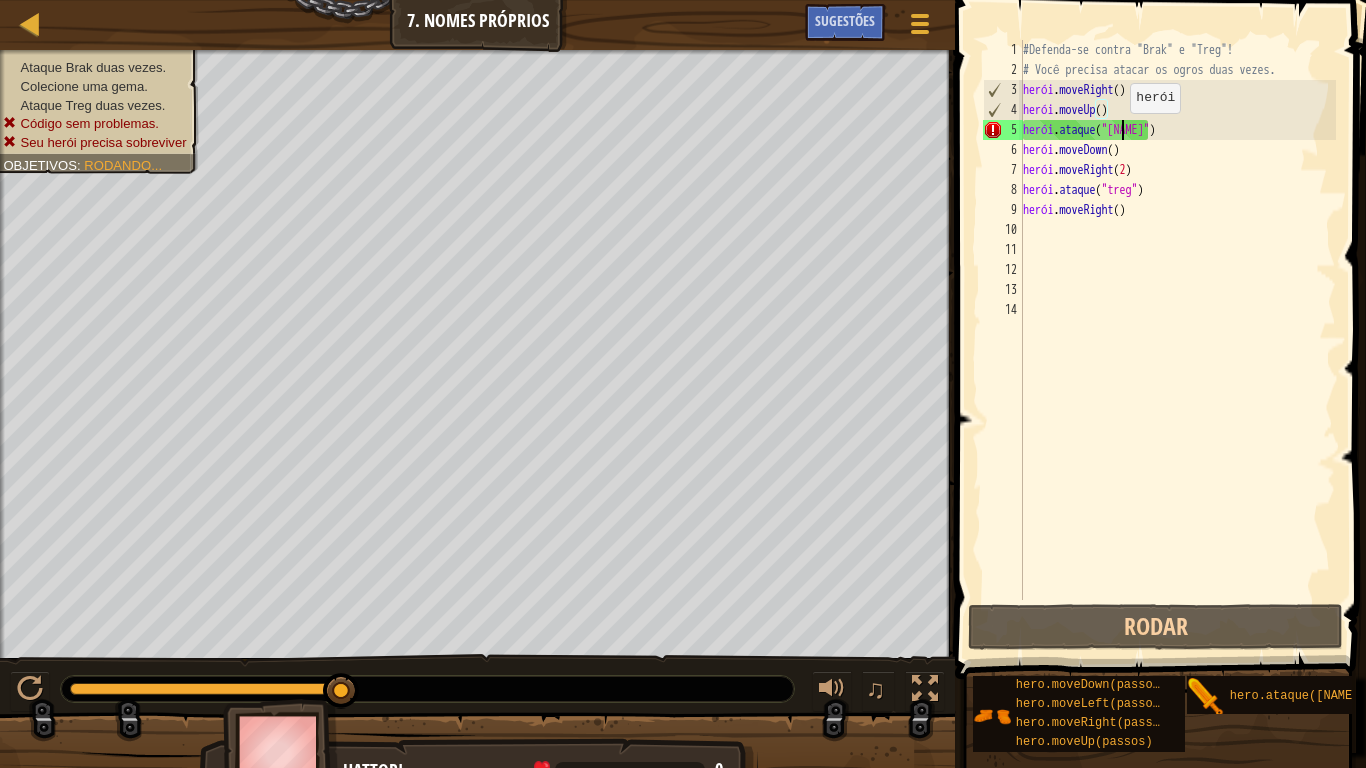 click on "herói  .  ataque  (  "freio"  ) herói  .  moveRight  (  2  ) herói  .  ataque  (  "treg"  ) herói  .  moveRight  (  )" at bounding box center [1178, 340] 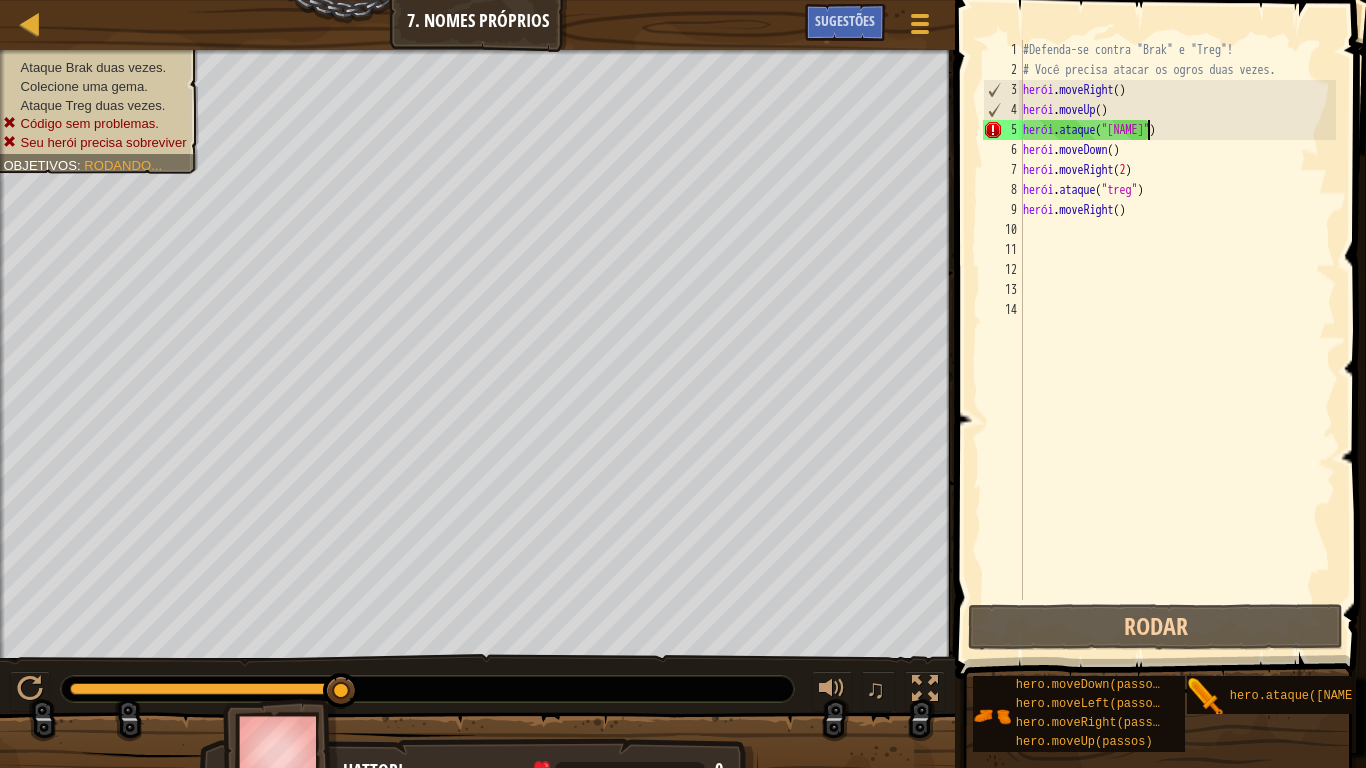 click on "herói  .  ataque  (  "freio"  ) herói  .  moveRight  (  2  ) herói  .  ataque  (  "treg"  ) herói  .  moveRight  (  )" at bounding box center (1178, 340) 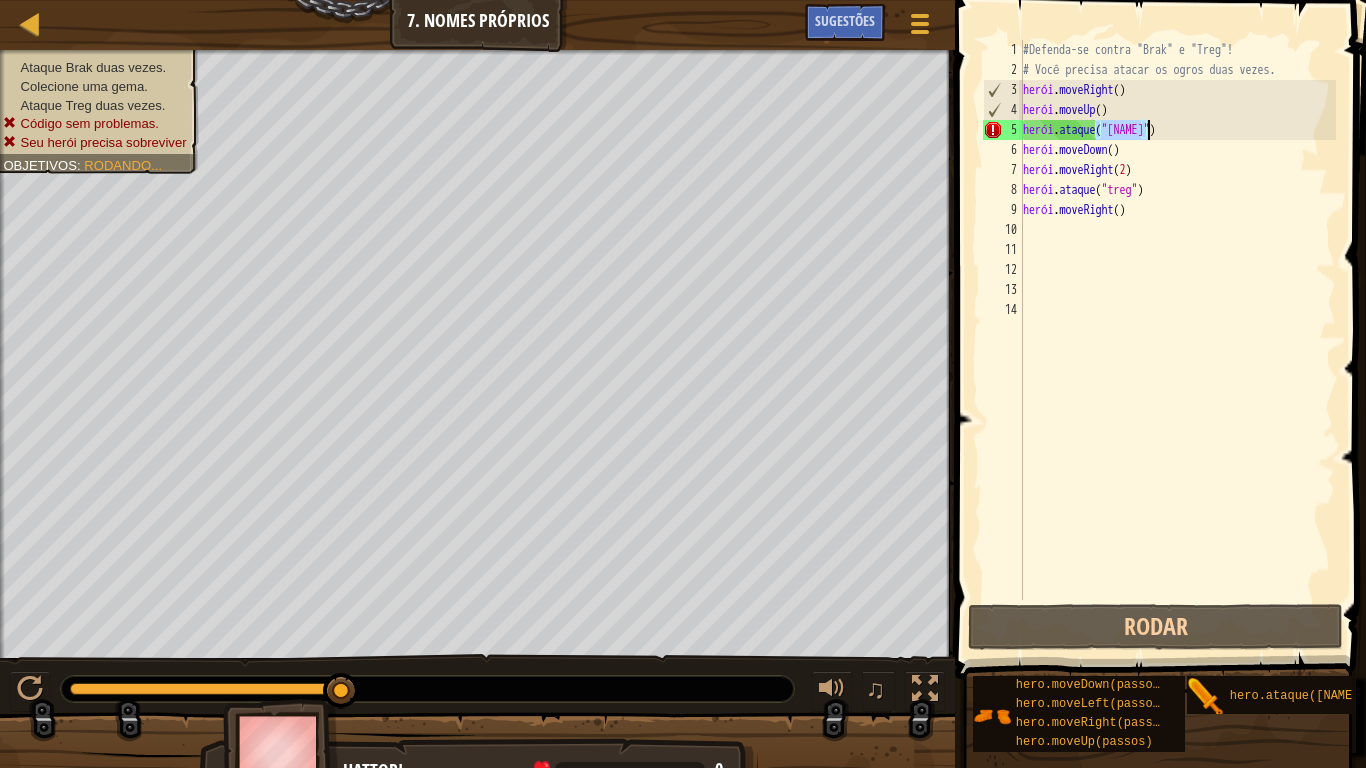 click on "herói  .  ataque  (  "freio"  ) herói  .  moveRight  (  2  ) herói  .  ataque  (  "treg"  ) herói  .  moveRight  (  )" at bounding box center (1178, 340) 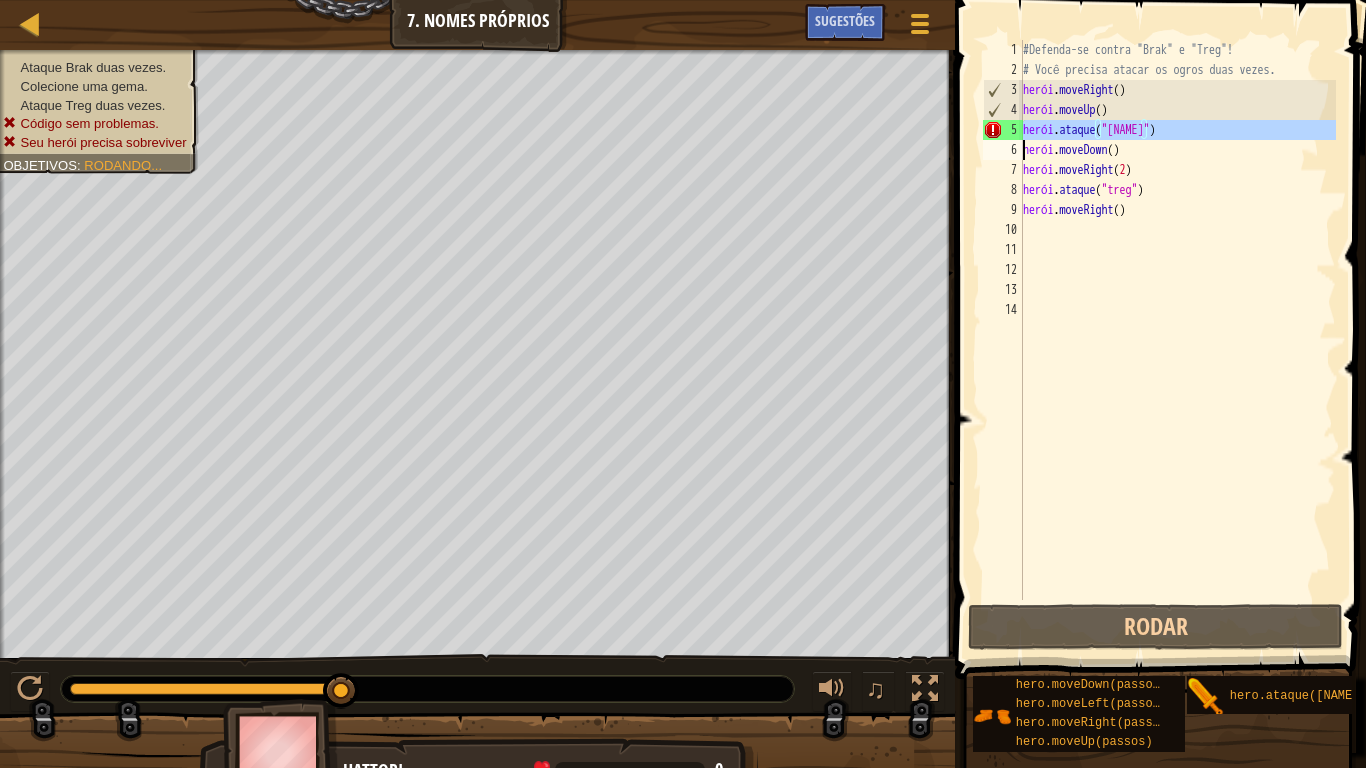 click on "herói  .  ataque  (  "freio"  ) herói  .  moveRight  (  2  ) herói  .  ataque  (  "treg"  ) herói  .  moveRight  (  )" at bounding box center (1178, 340) 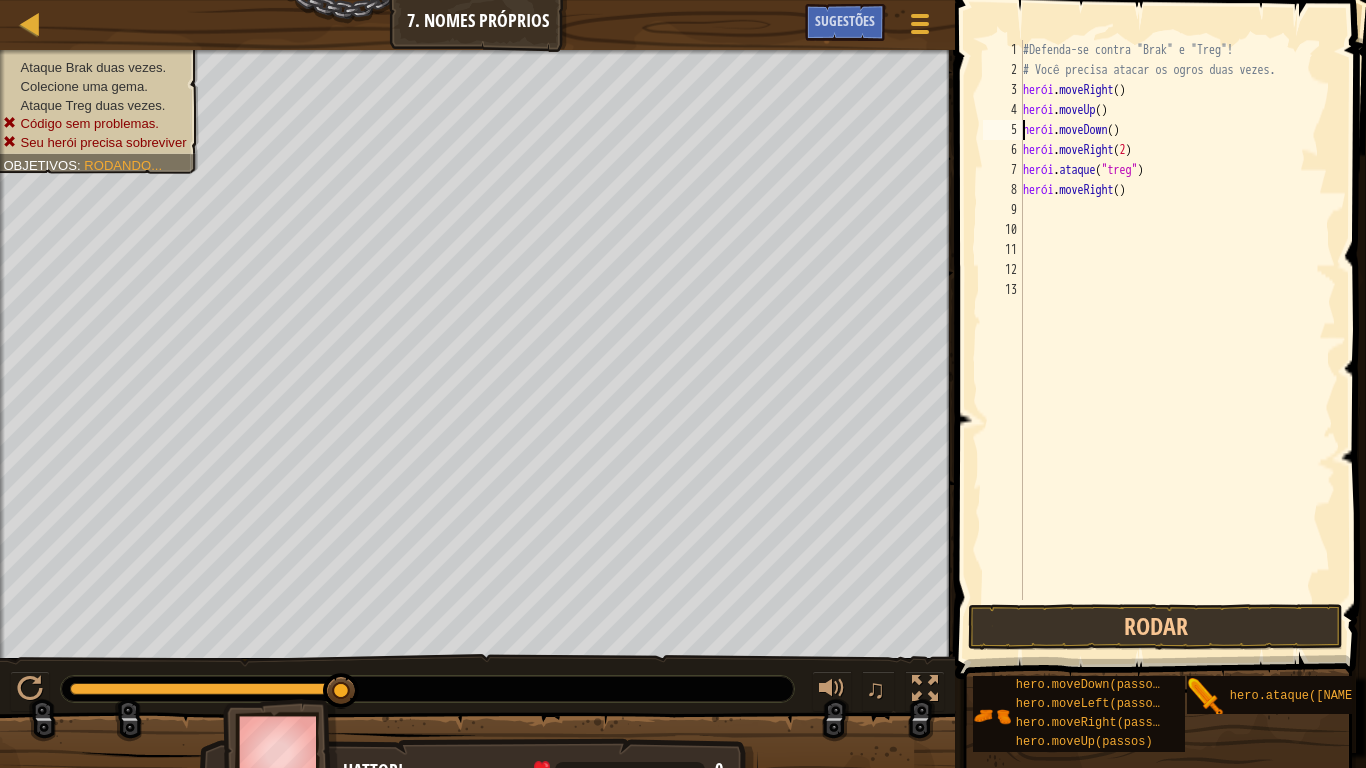 click on "#Defenda-se contra "Brak" e "Treg"! # Você precisa atacar os ogros duas vezes. herói  .  moveRight  (  ) herói  .  moveUp  (  ) herói  .  moveDown  (  ) herói  .  moveRight  (  2  ) herói  .  ataque  (  "treg"  ) herói  .  moveRight  (  )" at bounding box center [1178, 340] 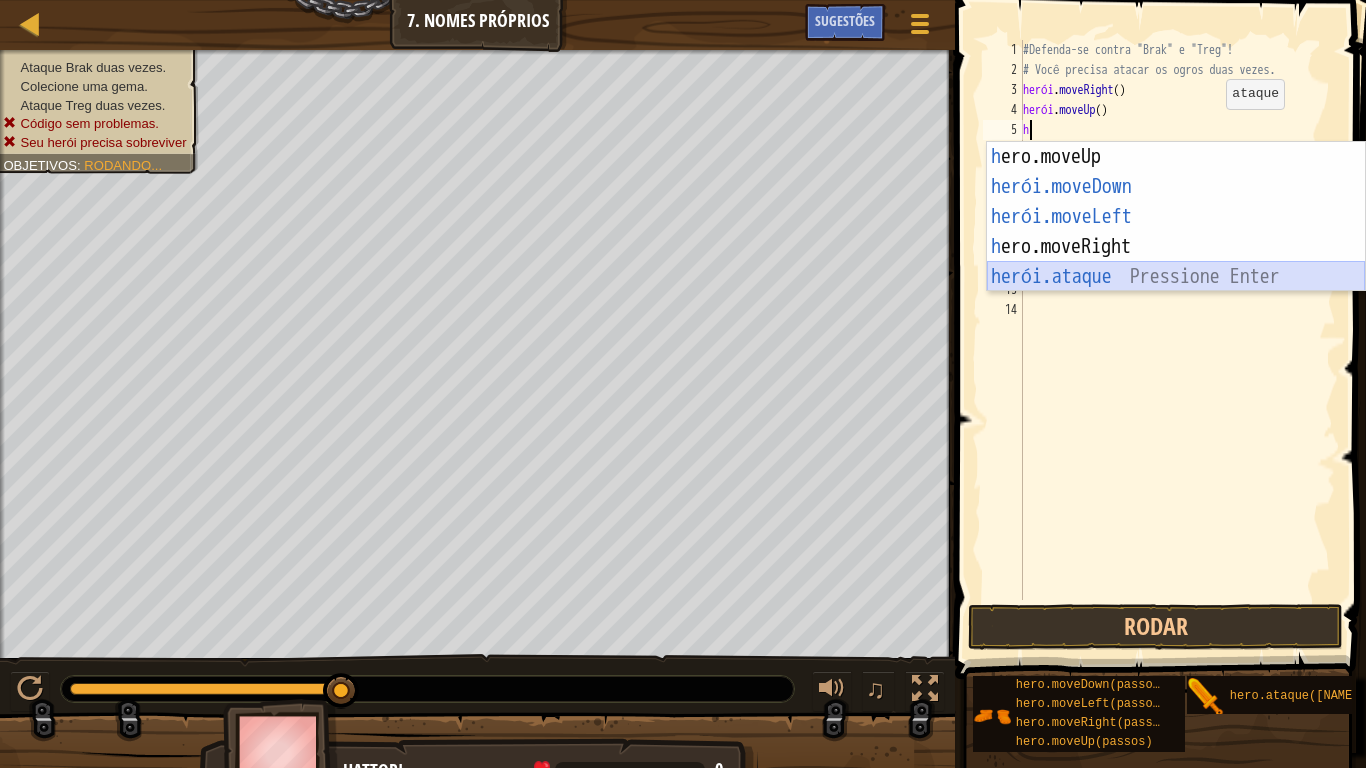 click on "h  ero.moveUp  pressione enter herói.moveDown ​ Pressione Enter herói.moveLeft ​ Pressione Enter h  ero.moveRight Pressione Enter herói.ataque ​ Pressione Enter" at bounding box center (1176, 247) 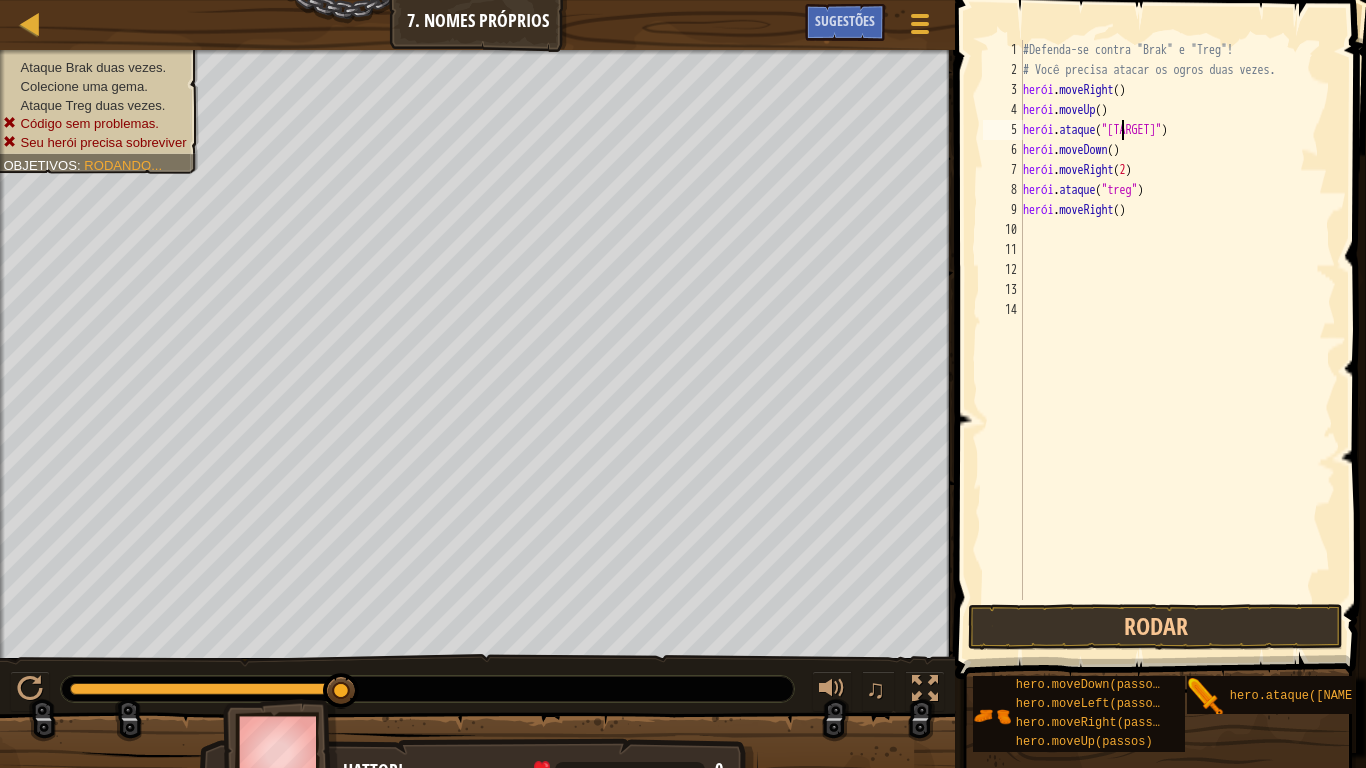 scroll, scrollTop: 9, scrollLeft: 9, axis: both 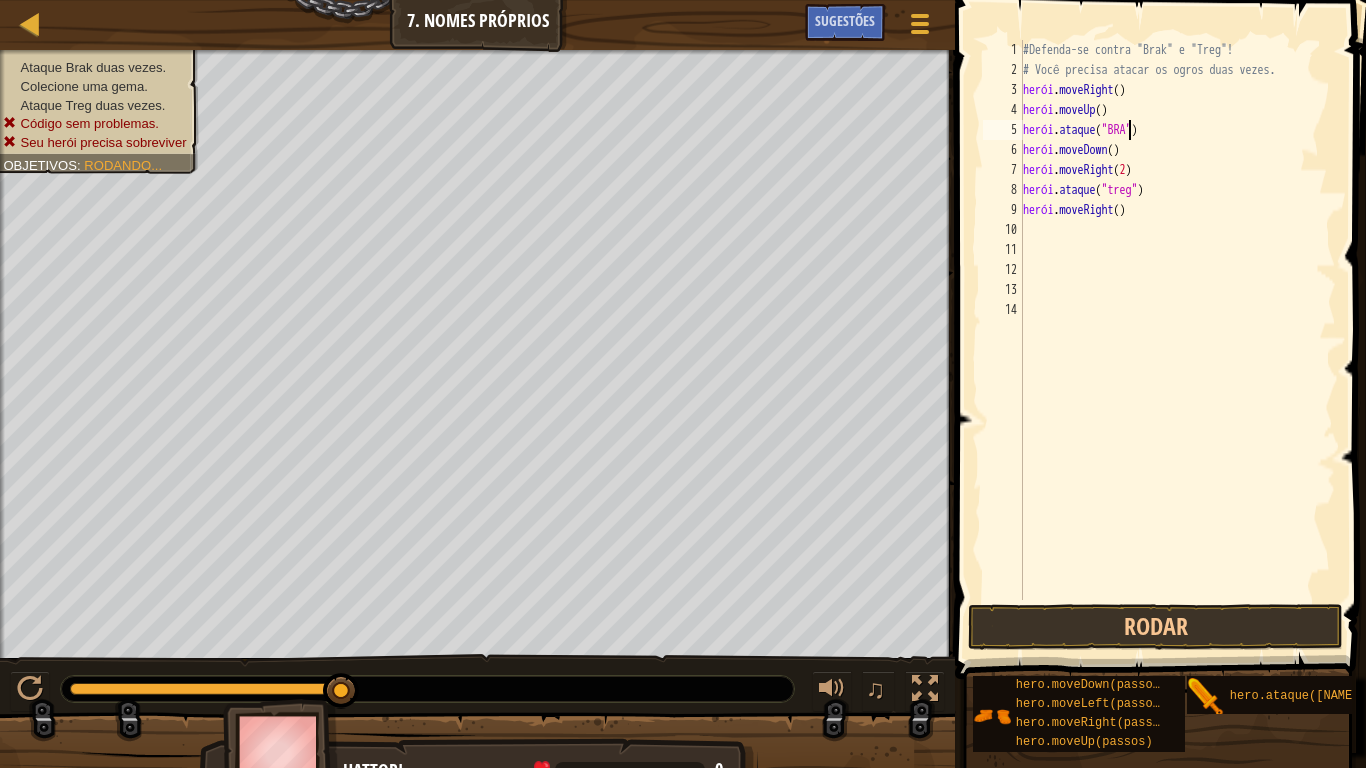type on "hero.attack("[NAME]" 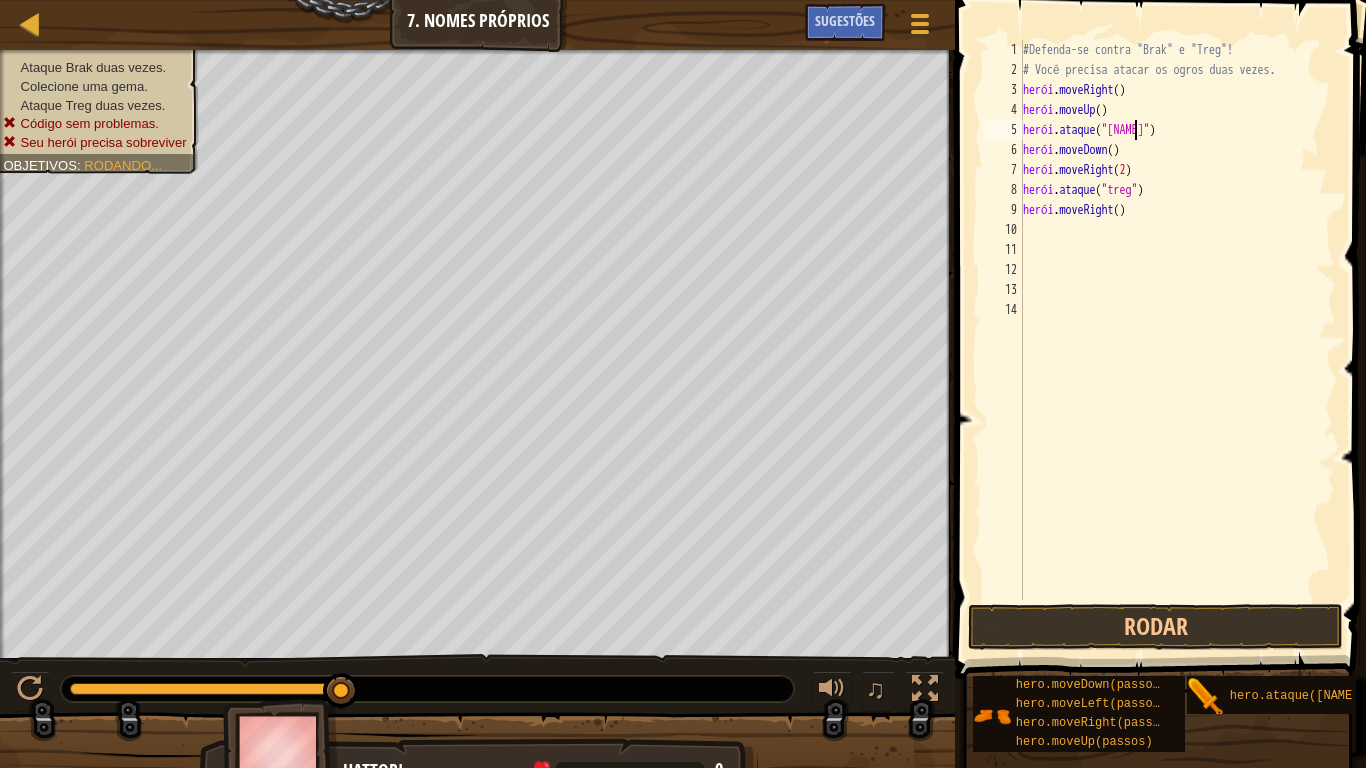 click on "herói  .  moveRight  (  ) herói  .  moveUp  (  ) herói  .  ataque  (  "[NAME]"  ) herói  .  moveDown  (  ) herói  .  moveRight  (  2  ) herói  .  ataque  (  "[NAME]"  ) herói  .  moveRight  (  )" at bounding box center (1178, 340) 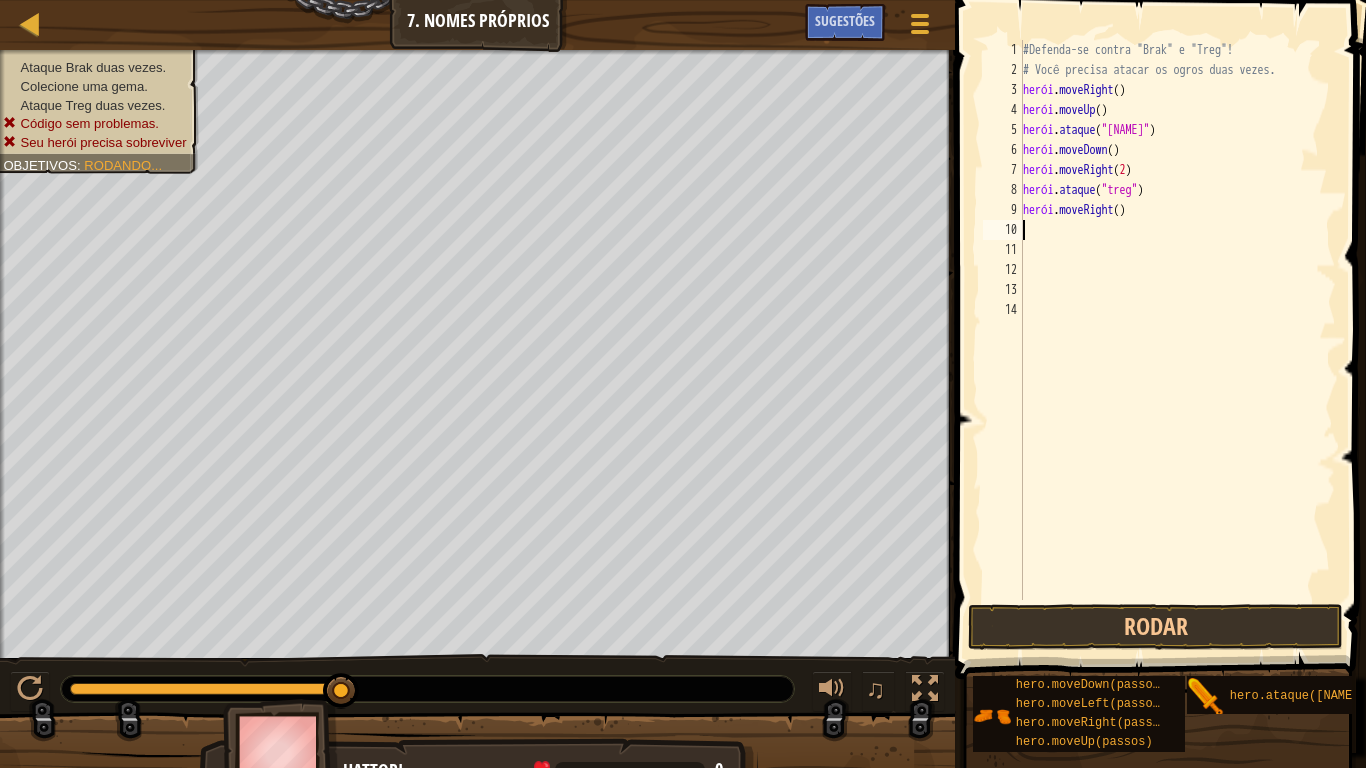 scroll, scrollTop: 9, scrollLeft: 0, axis: vertical 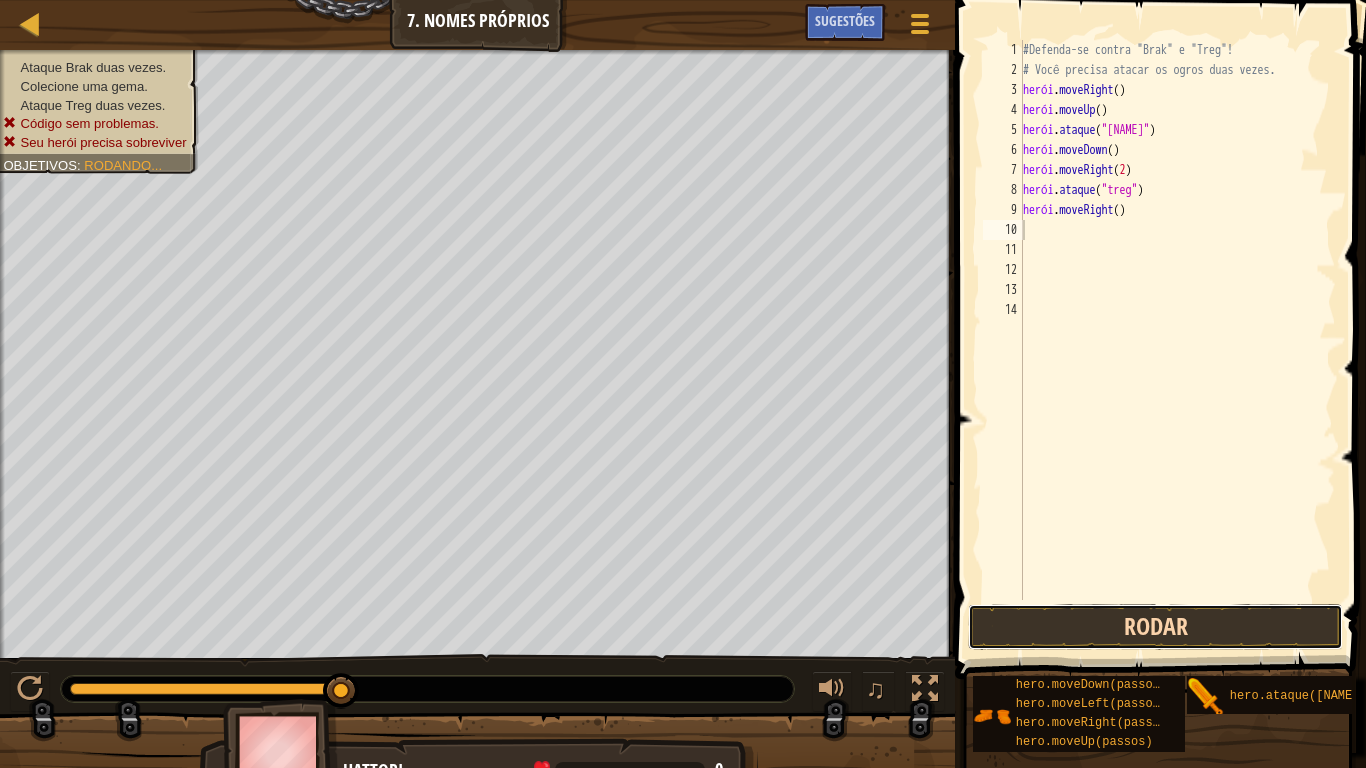 click on "Rodar" at bounding box center [1155, 627] 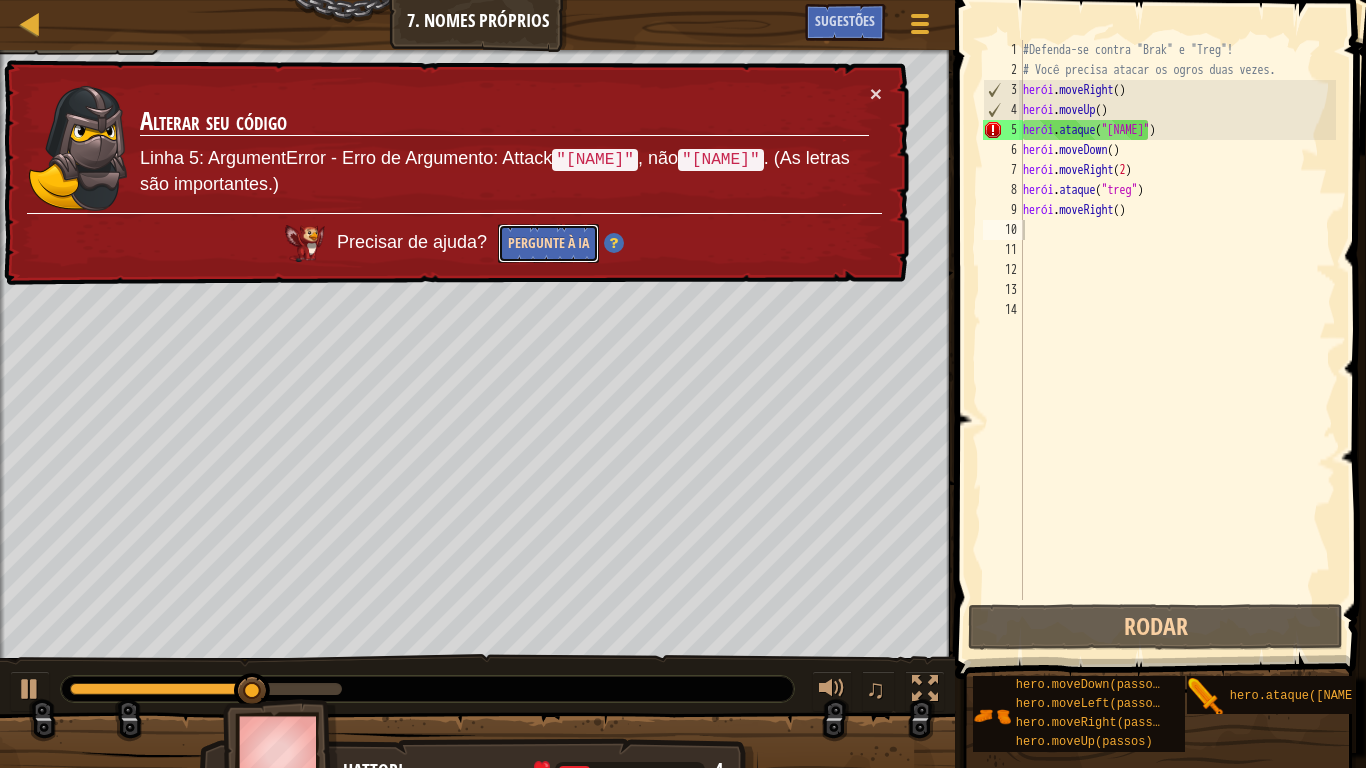 click on "Pergunte à IA" at bounding box center [548, 243] 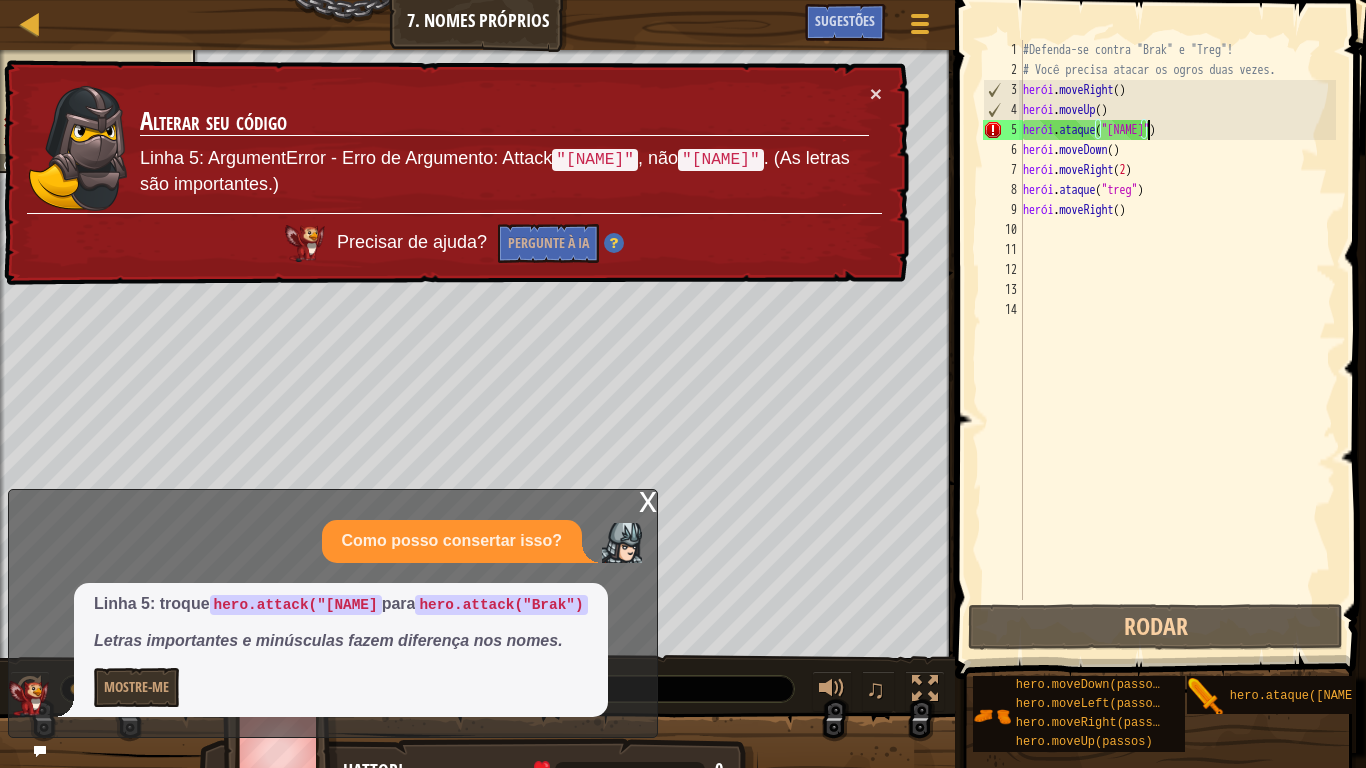 click on "herói  .  moveRight  (  ) herói  .  moveUp  (  ) herói  .  ataque  (  "[NAME]"  ) herói  .  moveDown  (  ) herói  .  moveRight  (  2  ) herói  .  ataque  (  "[NAME]"  ) herói  .  moveRight  (  )" at bounding box center (1178, 340) 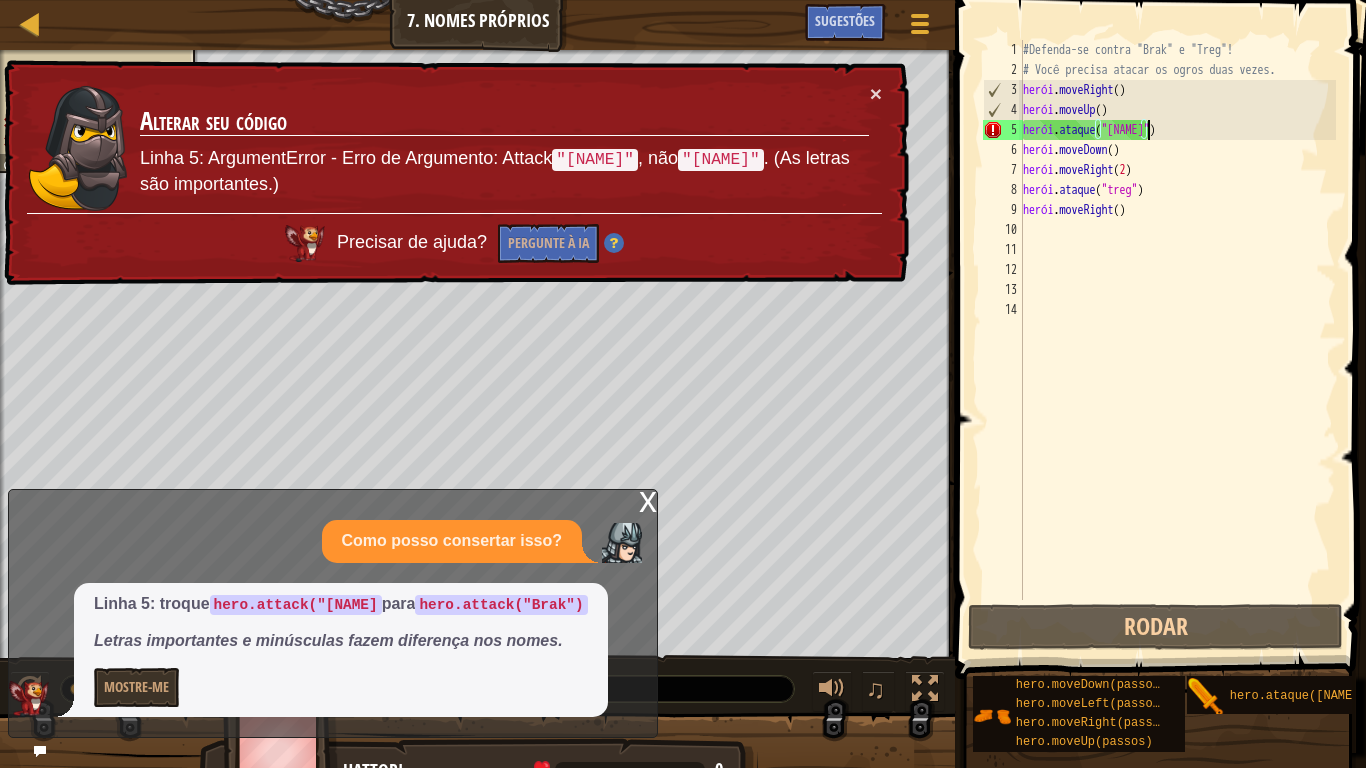 click on "herói  .  moveRight  (  ) herói  .  moveUp  (  ) herói  .  ataque  (  "[NAME]"  ) herói  .  moveDown  (  ) herói  .  moveRight  (  2  ) herói  .  ataque  (  "[NAME]"  ) herói  .  moveRight  (  )" at bounding box center (1178, 340) 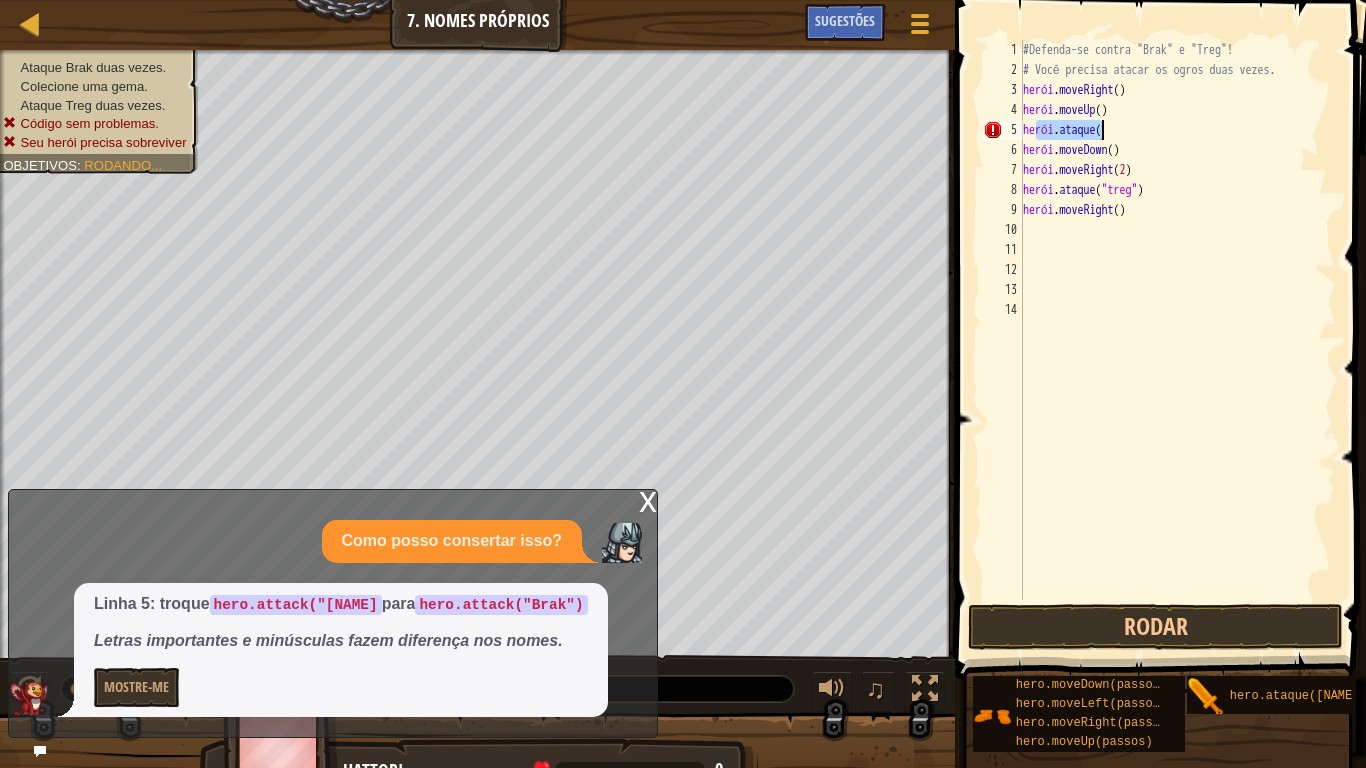 drag, startPoint x: 1033, startPoint y: 131, endPoint x: 1171, endPoint y: 127, distance: 138.05795 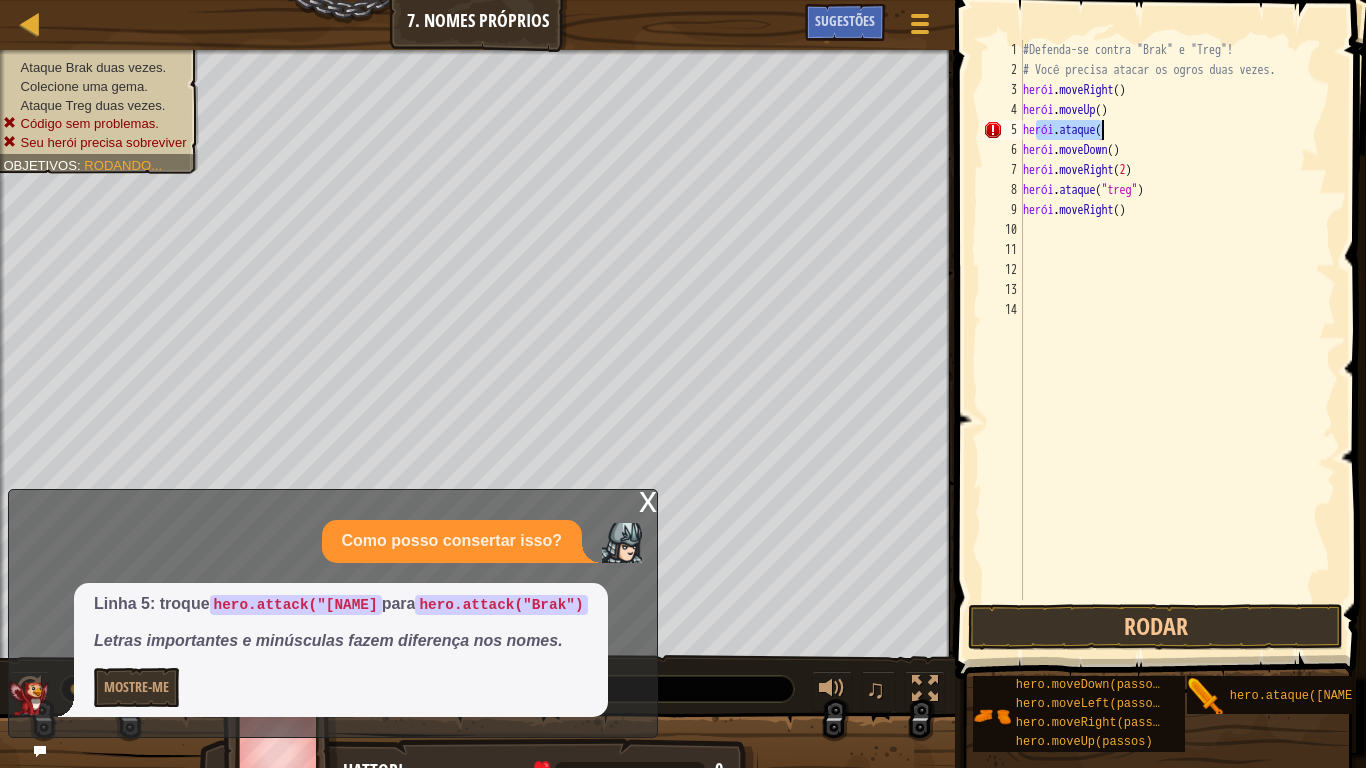 click on "#Defenda-se contra "Brak" e "Treg"! # Você precisa atacar os ogros duas vezes. herói  .  moveRight  (  ) herói  .  moveUp  (  ) herói  .  ataque  ( herói  .  moveDown  (  ) herói  .  moveRight  (  2  ) herói  .  ataque  (  "treg"  ) herói  .  moveRight  (  )" at bounding box center (1178, 340) 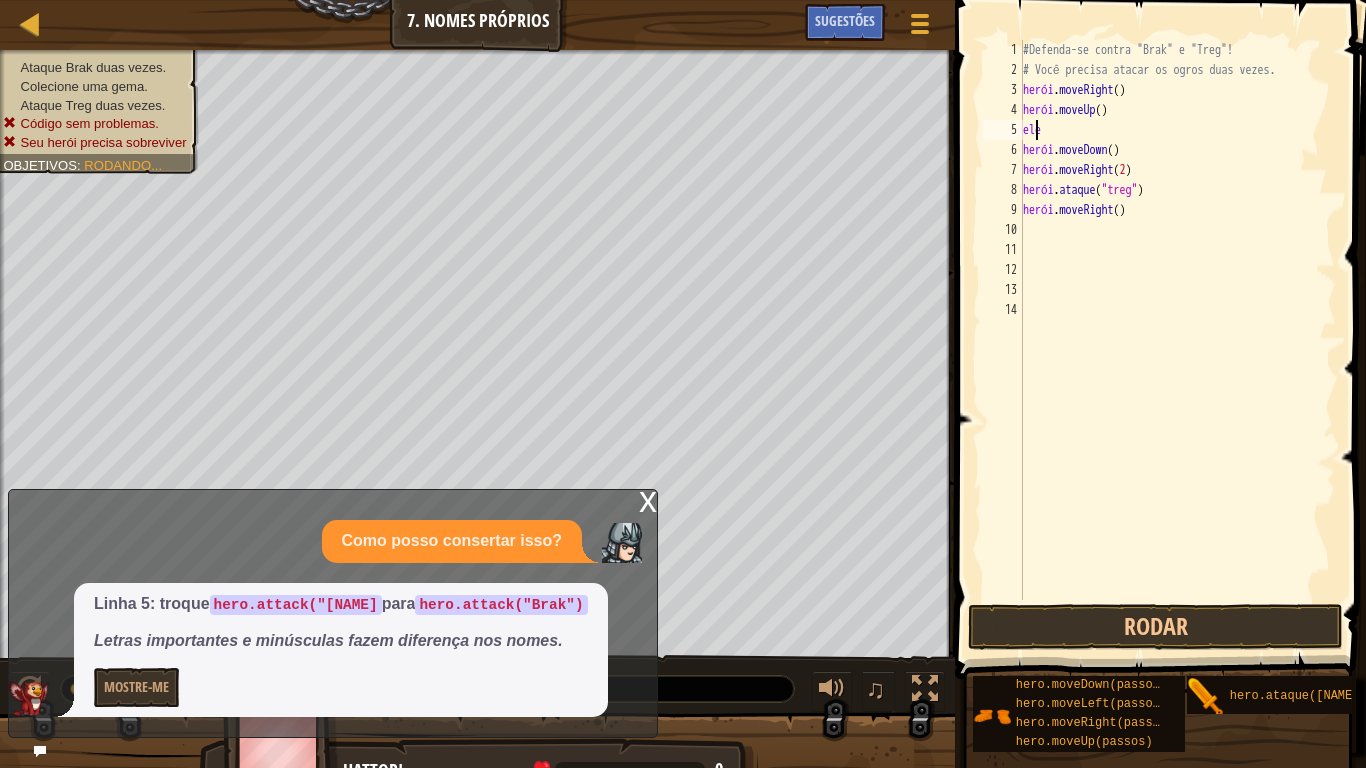 type on "h" 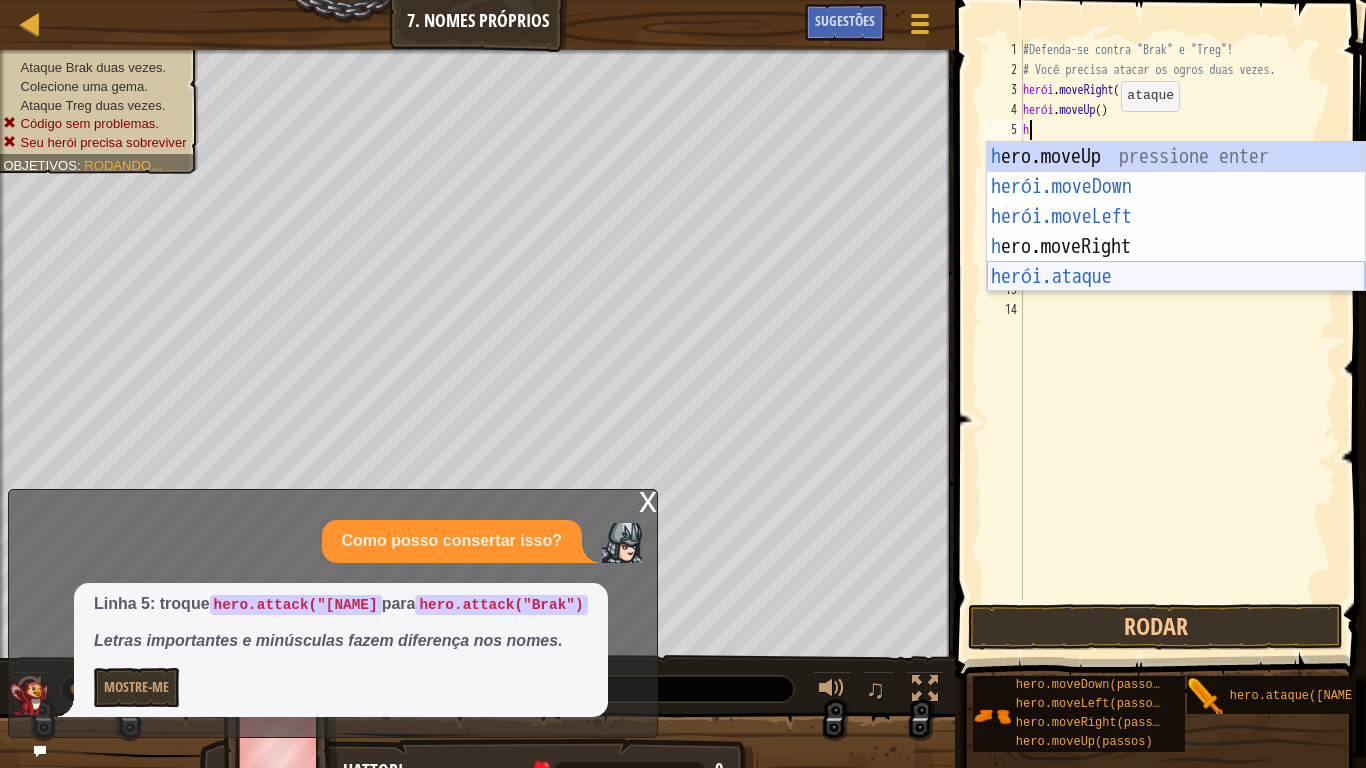 click on "h  ero.moveUp  pressione enter herói.moveDown ​ Pressione Enter herói.moveLeft ​ Pressione Enter h  ero.moveRight Pressione Enter herói.ataque ​ Pressione Enter" at bounding box center [1176, 247] 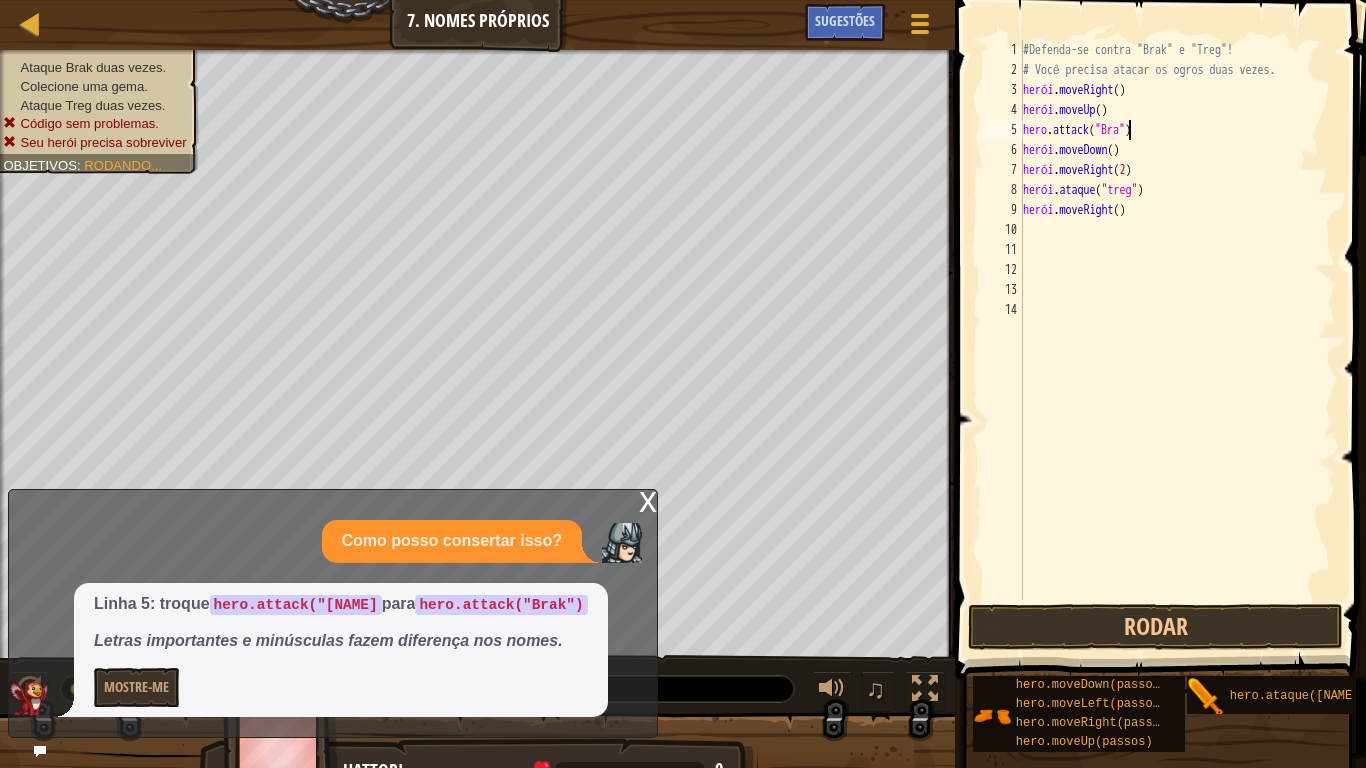 scroll, scrollTop: 9, scrollLeft: 9, axis: both 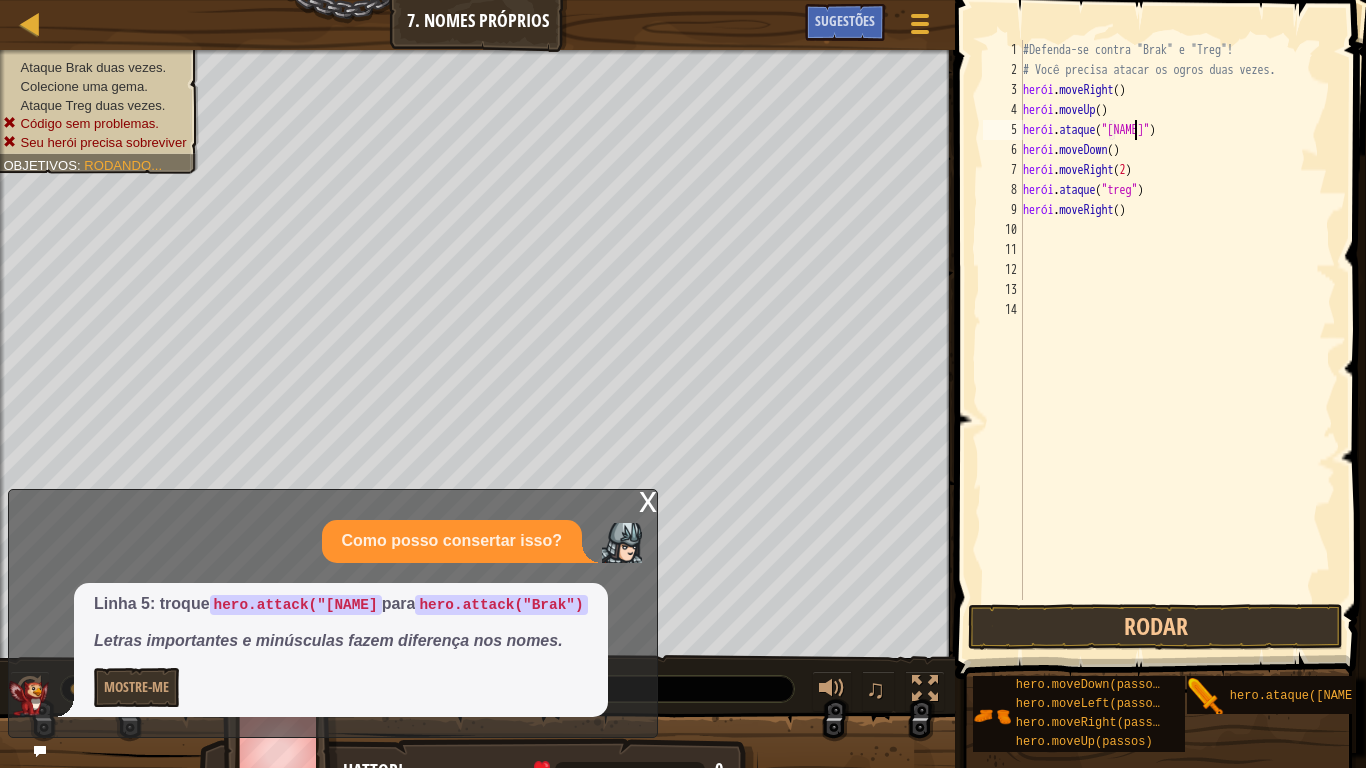 click on "herói  .  moveRight  (  ) herói  .  moveUp  (  ) herói  .  ataque  (  "[NAME]"  ) herói  .  moveDown  (  ) herói  .  moveRight  (  2  ) herói  .  ataque  (  "[NAME]"  ) herói  .  moveRight  (  )" at bounding box center (1178, 340) 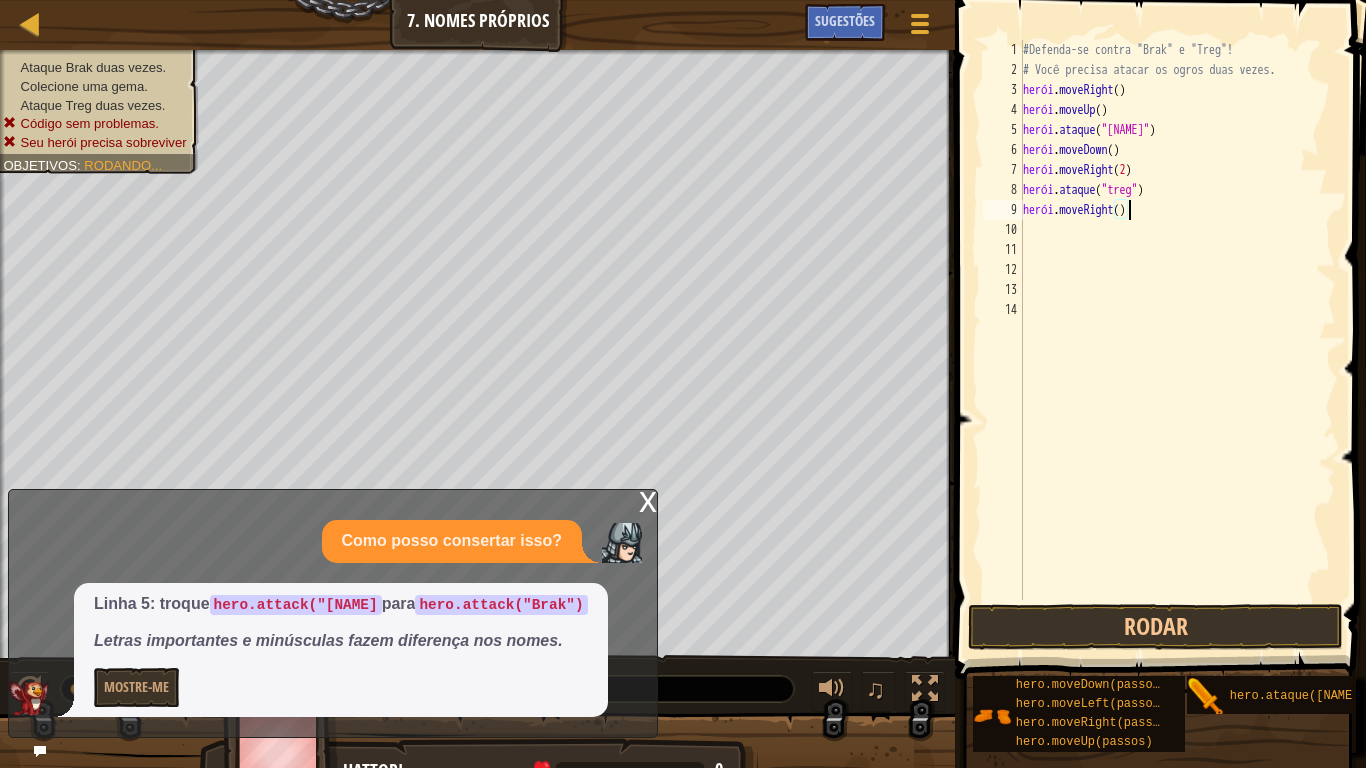 scroll, scrollTop: 9, scrollLeft: 8, axis: both 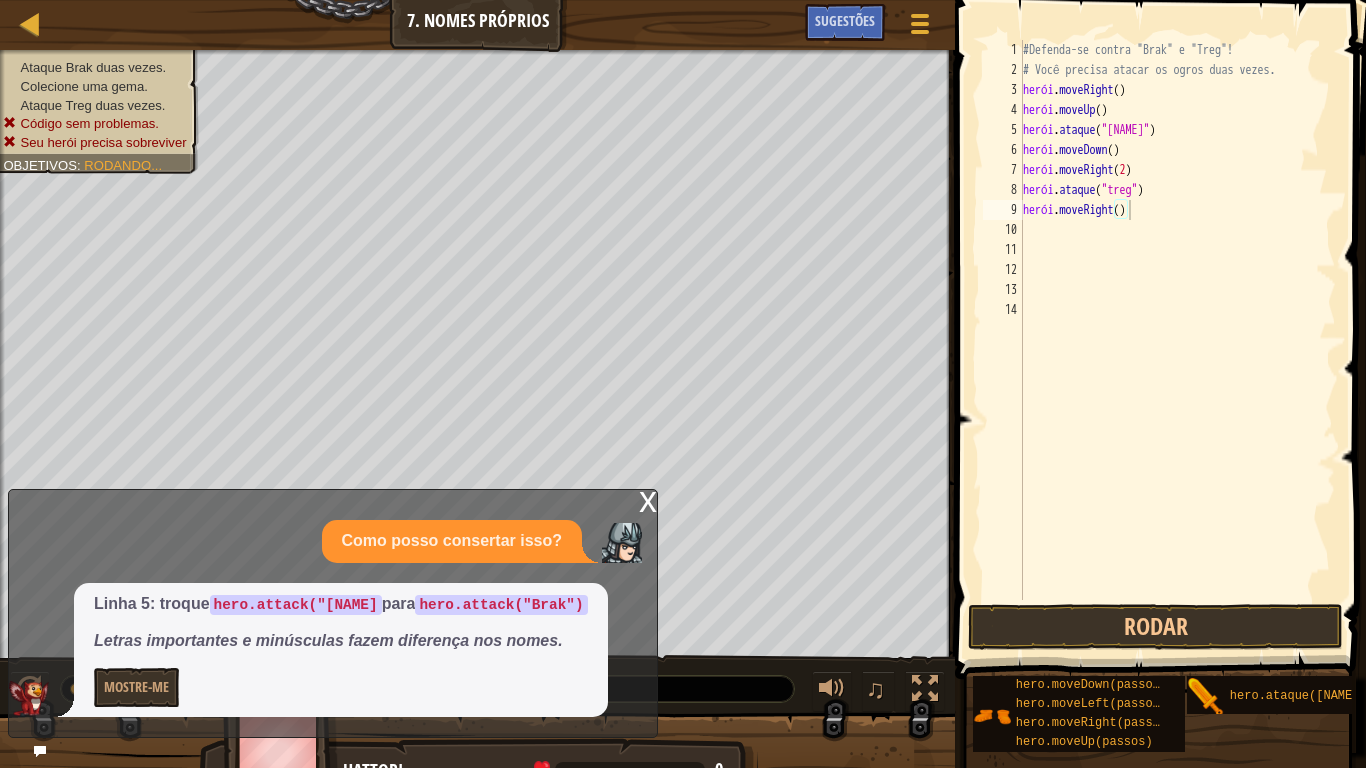 click on "x" at bounding box center [648, 499] 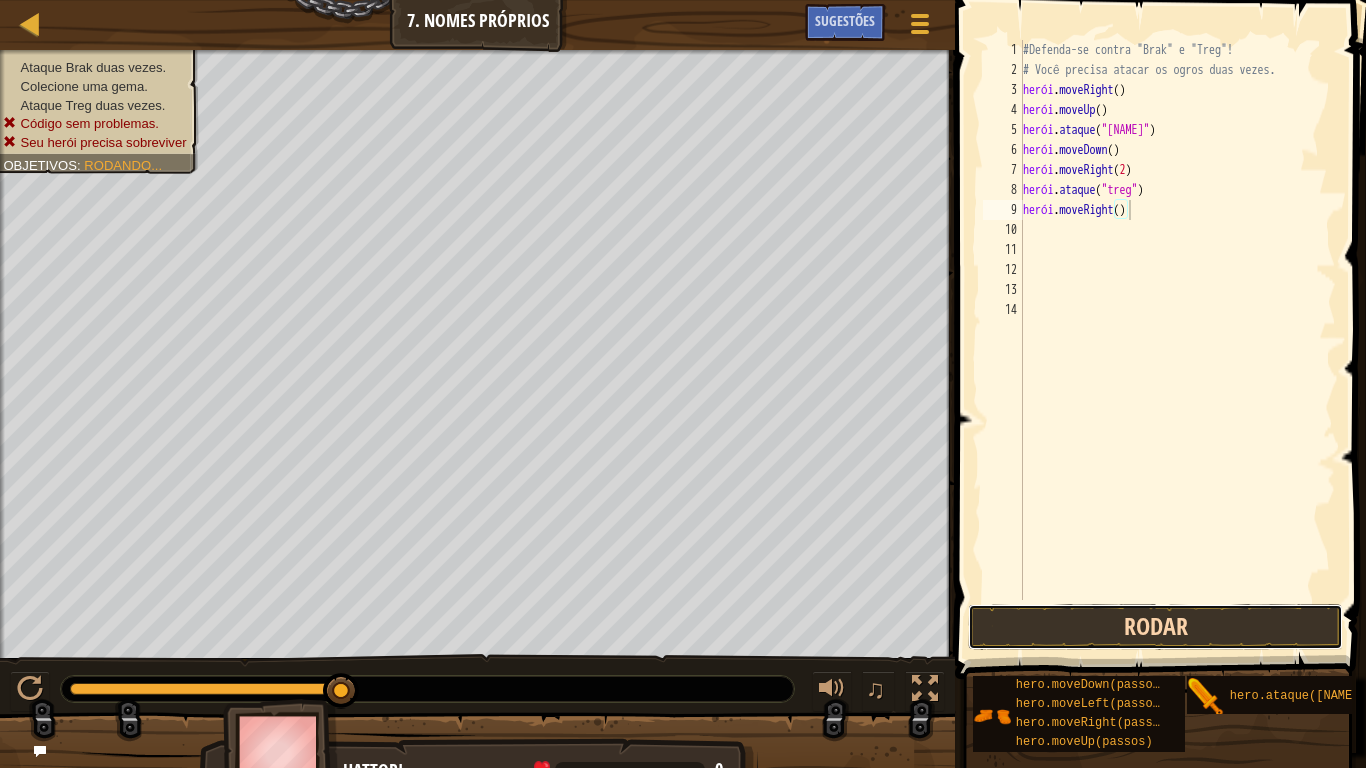 click on "Rodar" at bounding box center [1155, 627] 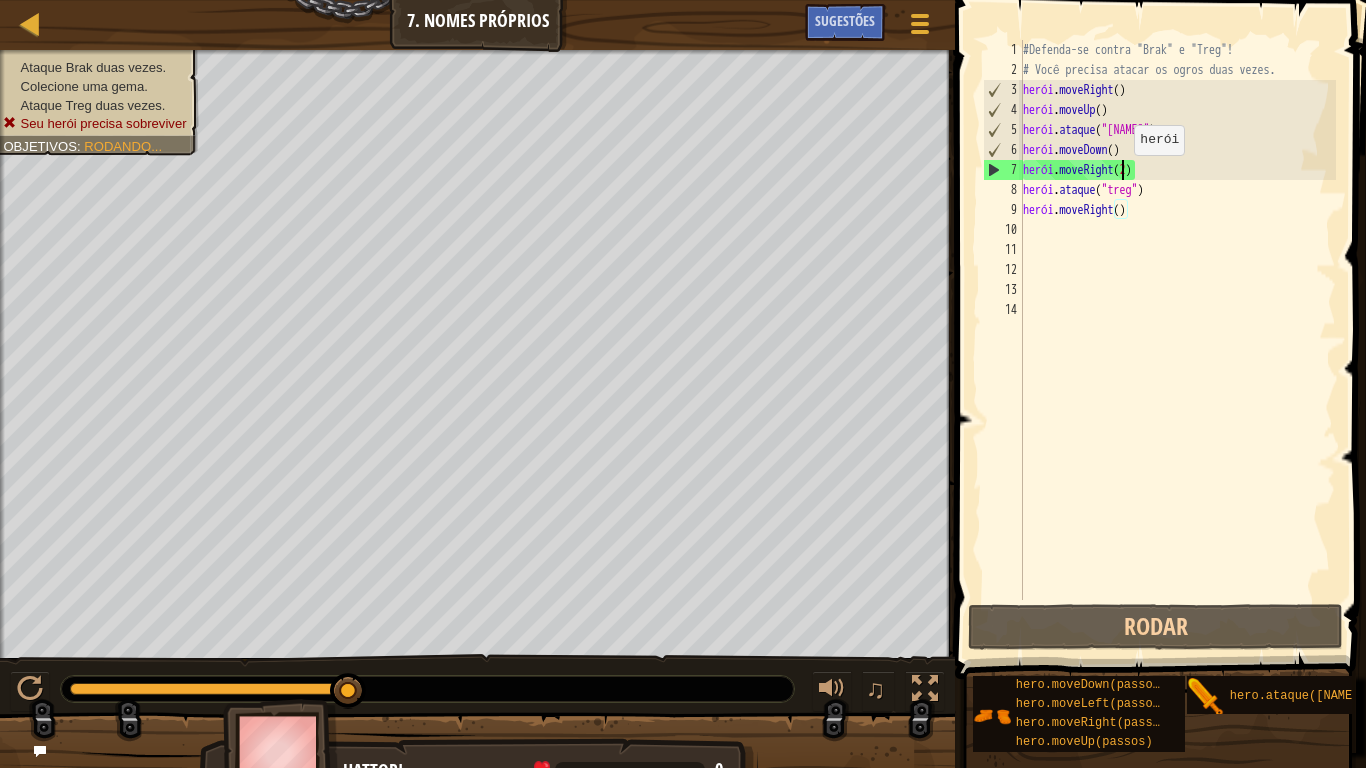 click on "herói  .  moveRight  (  ) herói  .  moveUp  (  ) herói  .  ataque  (  "[NAME]"  ) herói  .  moveDown  (  ) herói  .  moveRight  (  2  ) herói  .  ataque  (  "[NAME]"  ) herói  .  moveRight  (  )" at bounding box center [1178, 340] 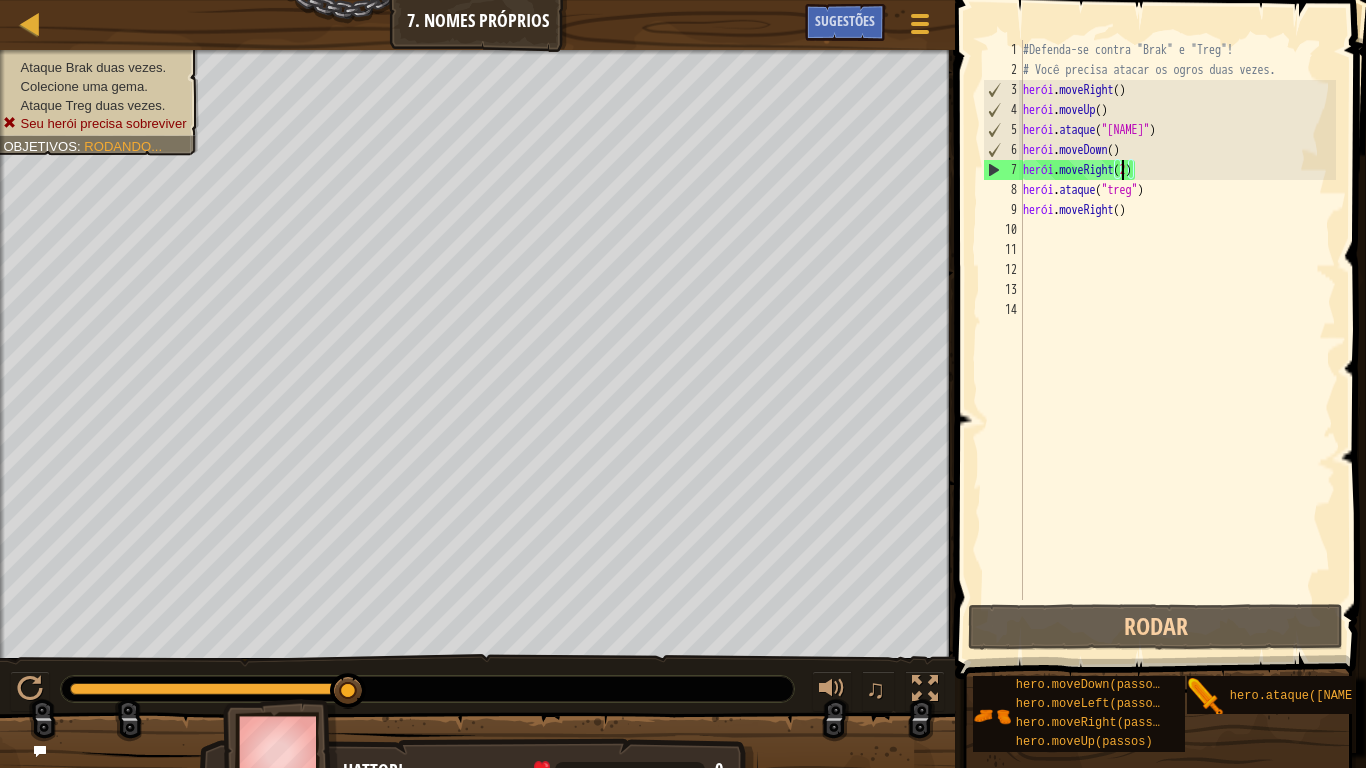click on "herói  .  moveRight  (  ) herói  .  moveUp  (  ) herói  .  ataque  (  "[NAME]"  ) herói  .  moveDown  (  ) herói  .  moveRight  (  2  ) herói  .  ataque  (  "[NAME]"  ) herói  .  moveRight  (  )" at bounding box center [1178, 340] 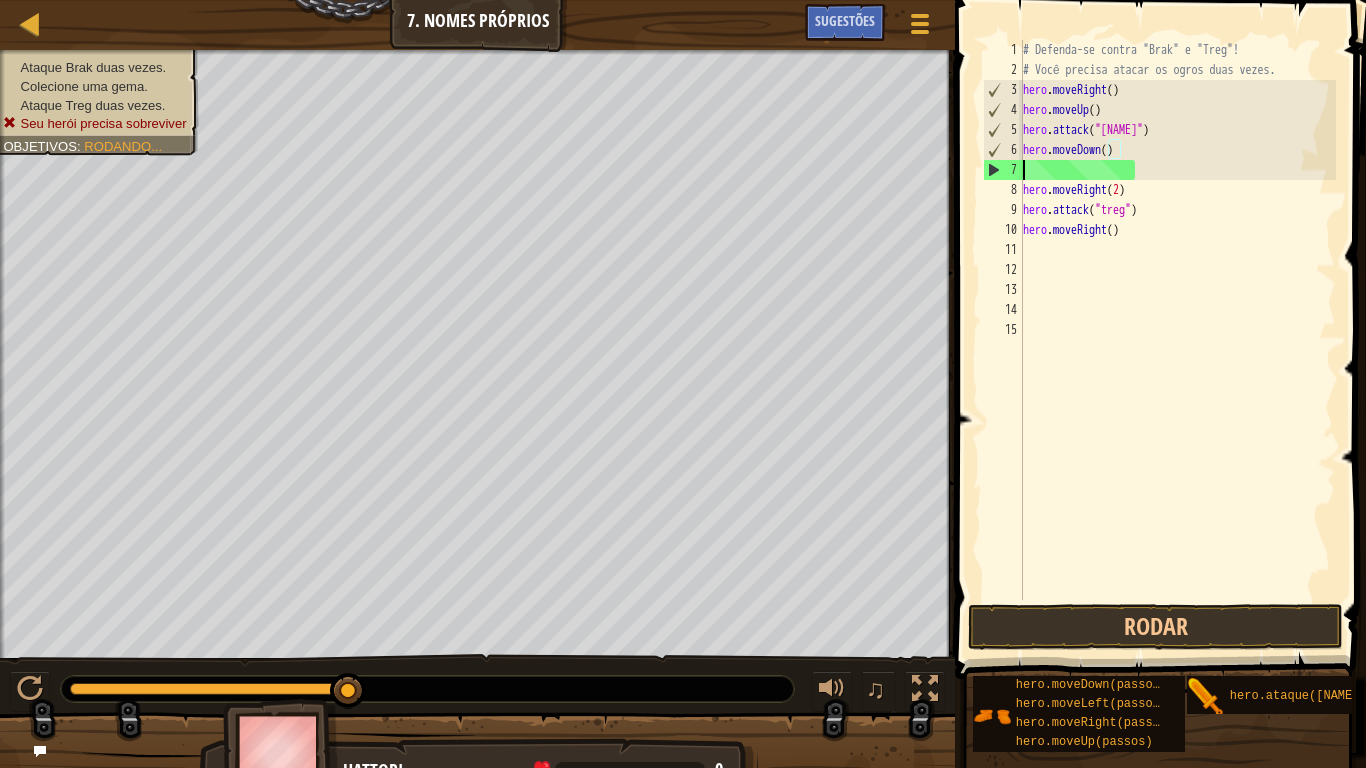 scroll, scrollTop: 9, scrollLeft: 0, axis: vertical 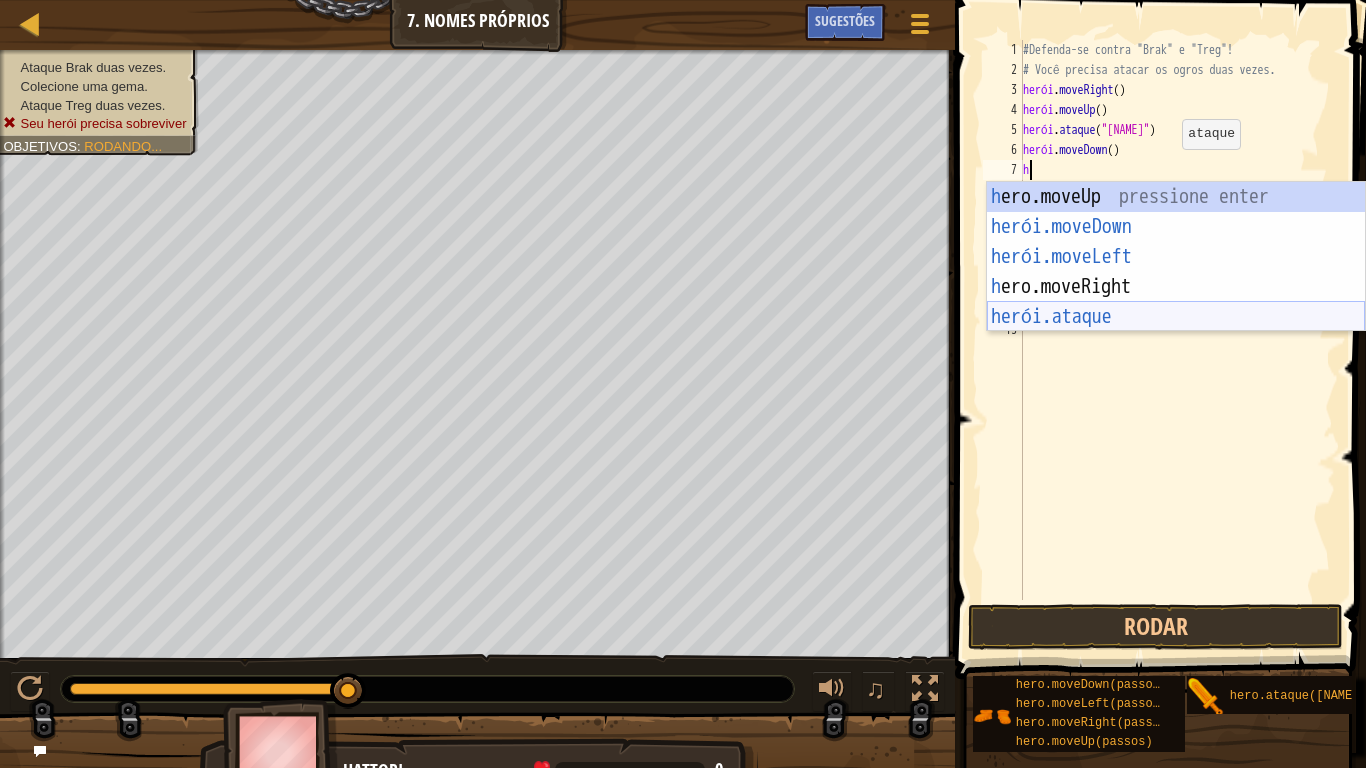 click on "h  ero.moveUp  pressione enter herói.moveDown ​ Pressione Enter herói.moveLeft ​ Pressione Enter h  ero.moveRight Pressione Enter herói.ataque ​ Pressione Enter" at bounding box center [1176, 287] 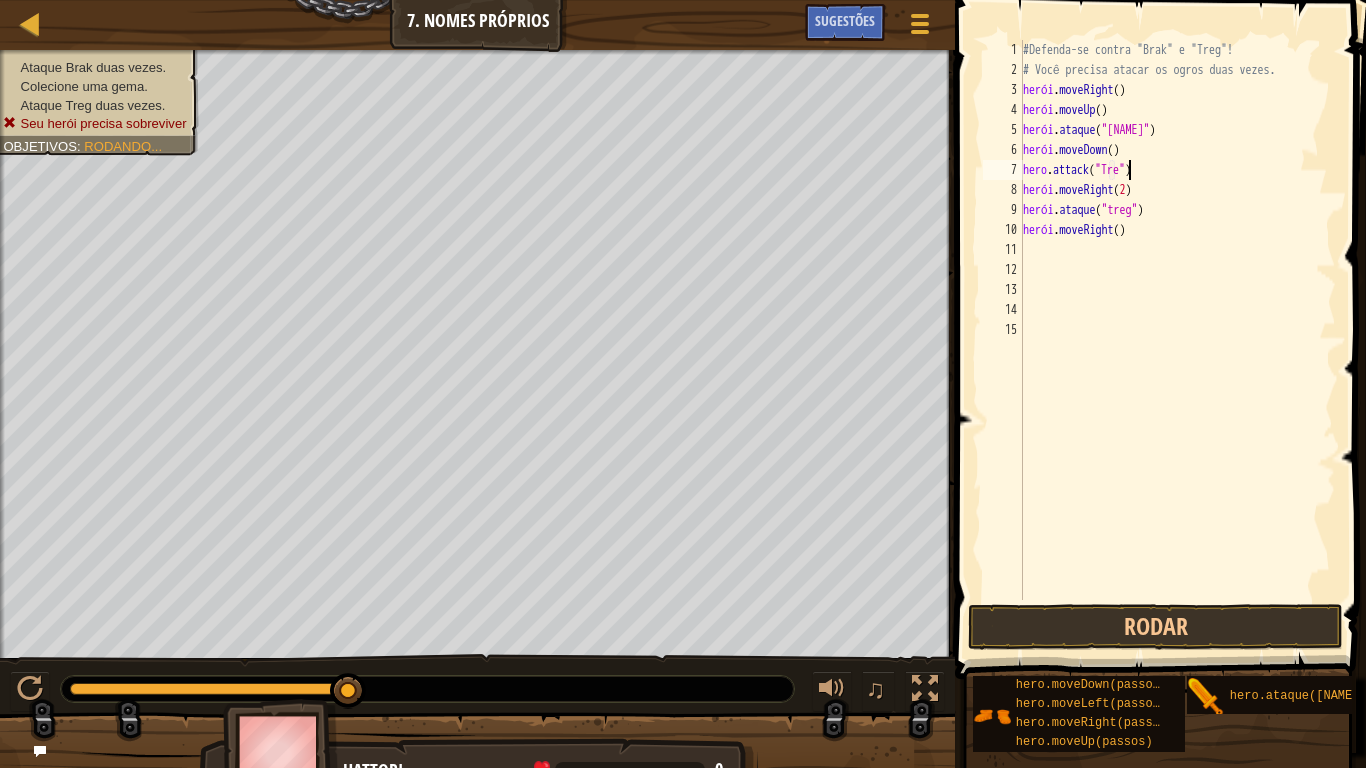 scroll, scrollTop: 9, scrollLeft: 9, axis: both 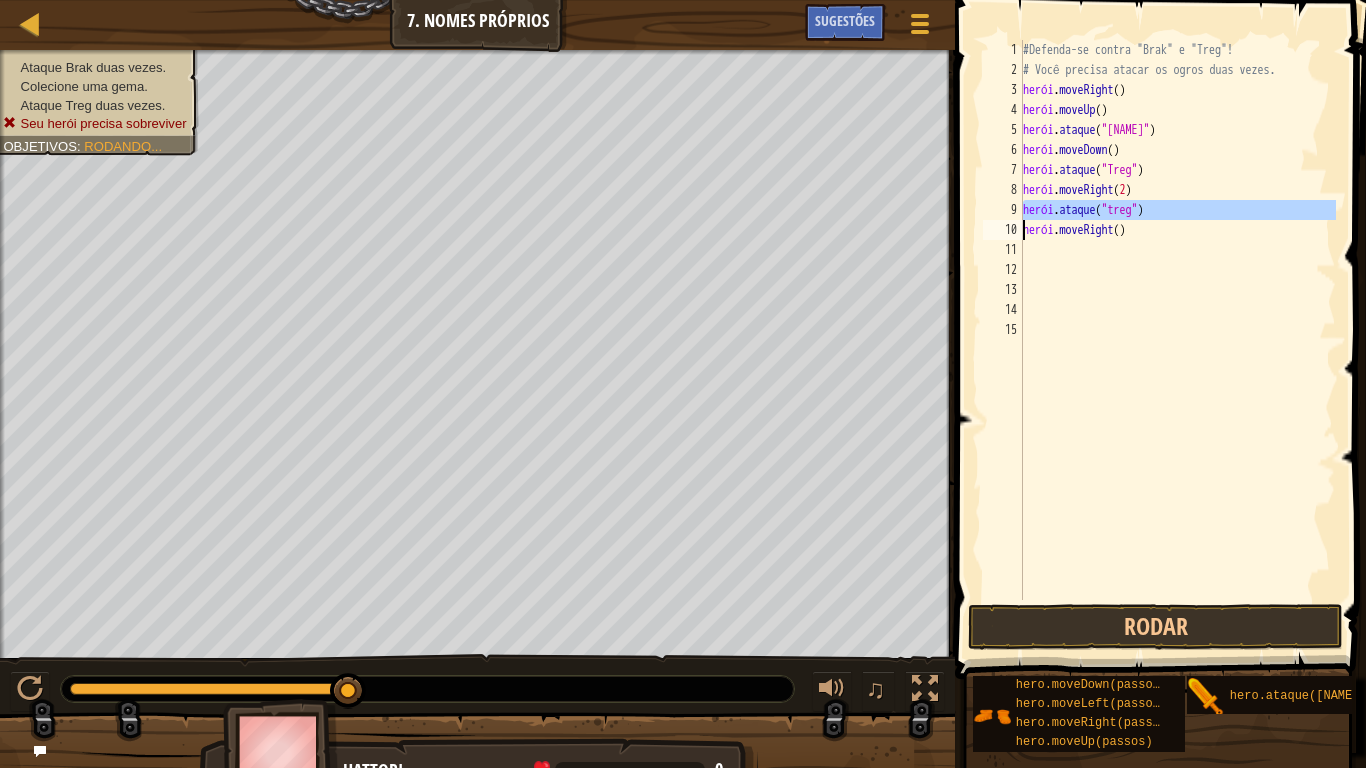 drag, startPoint x: 1017, startPoint y: 213, endPoint x: 1169, endPoint y: 208, distance: 152.08221 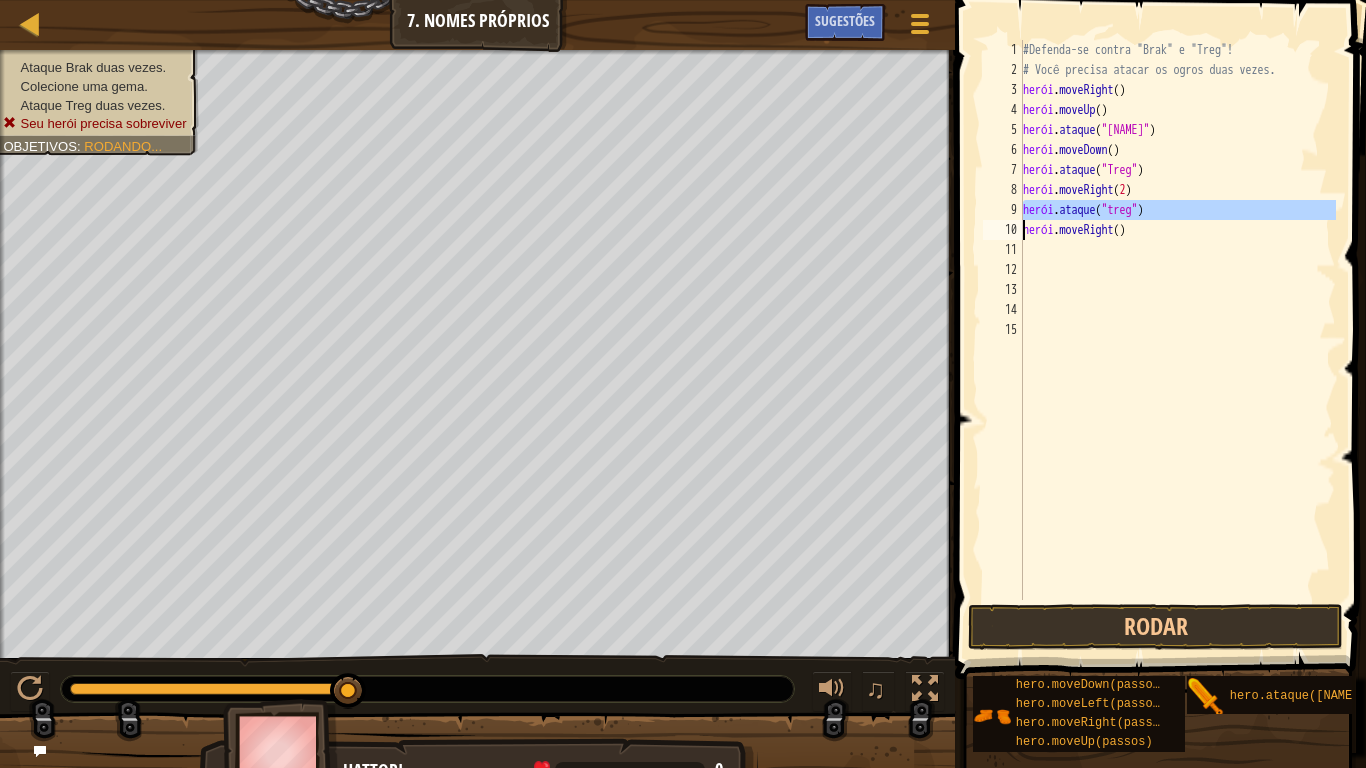 click on "hero.attack("[NAME]") 1 2 3 4 5 6 7 8 9 10 11 12 13 14 15 #Defenda-se contra "[NAME]" e "[NAME]"! # Você precisa atacar os ogros duas vezes. herói  .  moveRight  (  ) herói  .  moveUp  (  ) herói  .  ataque  (  "[NAME]"  ) herói  .  moveDown  (  ) herói  .  ataque  (  "[NAME]"  ) herói  .  moveRight  (  2  ) herói  .  ataque  (  "[NAME]"  ) herói  .  moveRight  (  )     ???????????? ???????????? ???????????? ???????????? ???????????? ???????????? ???????????? ???????????? XXXXXXXXXXXXXXXXXXXXXXXXXXXXXXXXXXXXXXXXXXXXXXXXXXXXXXXXXXXXXXXXXXXXXXXXXXXXXXXXXXXXXXXXXXXXXXXXXXXXXXXXXXXXXXXXXXXXXXXXXXXXXXXXXXXXXXXXXXXXXXXXXXXXXXXXXXXXXXXXXXXXXXXXXXXXXXXXXXXXXXXXXXXXXXXXXXXXXXXXXXXXXXXXXXXXXXXXXXXXXXXXXXXXXXXXXXXXXXXXXXXXXXXXXXXXXXXX" at bounding box center [1157, 320] 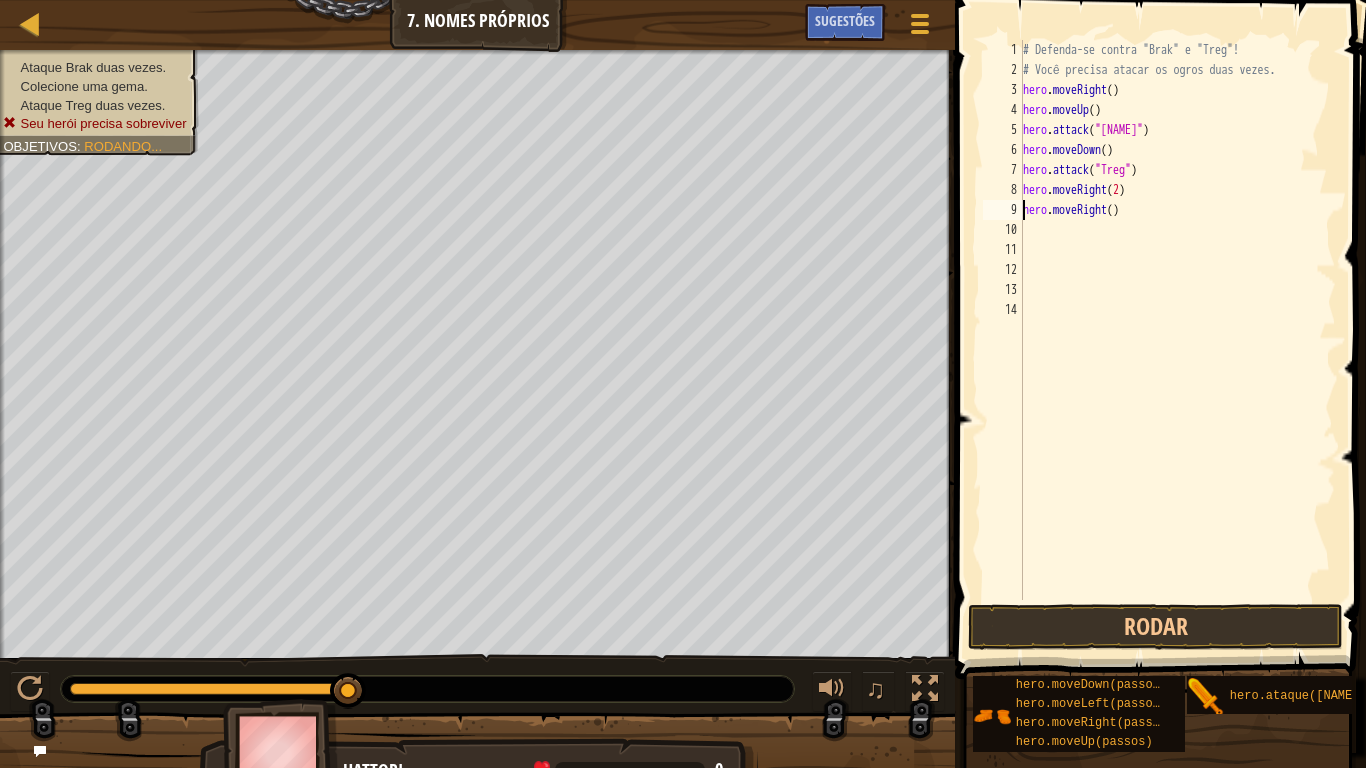 scroll, scrollTop: 9, scrollLeft: 8, axis: both 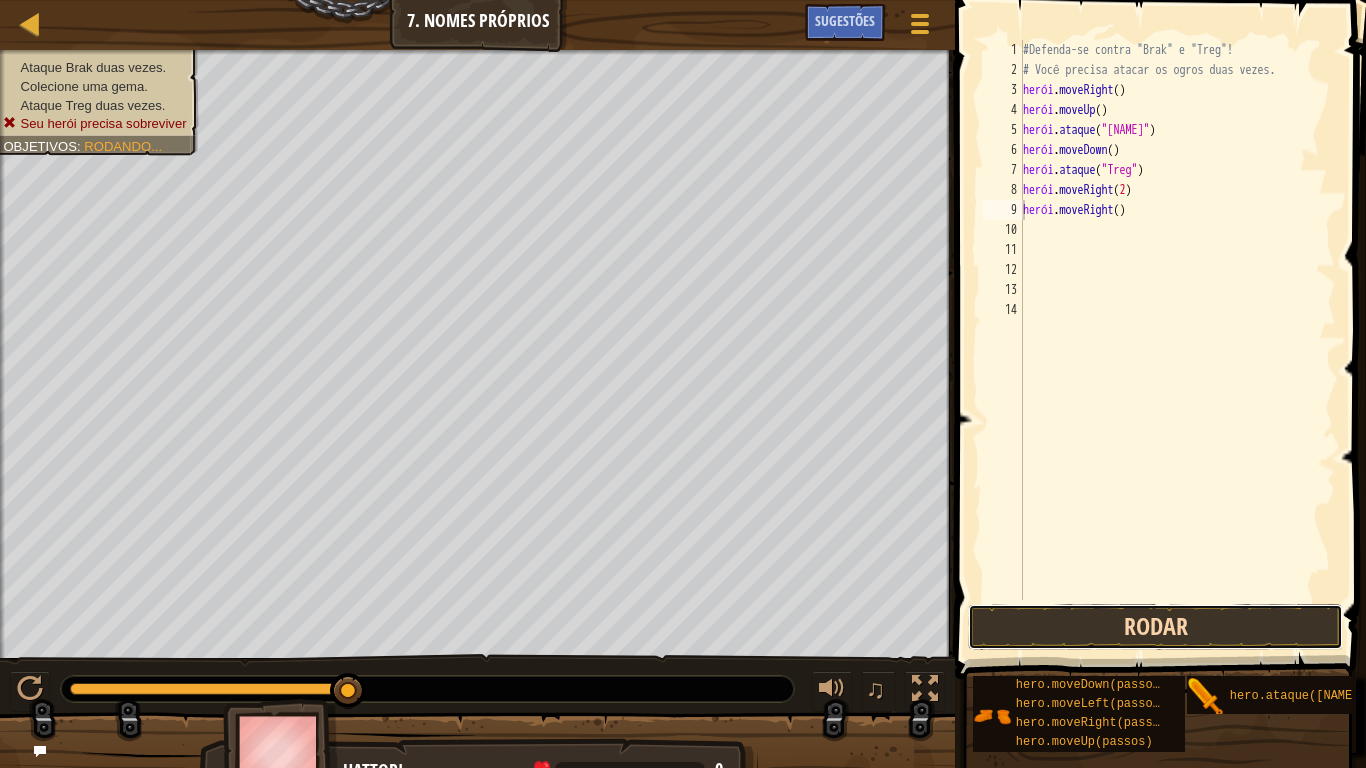 click on "Rodar" at bounding box center [1155, 627] 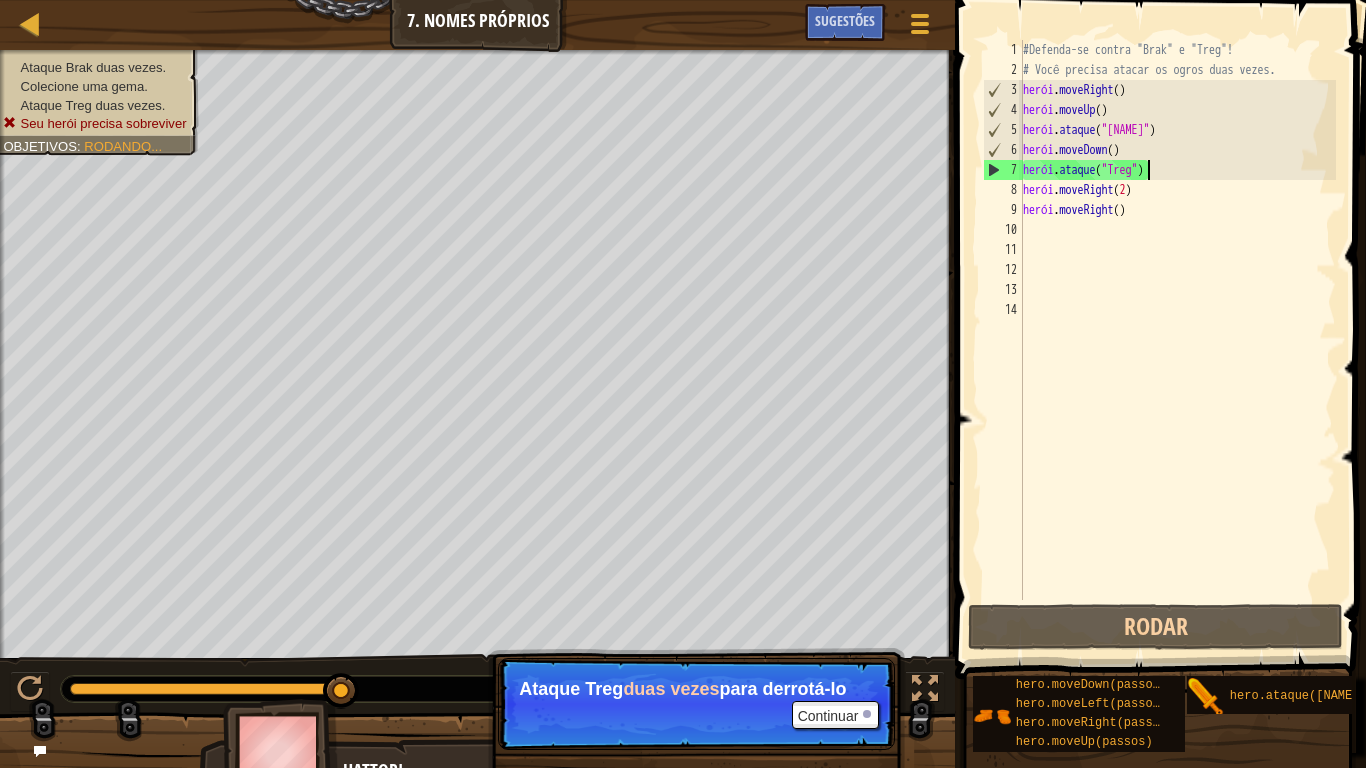 click on "herói  .  ataque  (  "Brak"  ) herói  .  ataque  (  "Treg"  )" at bounding box center [1178, 340] 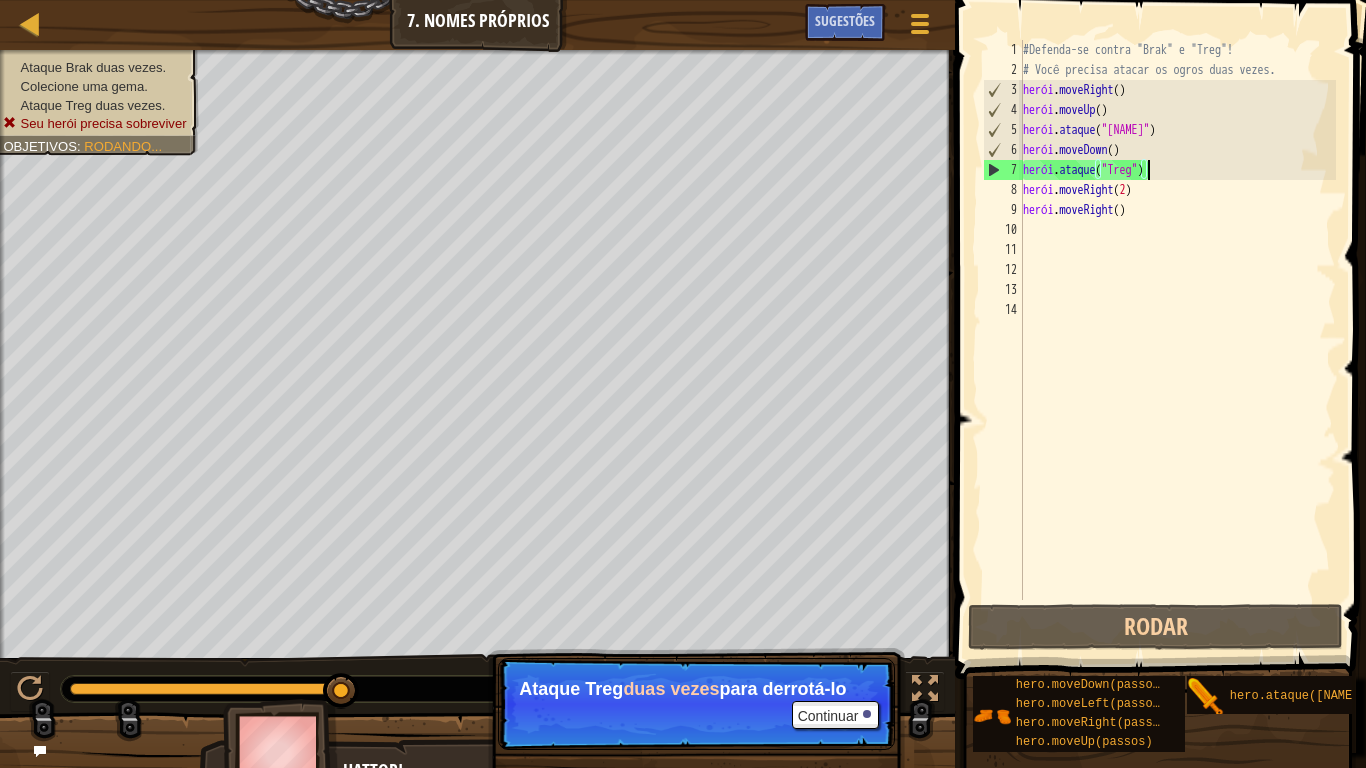 click on "herói  .  ataque  (  "Brak"  ) herói  .  ataque  (  "Treg"  )" at bounding box center (1178, 340) 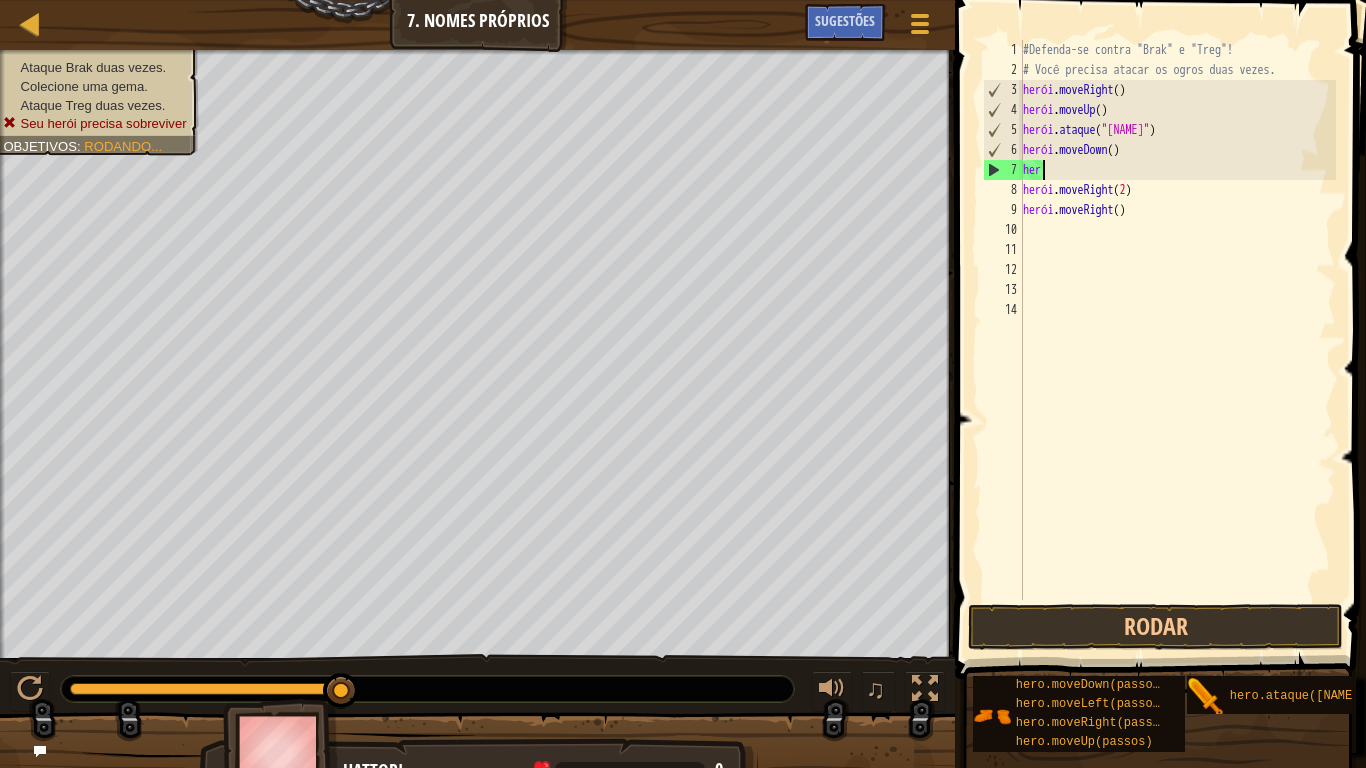 scroll, scrollTop: 9, scrollLeft: 0, axis: vertical 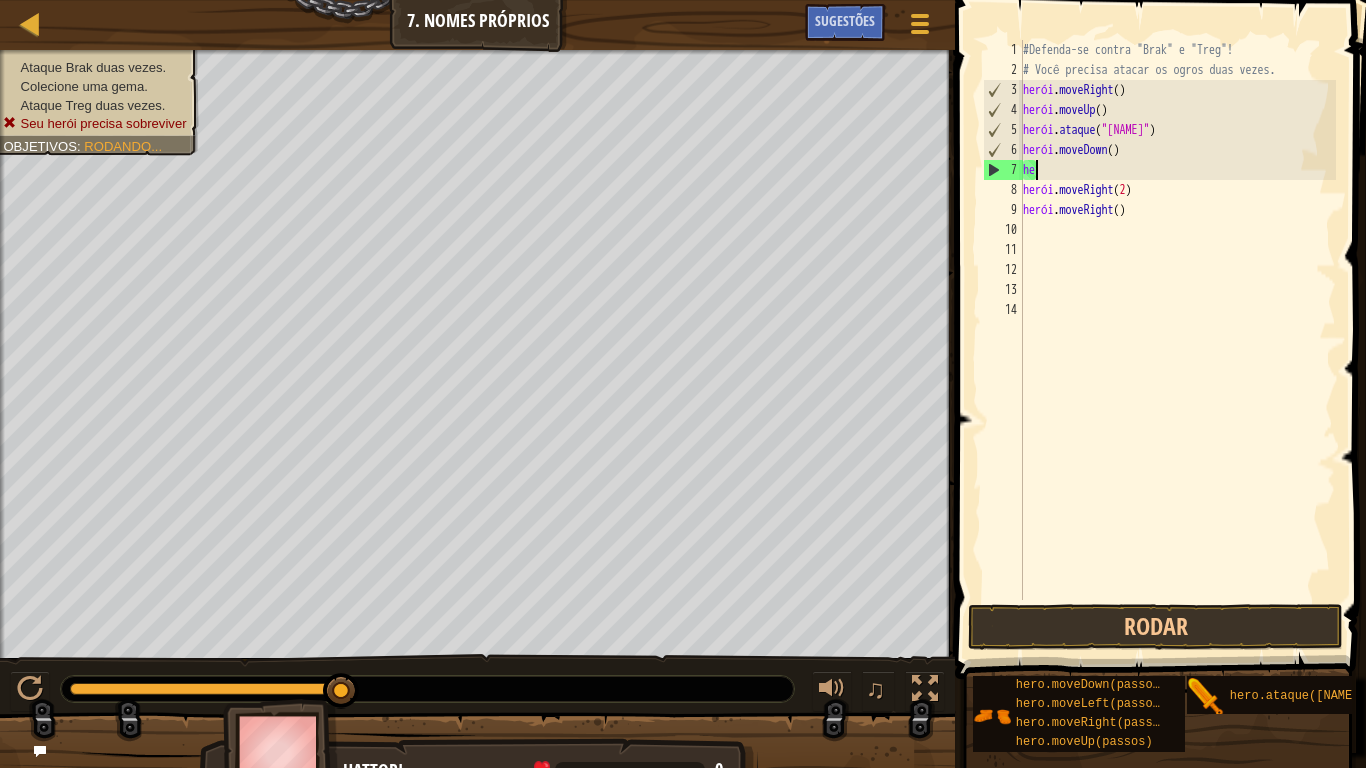 type on "h" 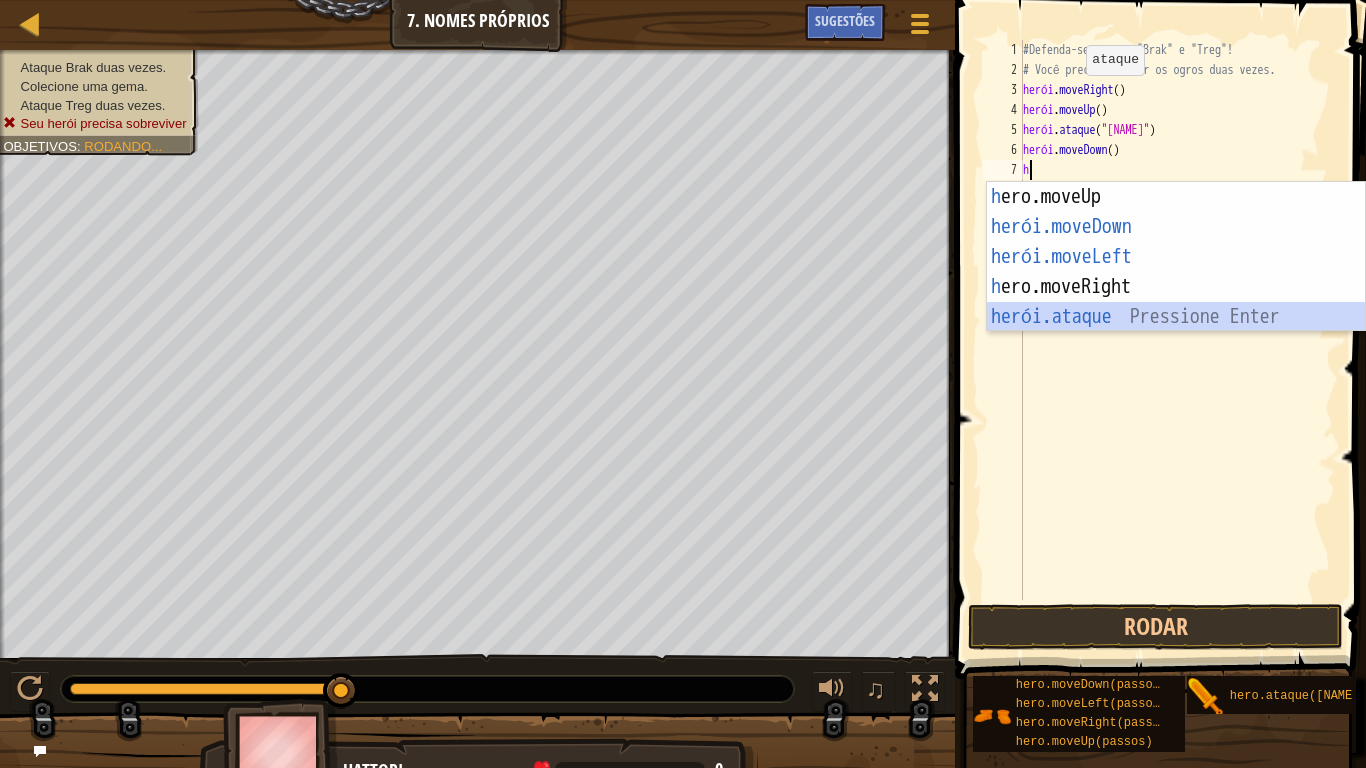 click on "h  ero.moveUp  pressione enter herói.moveDown ​ Pressione Enter herói.moveLeft ​ Pressione Enter h  ero.moveRight Pressione Enter herói.ataque ​ Pressione Enter" at bounding box center (1176, 287) 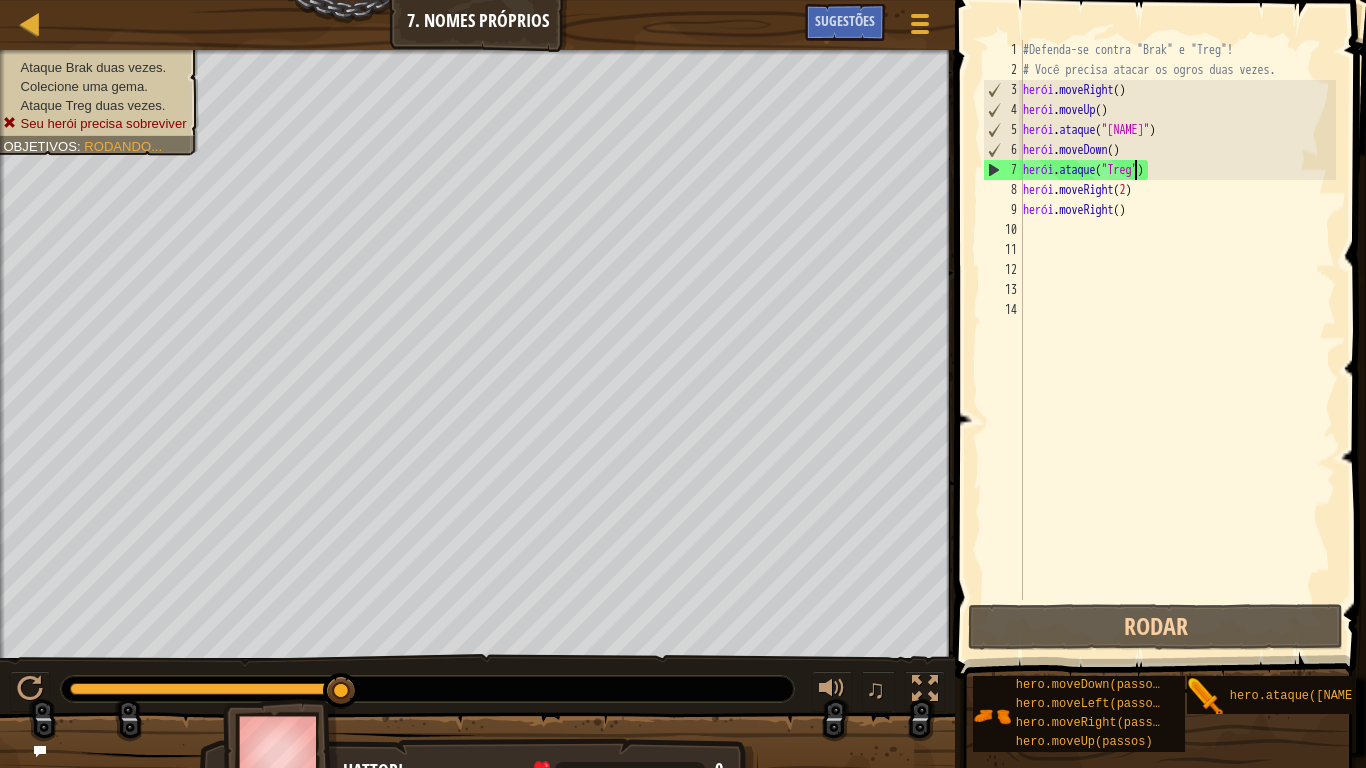 scroll, scrollTop: 9, scrollLeft: 10, axis: both 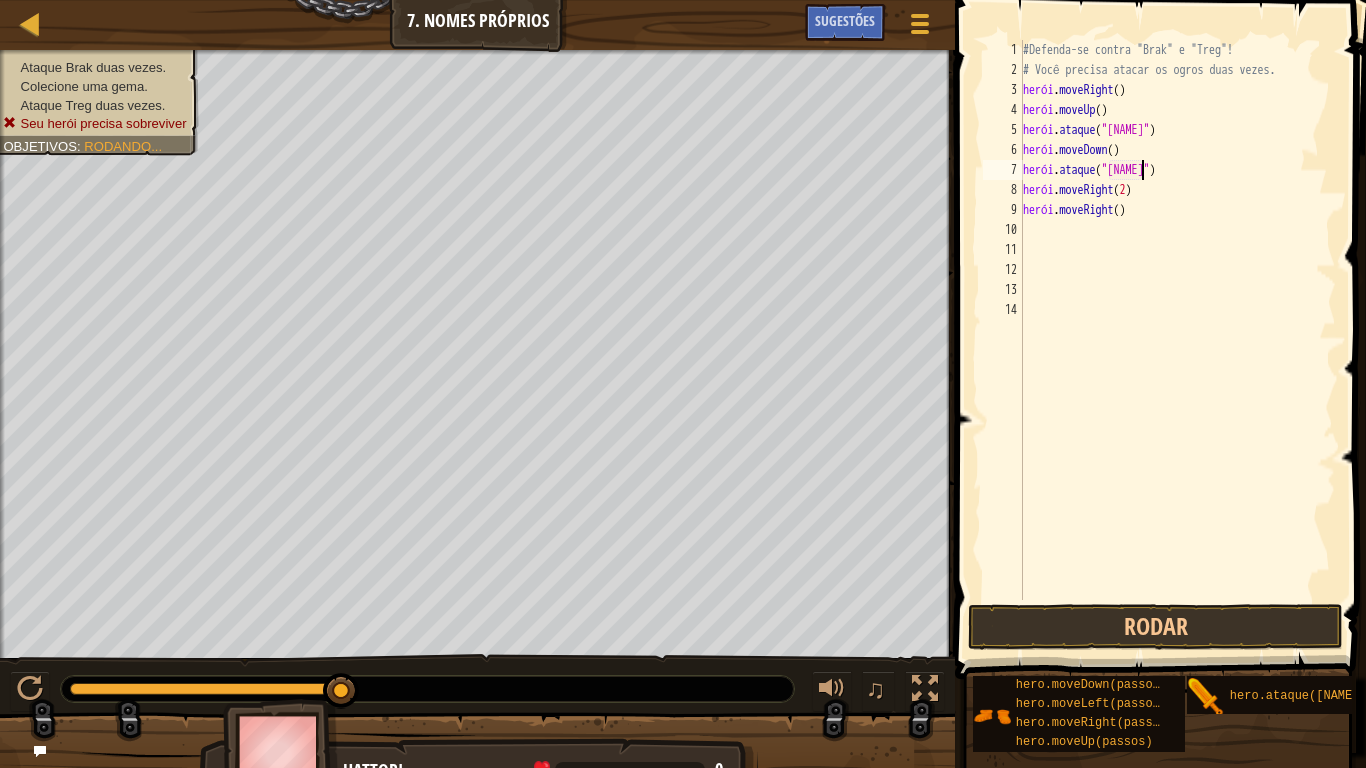 click on "#Defenda-se contra "Brak" e "Treg"! # Você precisa atacar os ogros duas vezes. herói  .  moveRight  (  ) herói  .  moveUp  (  ) herói  .  ataque  (  "Brak"  ) herói  .  moveDown  (  ) herói  .  ataque  (  "Treg2"  ) herói  .  moveRight  (  2  ) herói  .  moveRight  (  )" at bounding box center (1178, 340) 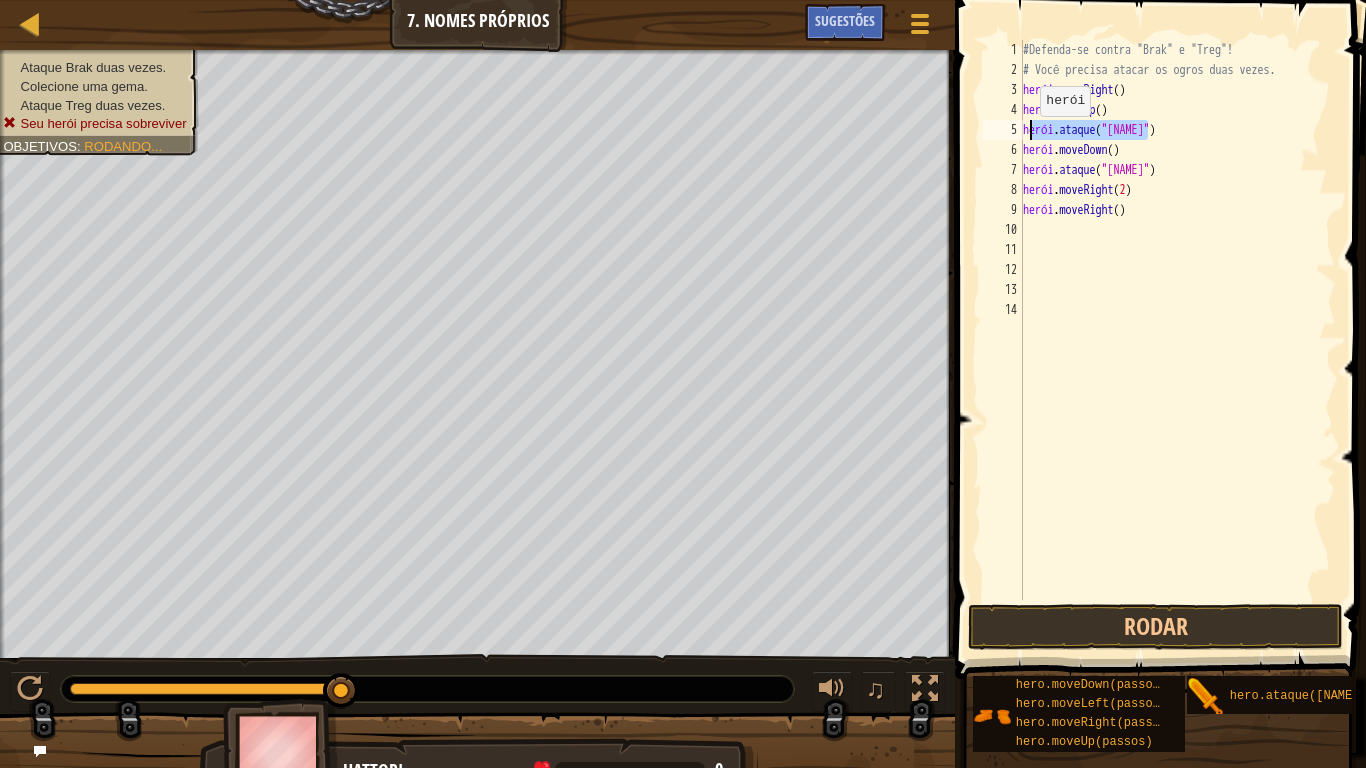 drag, startPoint x: 1158, startPoint y: 134, endPoint x: 1030, endPoint y: 136, distance: 128.01562 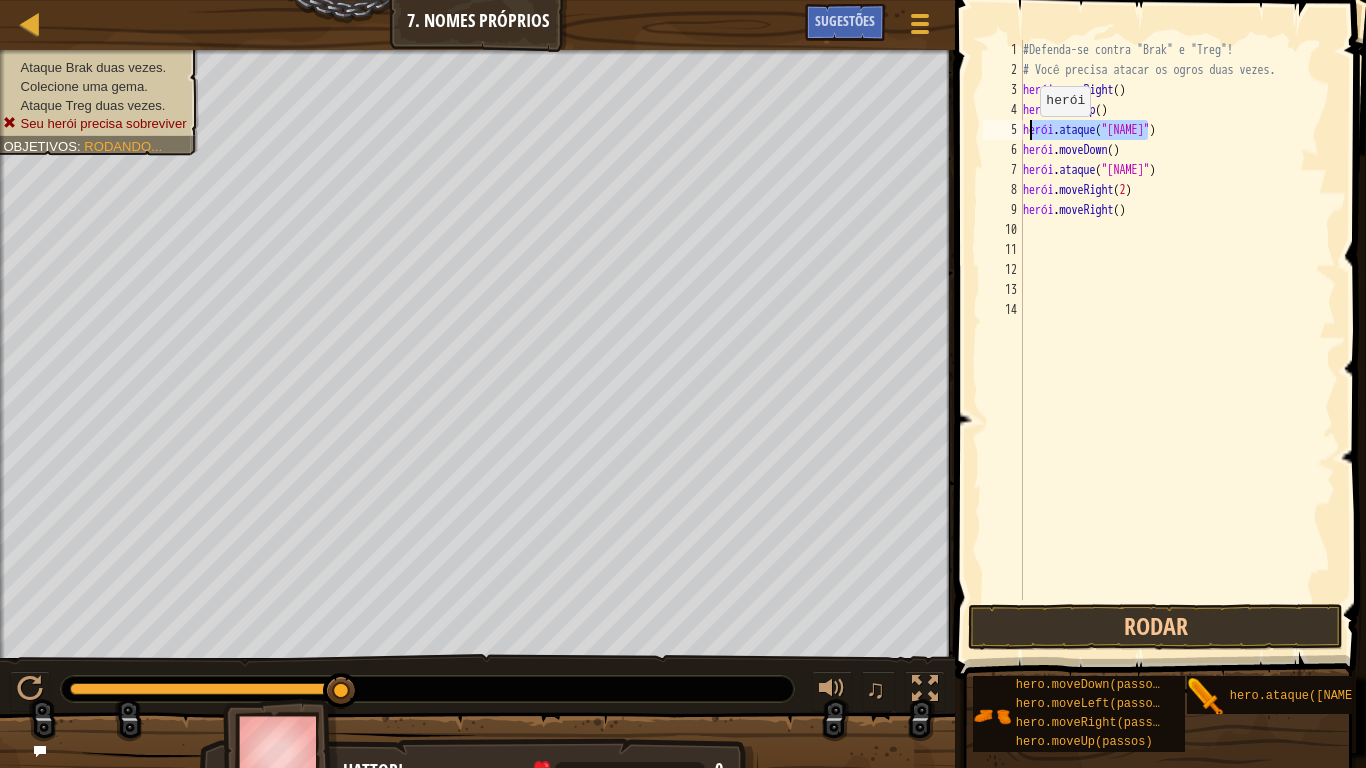 click on "#Defenda-se contra "Brak" e "Treg"! # Você precisa atacar os ogros duas vezes. herói  .  moveRight  (  ) herói  .  moveUp  (  ) herói  .  ataque  (  "Brak"  ) herói  .  moveDown  (  ) herói  .  ataque  (  "Treg2"  ) herói  .  moveRight  (  2  ) herói  .  moveRight  (  )" at bounding box center [1178, 340] 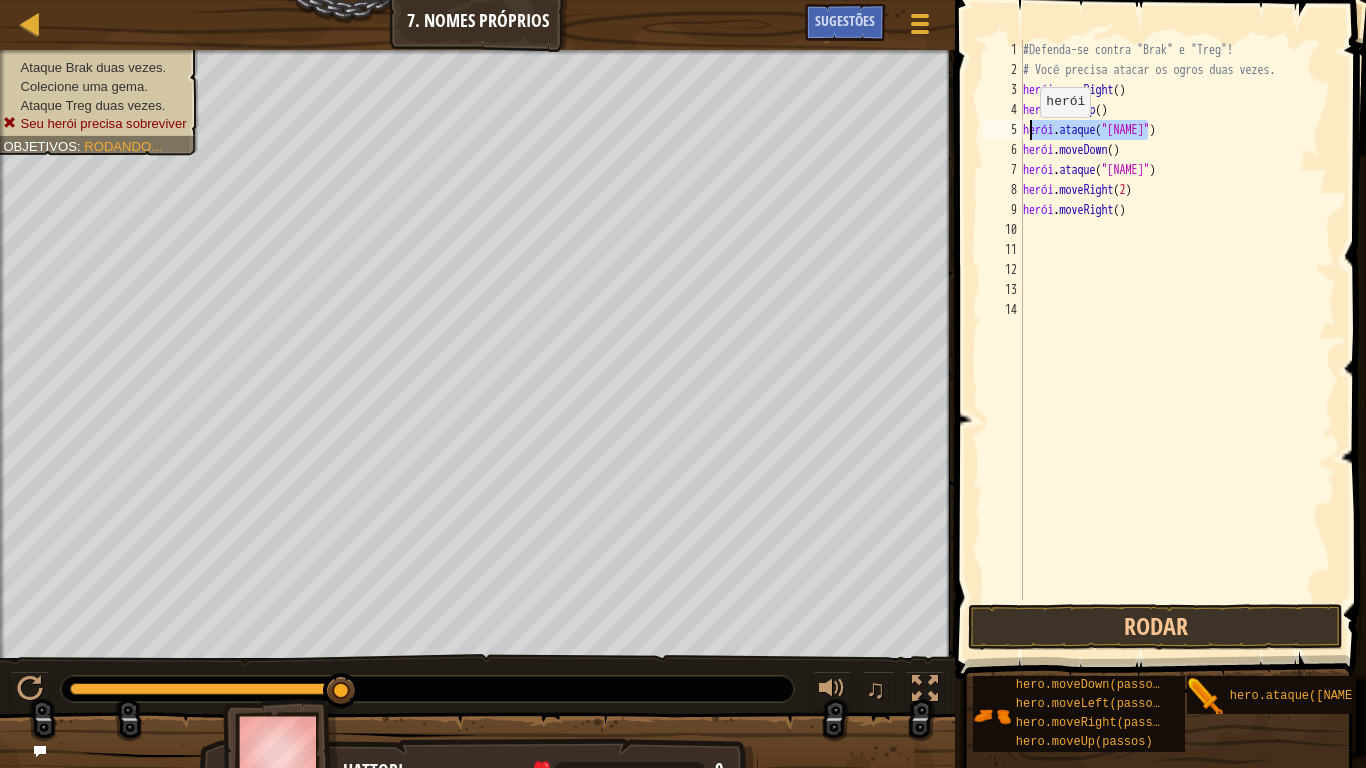 type on "h" 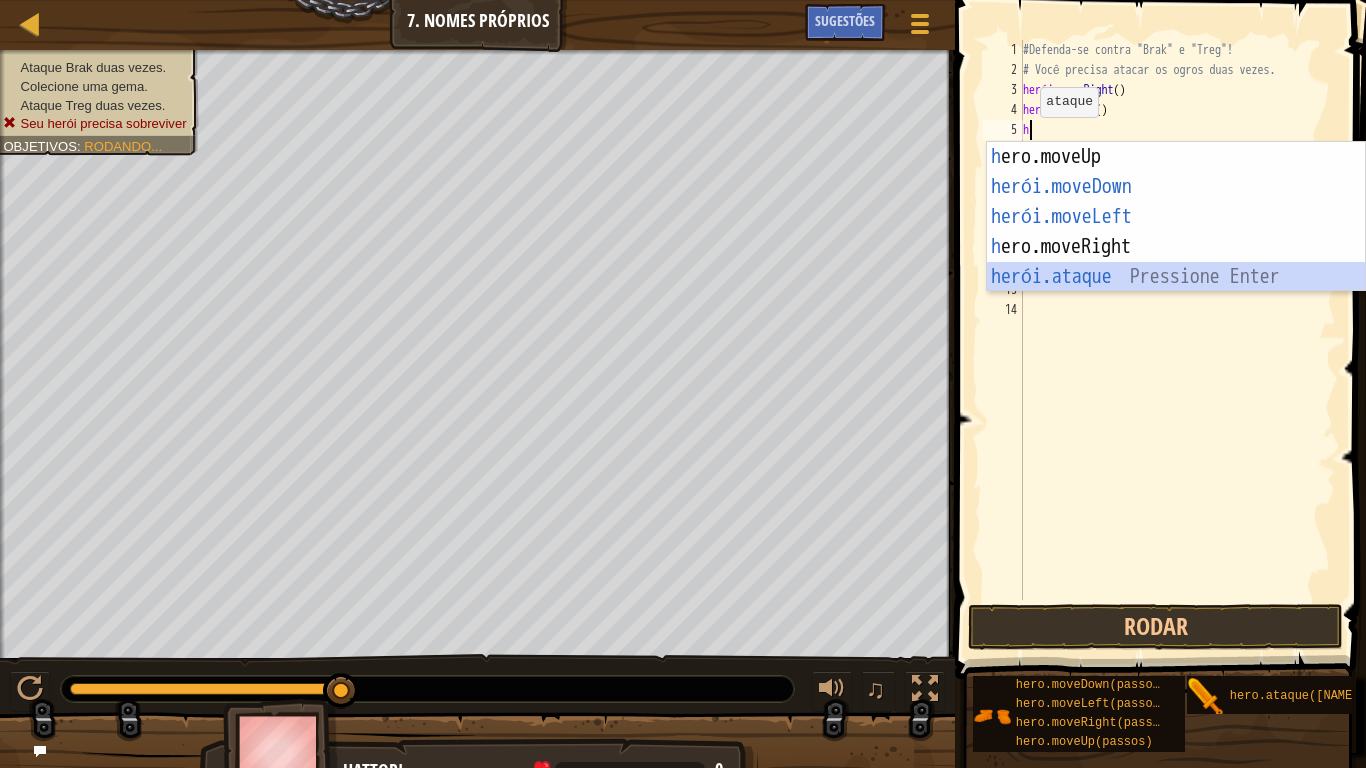 click on "h  ero.moveUp  pressione enter herói.moveDown ​ Pressione Enter herói.moveLeft ​ Pressione Enter h  ero.moveRight Pressione Enter herói.ataque ​ Pressione Enter" at bounding box center (1176, 247) 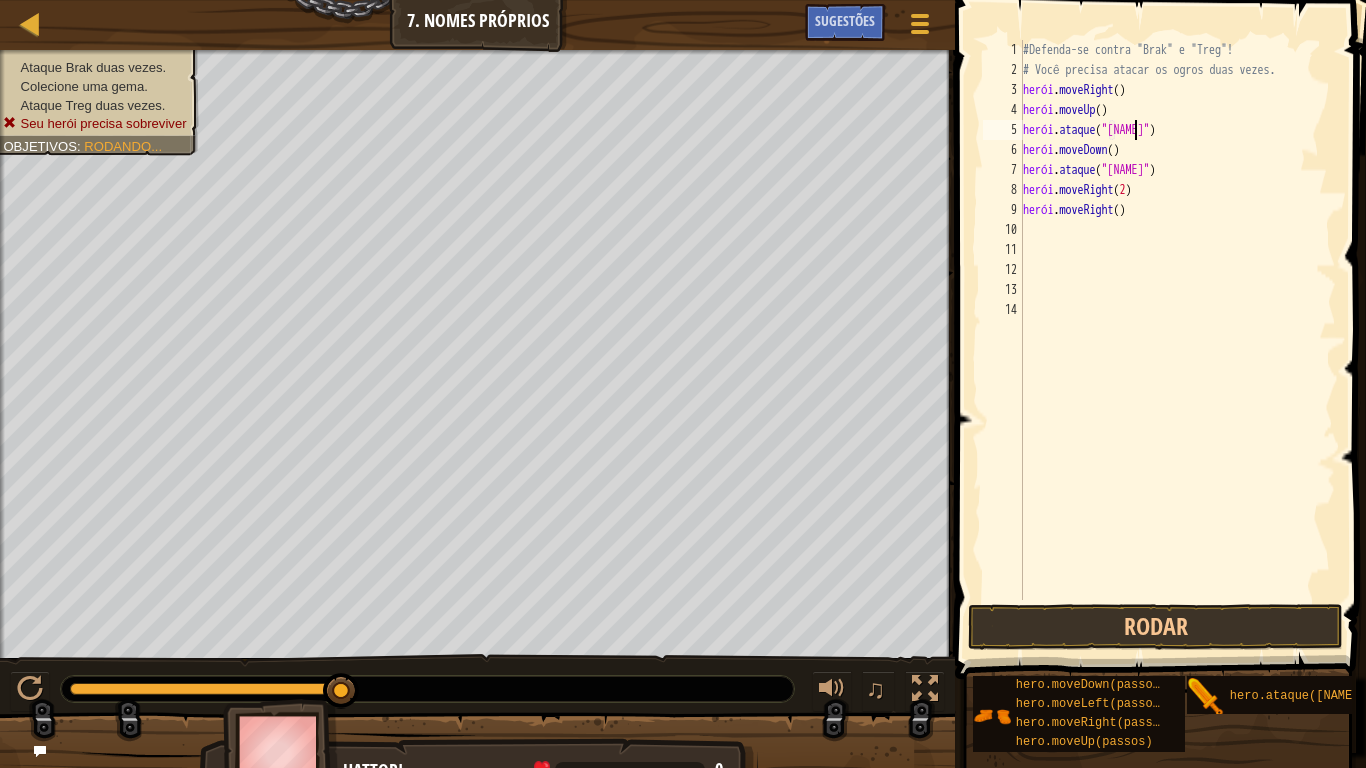 scroll, scrollTop: 9, scrollLeft: 10, axis: both 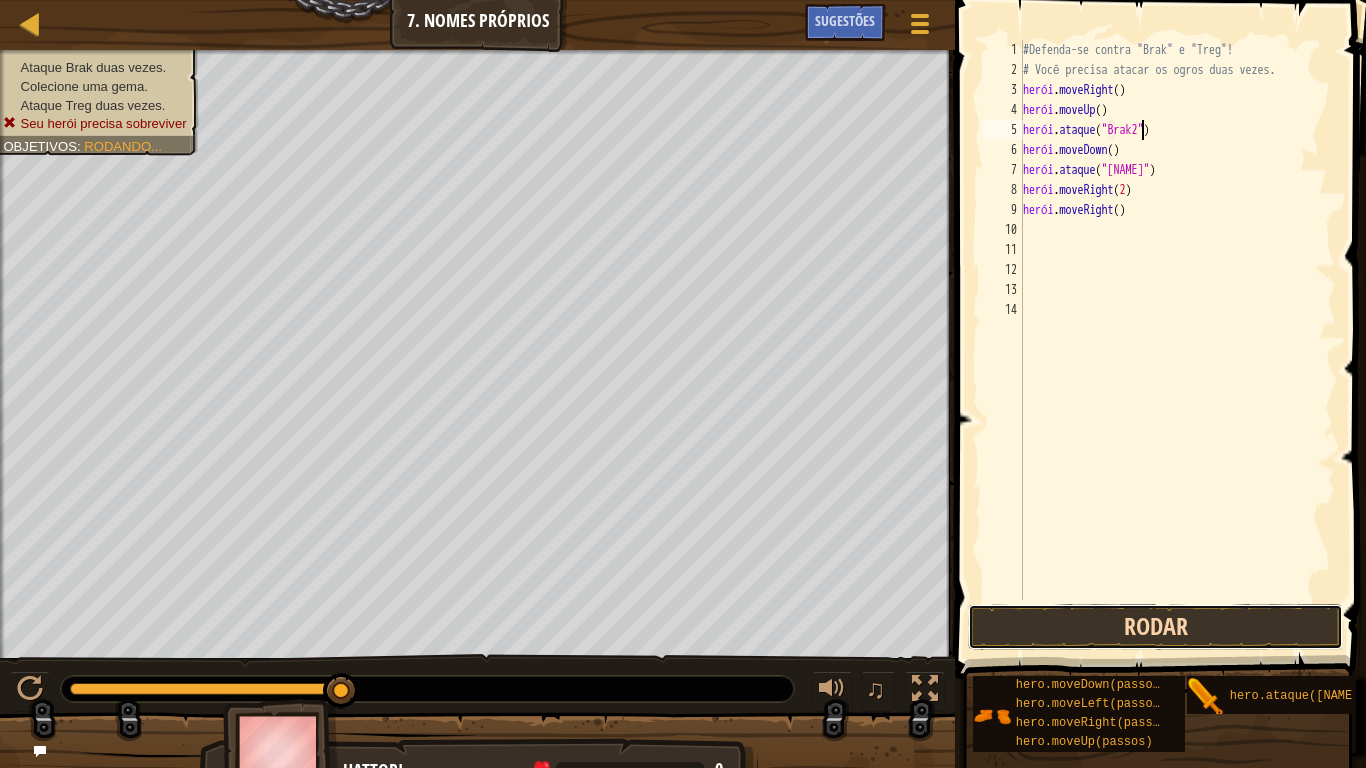 click on "Rodar" at bounding box center (1155, 627) 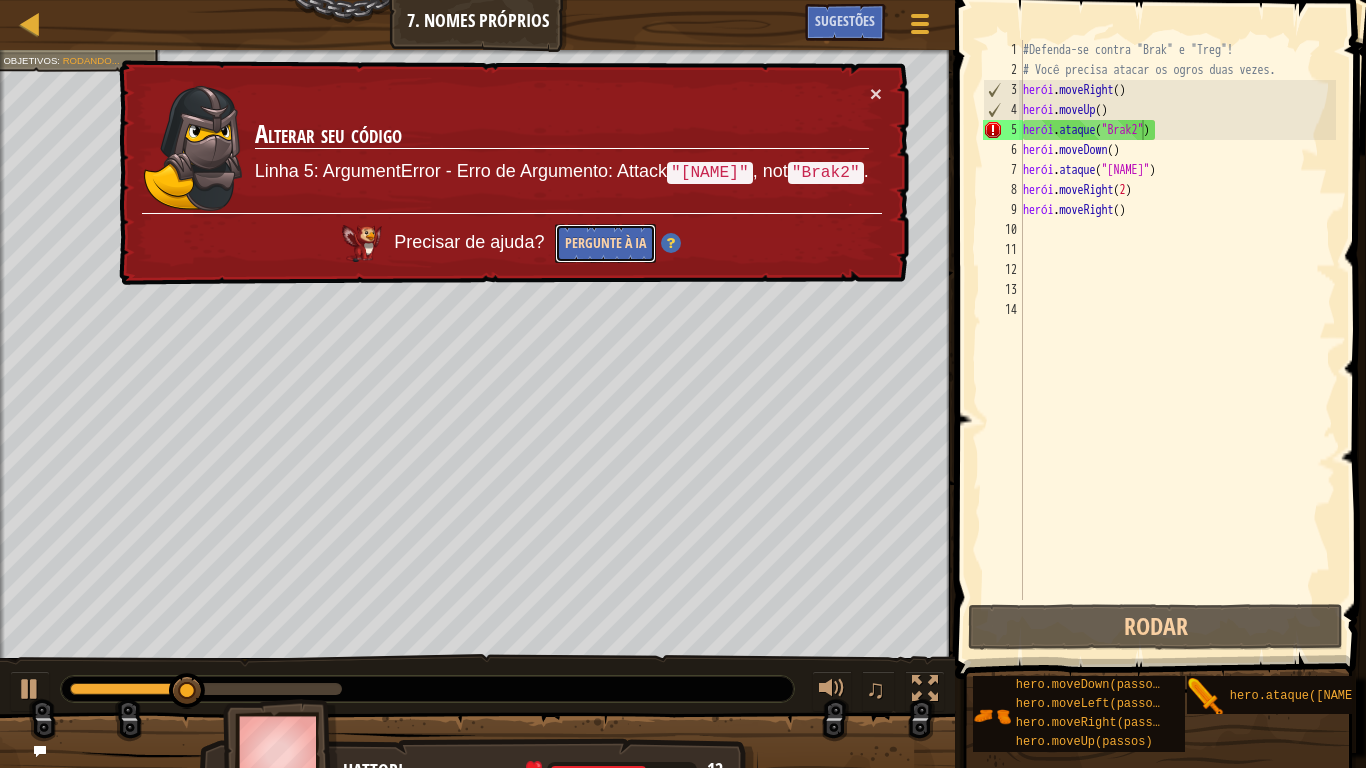 click on "Pergunte à IA" at bounding box center [605, 242] 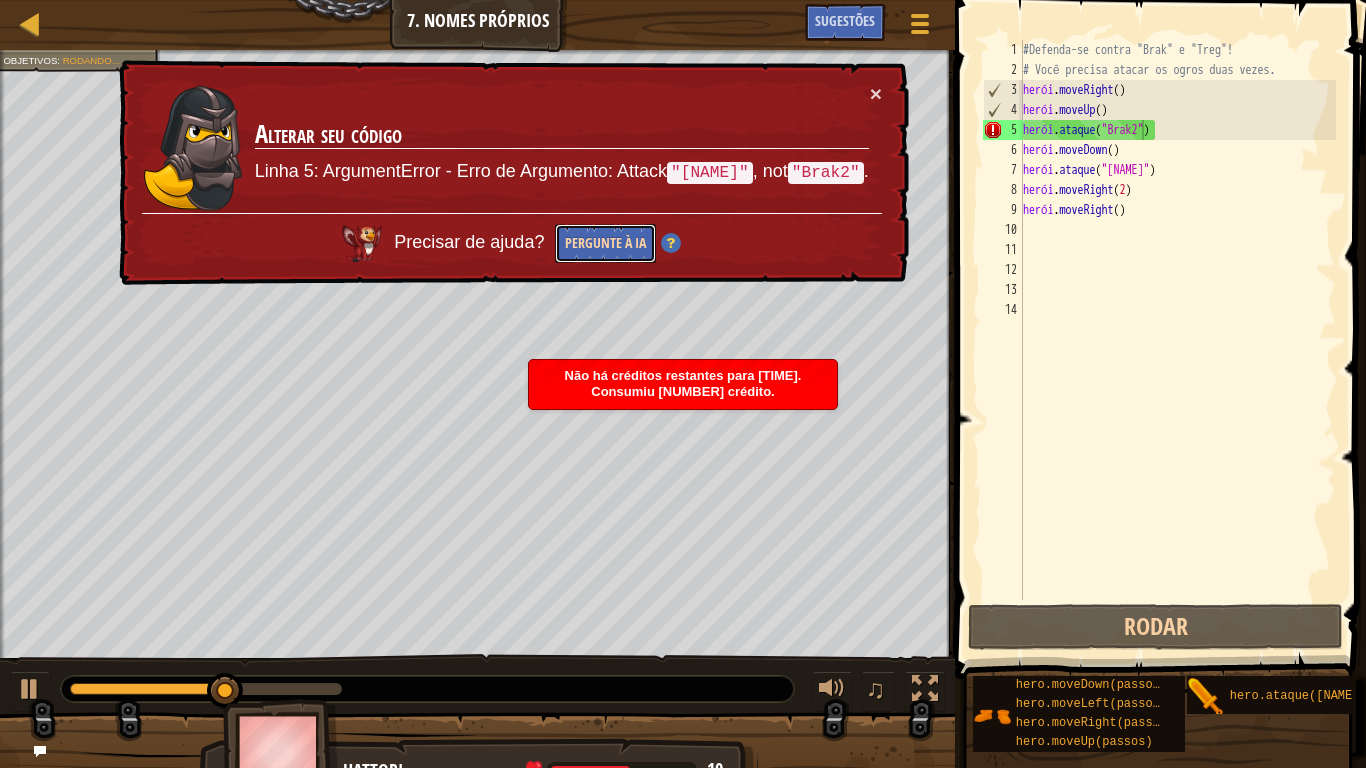 click on "Pergunte à IA" at bounding box center (605, 242) 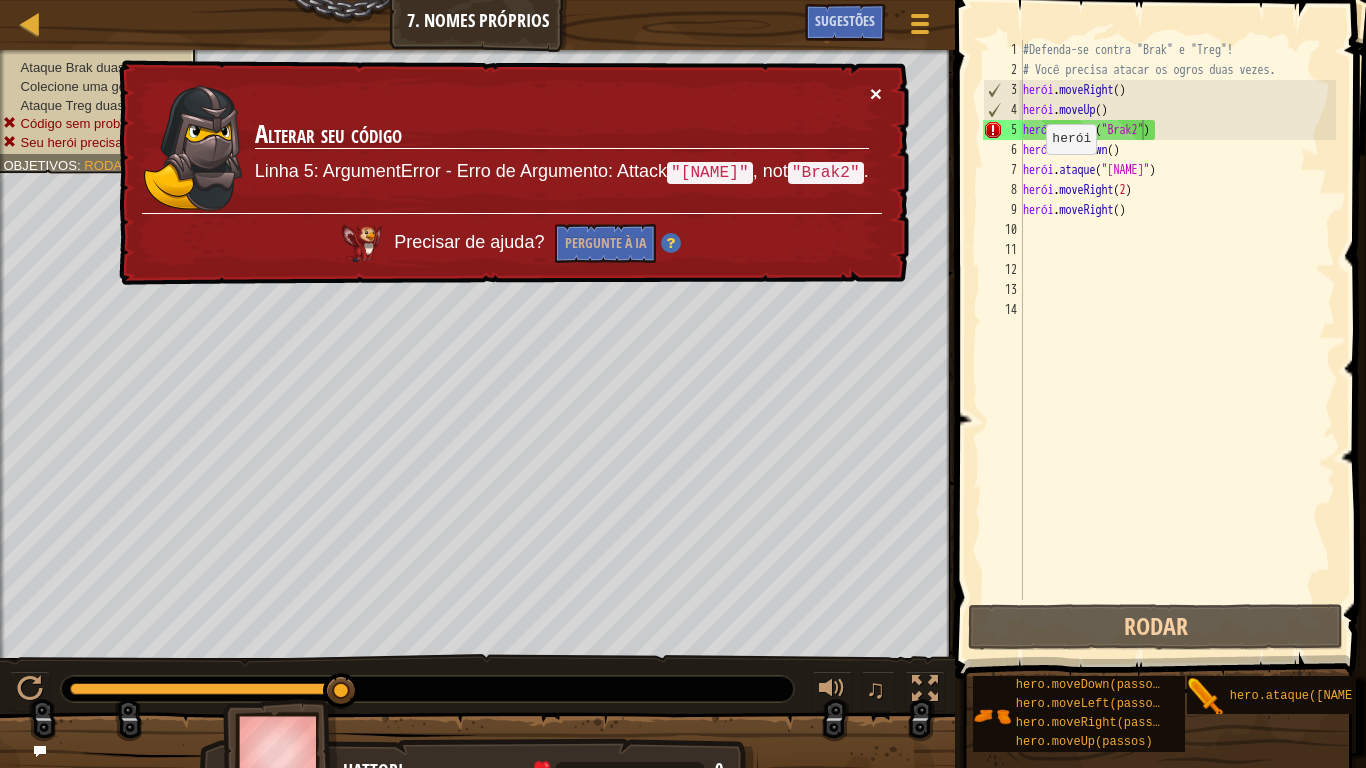 click on "×" at bounding box center (876, 93) 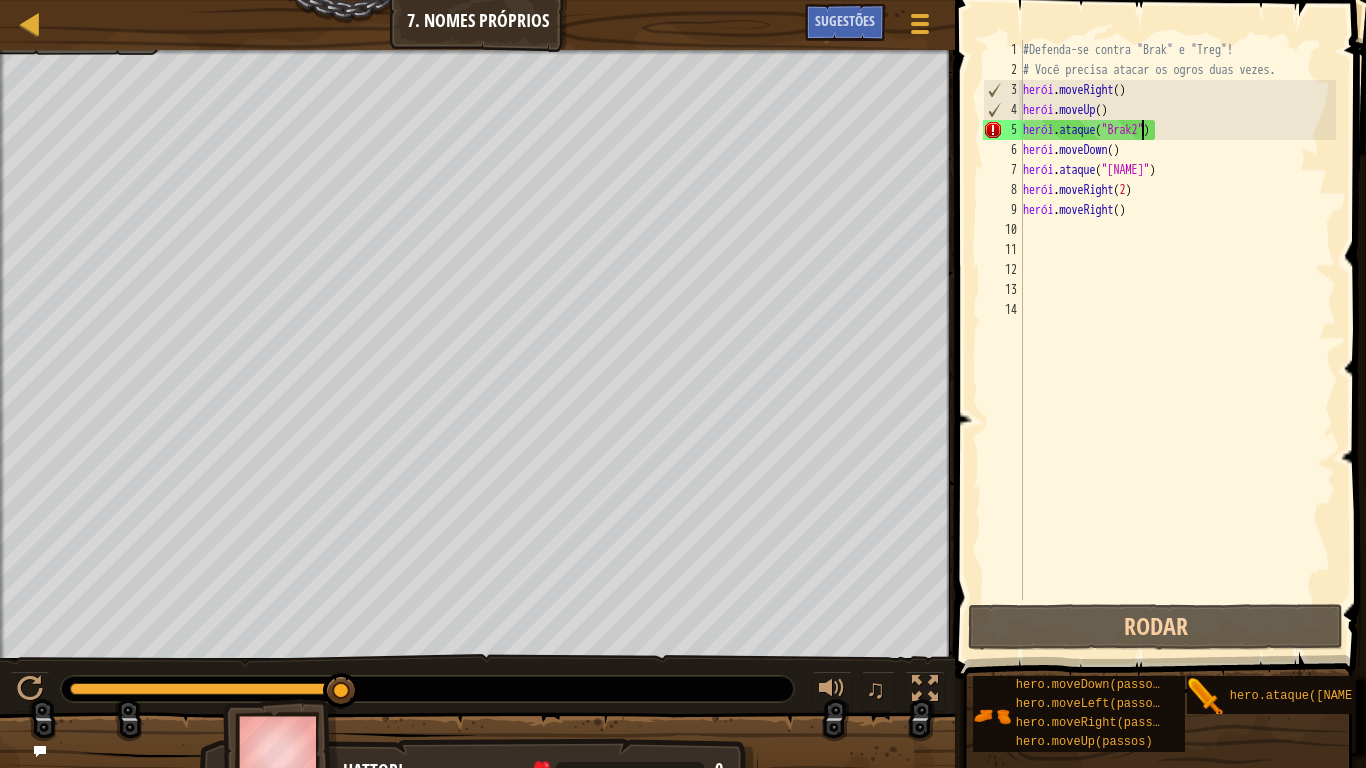 click on "herói  .  moveRight  (  ) herói  .  moveUp  (  ) herói  .  ataque  (  "[NAME]"  ) herói  .  moveDown  (  ) herói  .  ataque  (  "[NAME]"  ) herói  .  moveRight  (  2  ) herói  .  moveRight  (  )" at bounding box center (1178, 340) 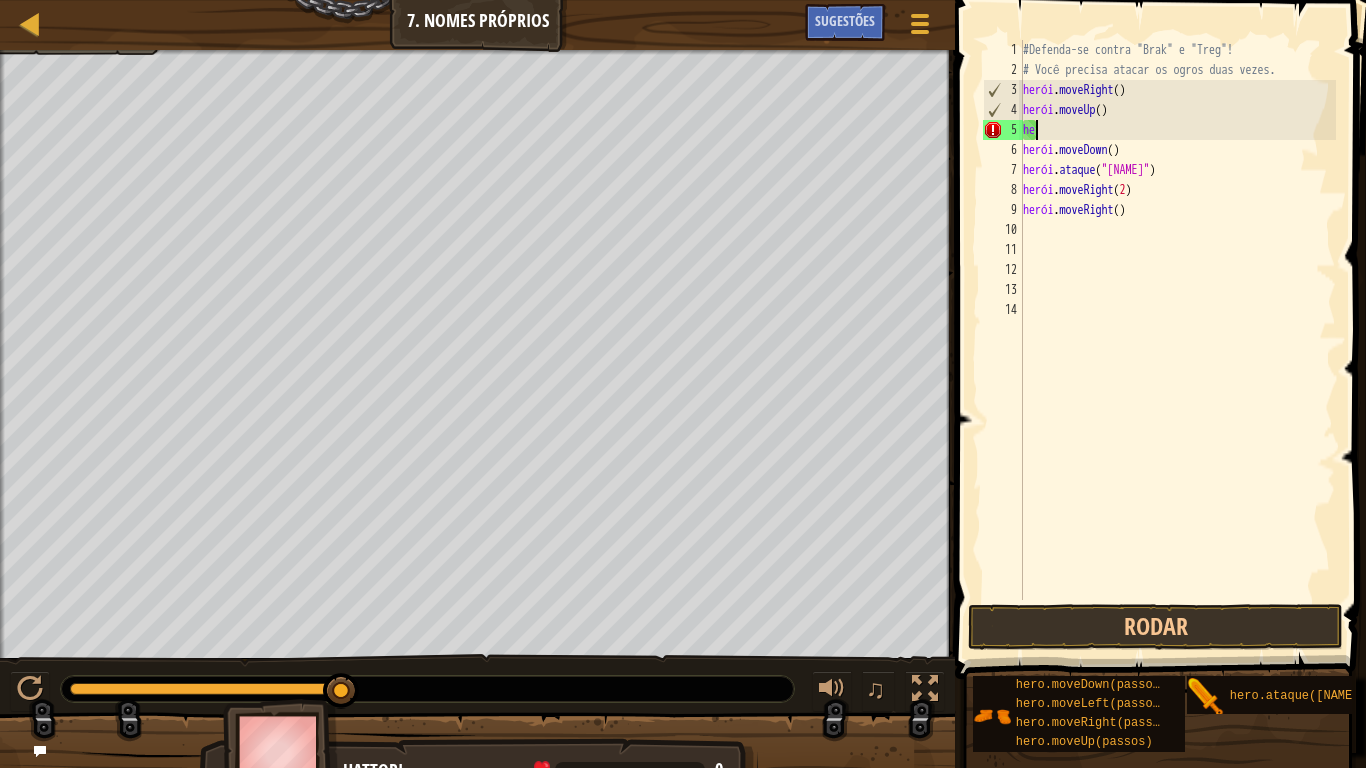 scroll, scrollTop: 9, scrollLeft: 0, axis: vertical 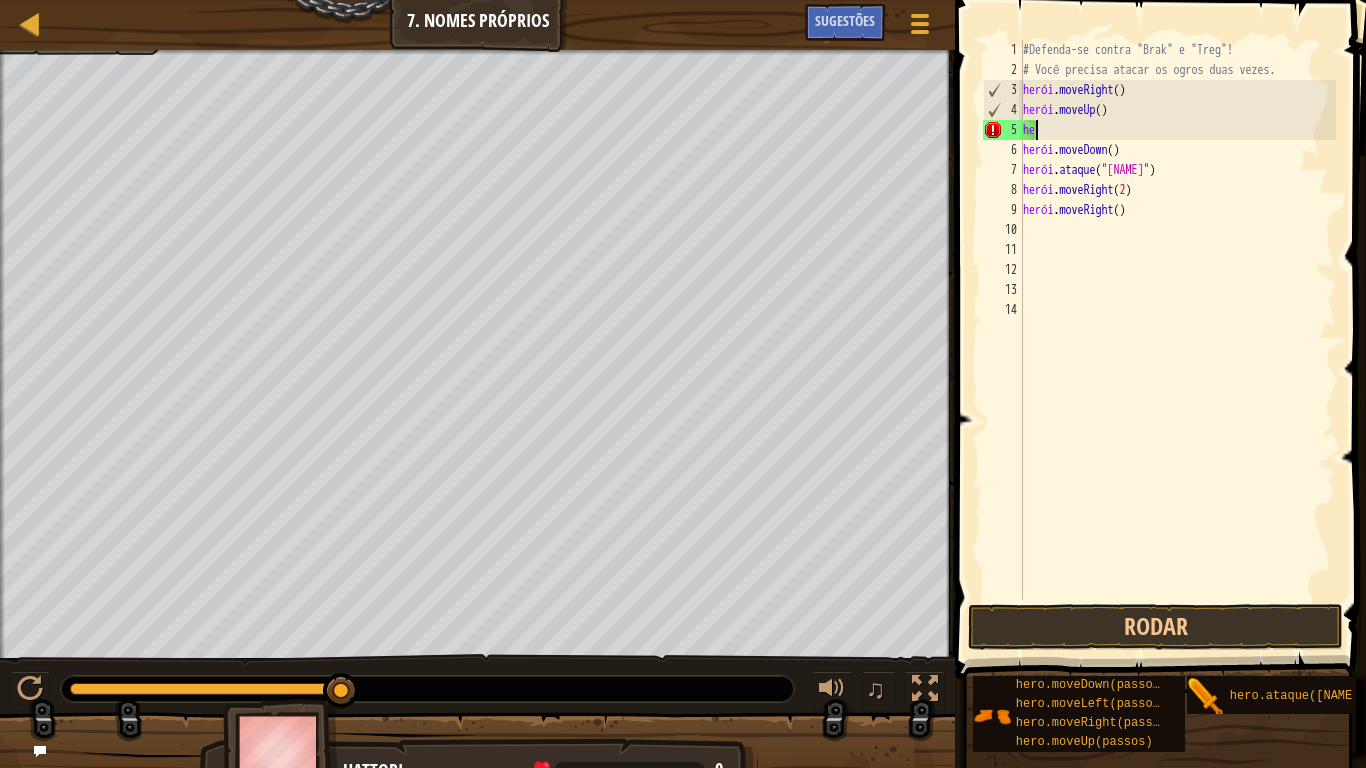 type on "h" 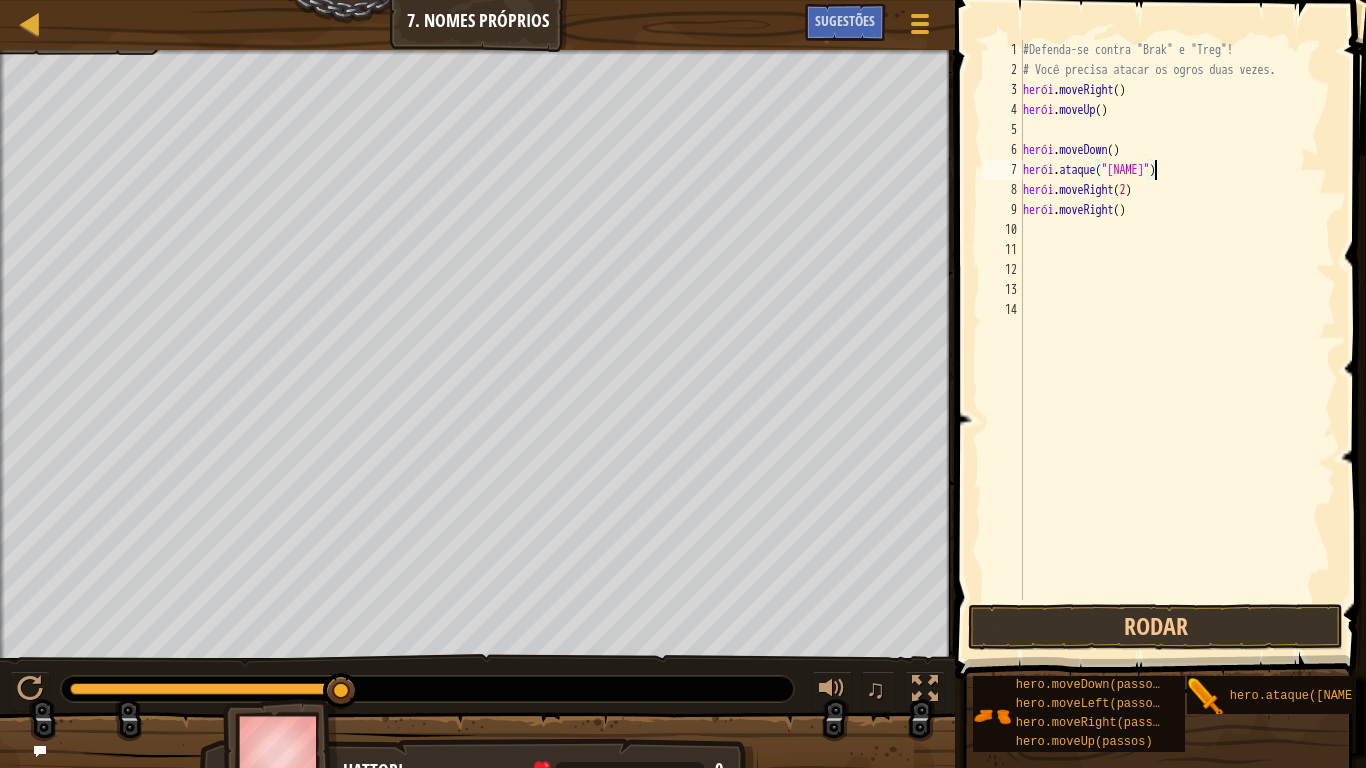click on "#Defenda-se contra "[TARGET]" e "[TARGET]"! # Você precisa atacar os ogros duas vezes. herói  .  moveRight  (  ) herói  .  moveUp  (  ) herói  .  moveDown  (  ) herói  .  ataque  (  "[TARGET]"  ) herói  .  moveRight  (  [NUMBER]  ) herói  .  moveRight  (  )" at bounding box center [1178, 340] 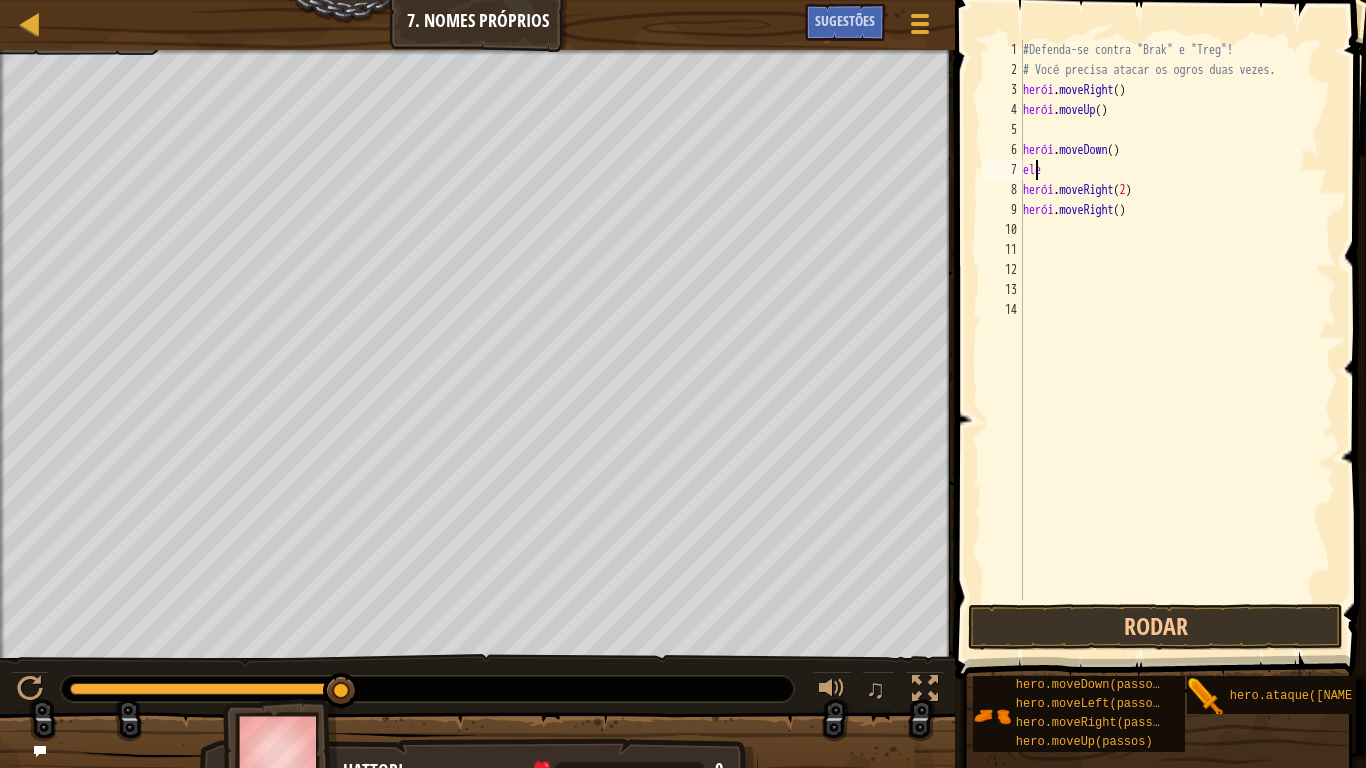 type on "h" 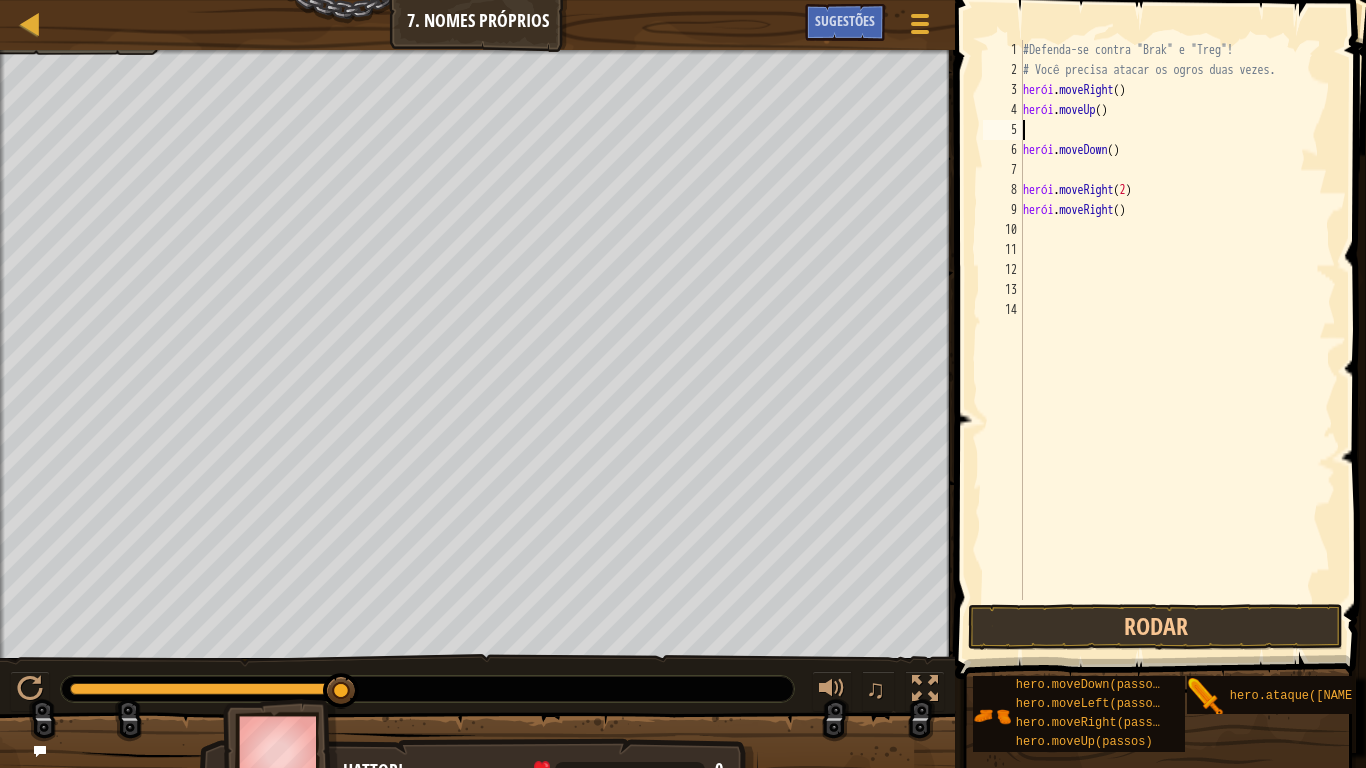click on "#Defenda-se contra "Brak" e "Treg"! # Você precisa atacar os ogros duas vezes. herói  .  moveRight  (  ) herói  .  moveUp  (  ) herói  .  moveDown  (  ) herói  .  moveRight  (  2  ) herói  .  moveRight  (  )" at bounding box center [1178, 340] 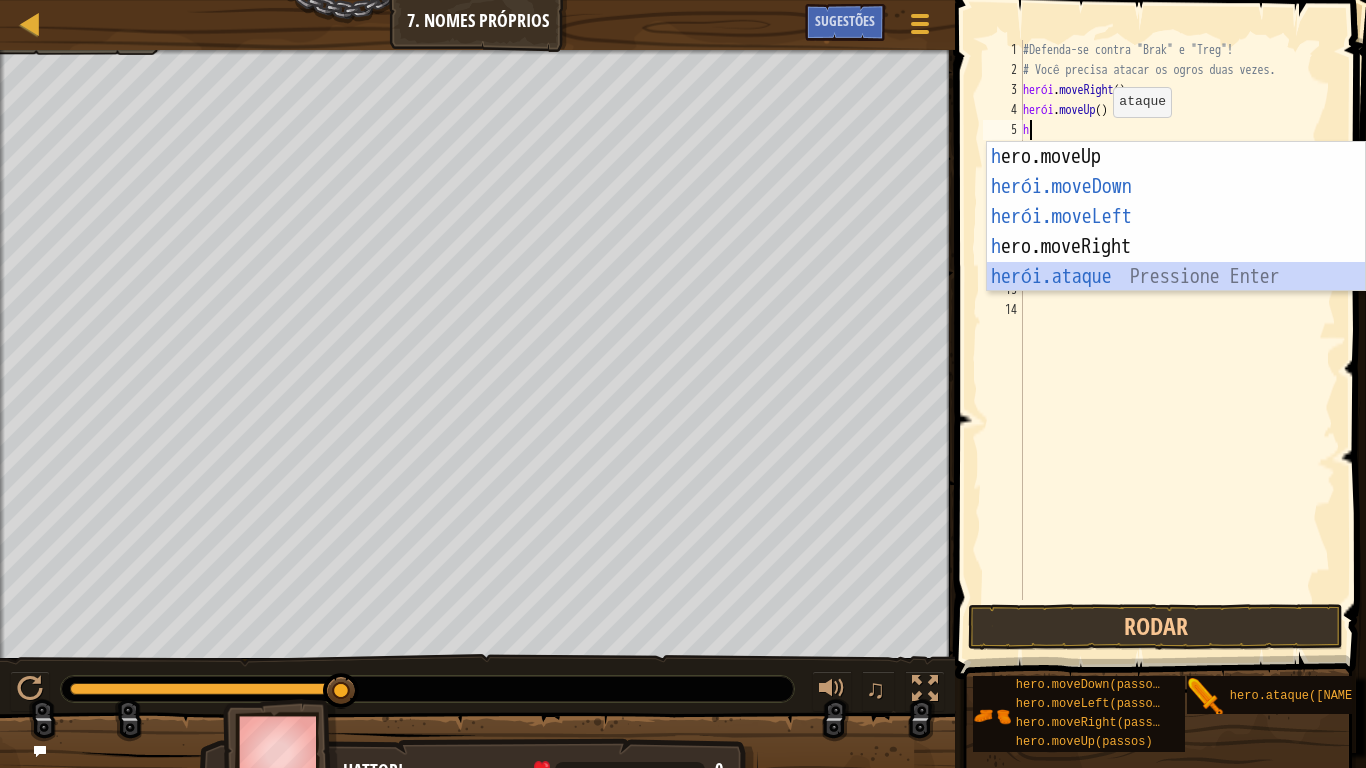 click on "h  ero.moveUp  pressione enter herói.moveDown ​ Pressione Enter herói.moveLeft ​ Pressione Enter h  ero.moveRight Pressione Enter herói.ataque ​ Pressione Enter" at bounding box center (1176, 247) 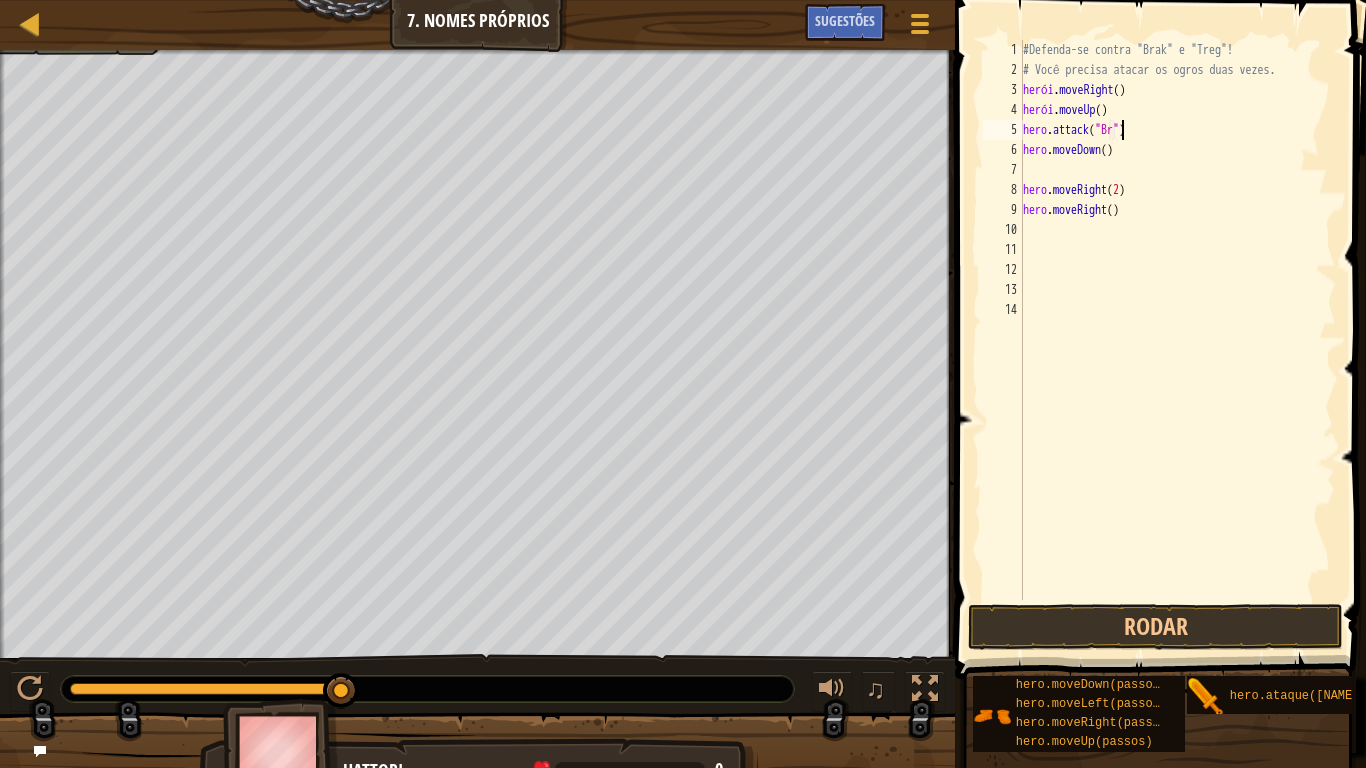 scroll, scrollTop: 9, scrollLeft: 9, axis: both 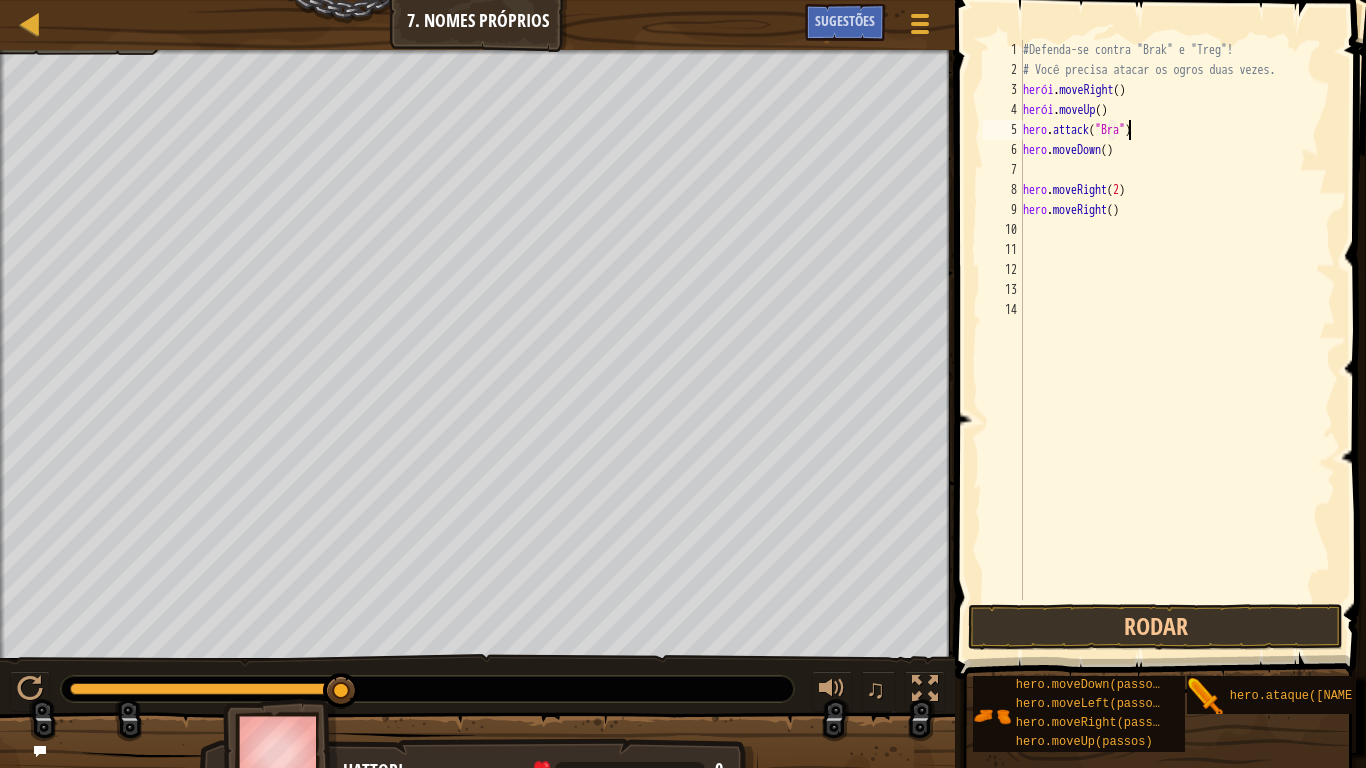 type on "hero.attack("Brak")" 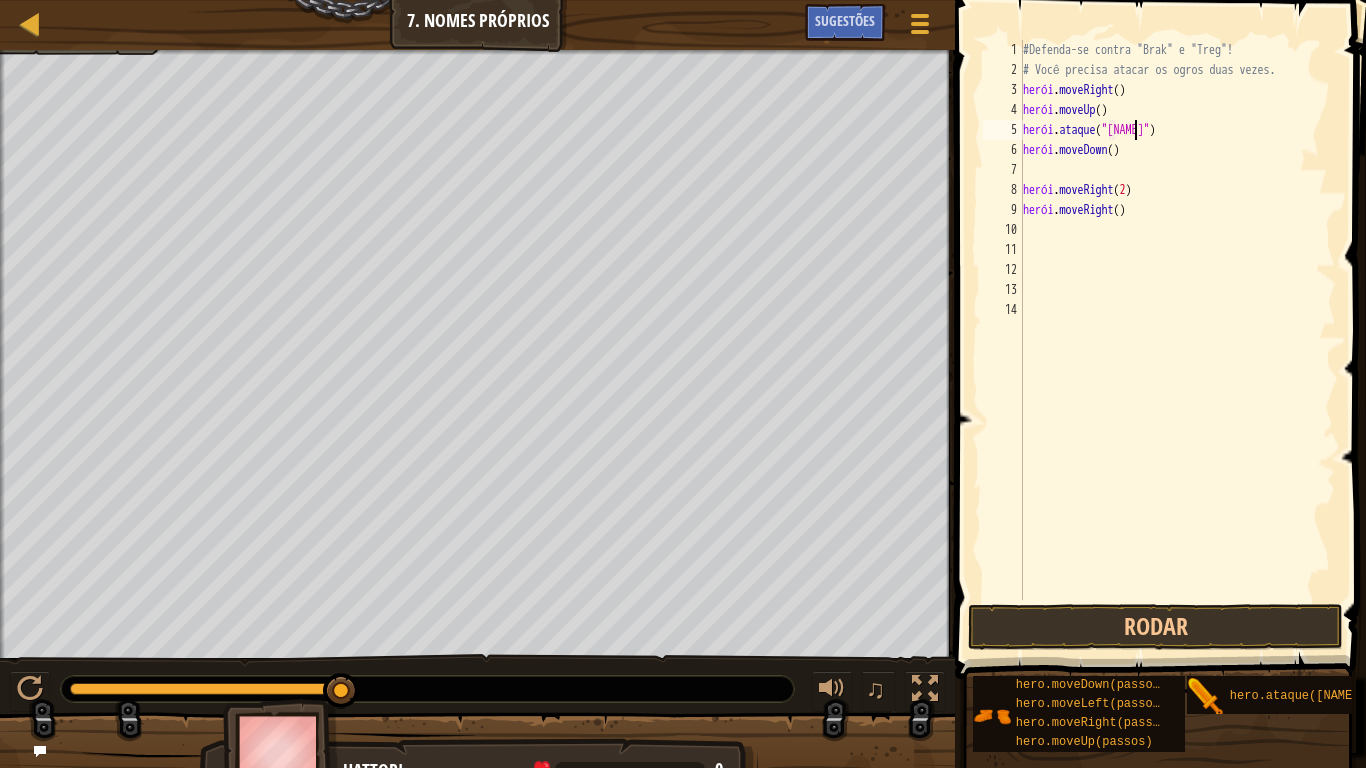 click on "herói  .  moveRight  (  ) herói  .  moveUp  (  ) herói  .  ataque  (  "[NAME]"  ) herói  .  moveDown  (  ) herói  .  moveRight  (  2  ) herói  .  moveRight  (  )" at bounding box center [1178, 340] 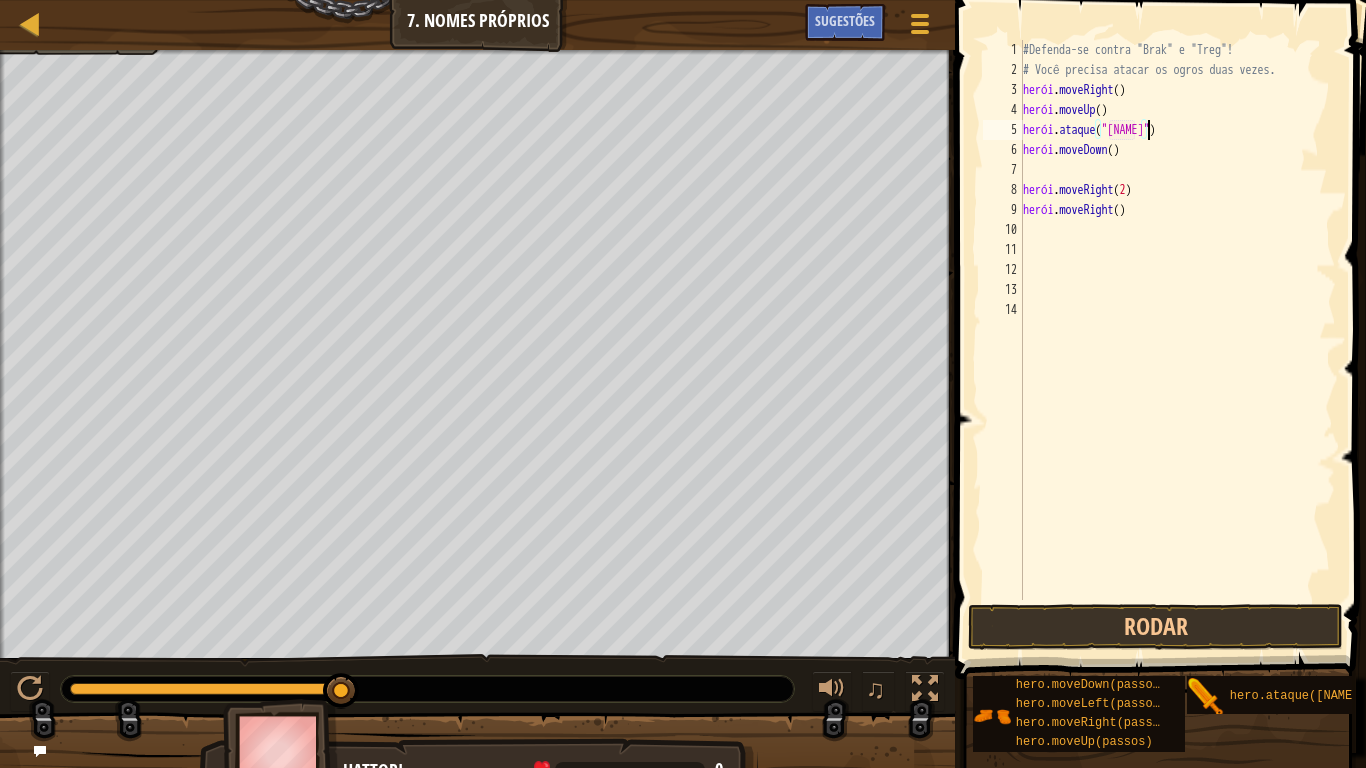scroll, scrollTop: 9, scrollLeft: 0, axis: vertical 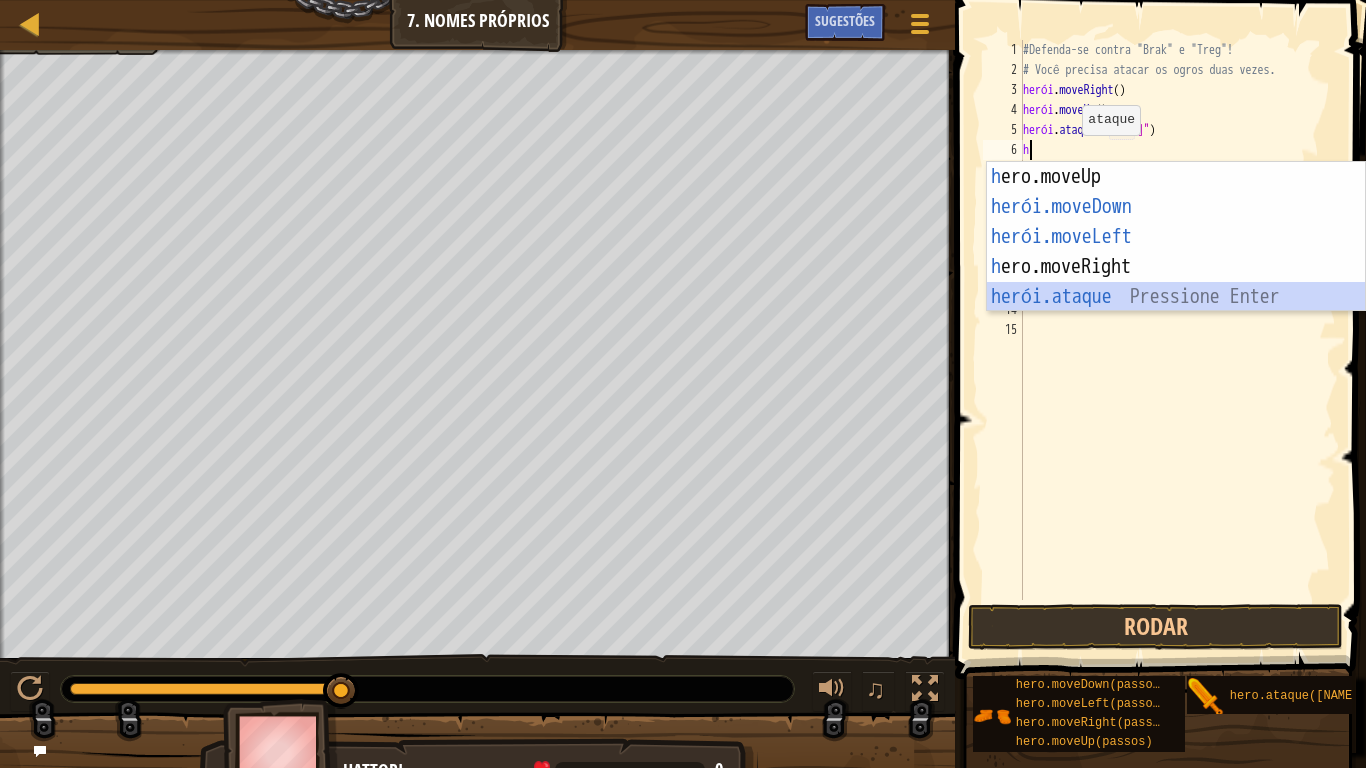 click on "h  ero.moveUp  pressione enter herói.moveDown ​ Pressione Enter herói.moveLeft ​ Pressione Enter h  ero.moveRight Pressione Enter herói.ataque ​ Pressione Enter" at bounding box center (1176, 267) 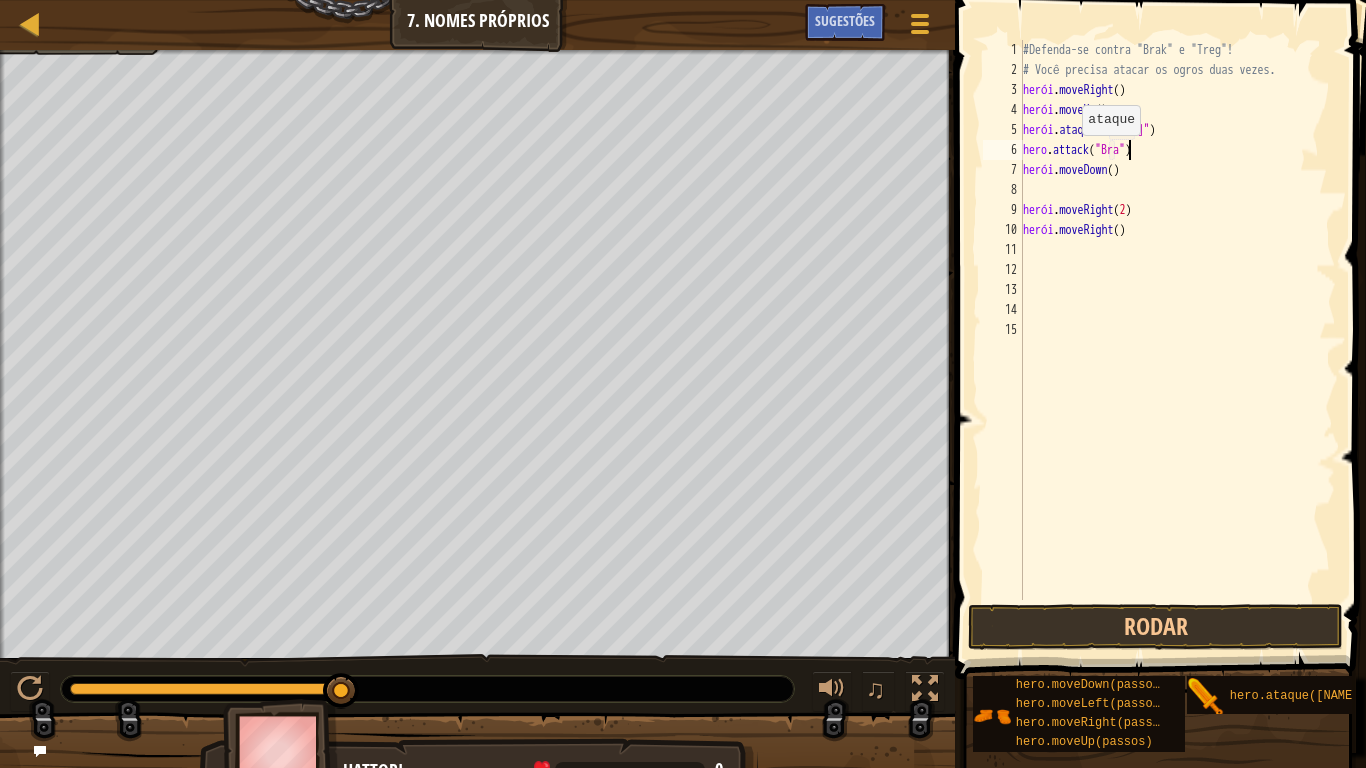 scroll, scrollTop: 9, scrollLeft: 9, axis: both 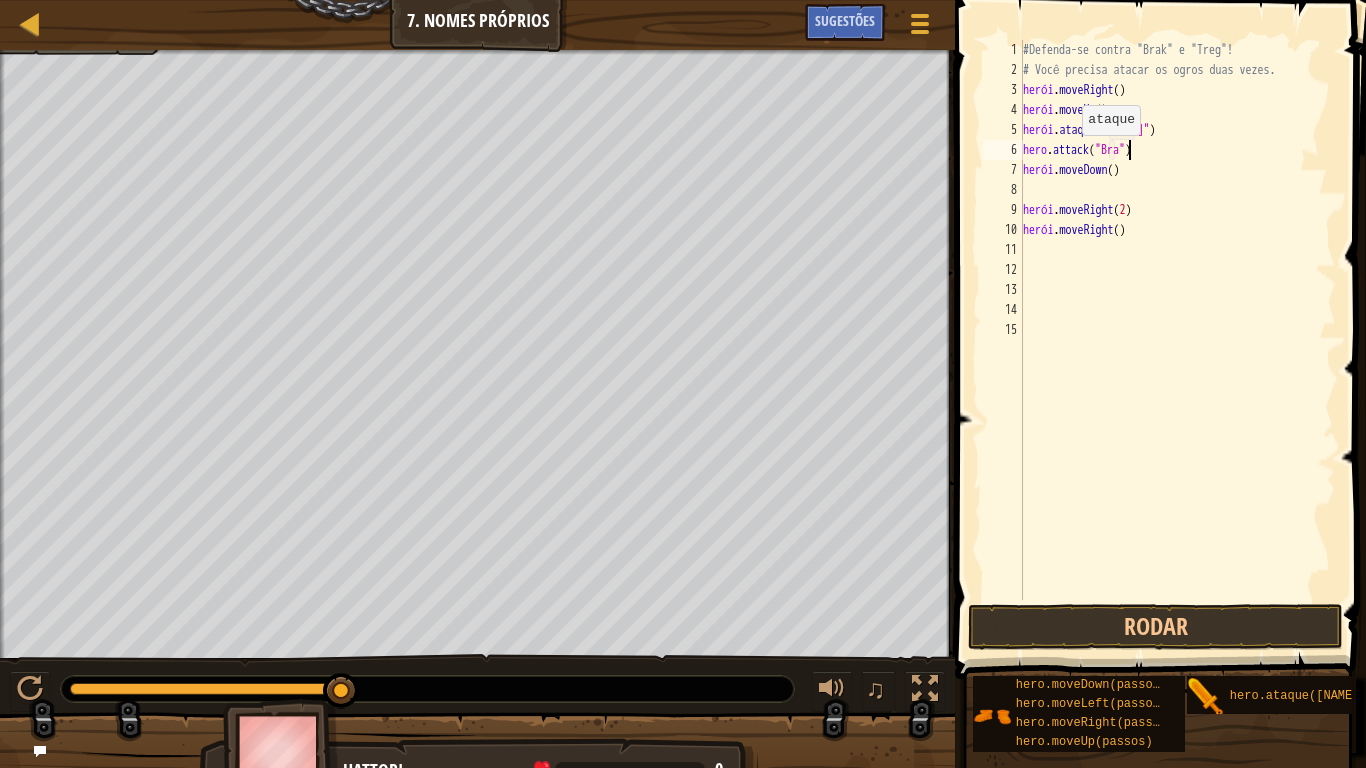 type on "hero.attack("Brak")" 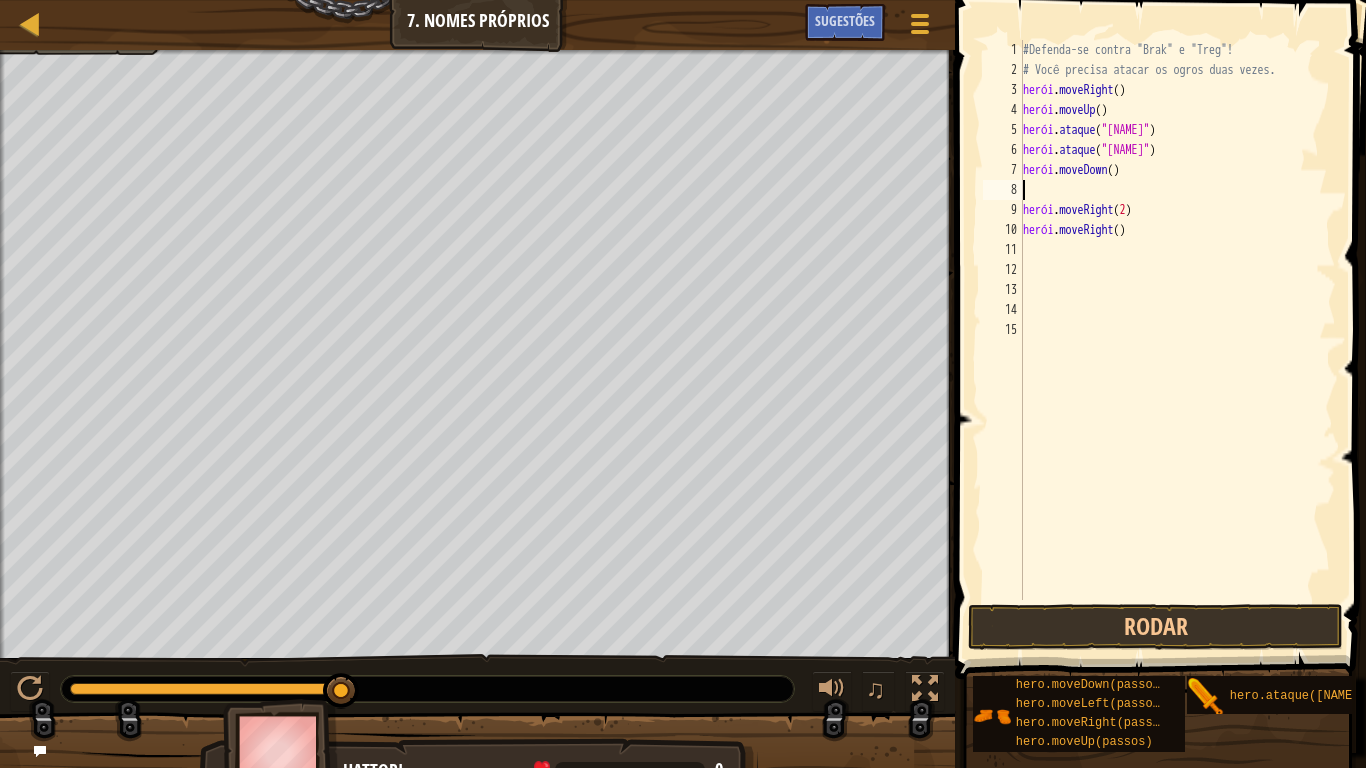 click on "#Defenda-se contra "Brak" e "Treg"! # Você precisa atacar os ogros duas vezes. herói  .  moveRight  (  ) herói  .  moveUp  (  ) herói  .  ataque  (  "Brak"  ) herói  .  ataque  (  "Brak"  ) herói  .  moveDown  (  ) herói  .  moveRight  (  2  ) herói  .  moveRight  (  )" at bounding box center (1178, 340) 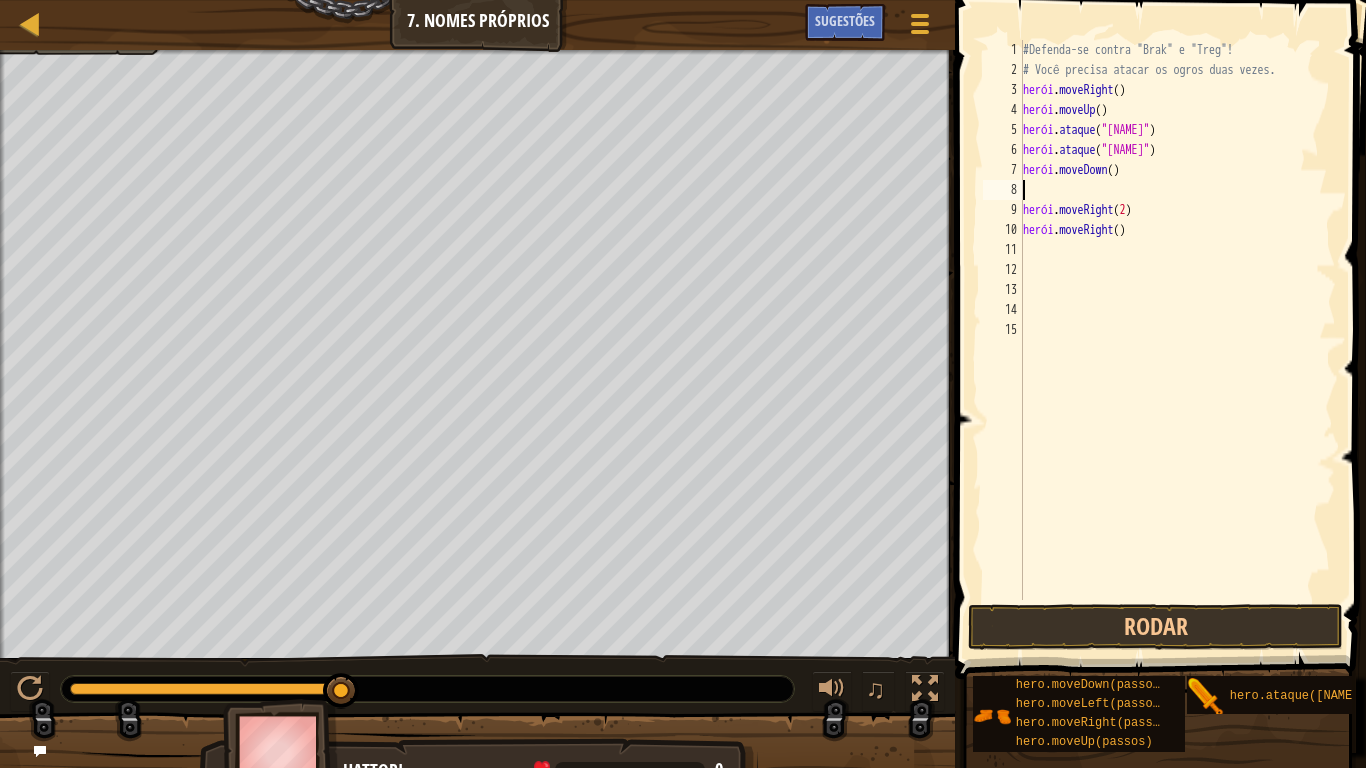 type on "h" 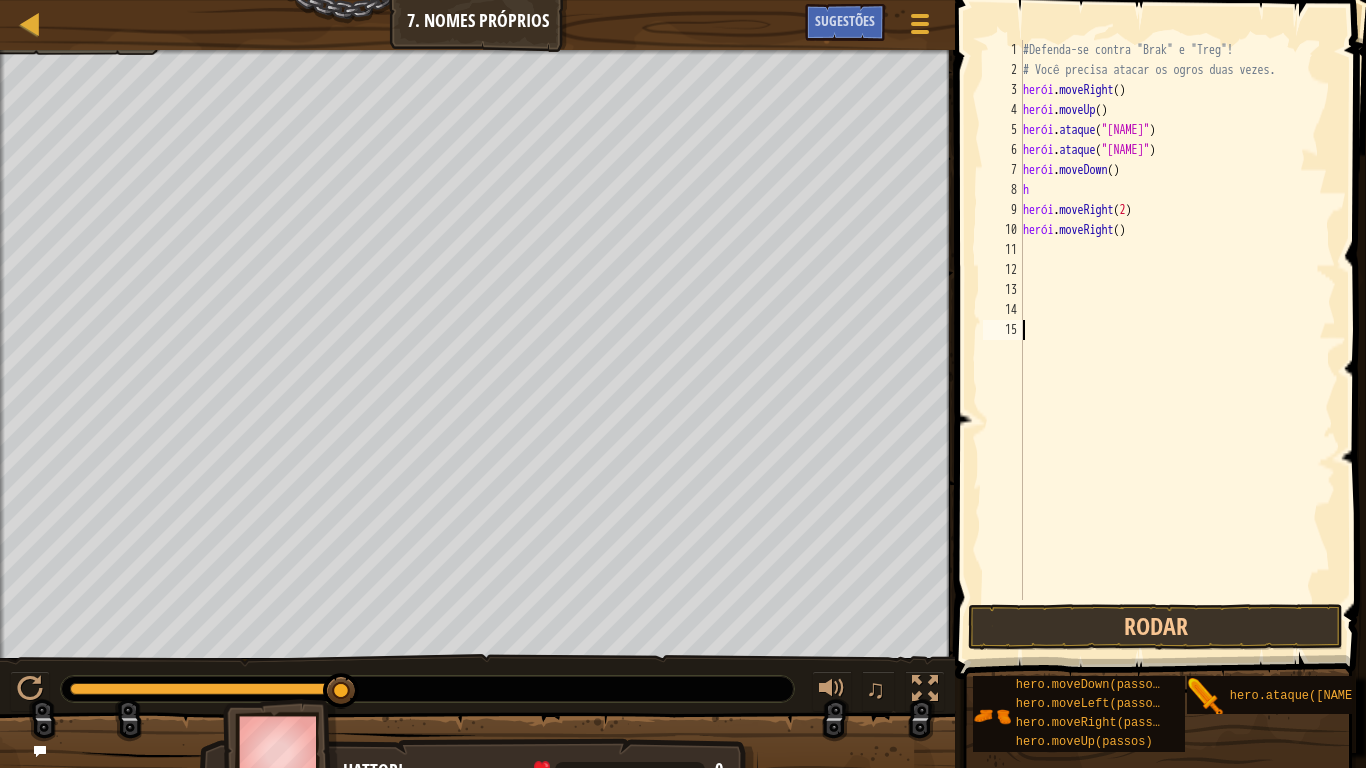 click on "herói  .  moveRight  (  ) herói  .  moveUp  (  ) herói  .  ataque  (  "[NAME]"  ) herói  .  ataque  (  "[NAME]"  ) herói  .  moveDown  (  ) h herói  .  moveRight  (  2  ) herói  .  moveRight  (  )" at bounding box center (1178, 340) 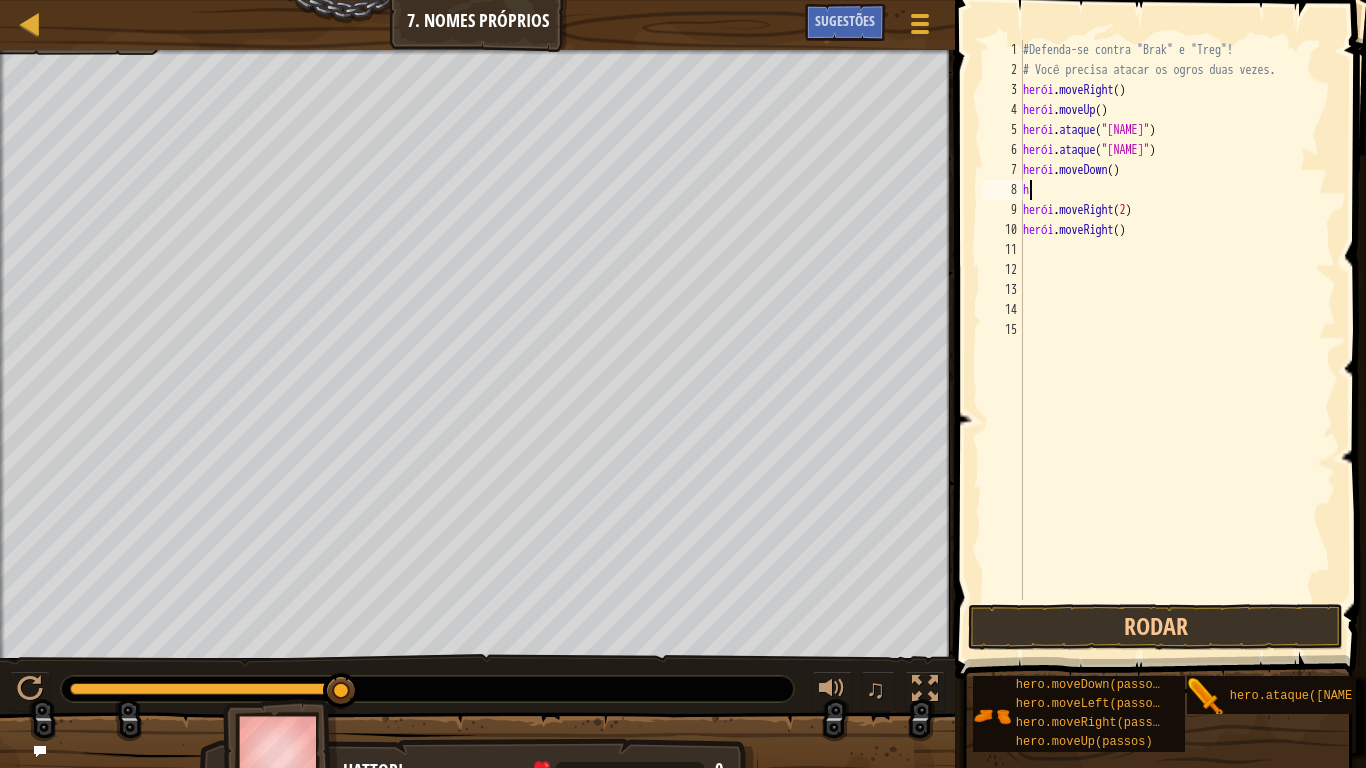 click on "herói  .  moveRight  (  ) herói  .  moveUp  (  ) herói  .  ataque  (  "[NAME]"  ) herói  .  ataque  (  "[NAME]"  ) herói  .  moveDown  (  ) h herói  .  moveRight  (  2  ) herói  .  moveRight  (  )" at bounding box center [1178, 340] 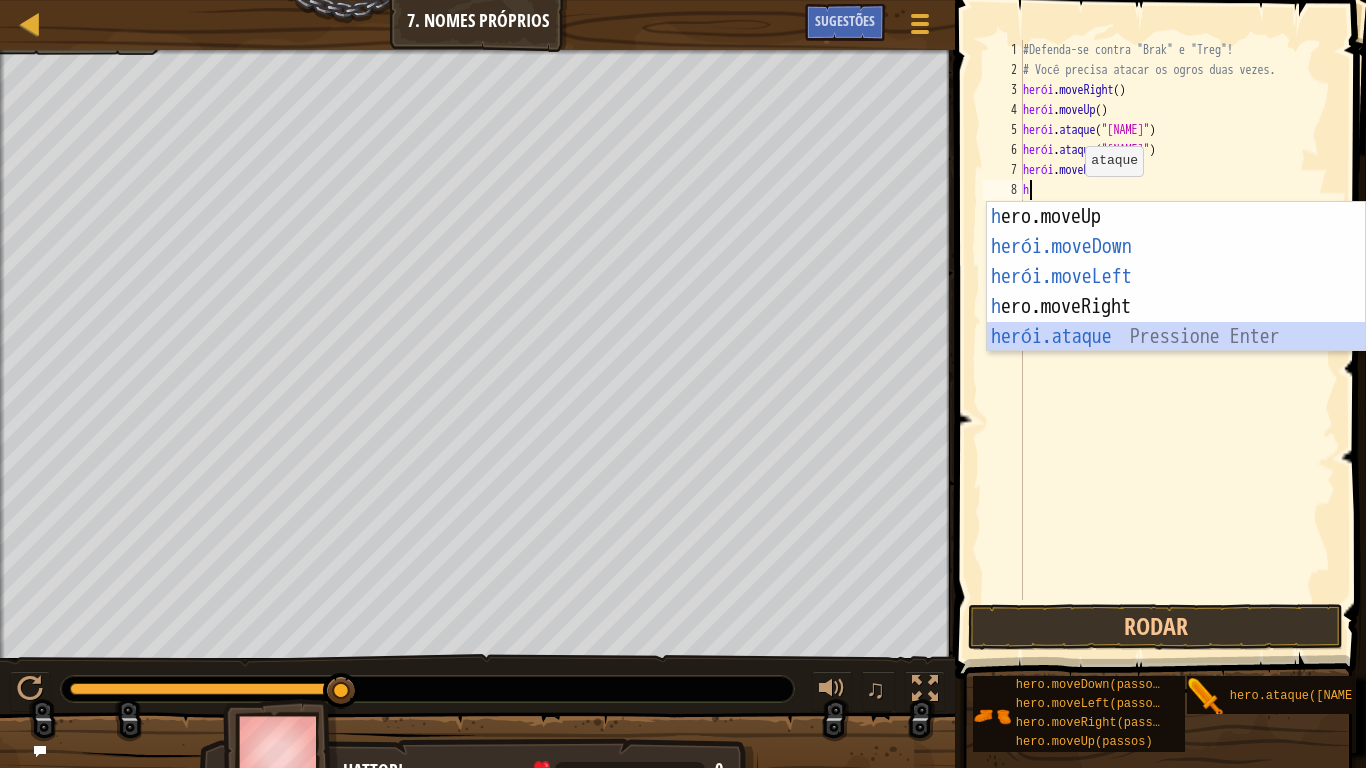 click on "h  ero.moveUp  pressione enter herói.moveDown ​ Pressione Enter herói.moveLeft ​ Pressione Enter h  ero.moveRight Pressione Enter herói.ataque ​ Pressione Enter" at bounding box center [1176, 307] 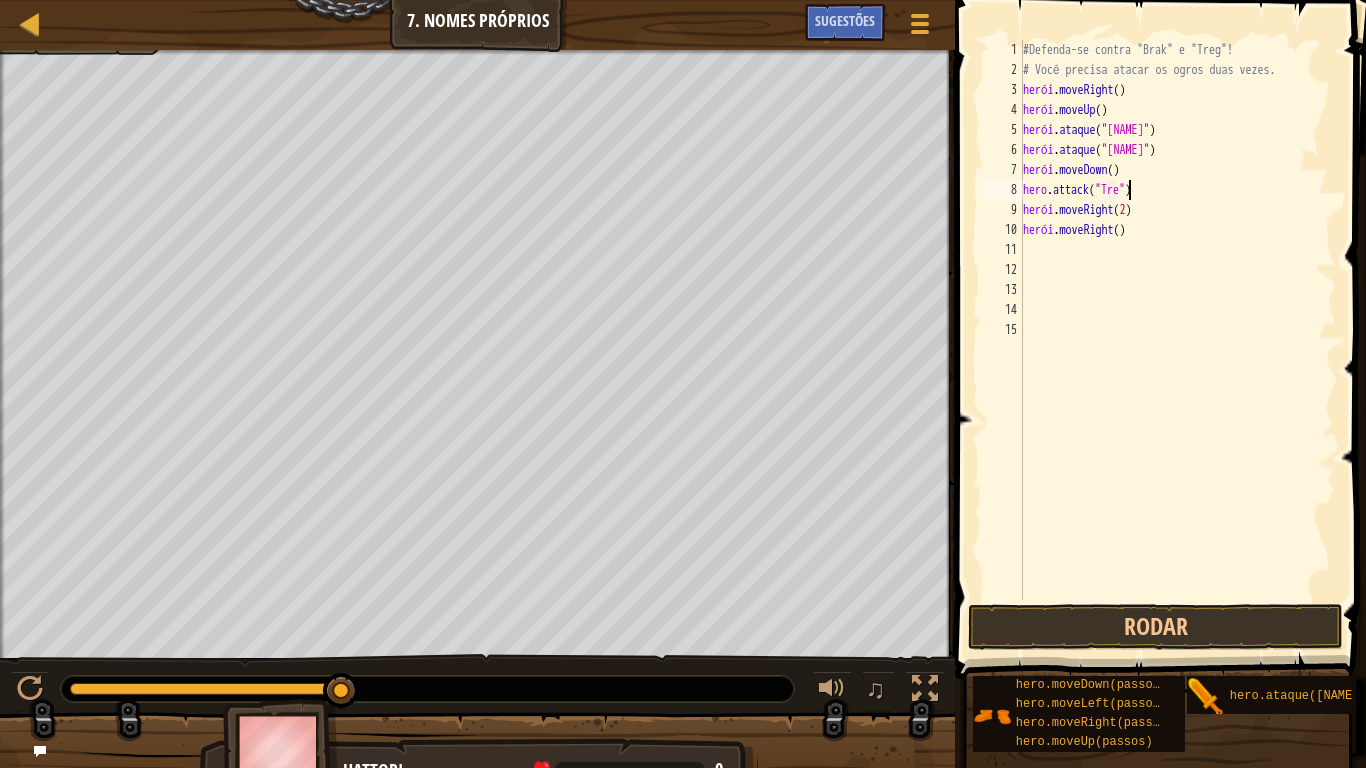 scroll, scrollTop: 9, scrollLeft: 9, axis: both 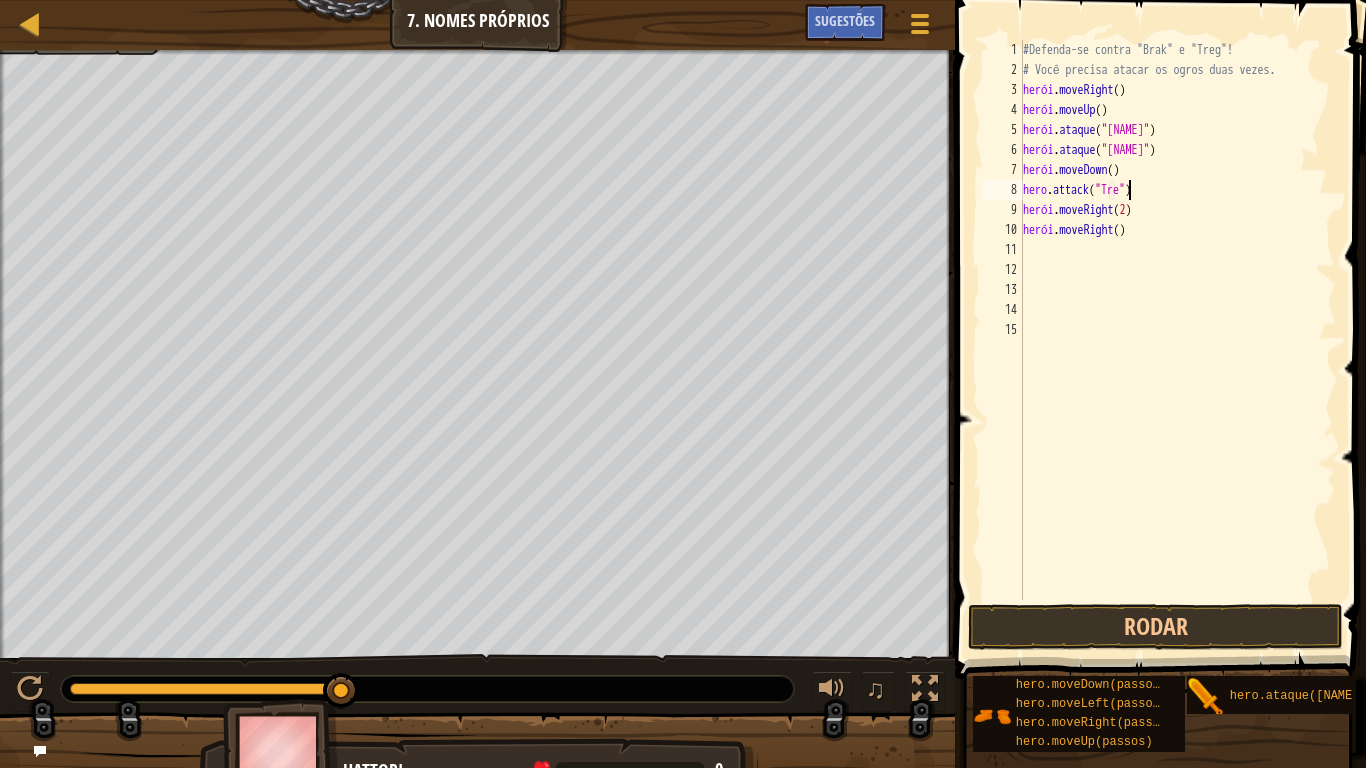 type on "hero.attack("Treg")" 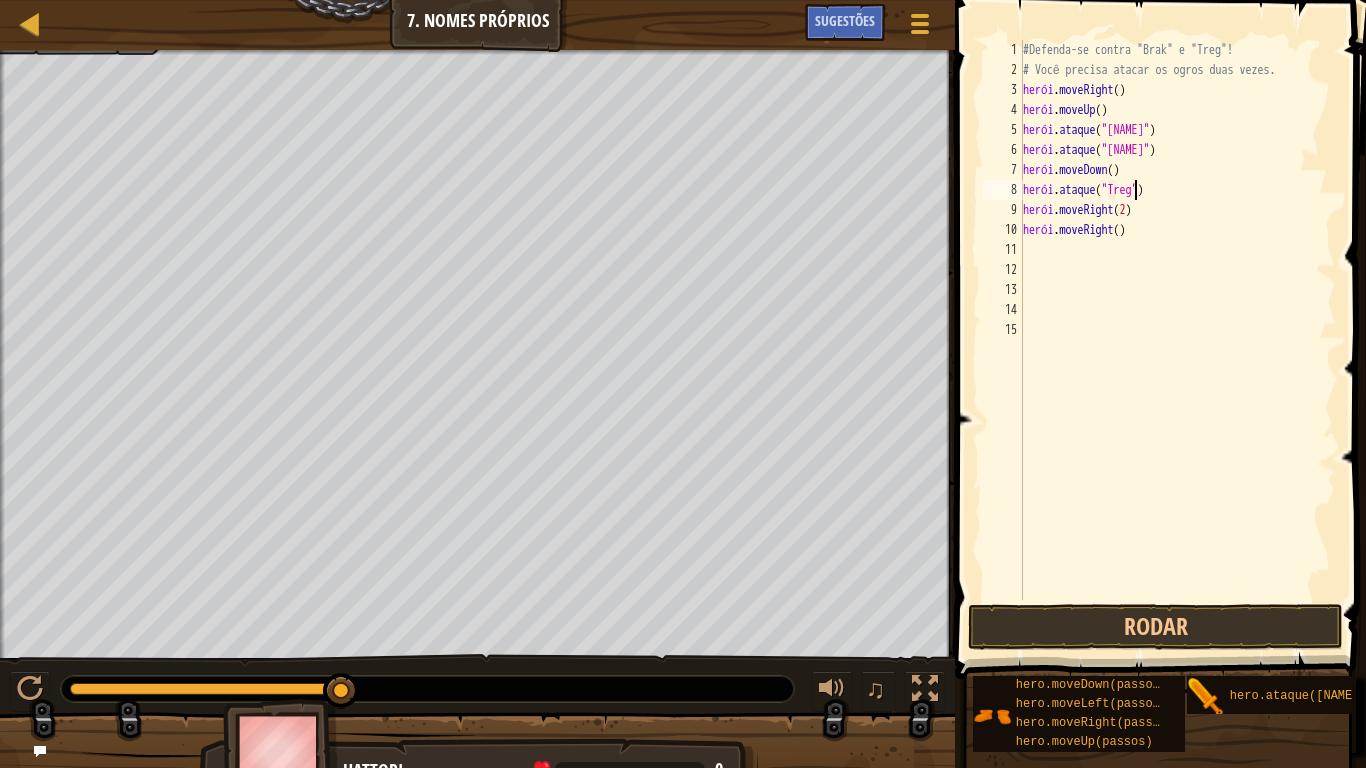 scroll, scrollTop: 9, scrollLeft: 0, axis: vertical 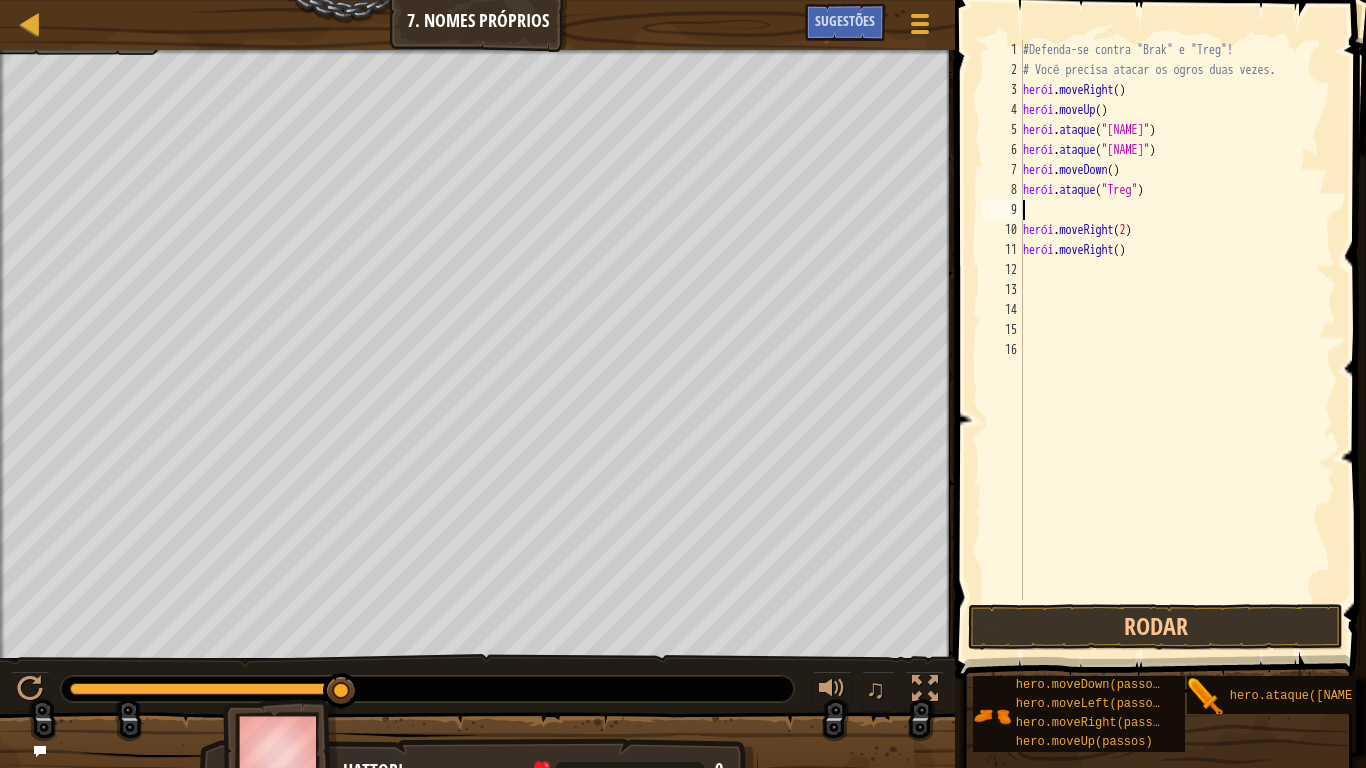 type on "h" 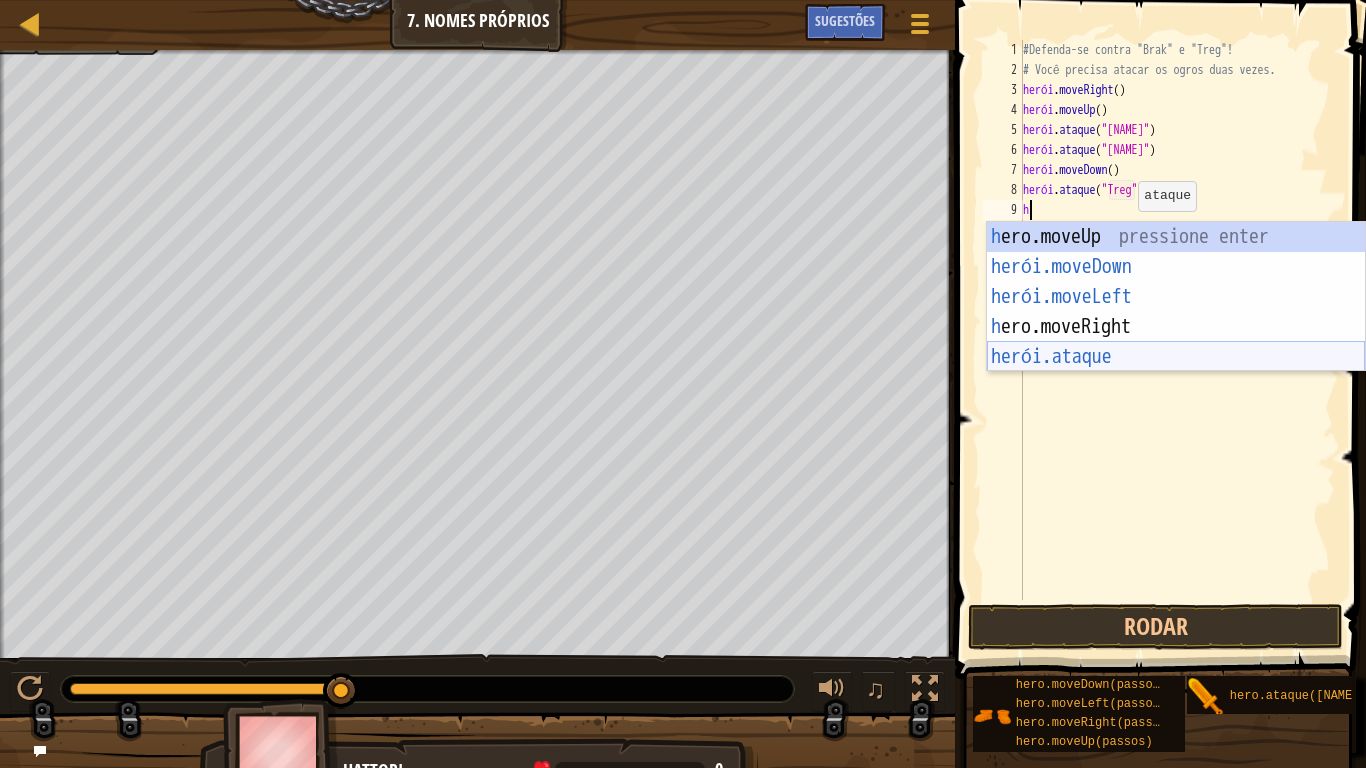 click on "h  ero.moveUp  pressione enter herói.moveDown ​ Pressione Enter herói.moveLeft ​ Pressione Enter h  ero.moveRight Pressione Enter herói.ataque ​ Pressione Enter" at bounding box center [1176, 327] 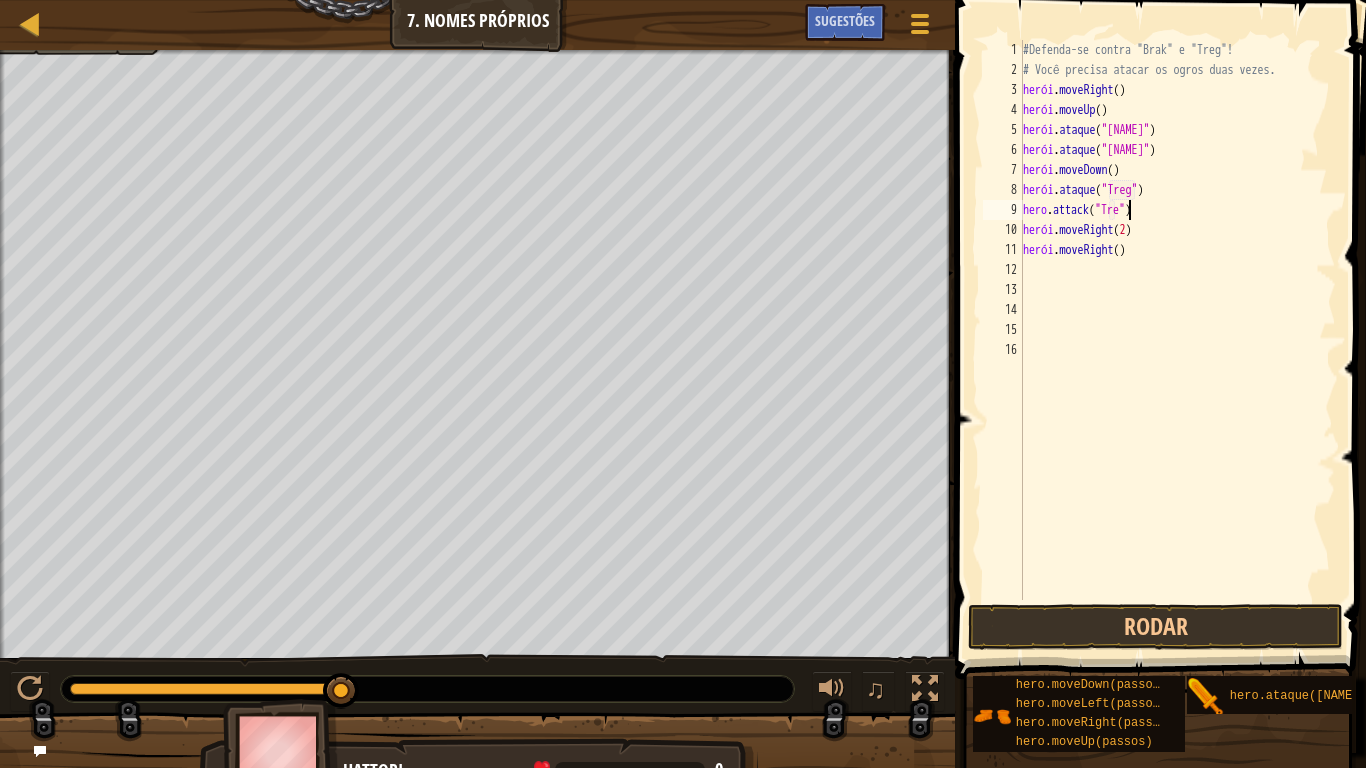 scroll, scrollTop: 9, scrollLeft: 9, axis: both 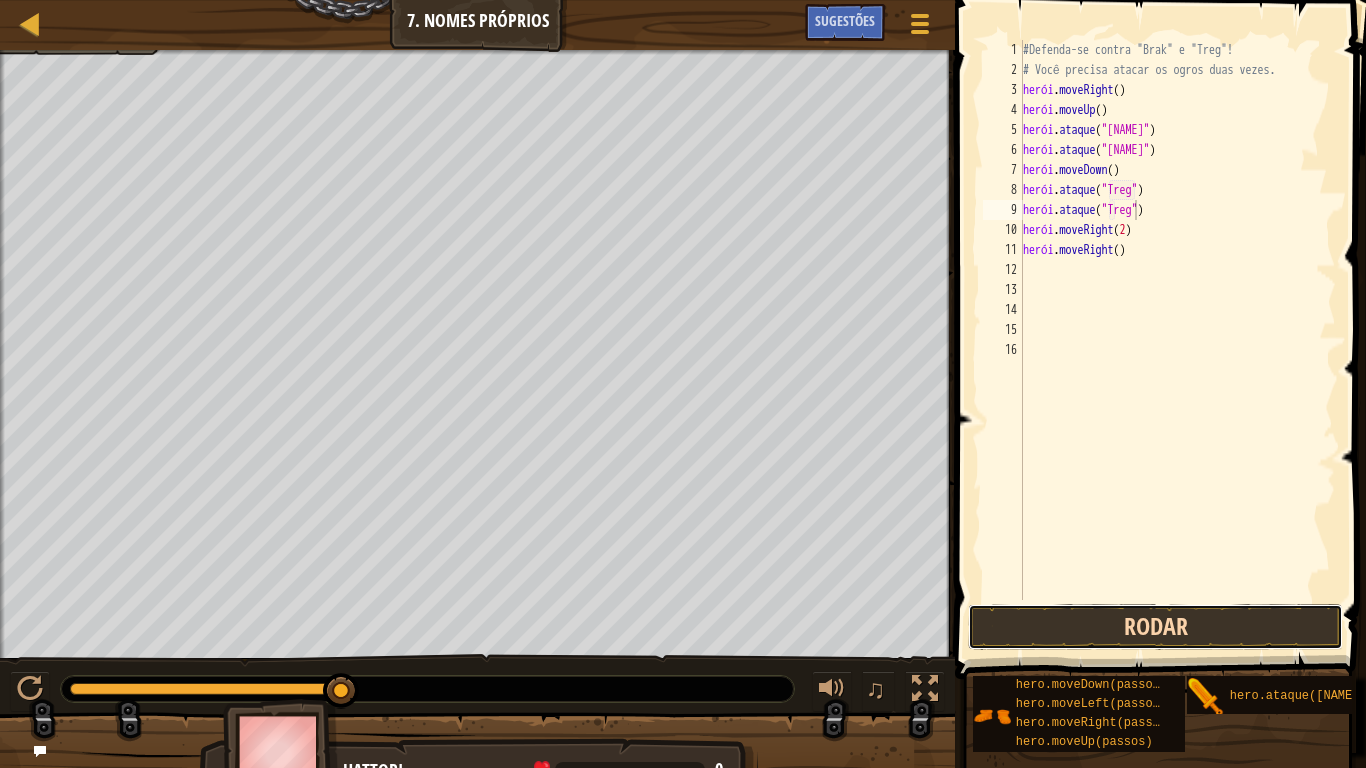 click on "Rodar" at bounding box center (1155, 627) 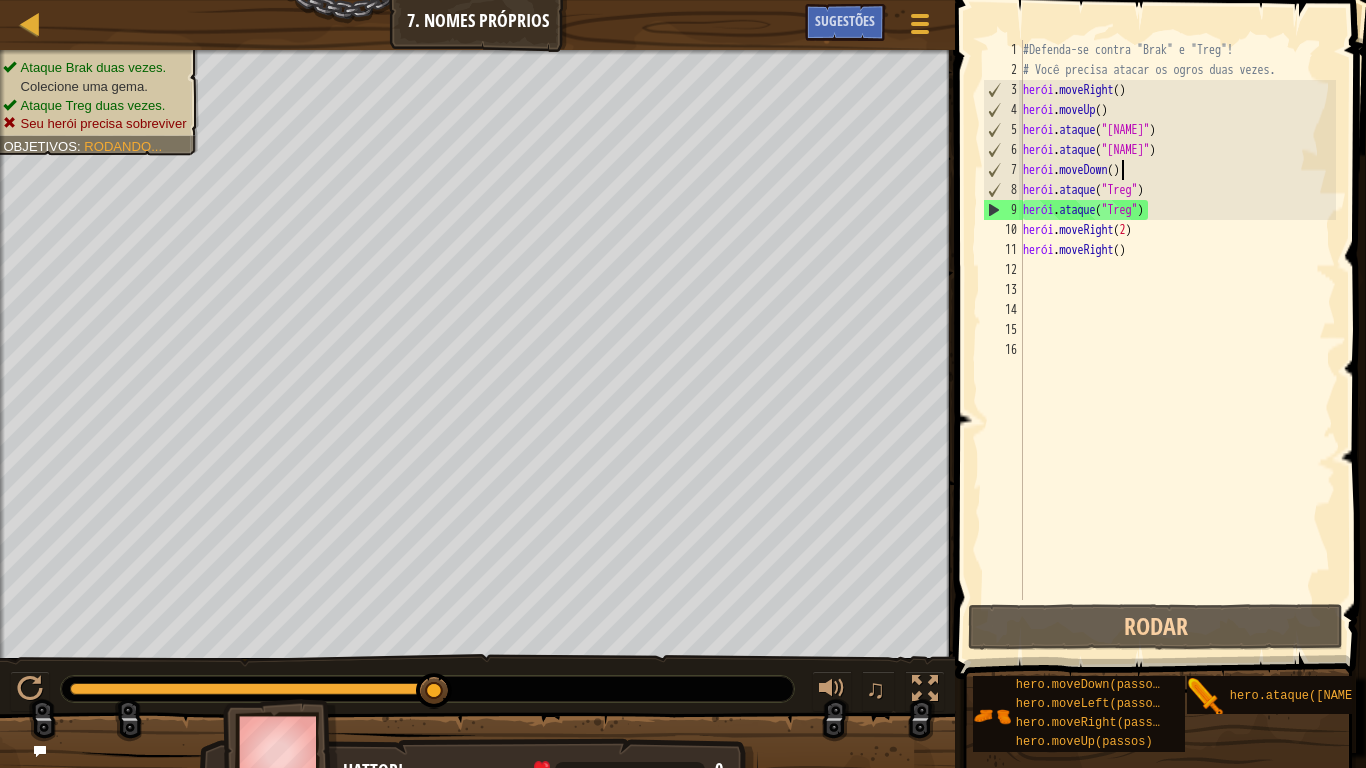 drag, startPoint x: 1123, startPoint y: 166, endPoint x: 1161, endPoint y: 153, distance: 40.16217 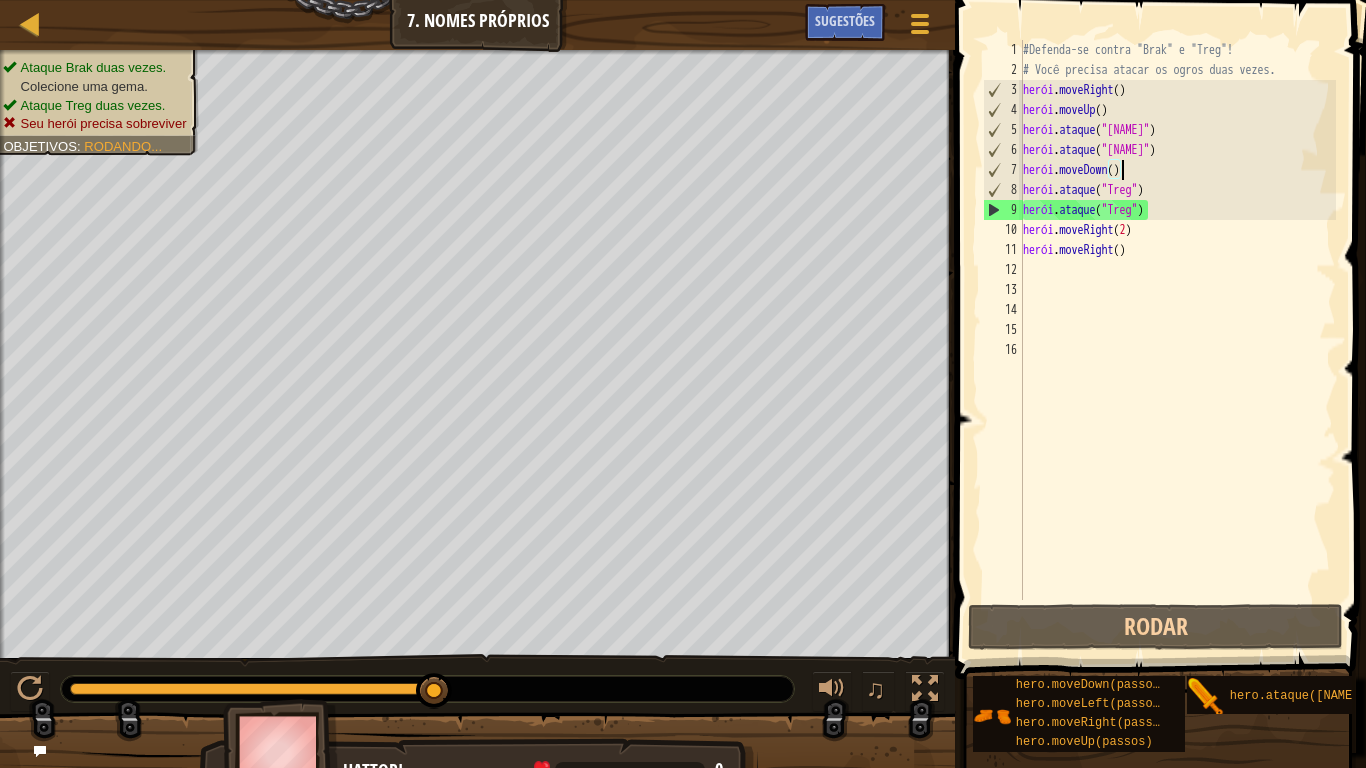 click on "herói  .  moveRight  (  ) herói  .  moveUp  (  ) herói  .  ataque  (  "[NAME]"  ) herói  .  ataque  (  "[NAME]"  ) herói  .  moveDown  (  ) herói  .  ataque  (  "[NAME]"  ) herói  .  ataque  (  "[NAME]"  ) herói  .  moveRight  (  2  ) herói  .  moveRight  (  )" at bounding box center [1178, 340] 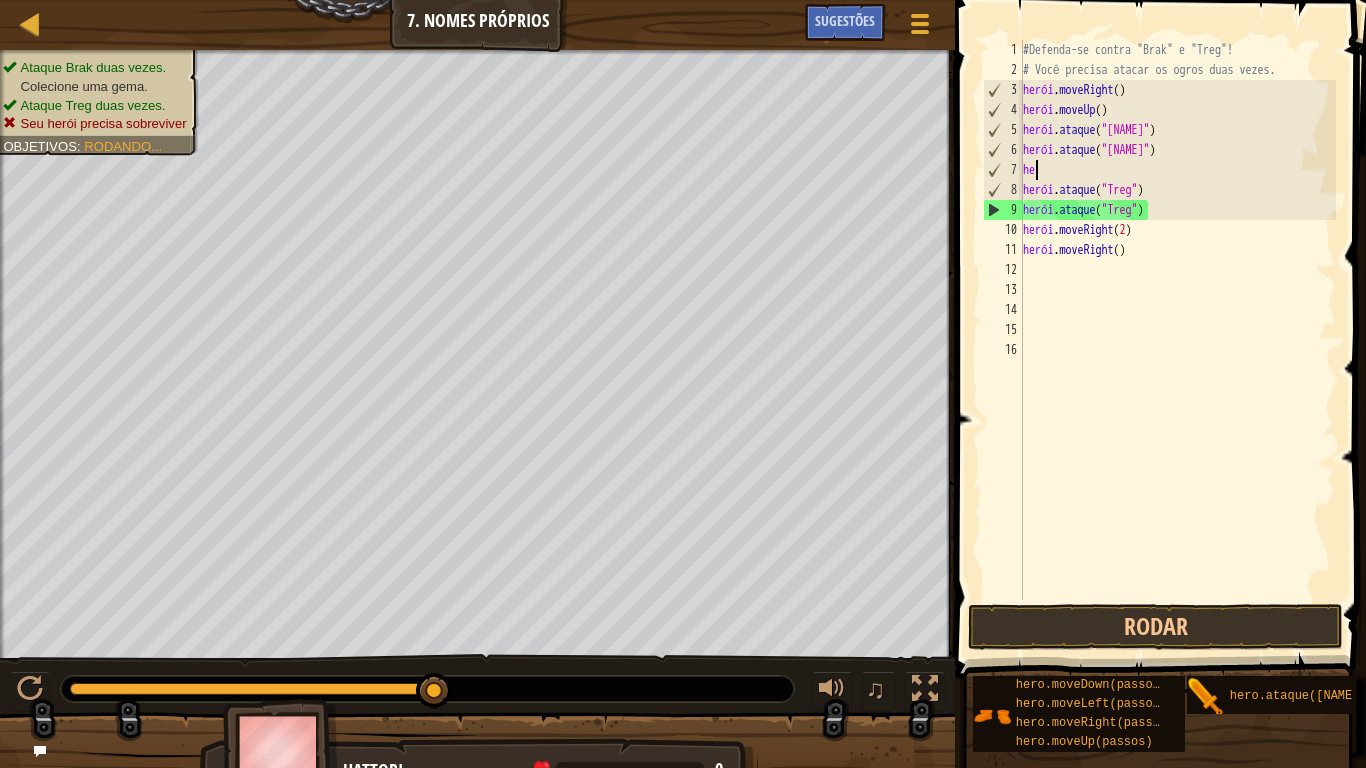 scroll, scrollTop: 9, scrollLeft: 0, axis: vertical 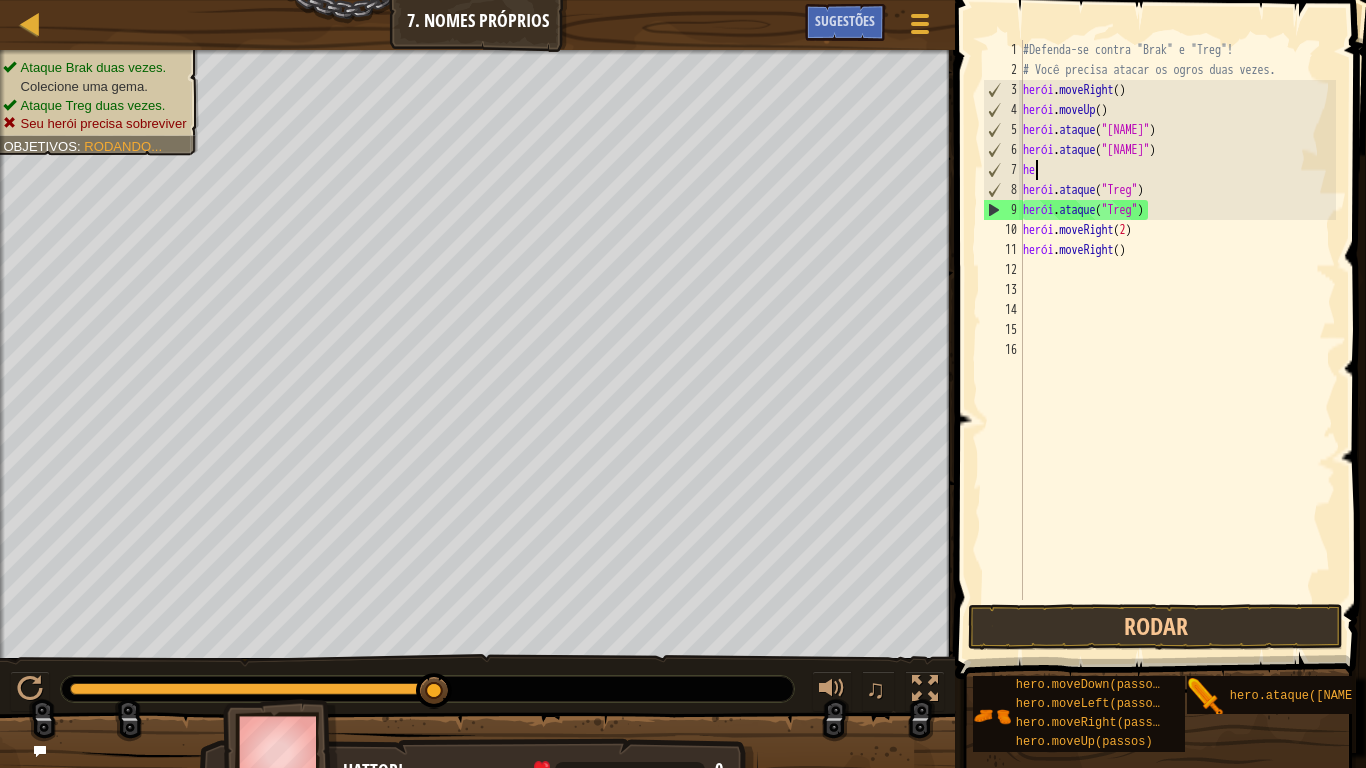 type on "h" 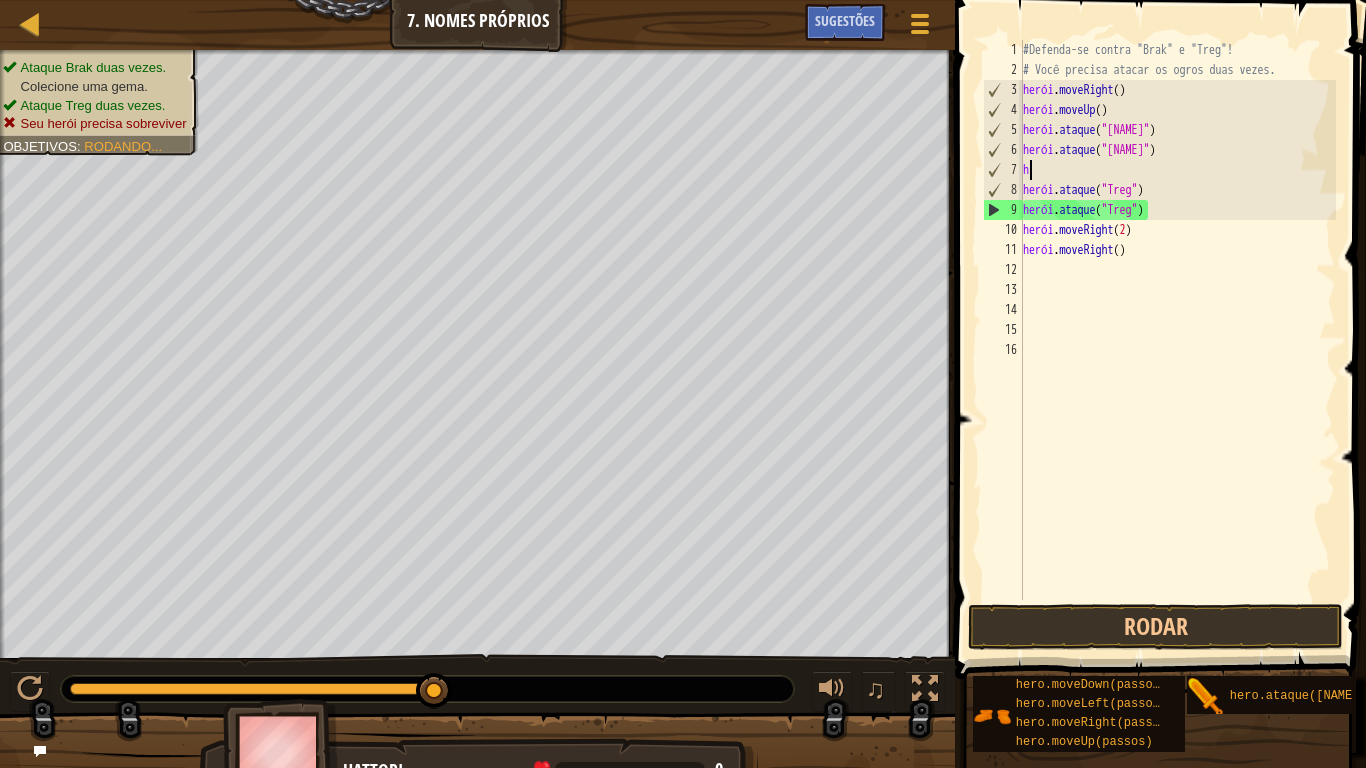 type 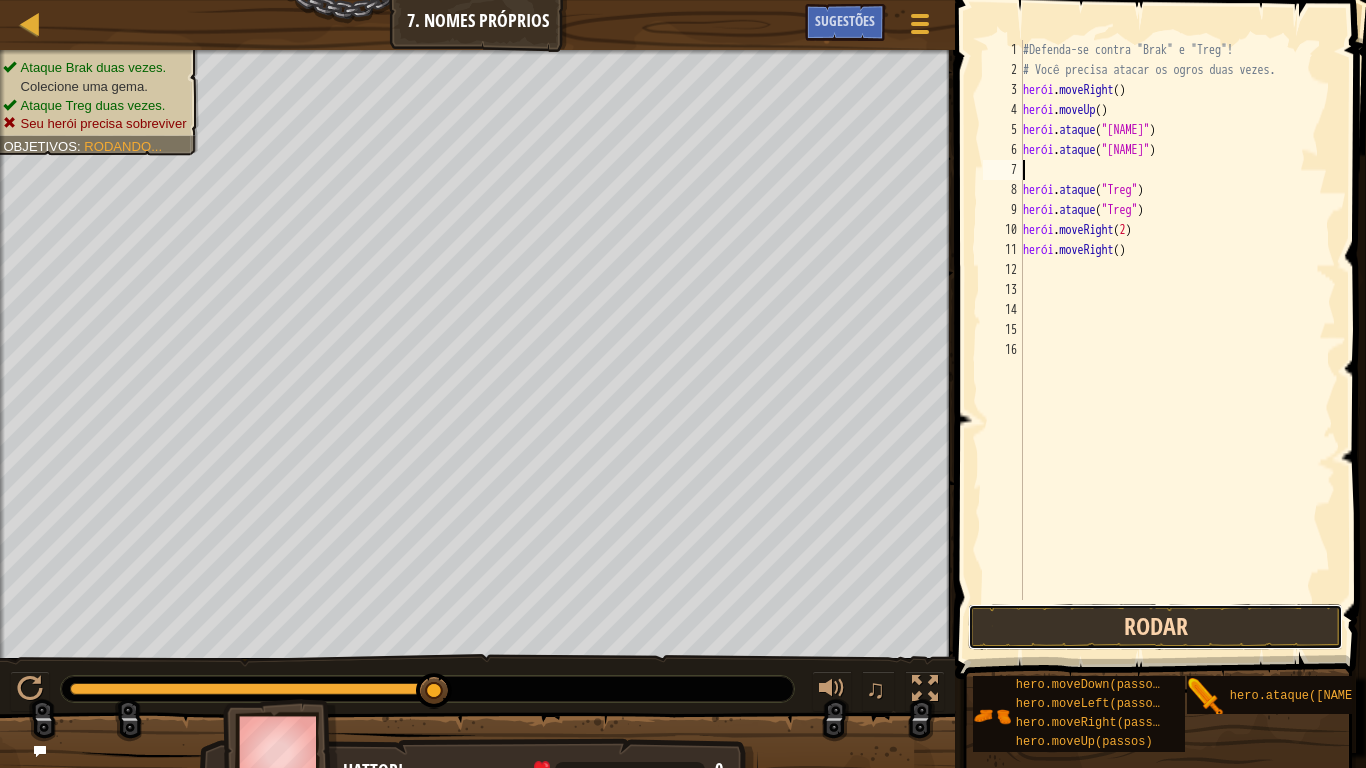 click on "Rodar" at bounding box center [1155, 627] 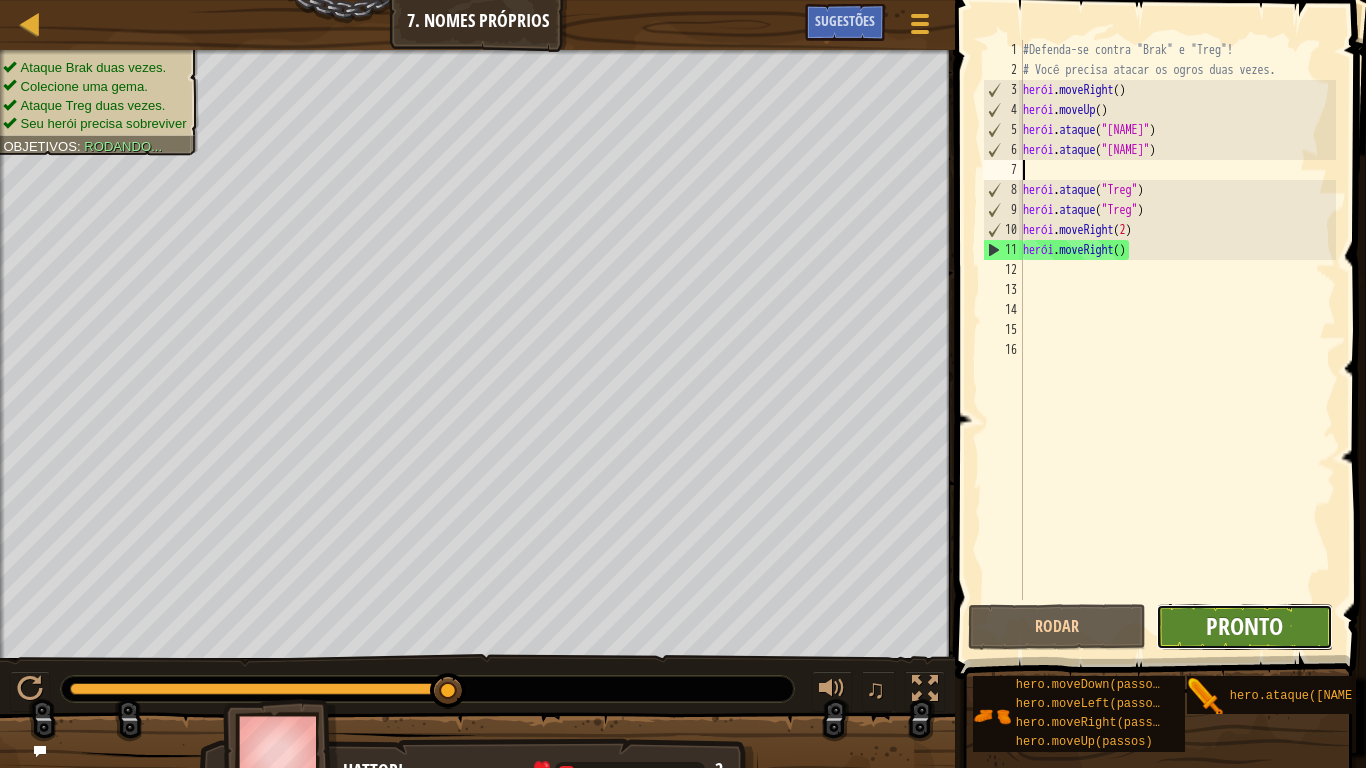 click on "Pronto" at bounding box center [1244, 626] 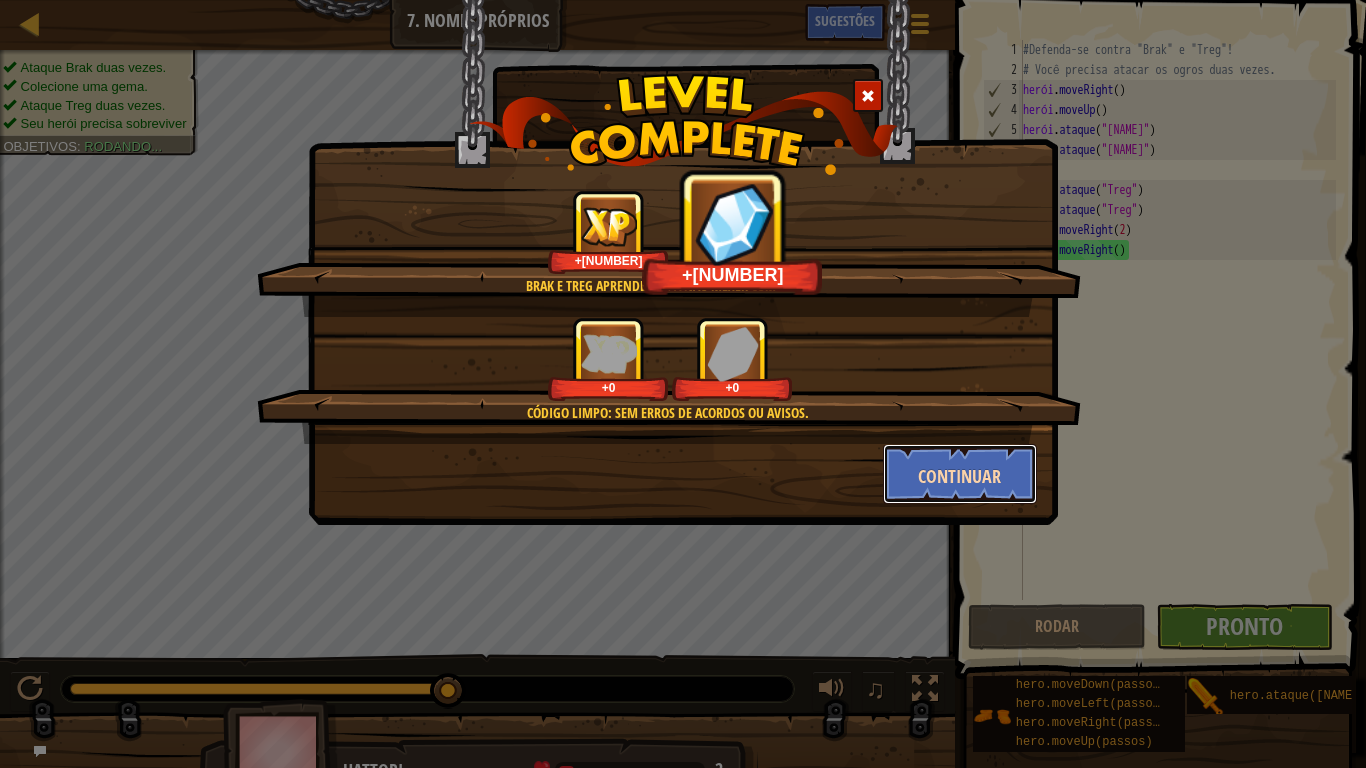 click on "Continuar" at bounding box center (959, 476) 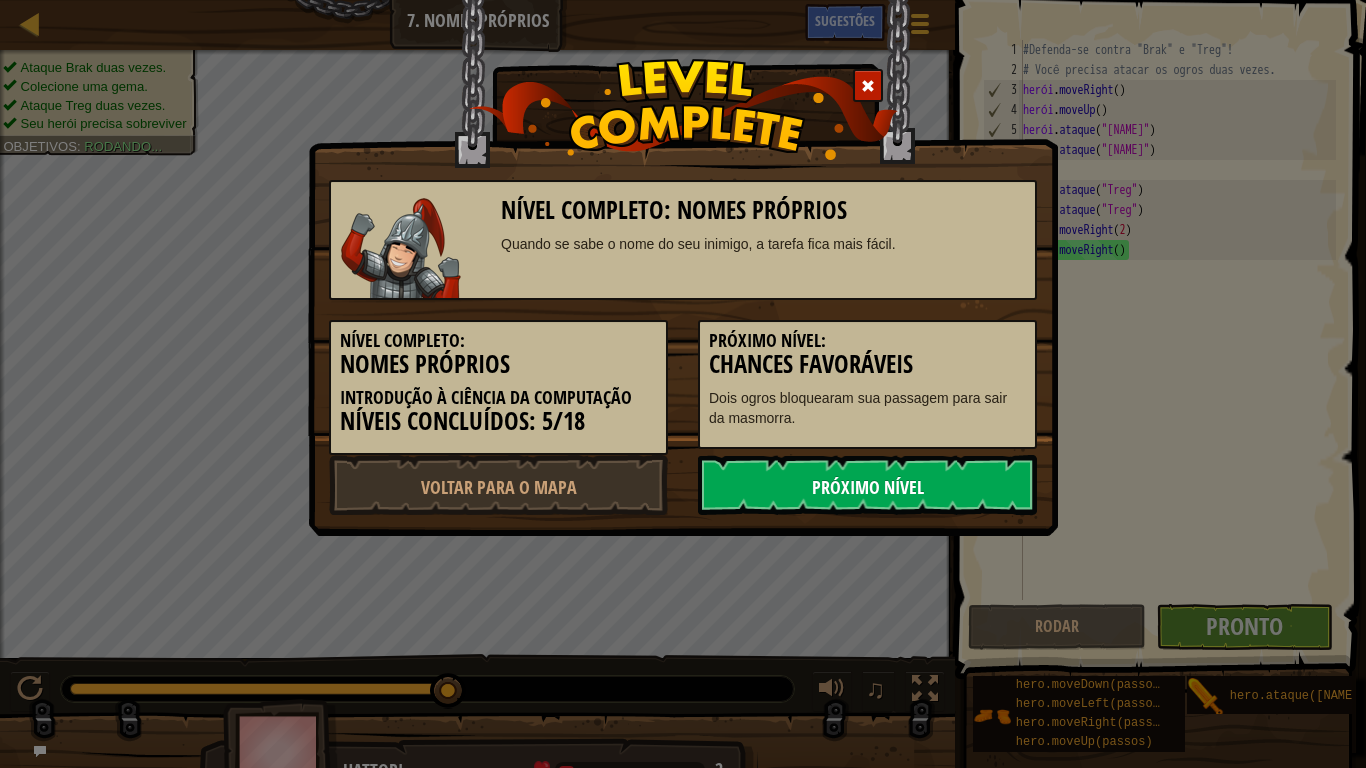 click on "Próximo Nível" at bounding box center [867, 485] 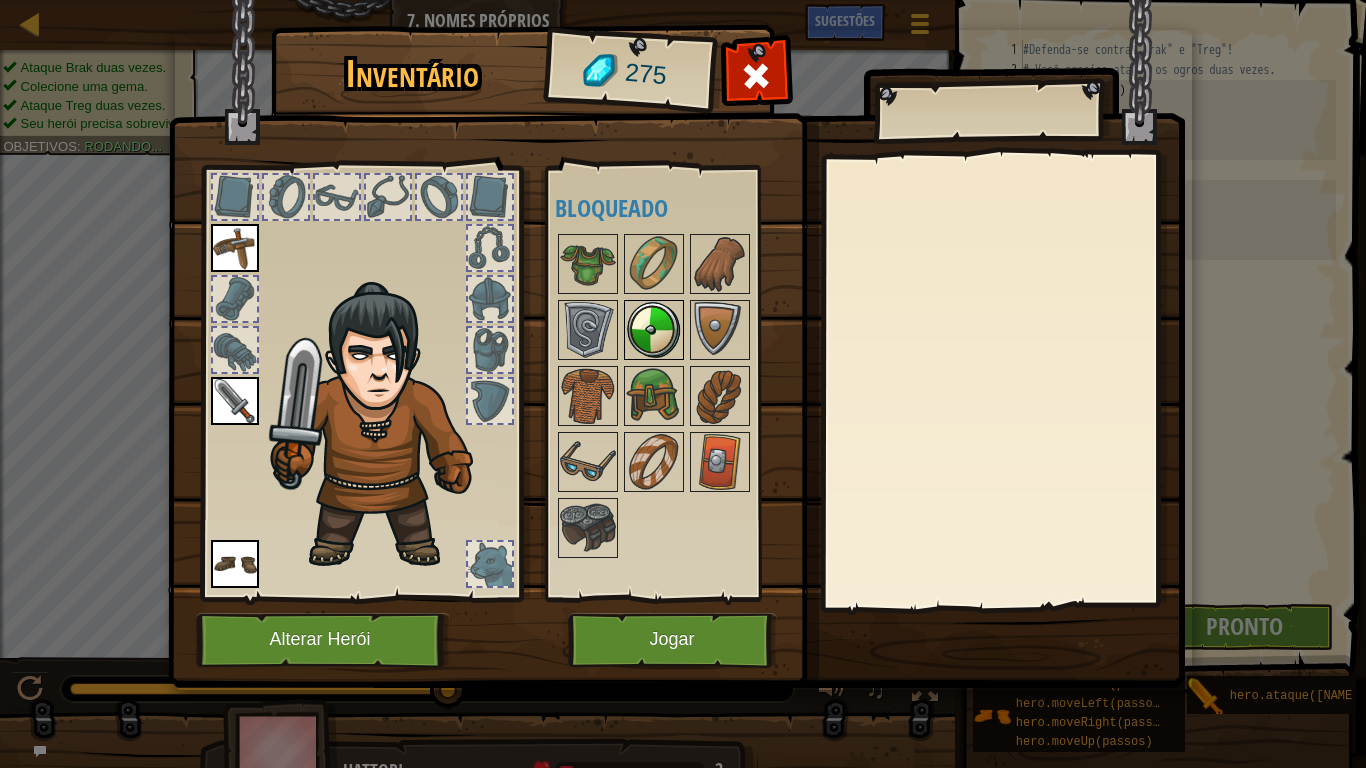 click at bounding box center [654, 330] 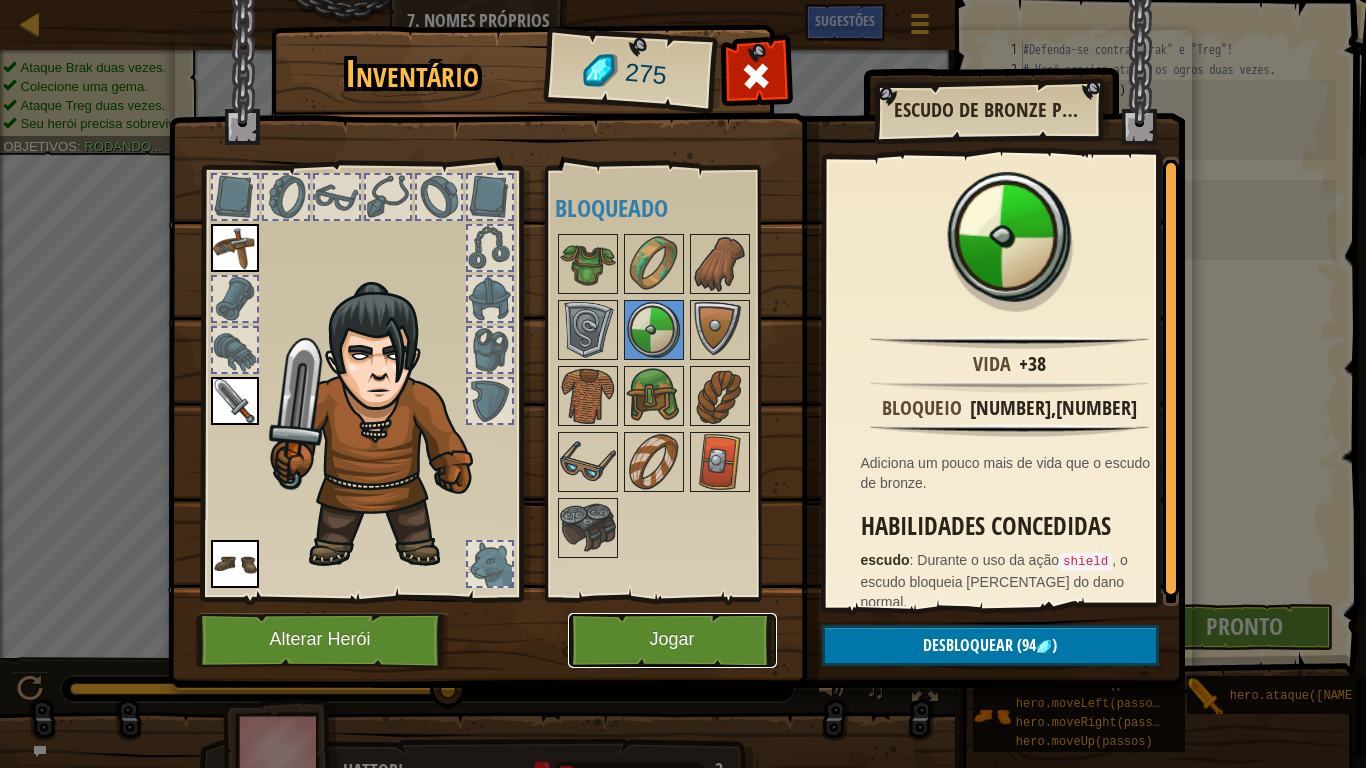 click on "Jogar" at bounding box center (672, 640) 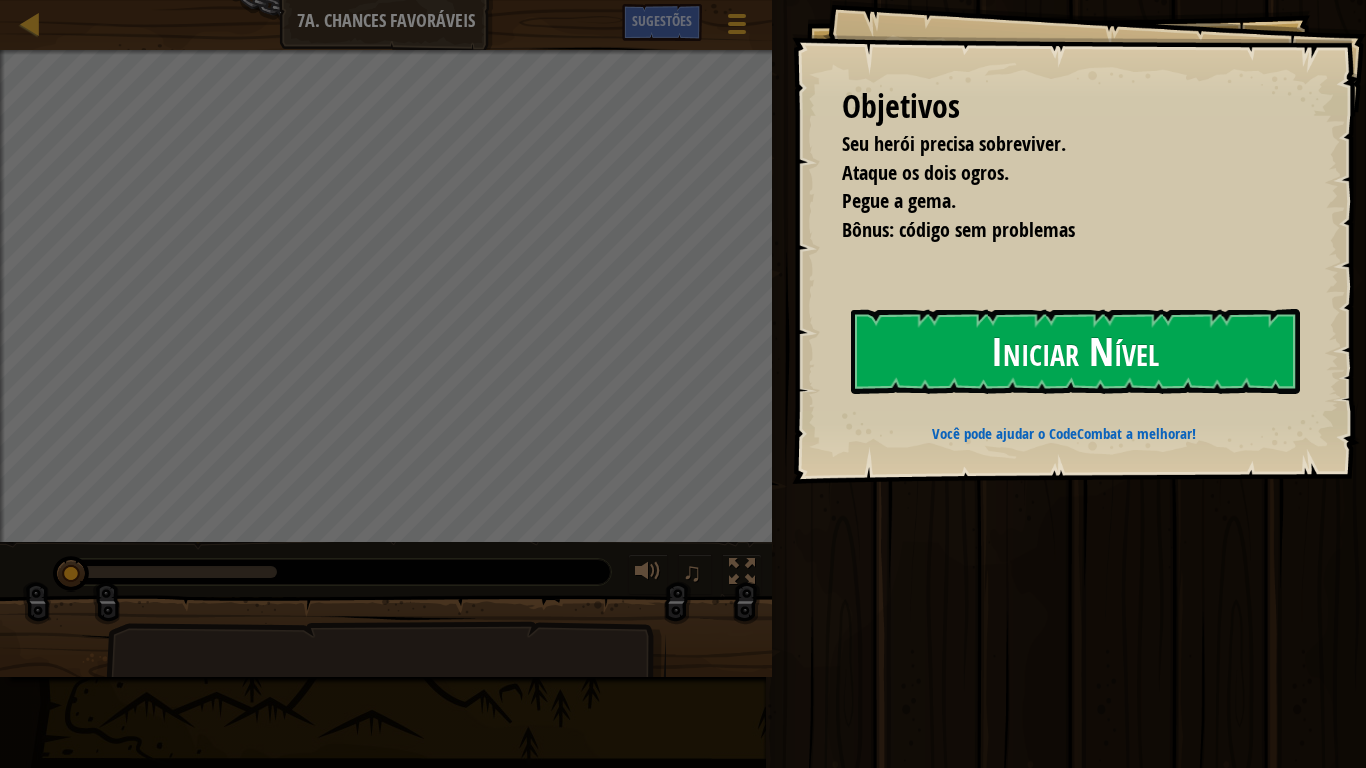 click on "Iniciar Nível" at bounding box center (1075, 351) 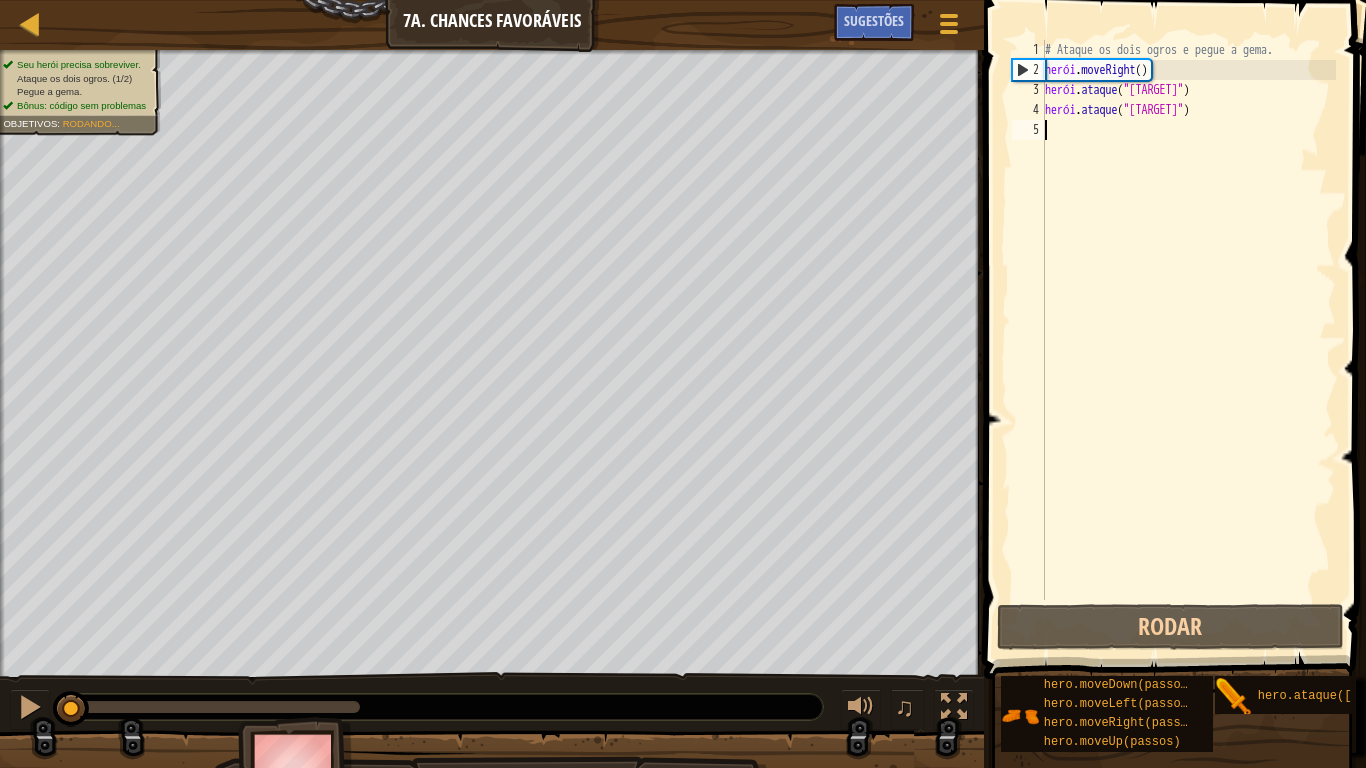 click on "# Ataque os dois ogros e pegue a gema. herói  .  moveRight  (  ) herói  .  ataque  (  "[TARGET]"  ) herói  .  ataque  (  "[TARGET]"  )" at bounding box center (1188, 340) 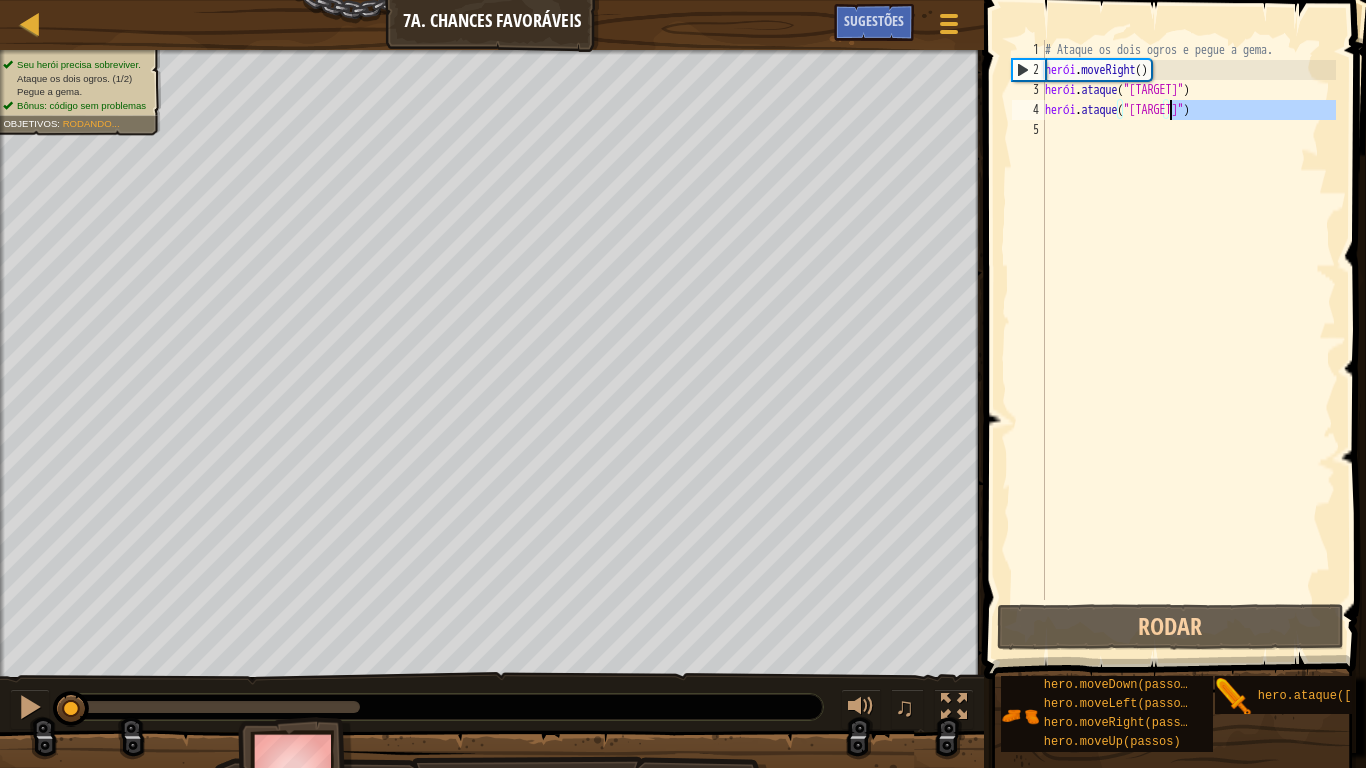 click on "# Ataque os dois ogros e pegue a gema. herói  .  moveRight  (  ) herói  .  ataque  (  "[TARGET]"  ) herói  .  ataque  (  "[TARGET]"  )" at bounding box center [1188, 320] 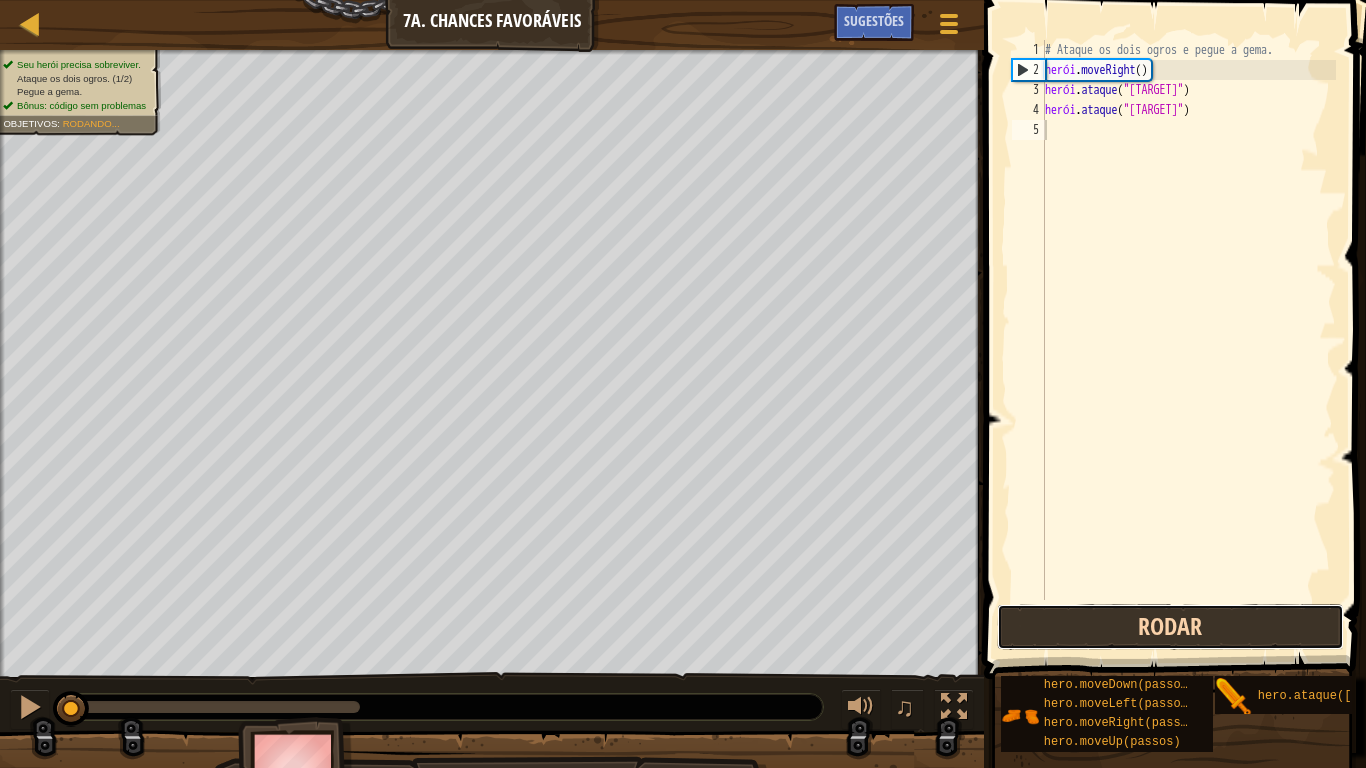 click on "Rodar" at bounding box center [1170, 627] 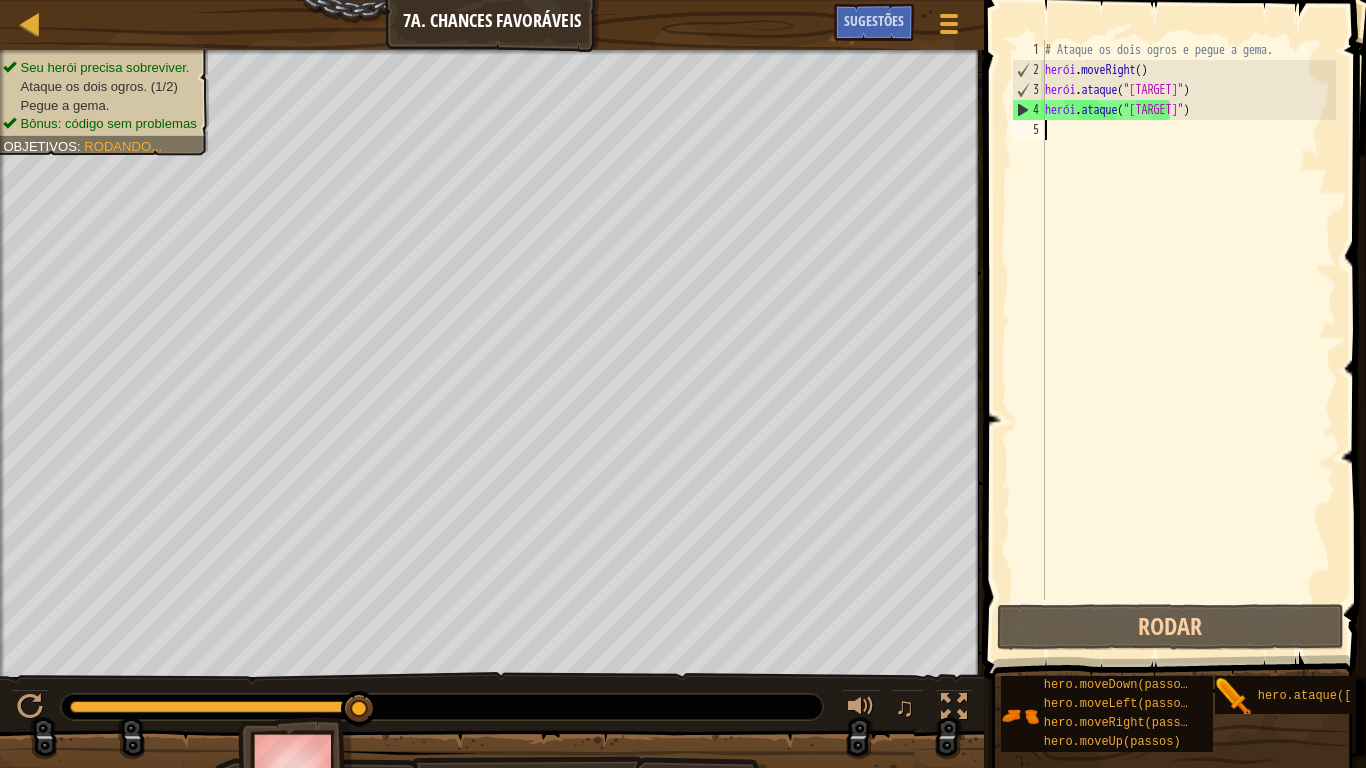 type on "h" 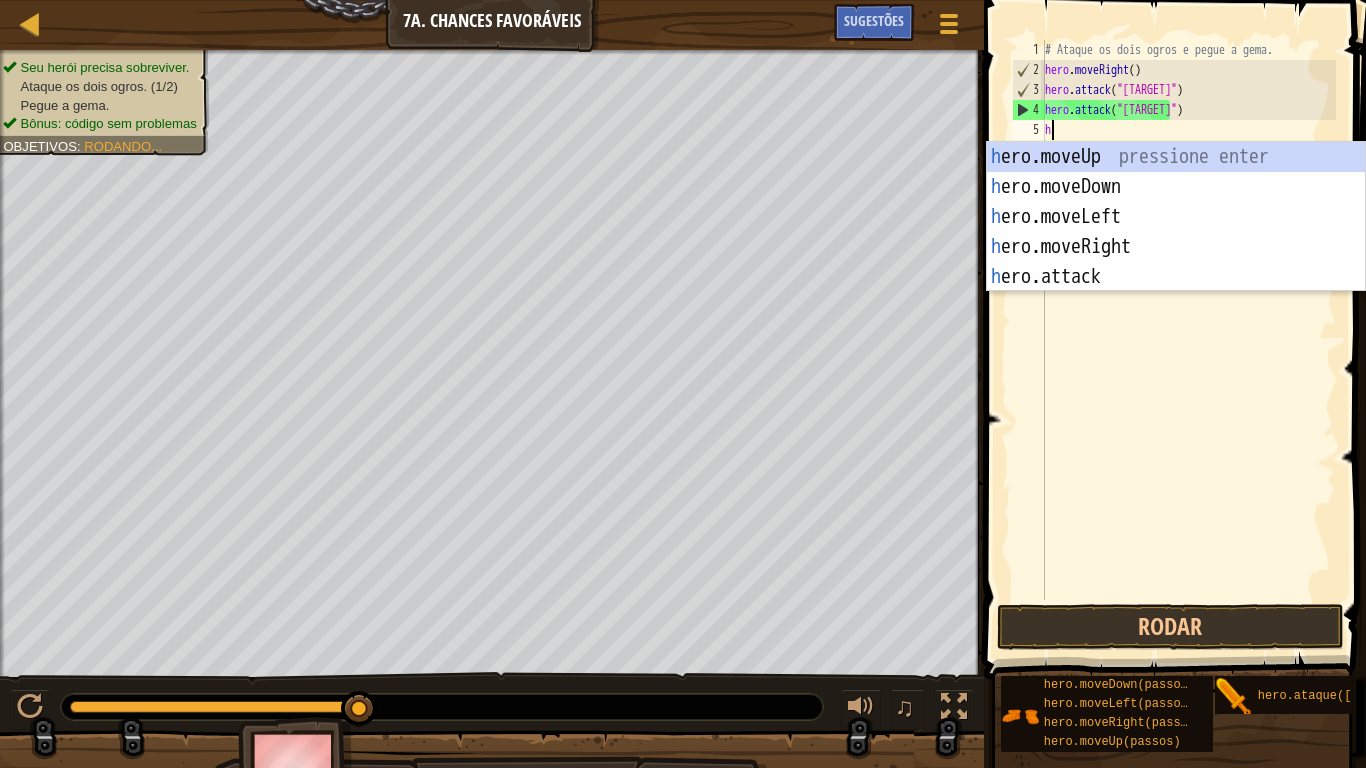 scroll, scrollTop: 9, scrollLeft: 0, axis: vertical 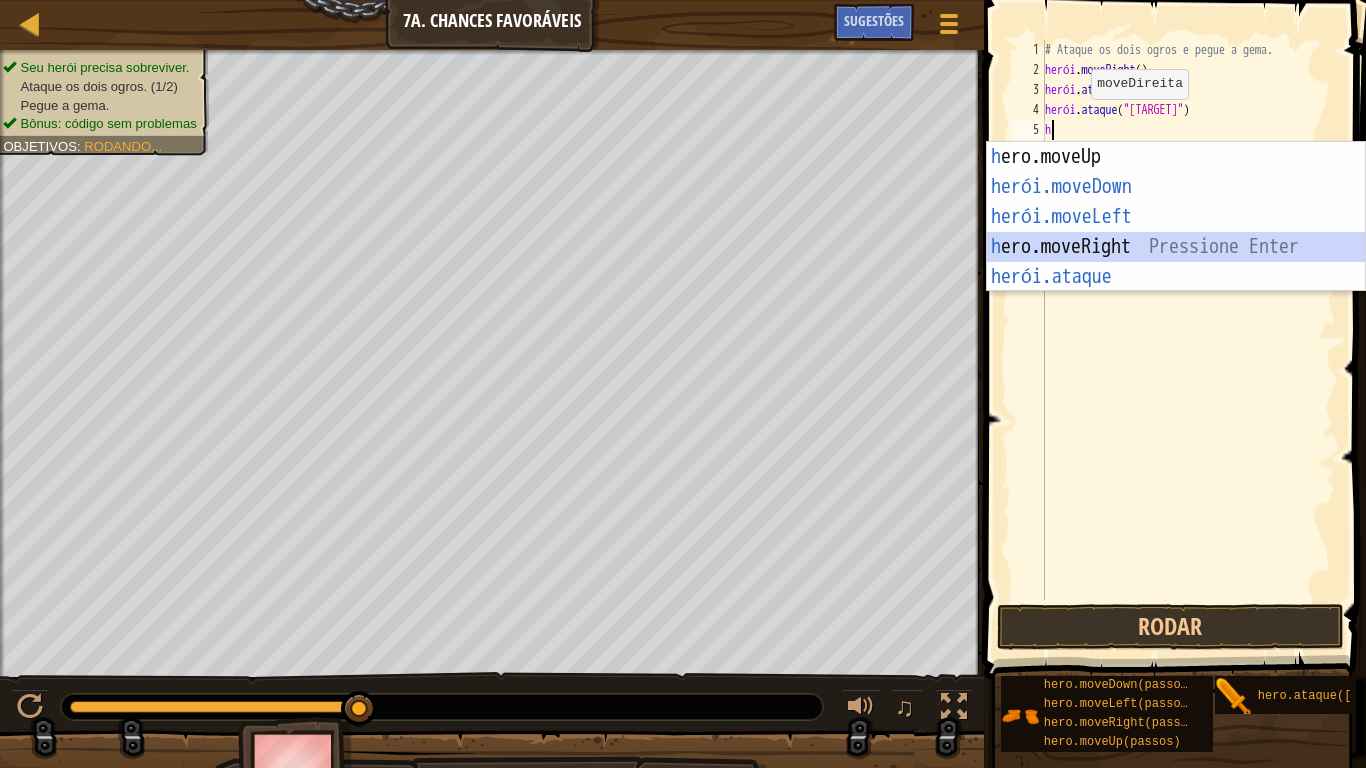 click on "h  ero.moveUp  pressione enter herói.moveDown ​ Pressione Enter herói.moveLeft ​ Pressione Enter h  ero.moveRight Pressione Enter herói.ataque ​ Pressione Enter" at bounding box center [1176, 247] 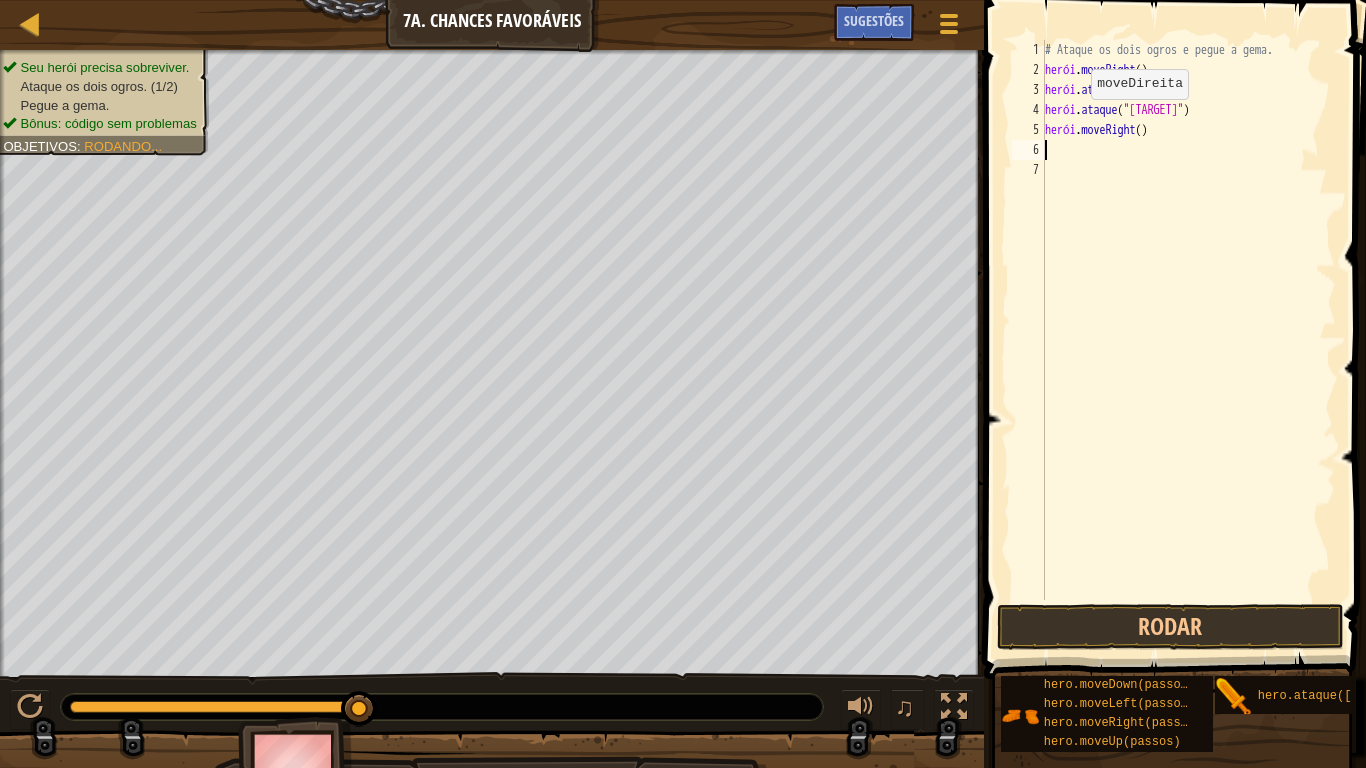type on "h" 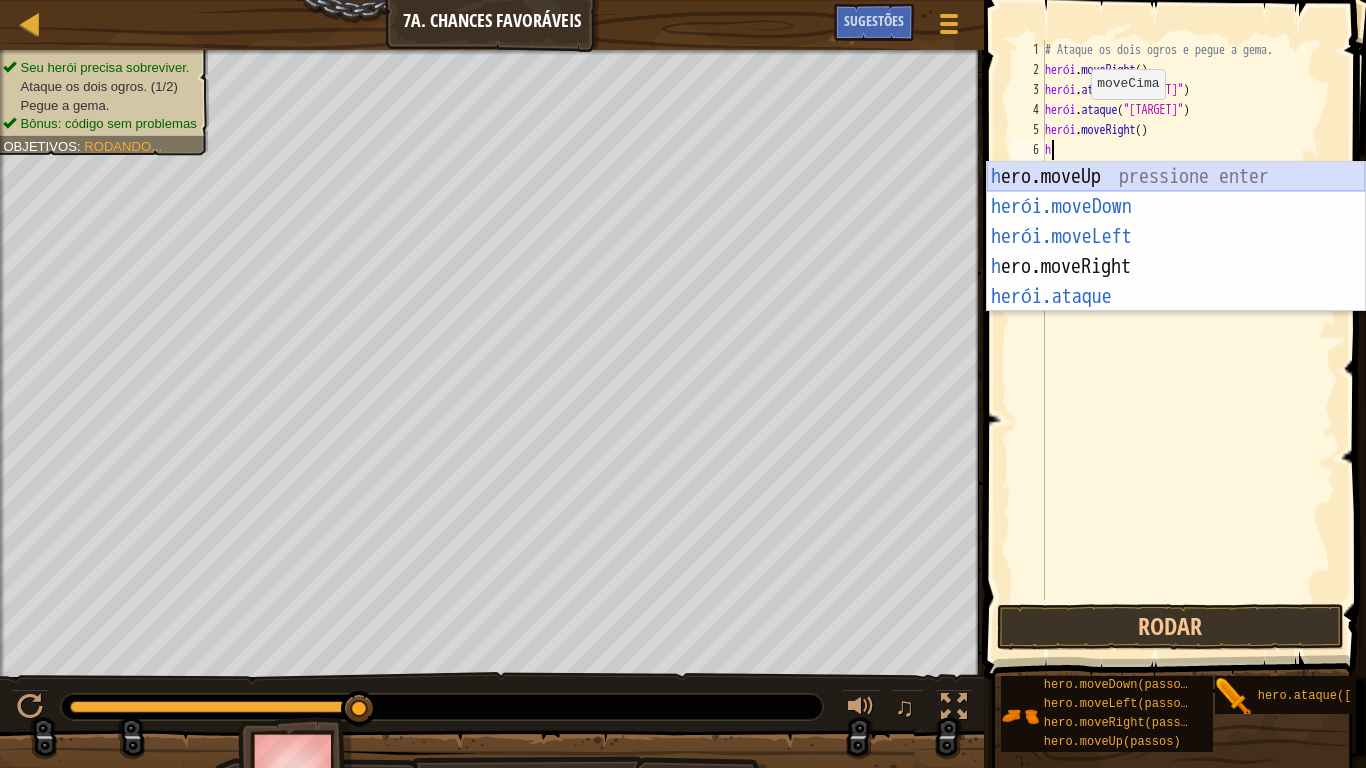 click on "h  ero.moveUp  pressione enter herói.moveDown ​ Pressione Enter herói.moveLeft ​ Pressione Enter h  ero.moveRight Pressione Enter herói.ataque ​ Pressione Enter" at bounding box center [1176, 267] 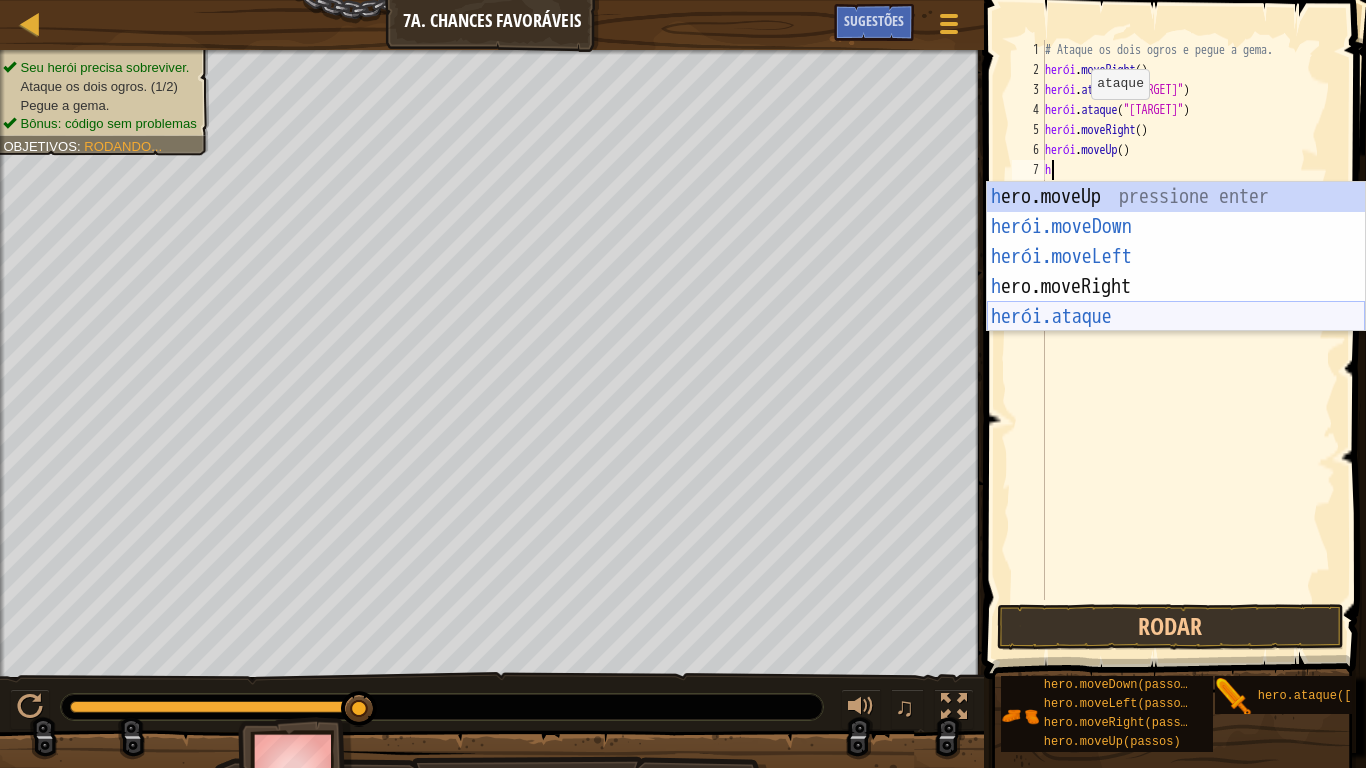 click on "h  ero.moveUp  pressione enter herói.moveDown ​ Pressione Enter herói.moveLeft ​ Pressione Enter h  ero.moveRight Pressione Enter herói.ataque ​ Pressione Enter" at bounding box center (1176, 287) 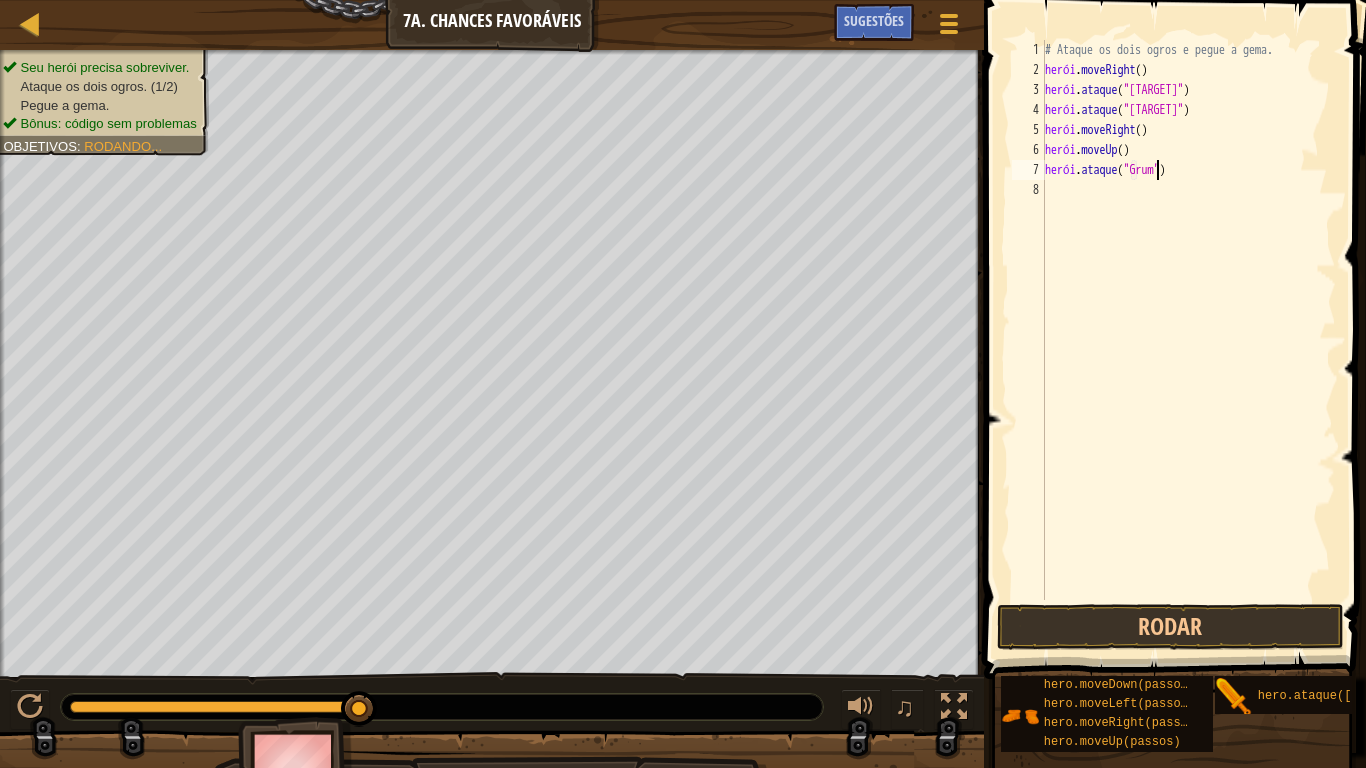 type on "hero.attack("Grump")" 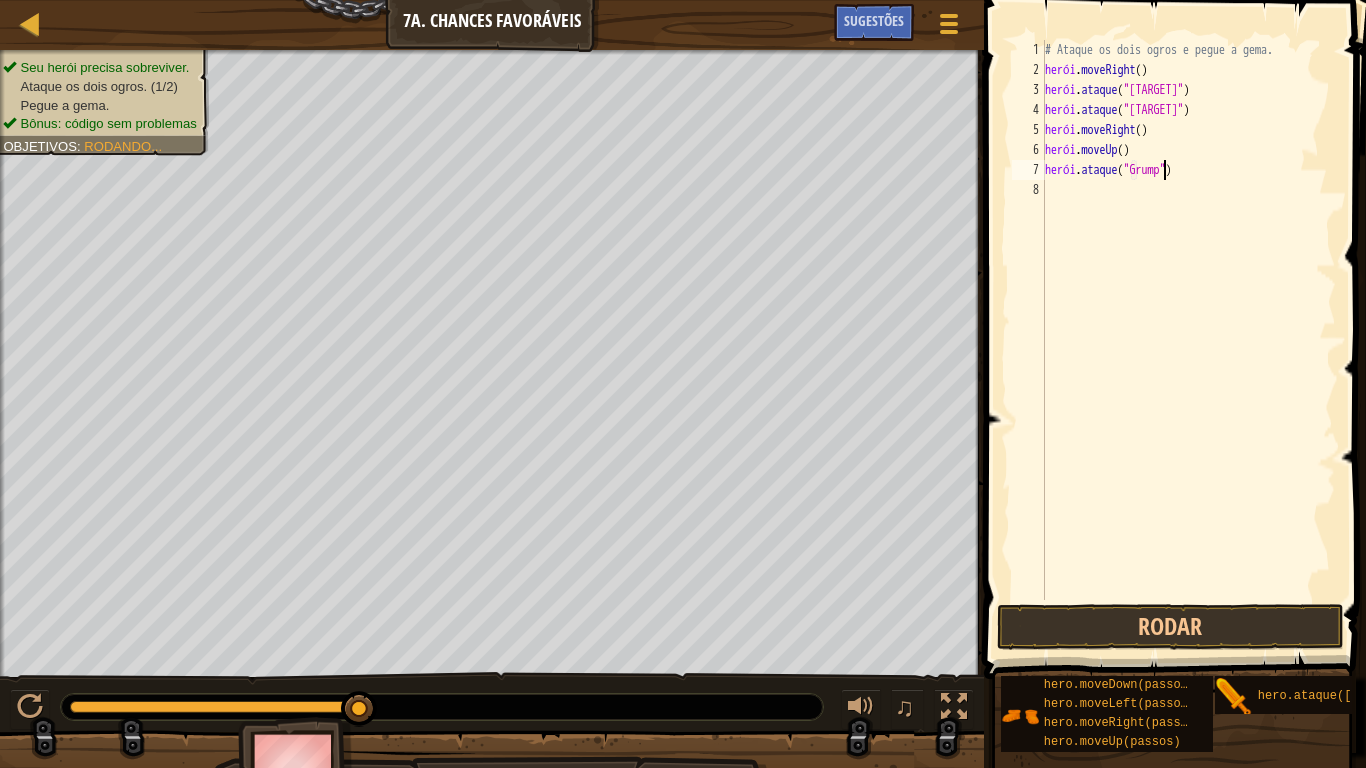 click on "# Ataque os dois ogros e pegue a gema. herói  .  moveRight  (  ) herói  .  ataque  (  "[NAME]"  ) herói  .  ataque  (  "[NAME]"  ) herói  .  moveRight  (  ) herói  .  moveUp  (  ) herói  .  ataque  (  "[NAME]"  )" at bounding box center [1188, 340] 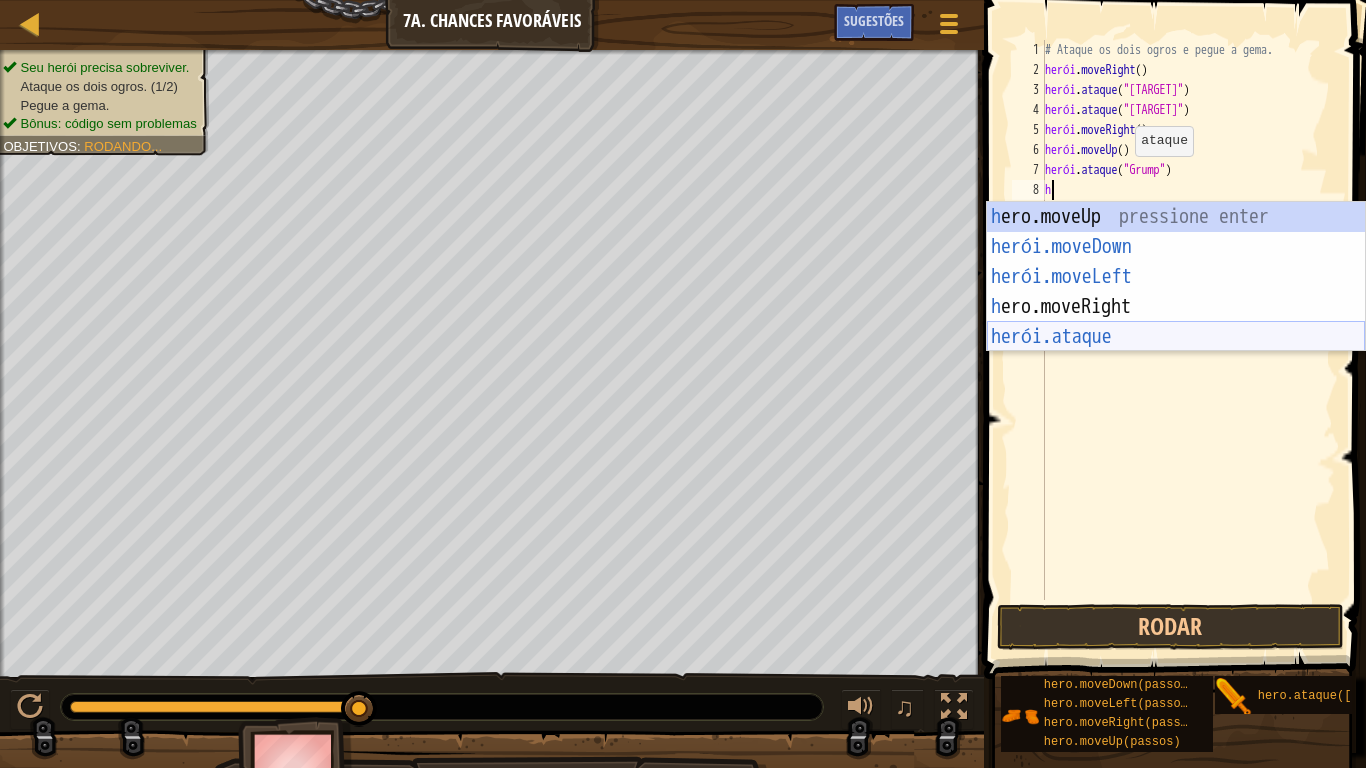 click on "h  ero.moveUp  pressione enter herói.moveDown ​ Pressione Enter herói.moveLeft ​ Pressione Enter h  ero.moveRight Pressione Enter herói.ataque ​ Pressione Enter" at bounding box center [1176, 307] 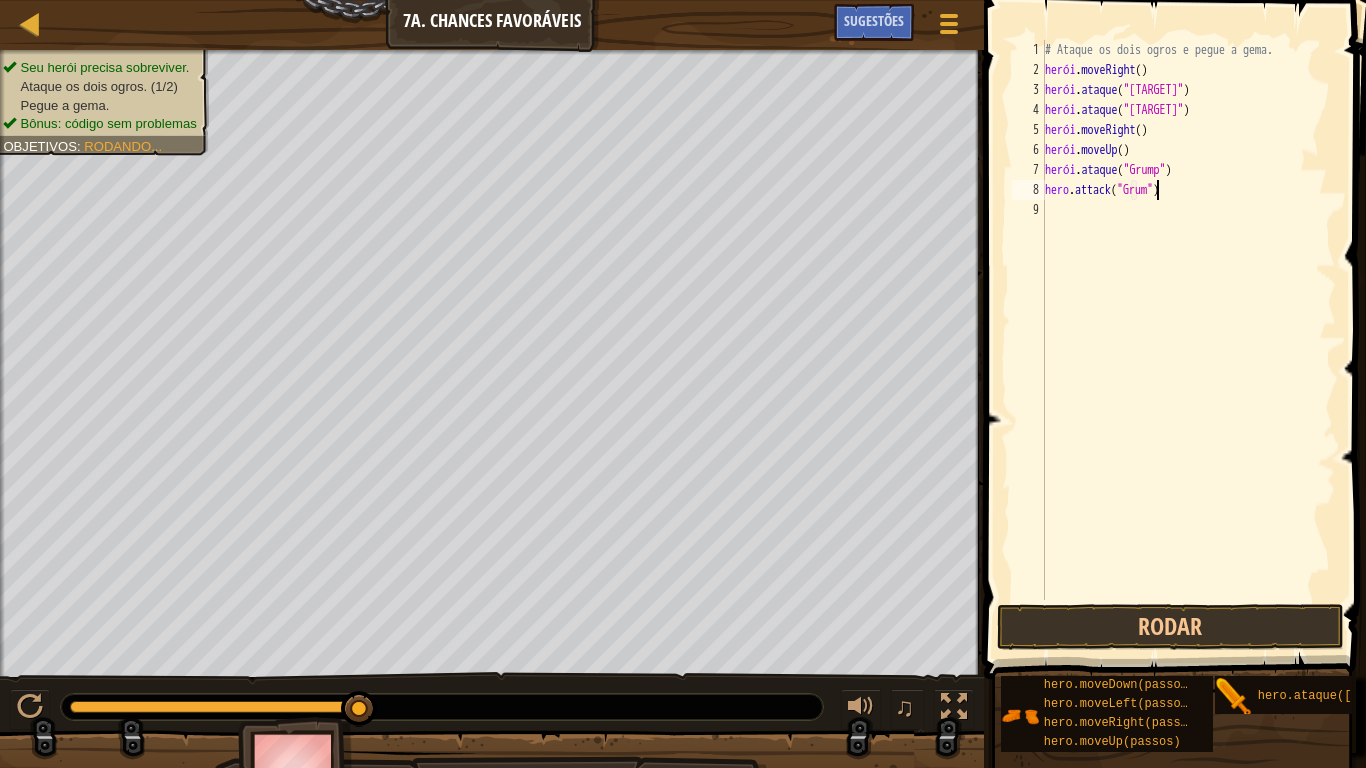 type on "hero.attack("Grump")" 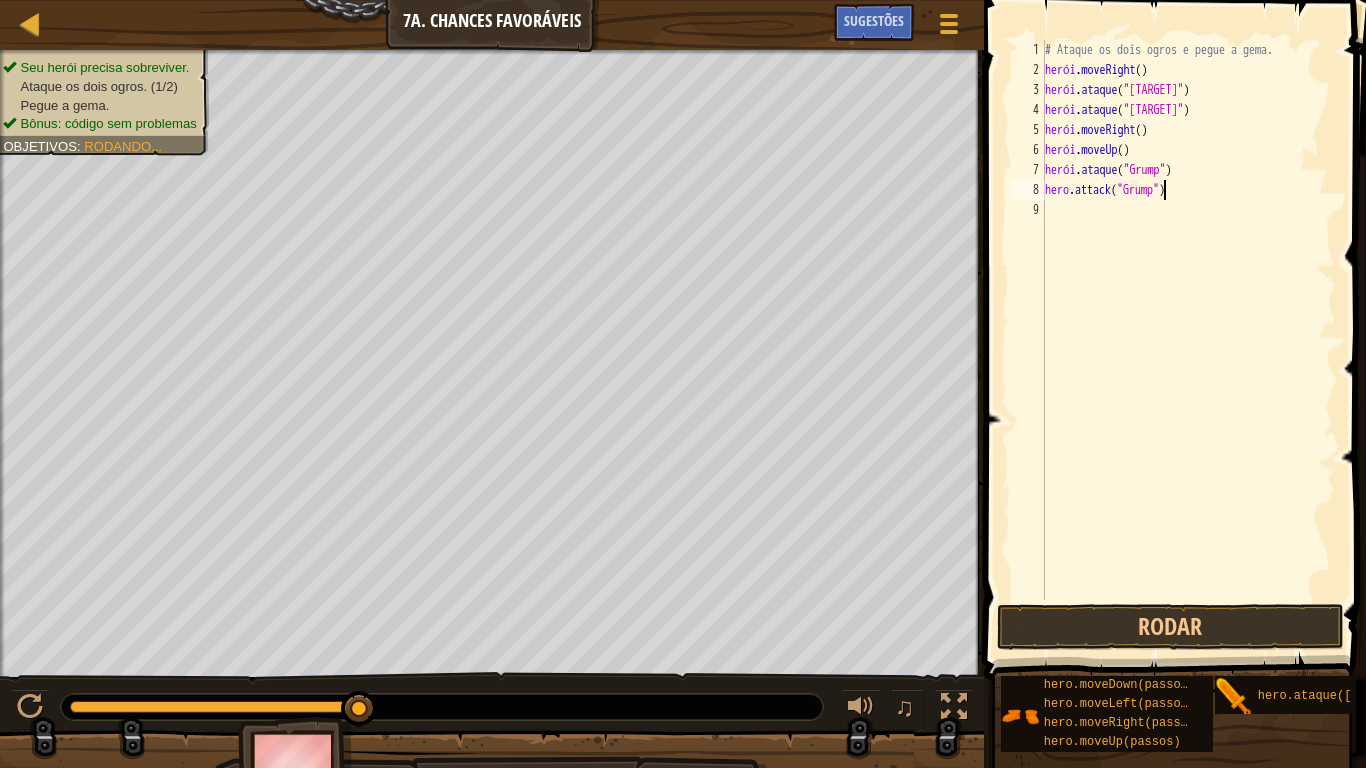 scroll, scrollTop: 9, scrollLeft: 10, axis: both 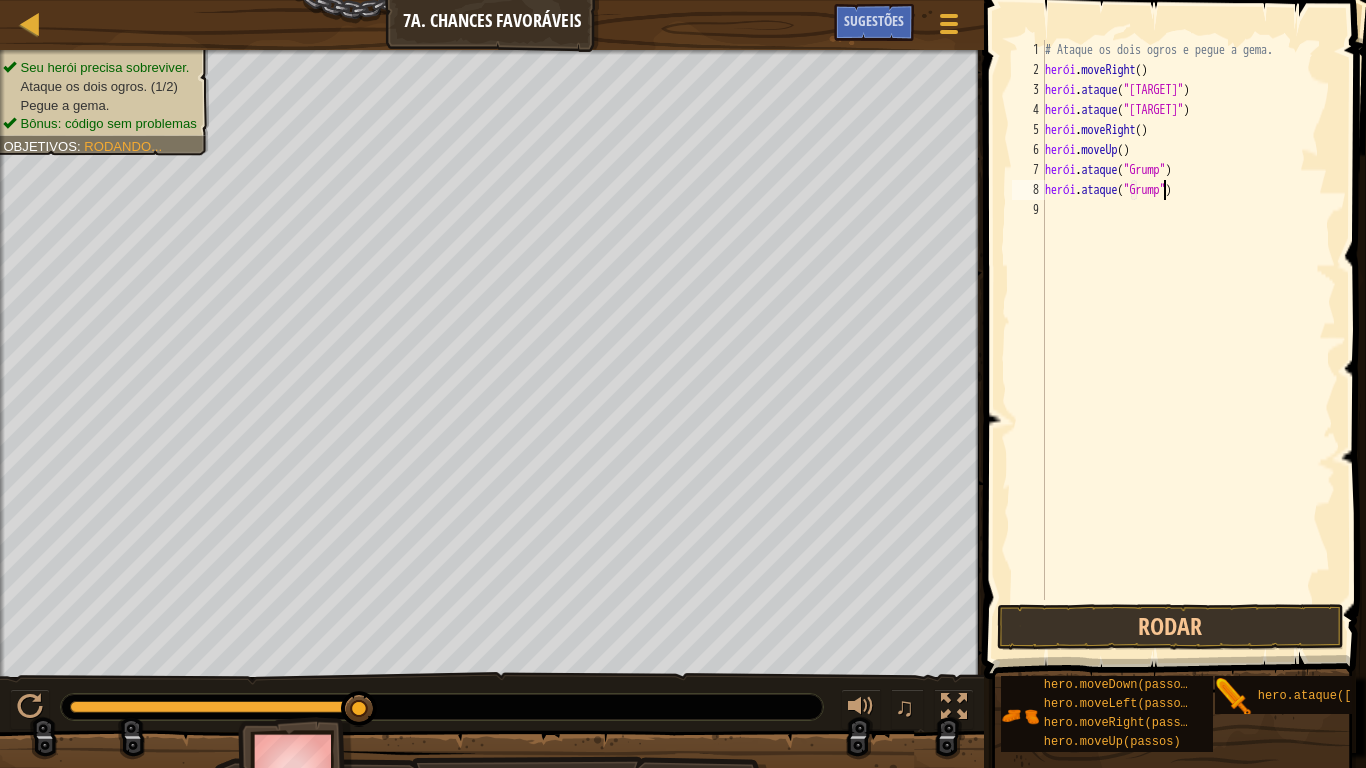 click on "# Ataque os dois ogros e pegue a gema. herói  .  moveRight  (  ) herói  .  ataque  (  "[TARGET]"  ) herói  .  ataque  (  "[TARGET]"  ) herói  .  moveRight  (  ) herói  .  moveUp  (  ) herói  .  ataque  (  "[TARGET]"  ) herói  .  ataque  (  "[TARGET]"  )" at bounding box center [1188, 340] 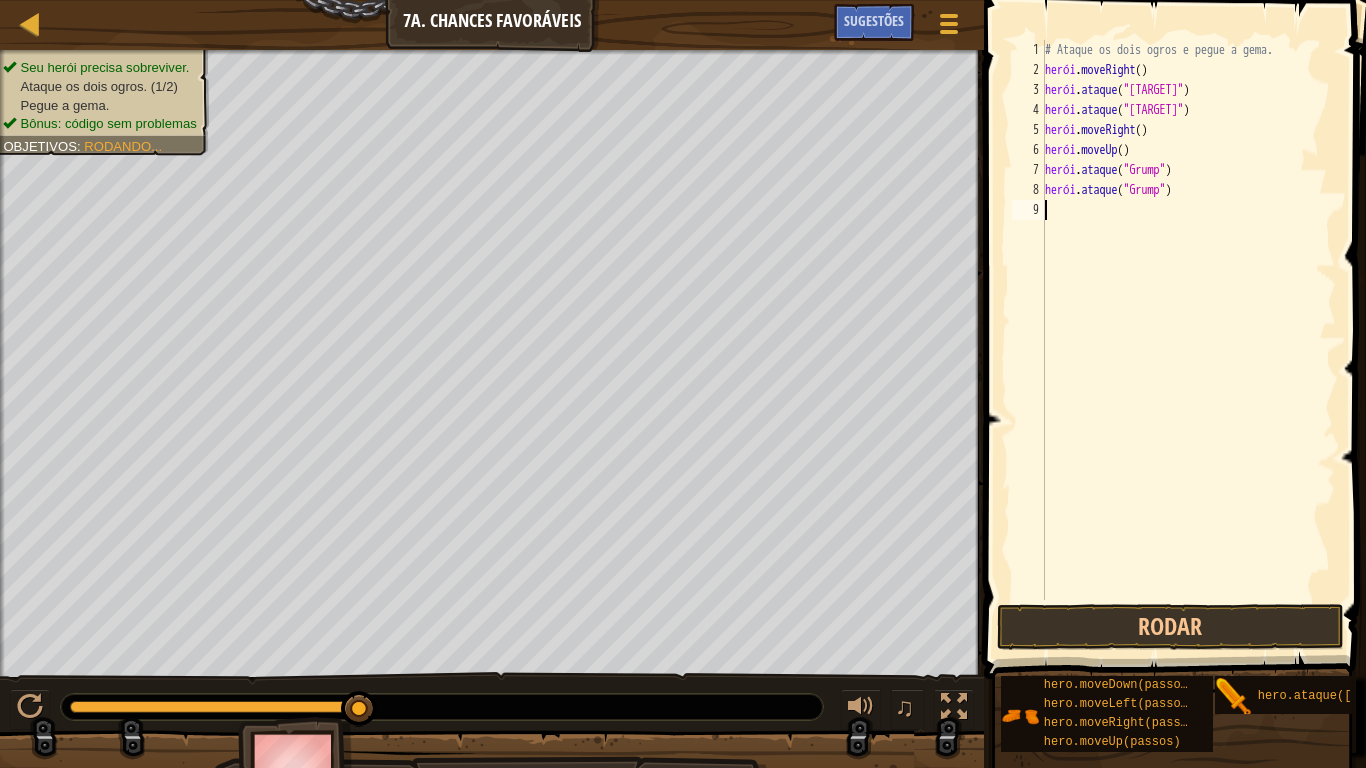 scroll, scrollTop: 9, scrollLeft: 0, axis: vertical 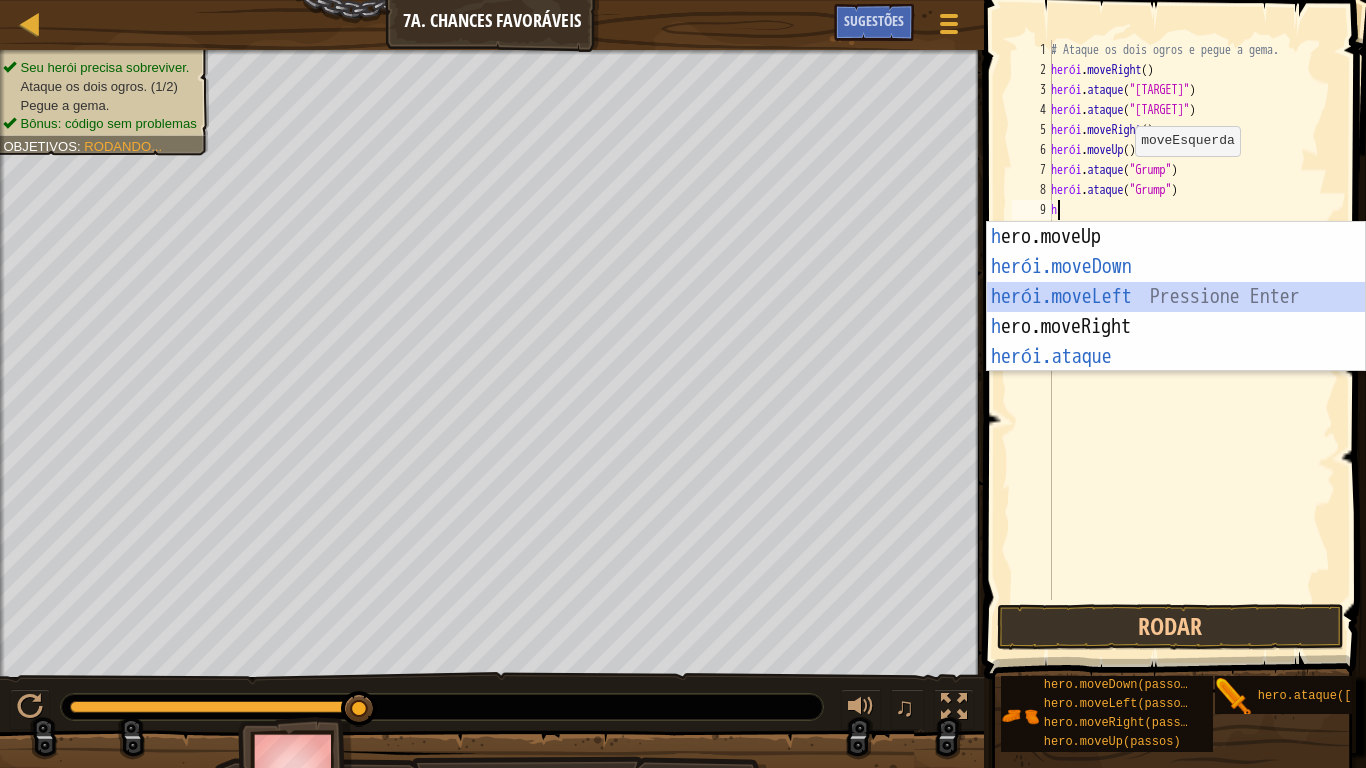 click on "h  ero.moveUp  pressione enter herói.moveDown ​ Pressione Enter herói.moveLeft ​ Pressione Enter h  ero.moveRight Pressione Enter herói.ataque ​ Pressione Enter" at bounding box center (1176, 327) 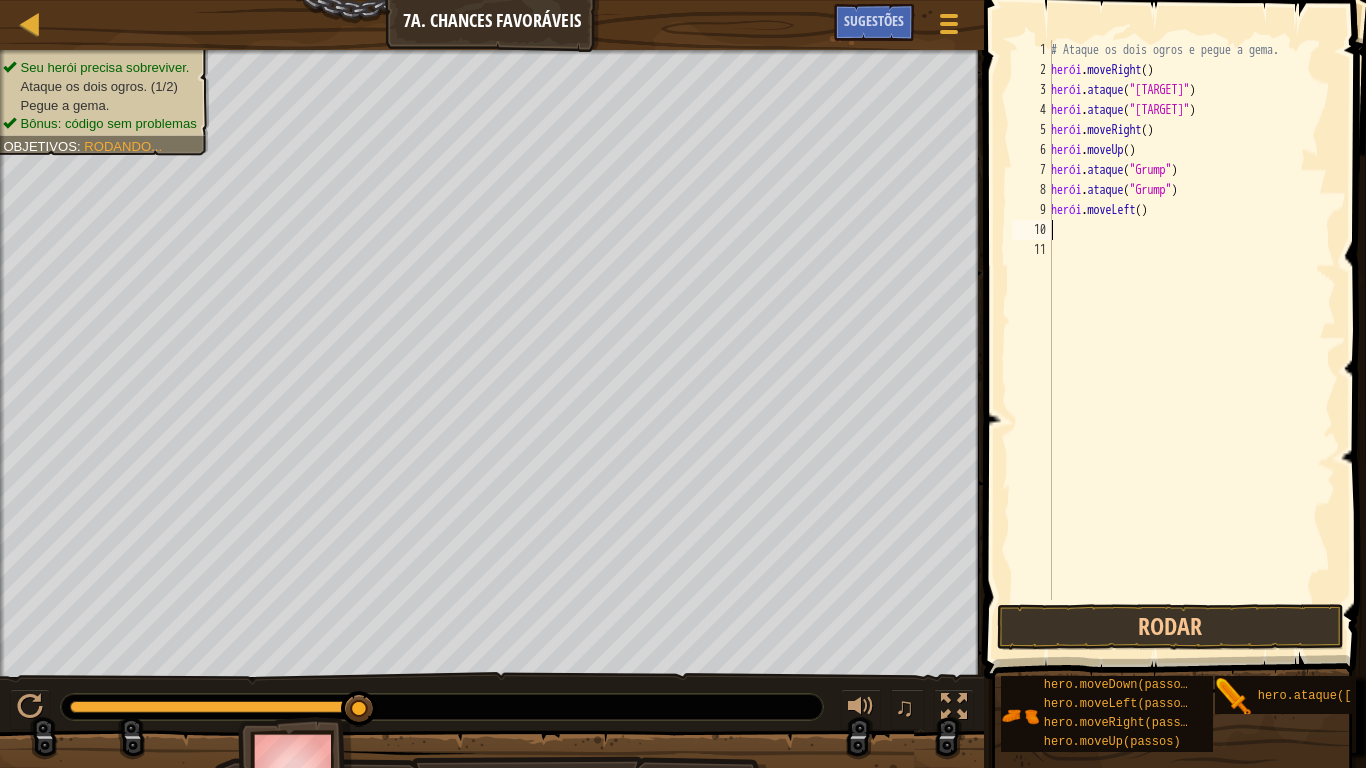 click on "# Ataque os dois ogros e pegue a gema. herói  .  moveRight  (  ) herói  .  ataque  (  "[TARGET]"  ) herói  .  ataque  (  "[TARGET]"  ) herói  .  moveRight  (  ) herói  .  moveUp  (  ) herói  .  ataque  (  "[TARGET]"  ) herói  .  ataque  (  "[TARGET]"  ) herói  .  moveLeft  (  )" at bounding box center (1191, 340) 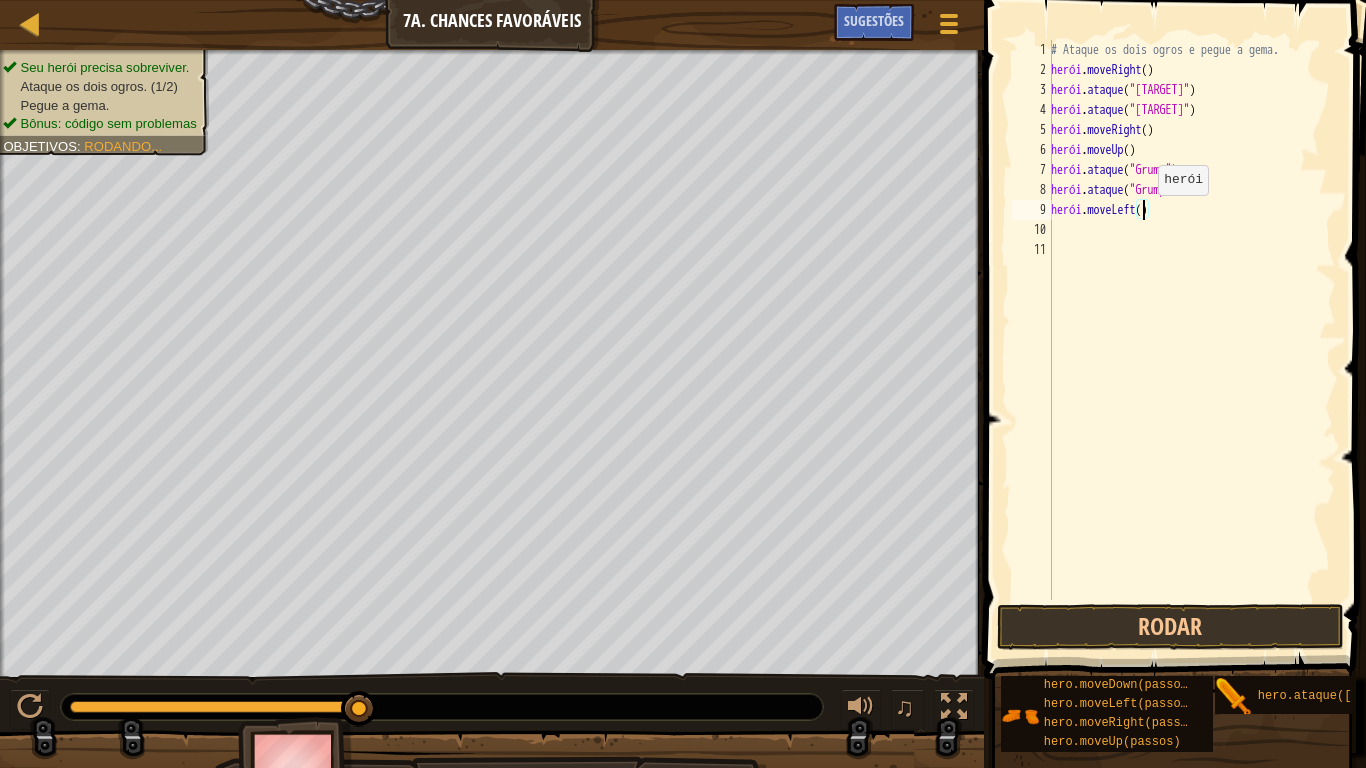 drag, startPoint x: 1147, startPoint y: 215, endPoint x: 1187, endPoint y: 210, distance: 40.311287 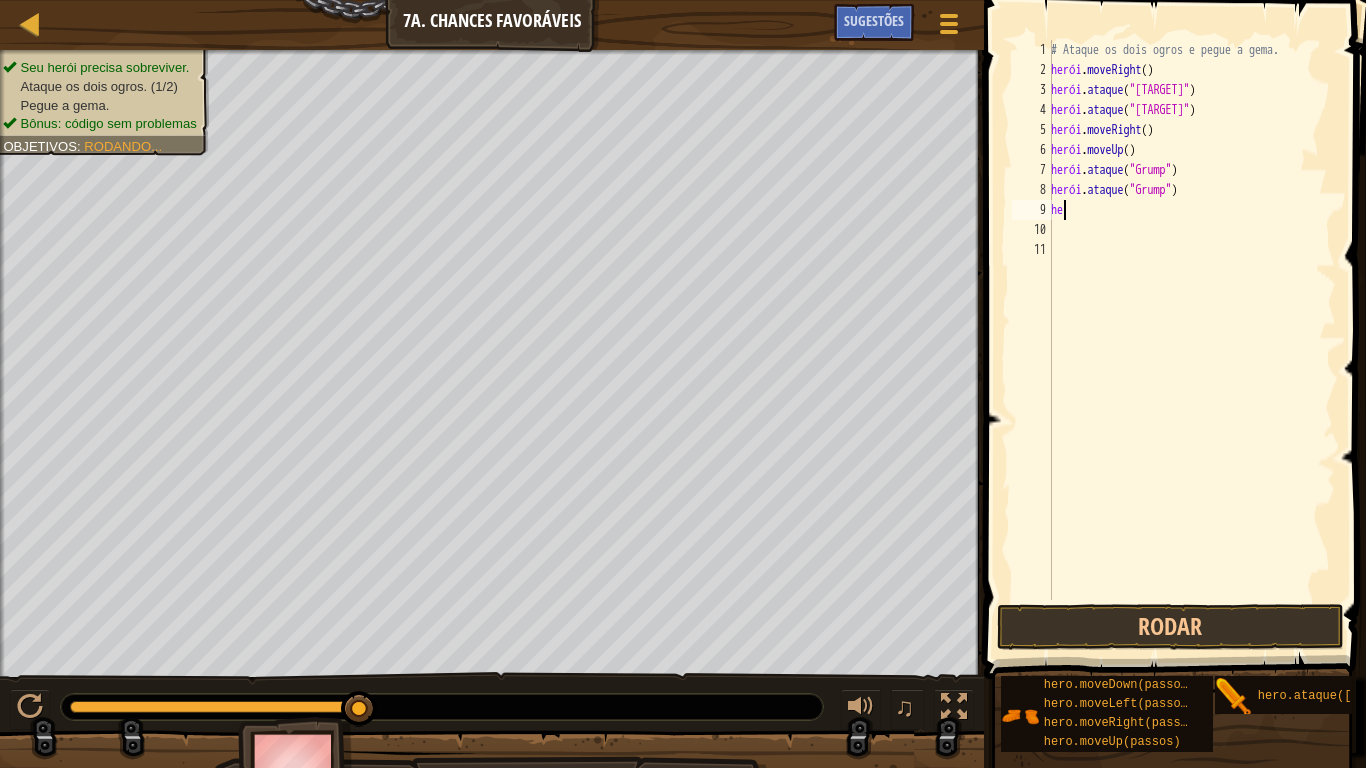 type on "h" 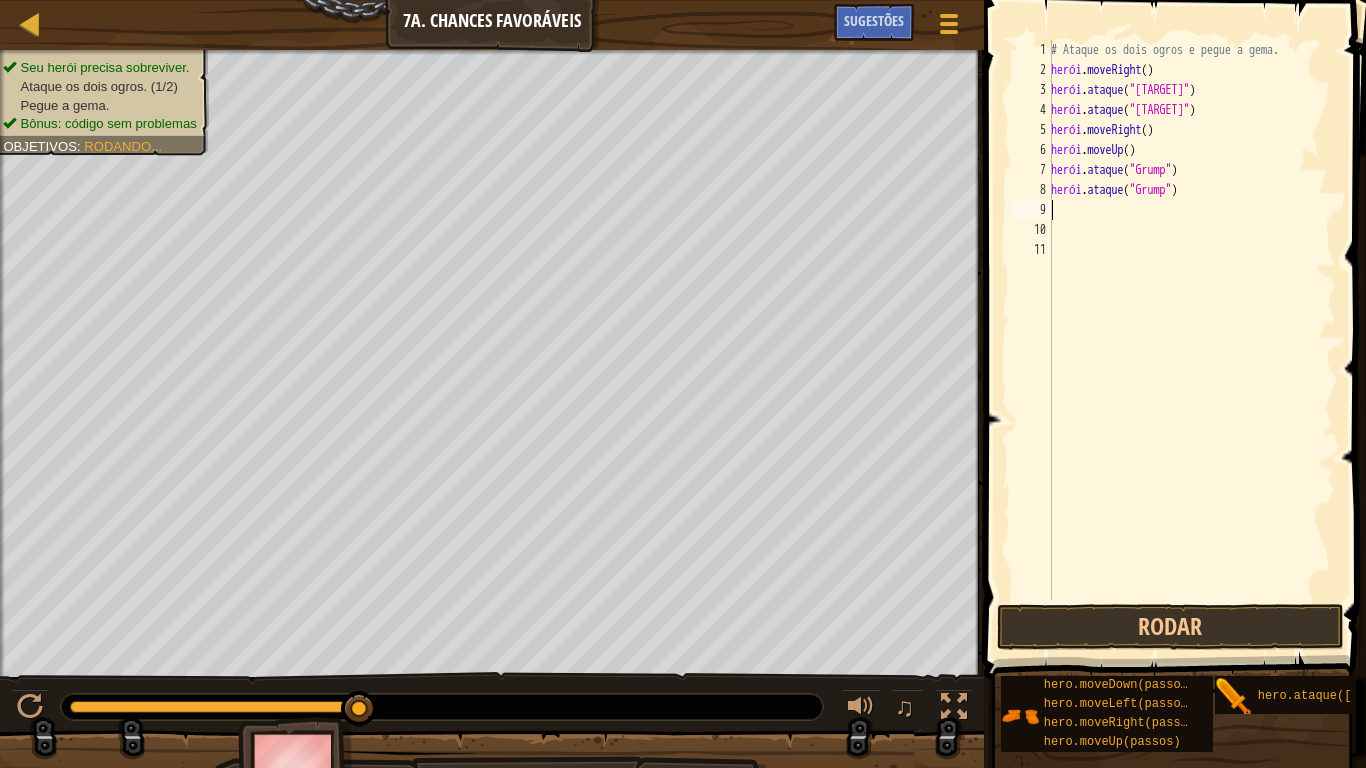 type on "h" 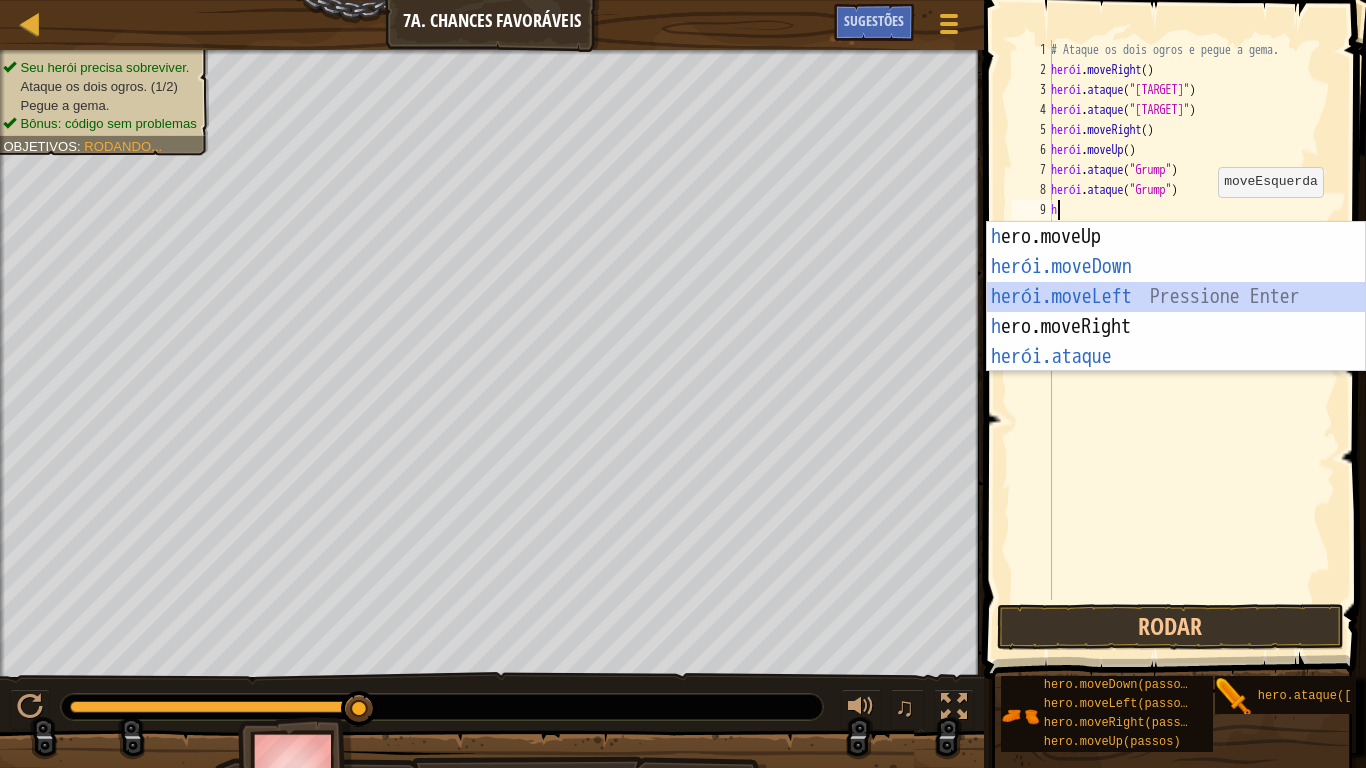 click on "h  ero.moveUp  pressione enter herói.moveDown ​ Pressione Enter herói.moveLeft ​ Pressione Enter h  ero.moveRight Pressione Enter herói.ataque ​ Pressione Enter" at bounding box center (1176, 327) 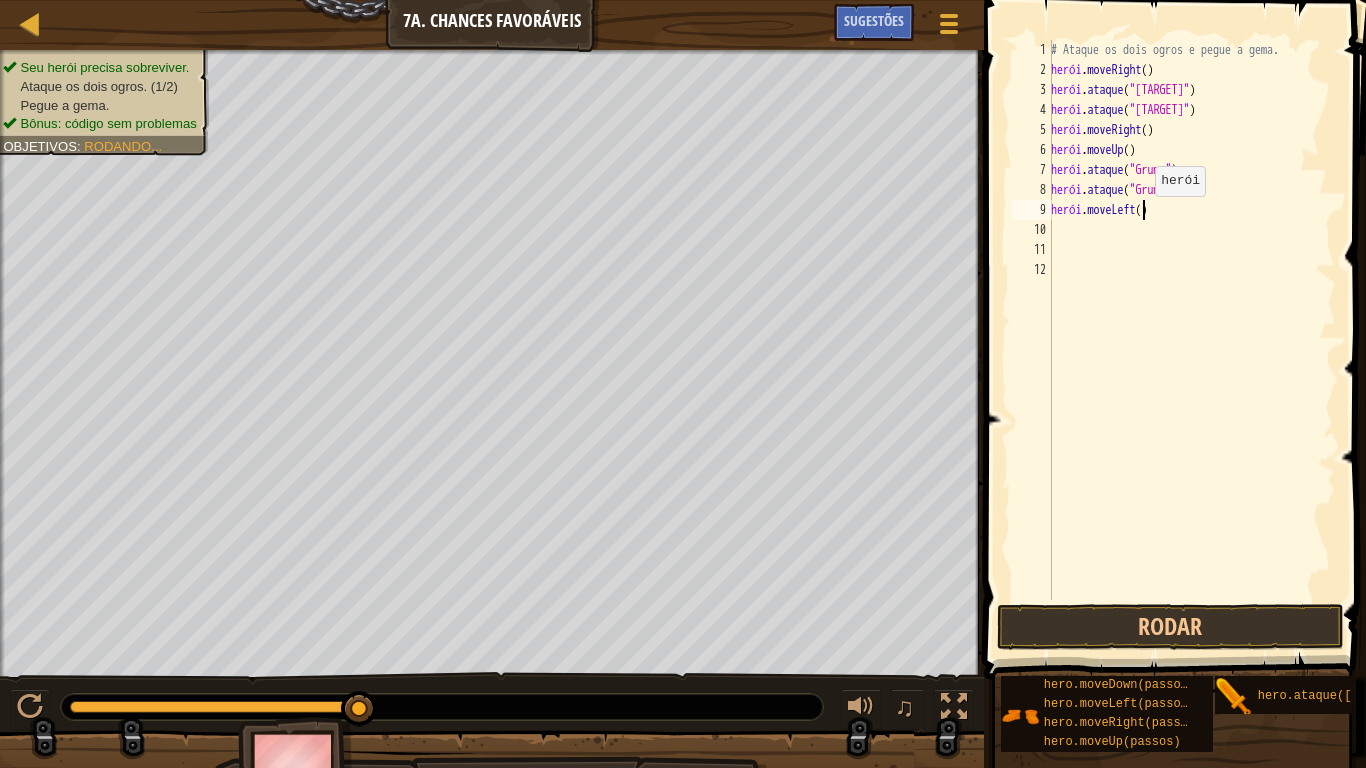 click on "# Ataque os dois ogros e pegue a gema. herói  .  moveRight  (  ) herói  .  ataque  (  "[TARGET]"  ) herói  .  ataque  (  "[TARGET]"  ) herói  .  moveRight  (  ) herói  .  moveUp  (  ) herói  .  ataque  (  "[TARGET]"  ) herói  .  ataque  (  "[TARGET]"  ) herói  .  moveLeft  (  )" at bounding box center [1191, 340] 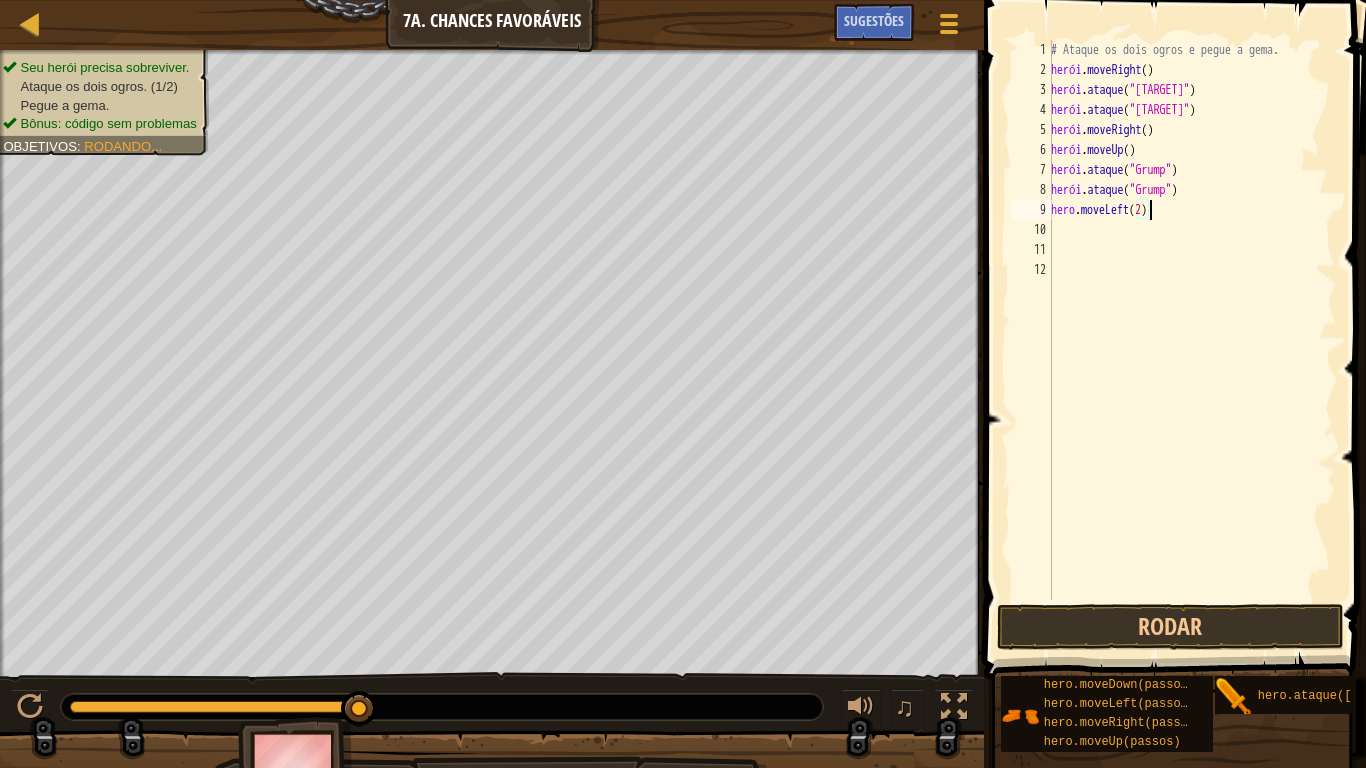 scroll, scrollTop: 9, scrollLeft: 8, axis: both 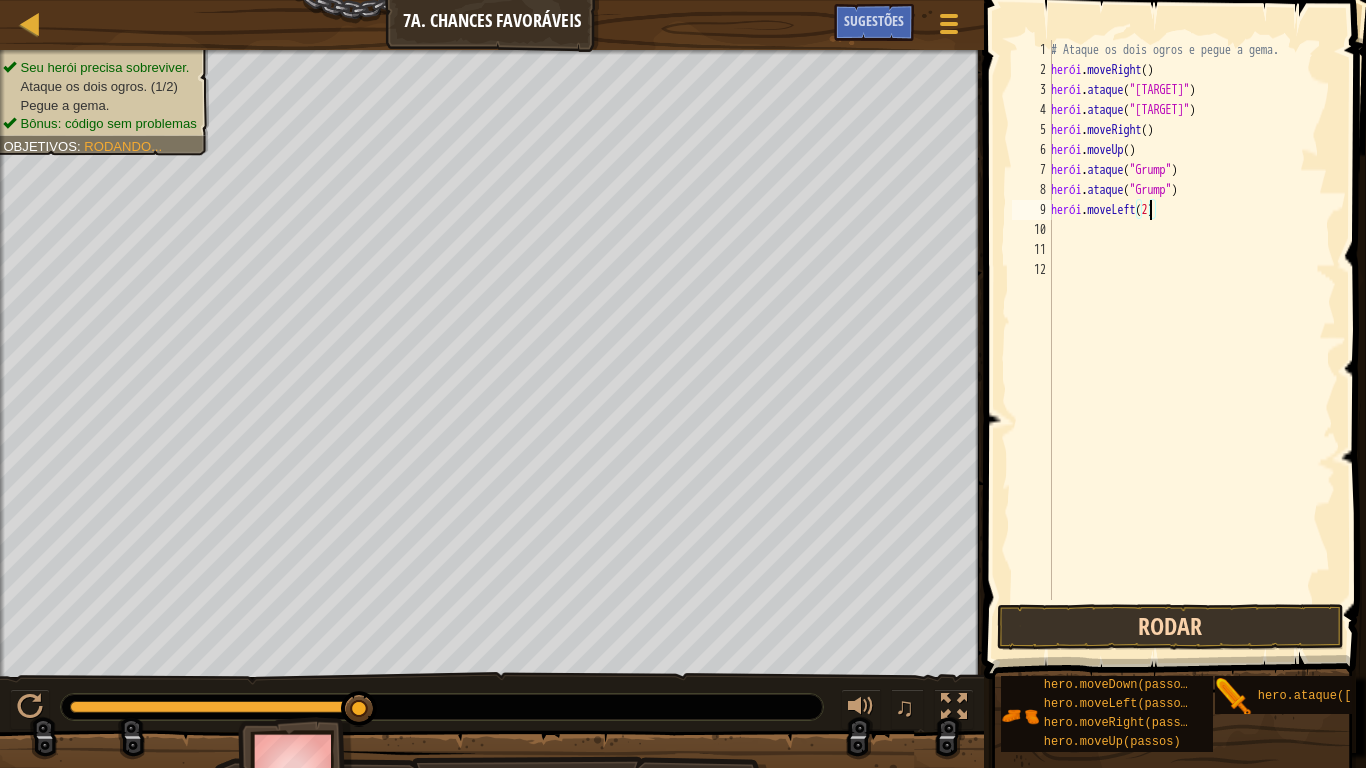 type on "hero.moveLeft(2)" 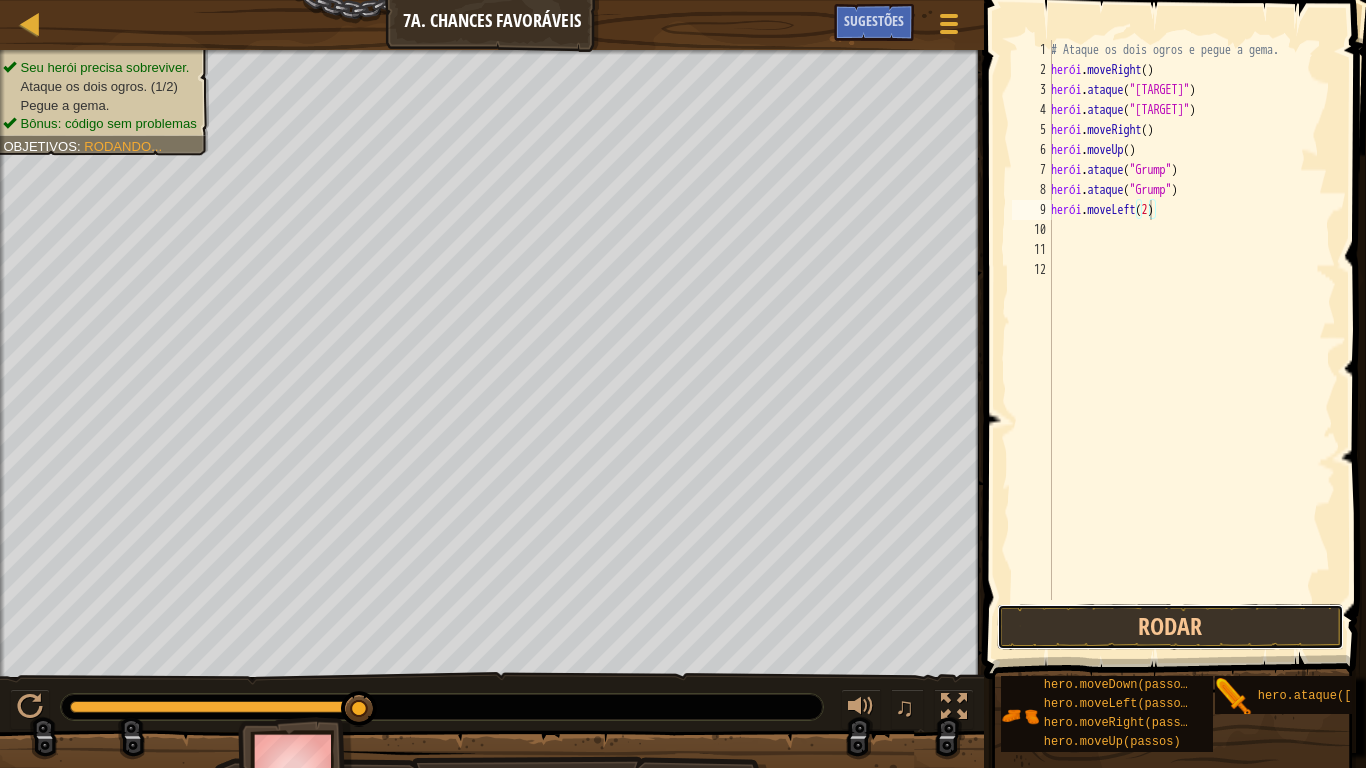 drag, startPoint x: 1170, startPoint y: 629, endPoint x: 1190, endPoint y: 603, distance: 32.80244 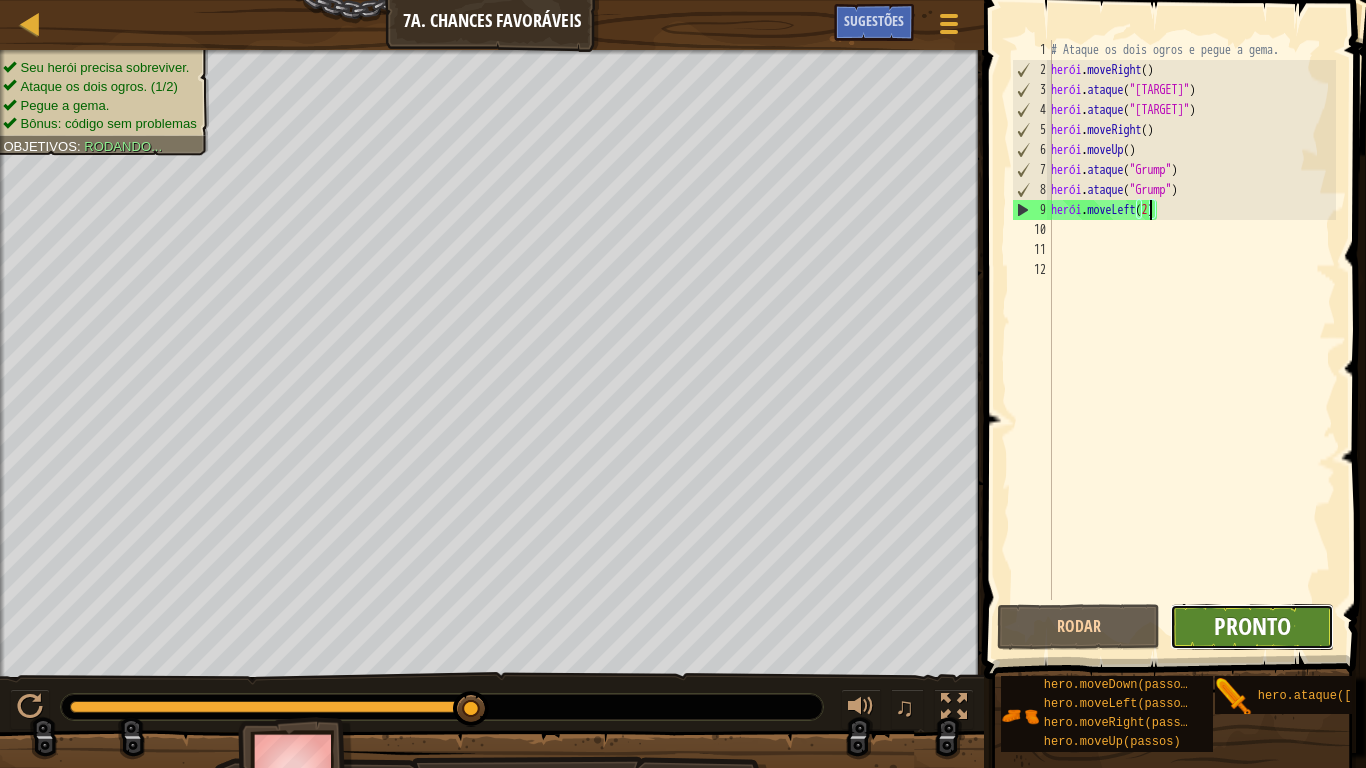 click on "Pronto" at bounding box center [1252, 626] 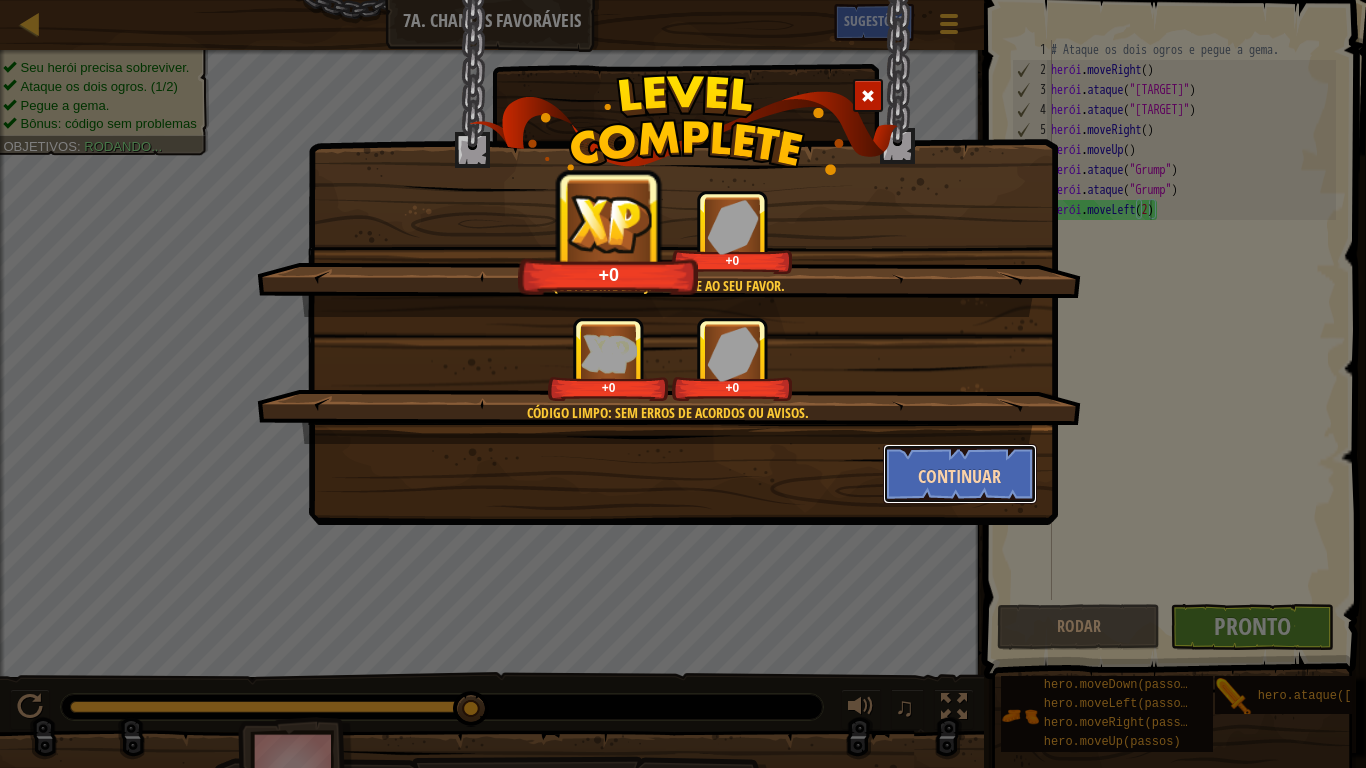 click on "Continuar" at bounding box center (960, 474) 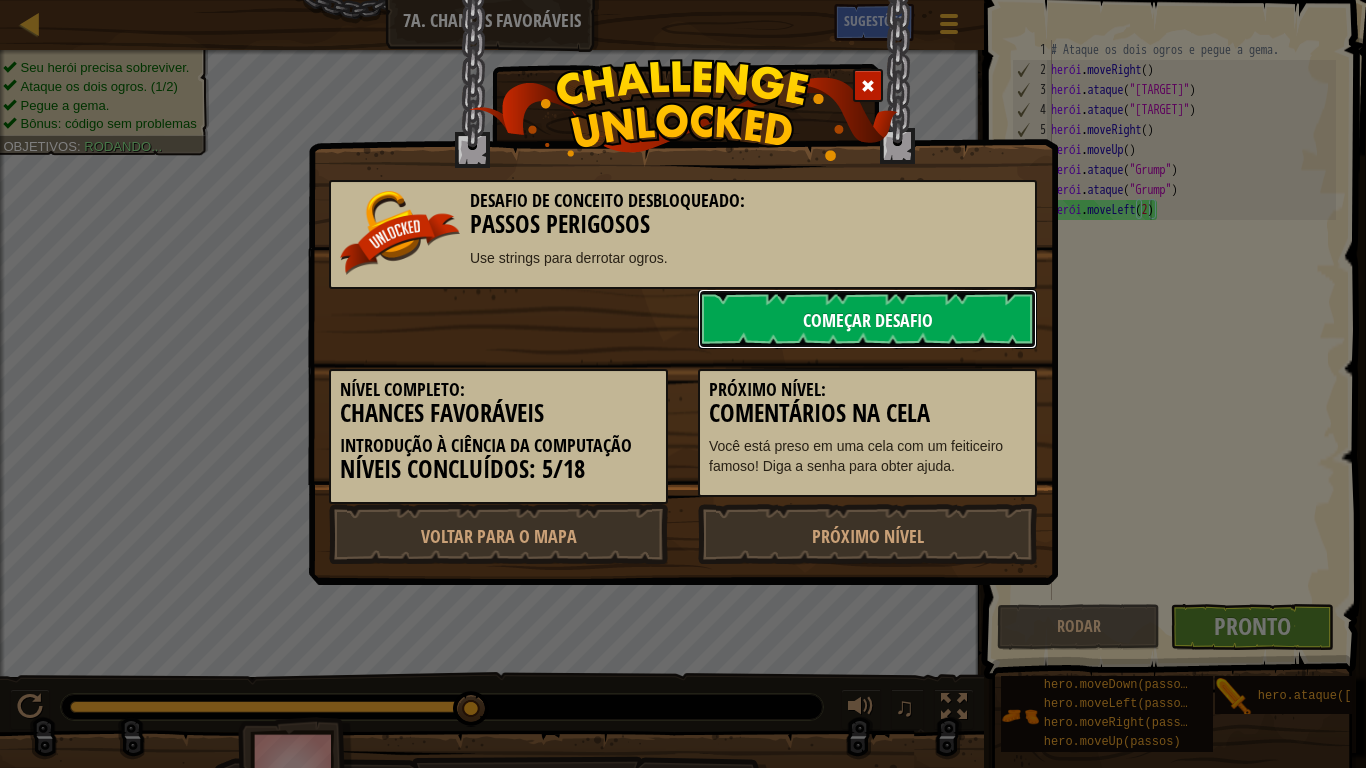 click on "Começar Desafio" at bounding box center (868, 320) 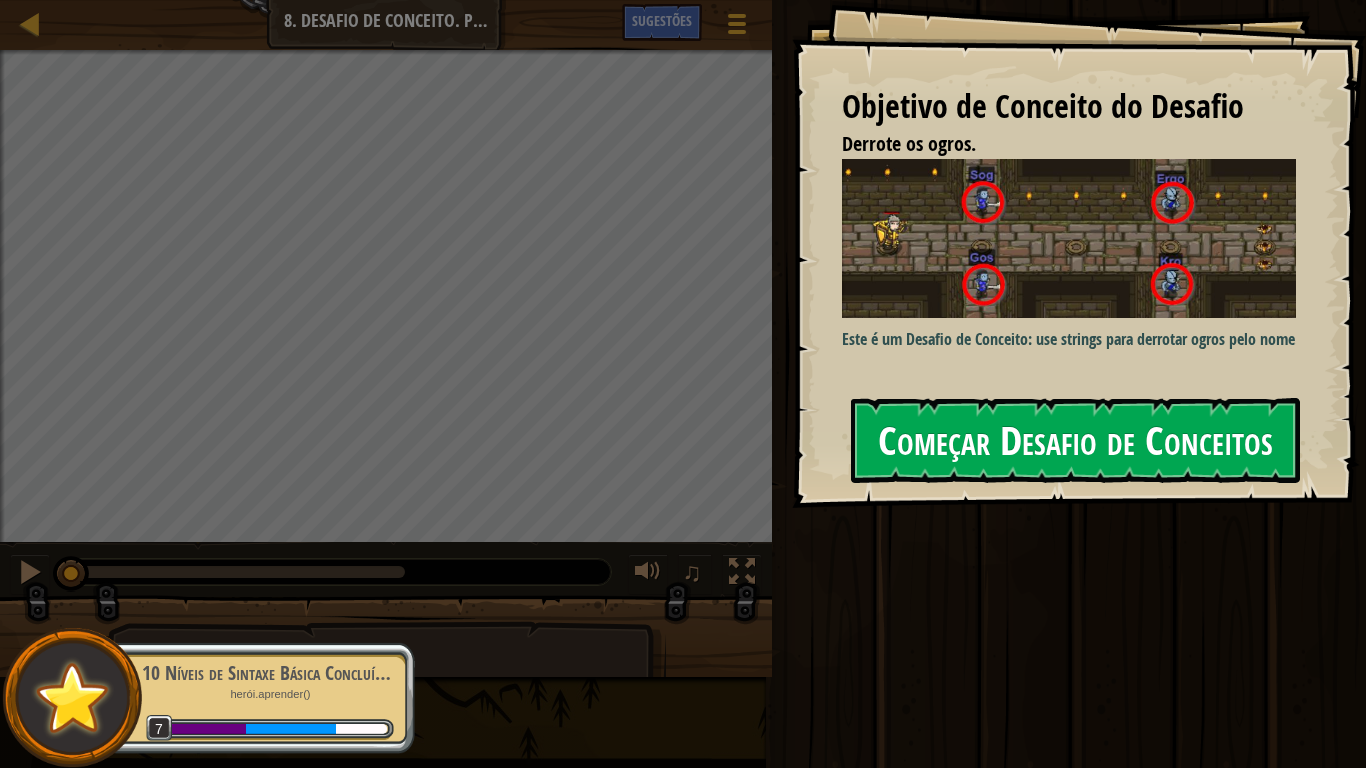 click on "Começar Desafio de Conceitos" at bounding box center (1075, 440) 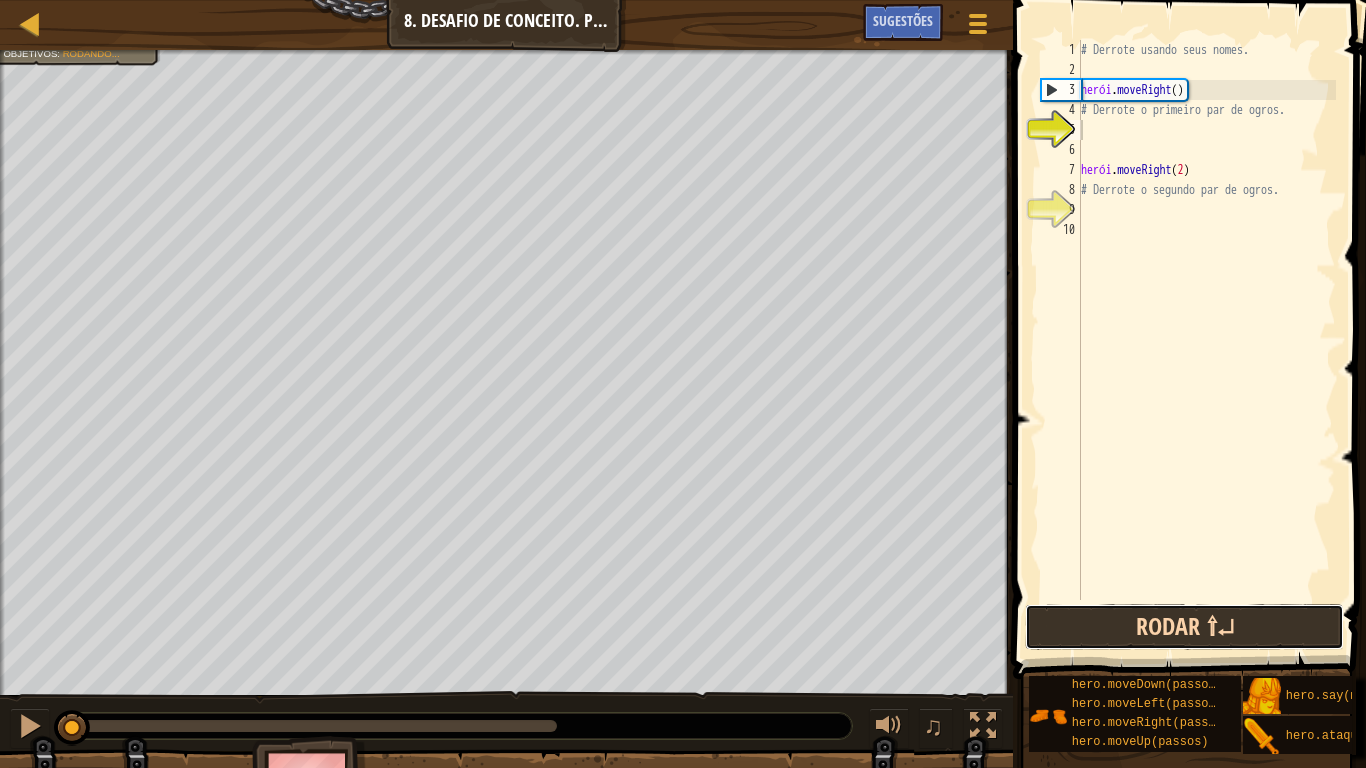 click on "Rodar ⇧↵" at bounding box center [1184, 627] 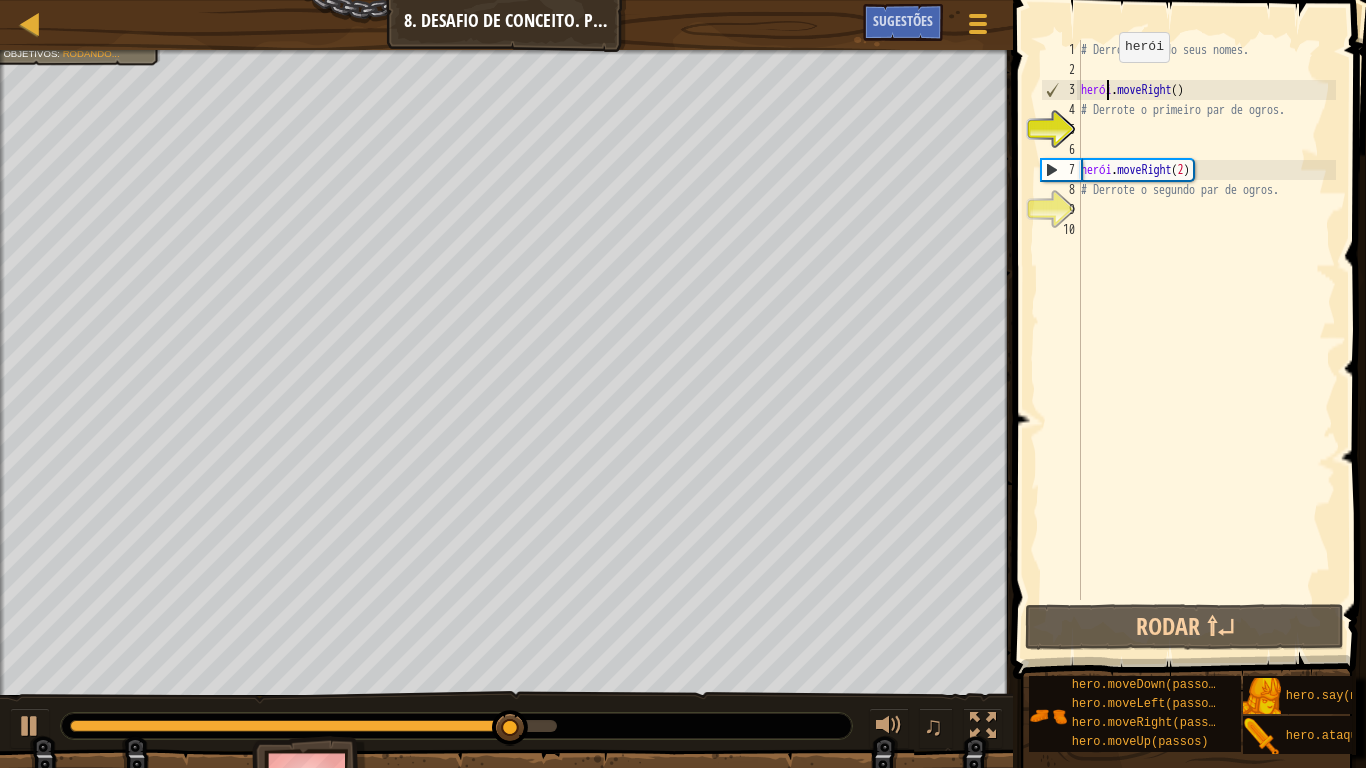 click on "# Derrote usando seus nomes. herói  .  moveRight  (  ) # Derrote o primeiro par de ogros. herói  .  moveRight  (  [NUMBER]  ) # Derrote o segundo par de ogros." at bounding box center (1206, 340) 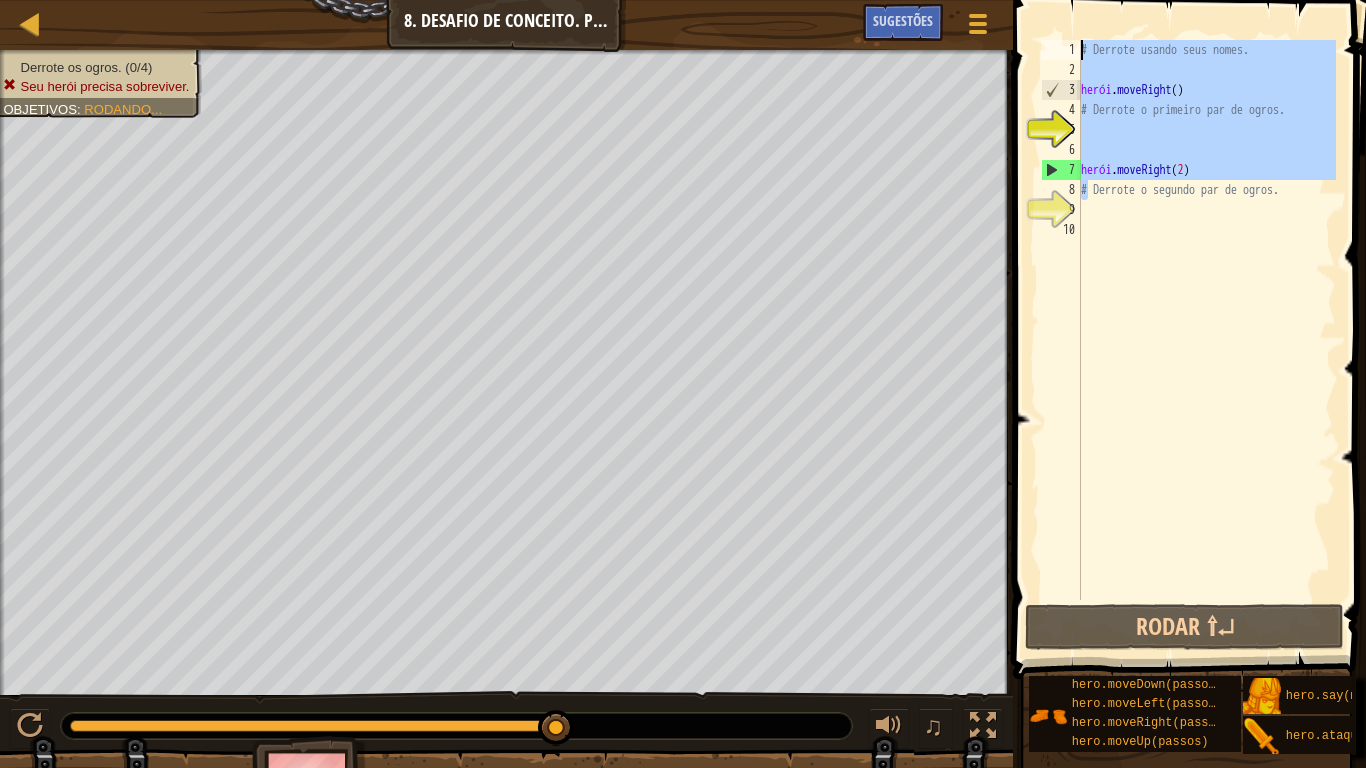 drag, startPoint x: 1086, startPoint y: 188, endPoint x: 1243, endPoint y: 31, distance: 222.03152 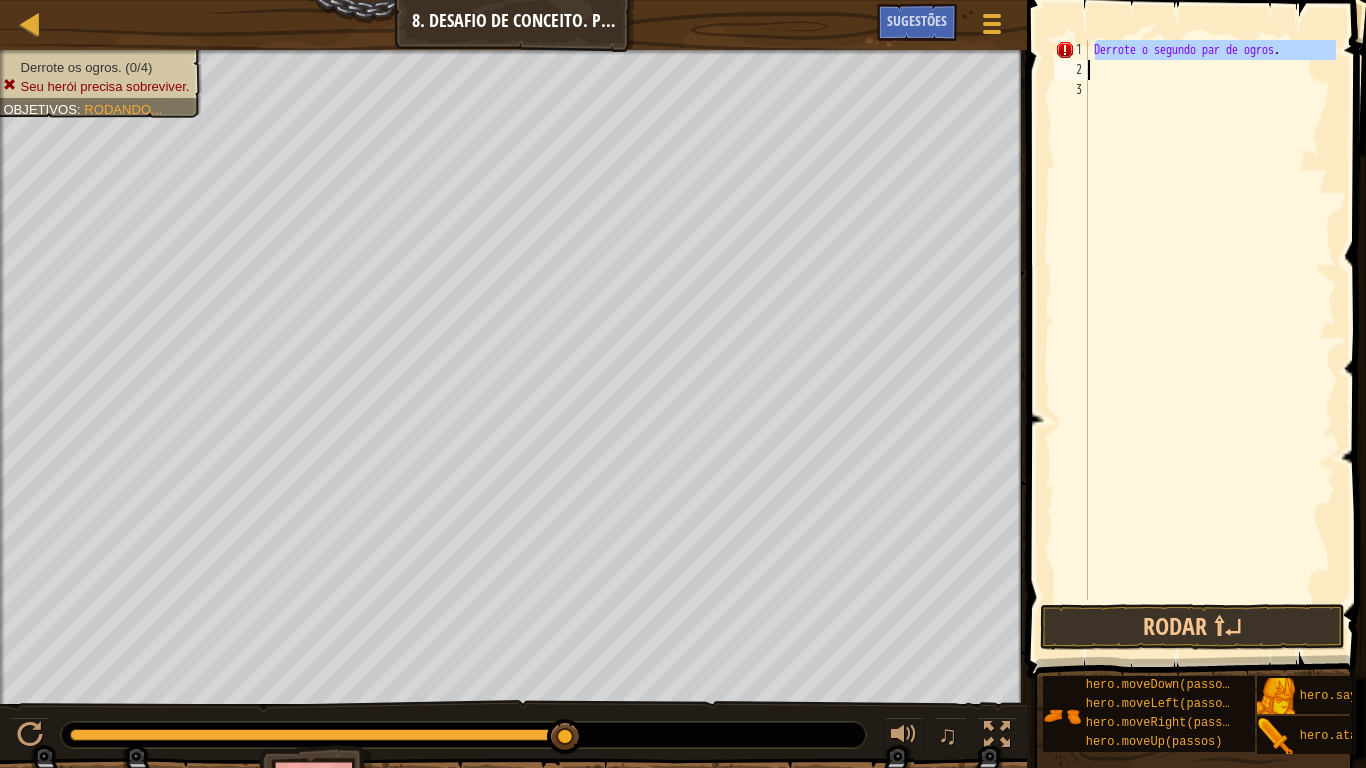 drag, startPoint x: 1093, startPoint y: 47, endPoint x: 1328, endPoint y: 67, distance: 235.84953 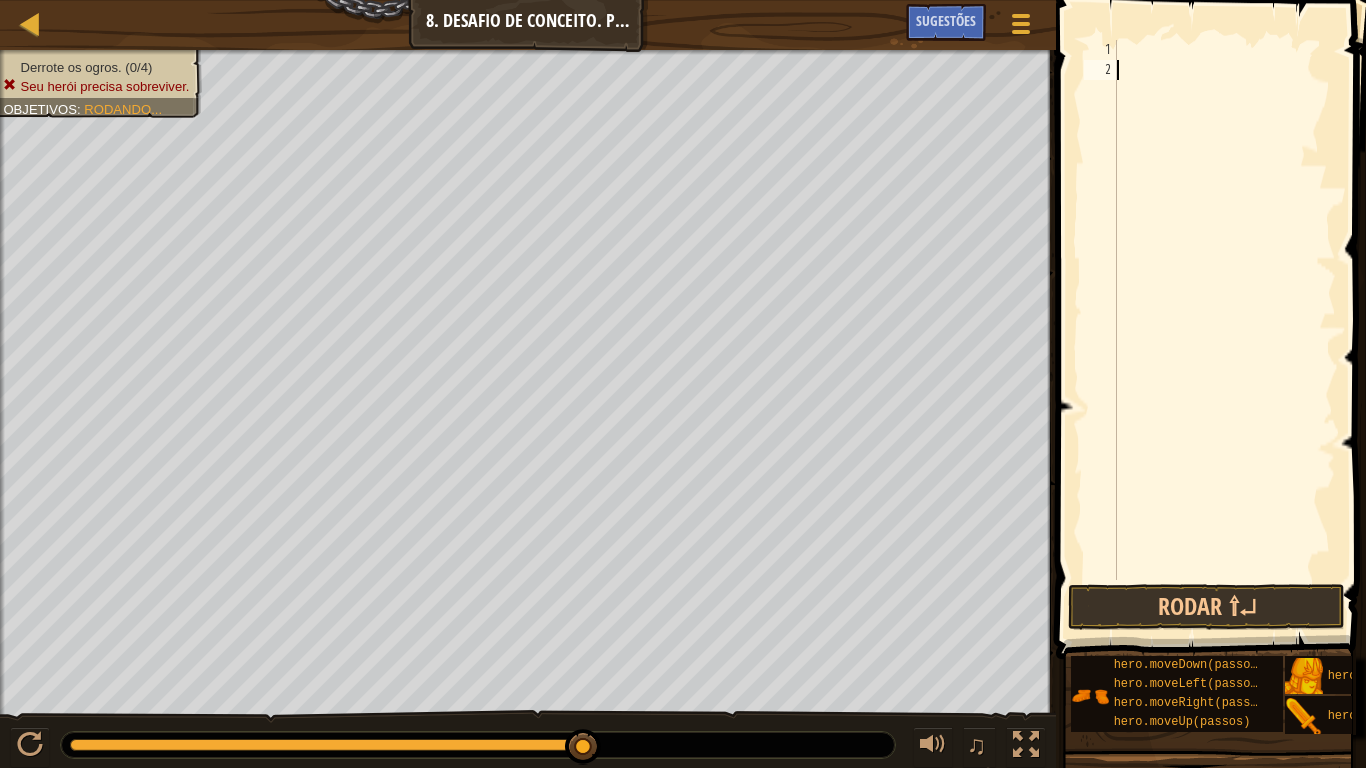 click on "1 2" at bounding box center (1100, 500040) 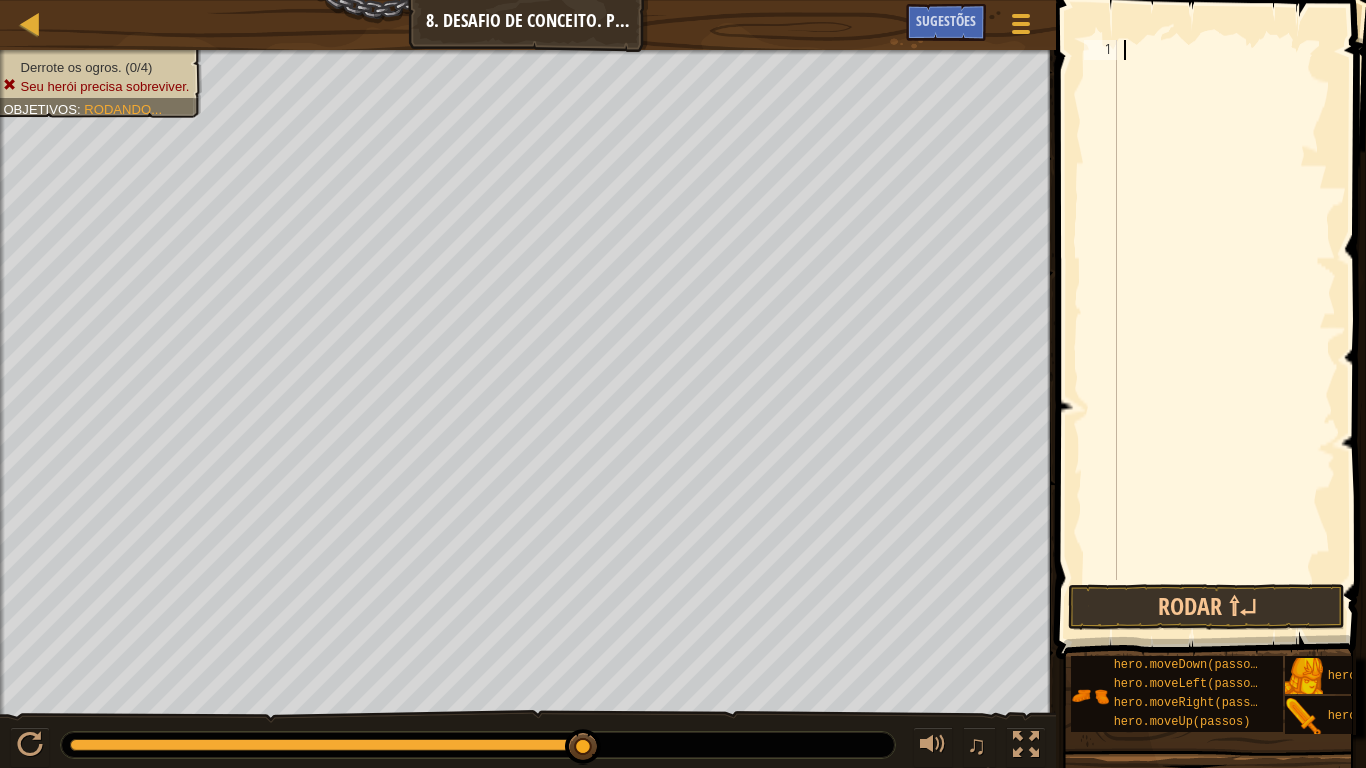 type on "h" 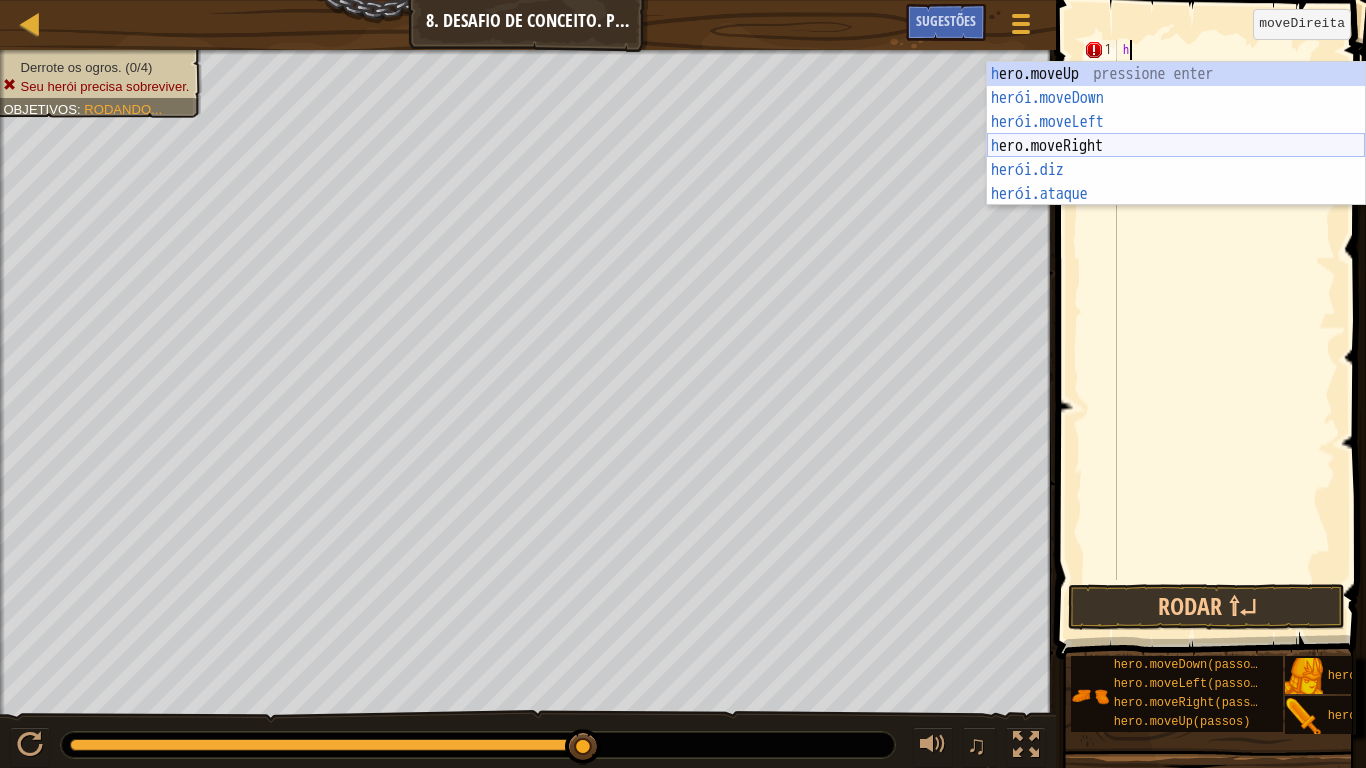 click on "h  ero.moveUp  pressione enter herói.moveDown ​ Pressione Enter herói.moveLeft ​ Pressione Enter h  ero.moveRight Pressione Enter herói.diz ​ Pressione Enter herói.ataque ​ Pressione Enter" at bounding box center (1176, 158) 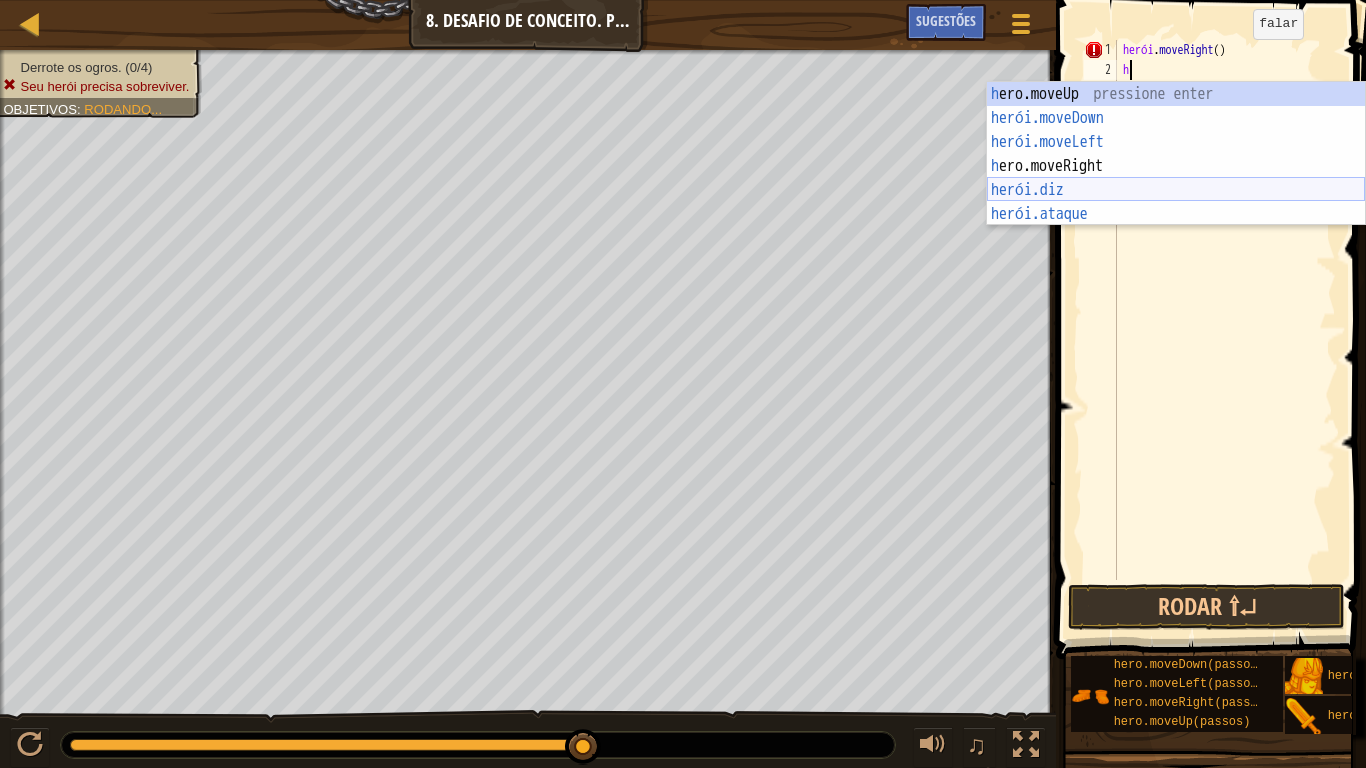 click on "h  ero.moveUp  pressione enter herói.moveDown ​ Pressione Enter herói.moveLeft ​ Pressione Enter h  ero.moveRight Pressione Enter herói.diz ​ Pressione Enter herói.ataque ​ Pressione Enter" at bounding box center (1176, 178) 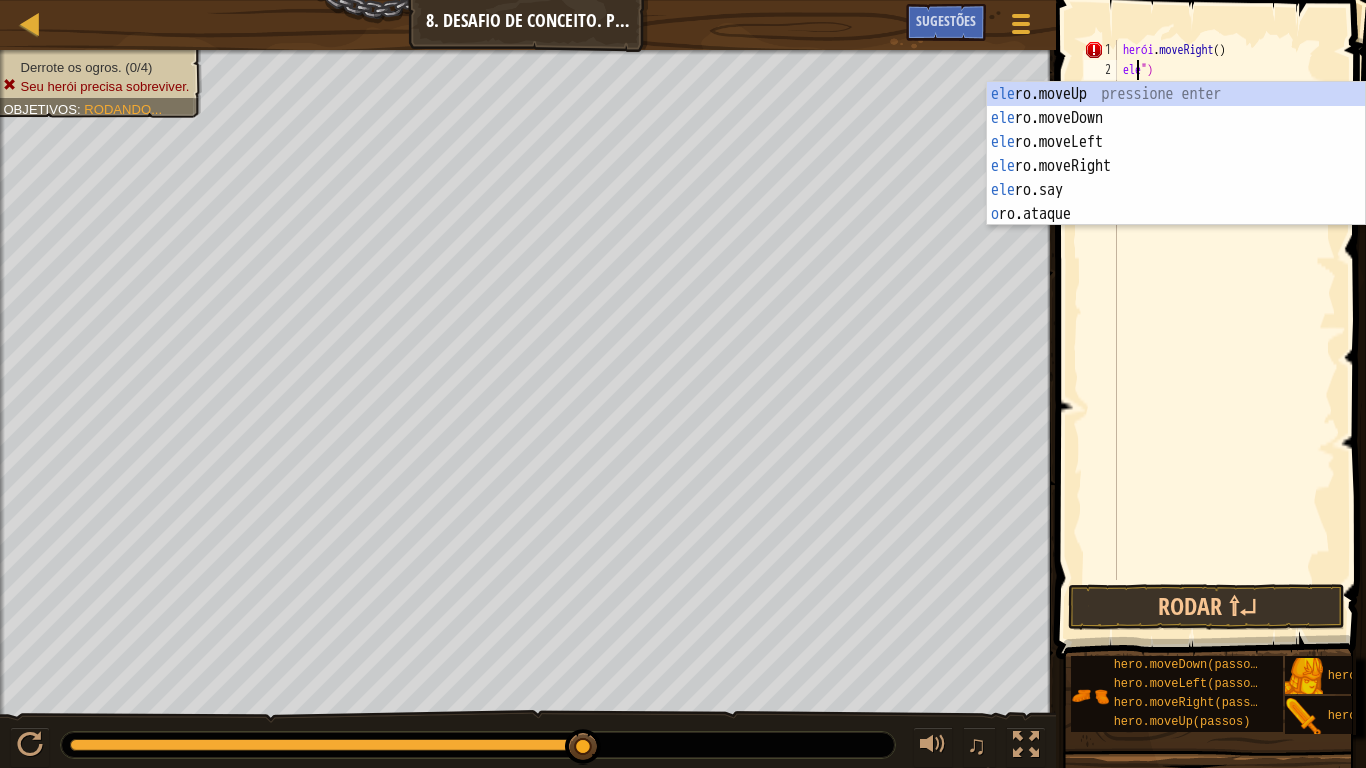 scroll, scrollTop: 9, scrollLeft: 1, axis: both 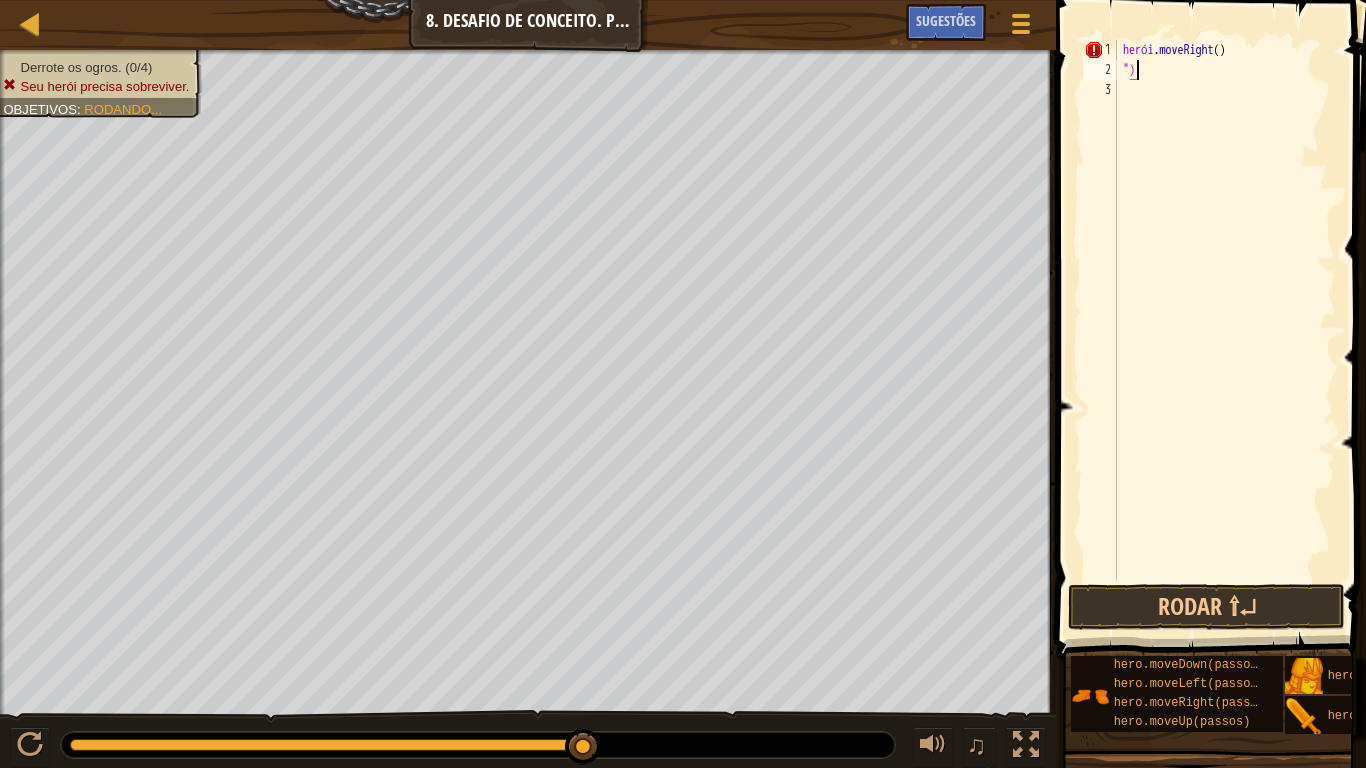type on ""[TARGET]"" 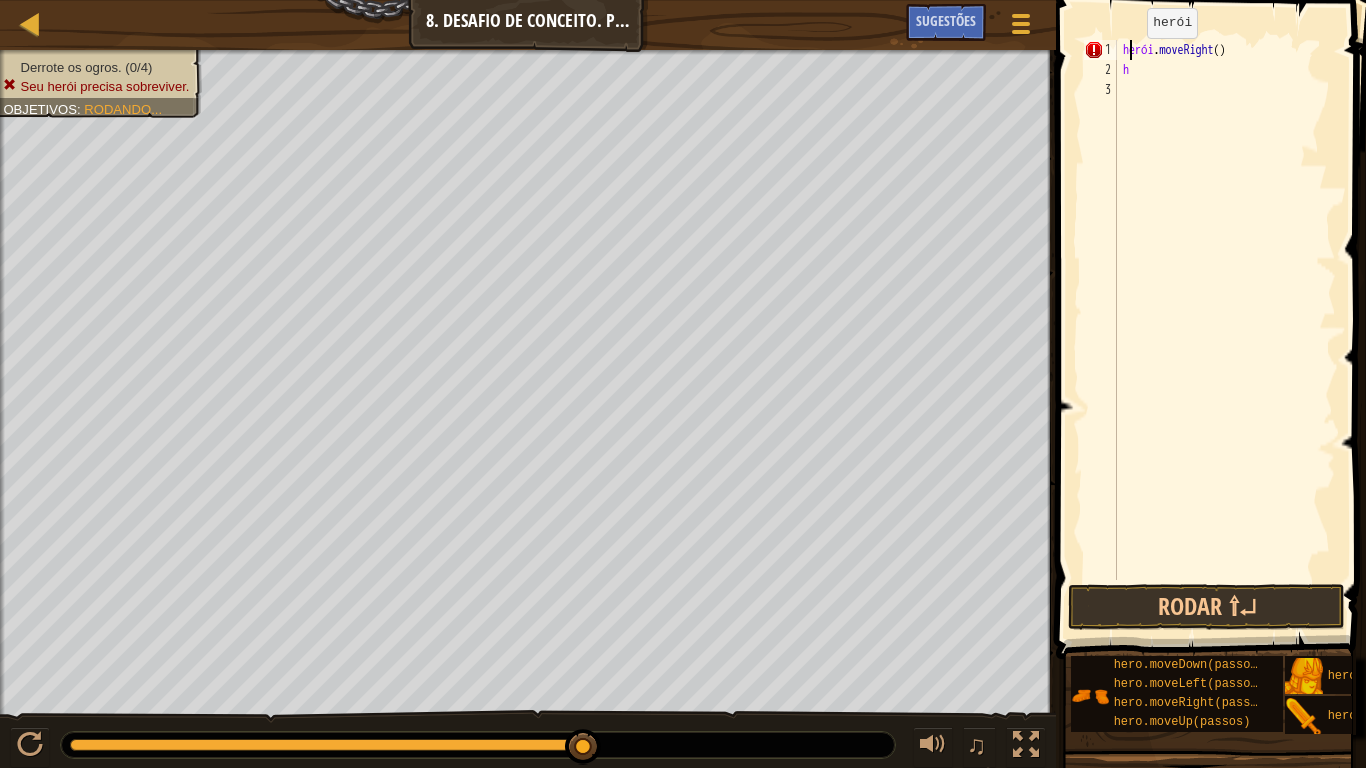 click on "herói  .  moveRight  (  )   h" at bounding box center (1224, 330) 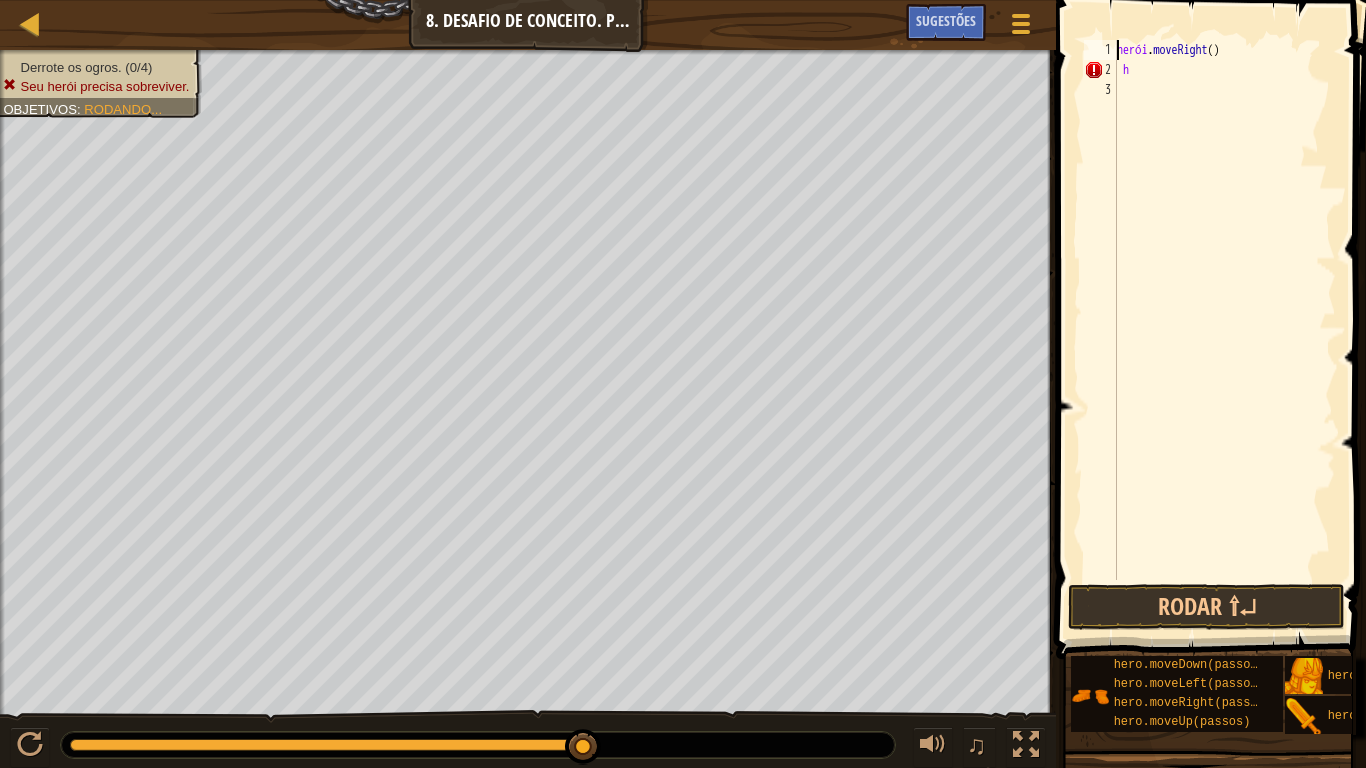 click on "herói  .  moveRight  (  )   h" at bounding box center (1224, 330) 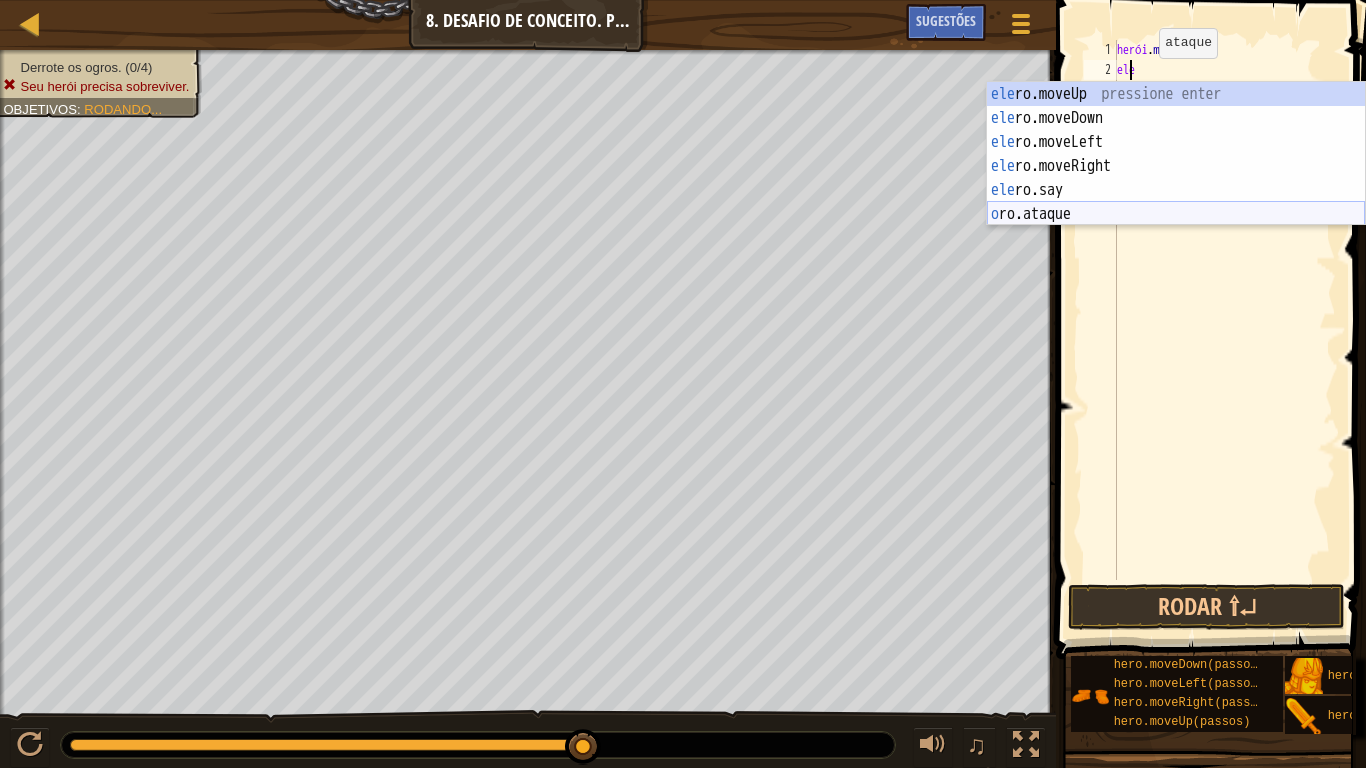 click on "ele  ro.moveUp  pressione enter ele  ro.moveDown Pressione Enter ele  ro.moveLeft Pressione Enter ele  ro.moveRight Pressione Enter ele  ro.say Pressione Enter o  ro.ataque Pressione Enter" at bounding box center [1176, 178] 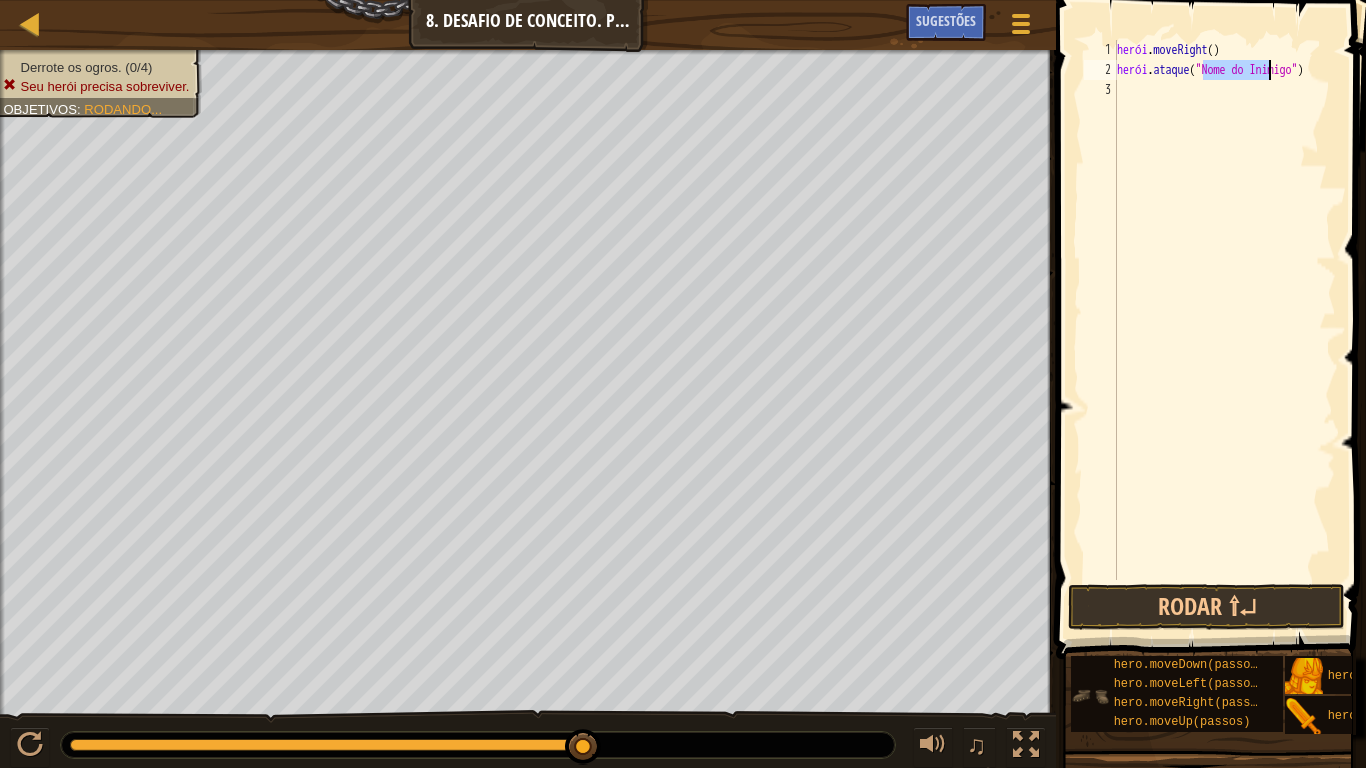 scroll, scrollTop: 0, scrollLeft: 0, axis: both 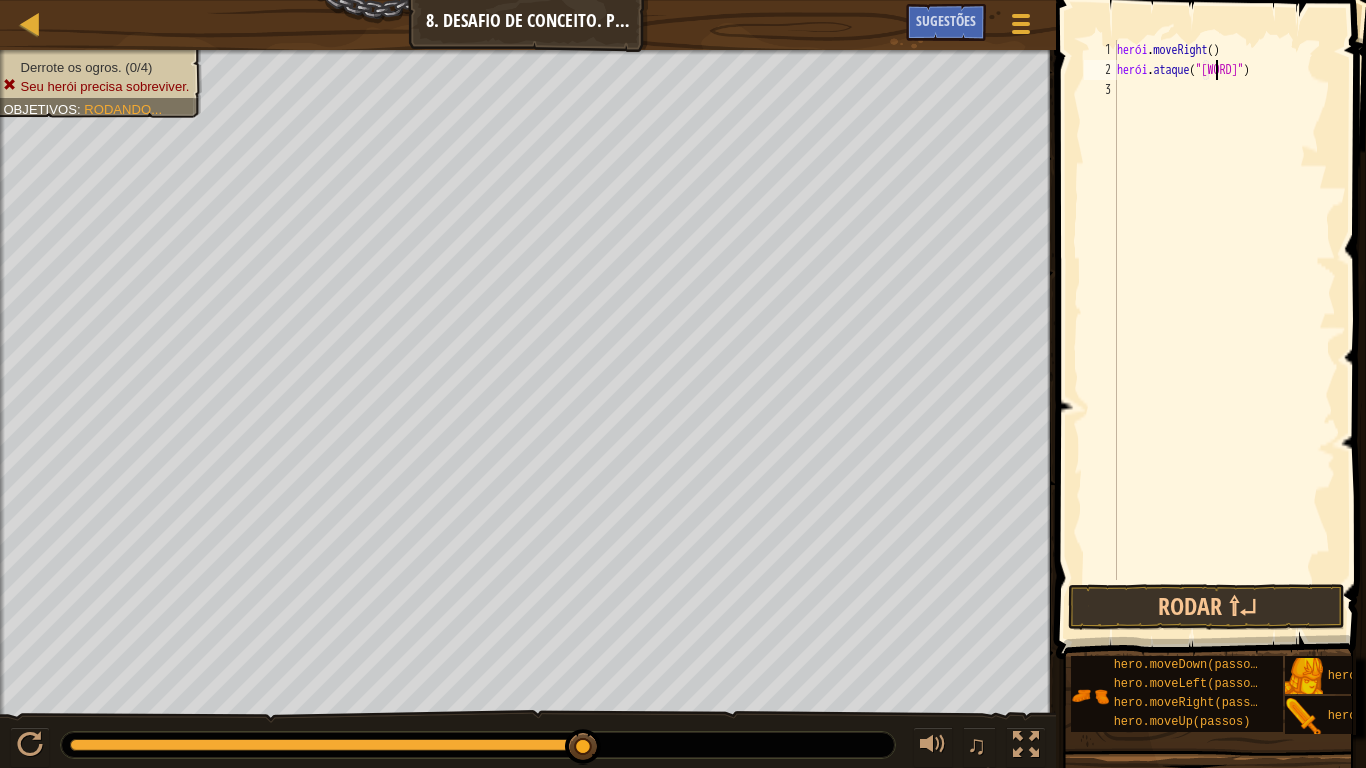 type on "hero.attack("Sog")" 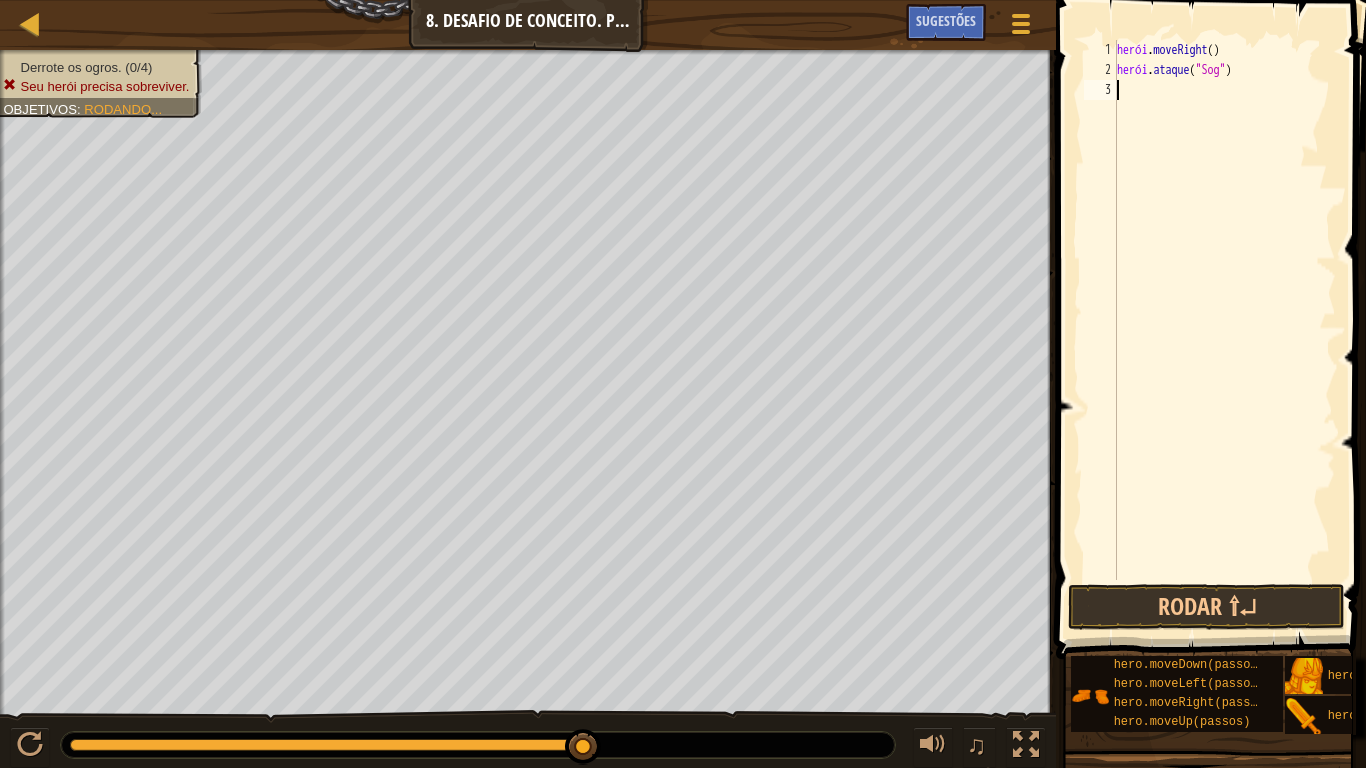 click on "herói  .  moveRight  (  ) herói  .  ataque  (  "[TARGET]"  )" at bounding box center (1224, 330) 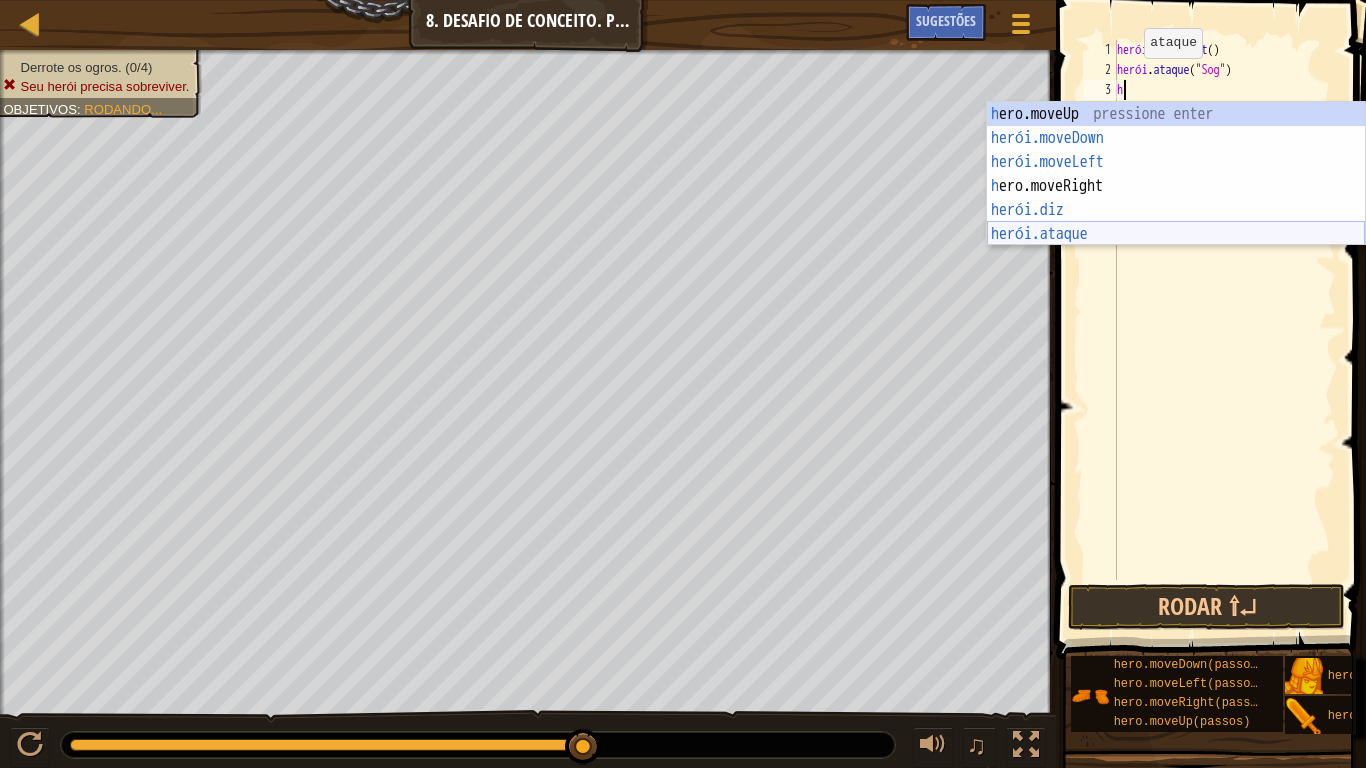 click on "h  ero.moveUp  pressione enter herói.moveDown ​ Pressione Enter herói.moveLeft ​ Pressione Enter h  ero.moveRight Pressione Enter herói.diz ​ Pressione Enter herói.ataque ​ Pressione Enter" at bounding box center [1176, 198] 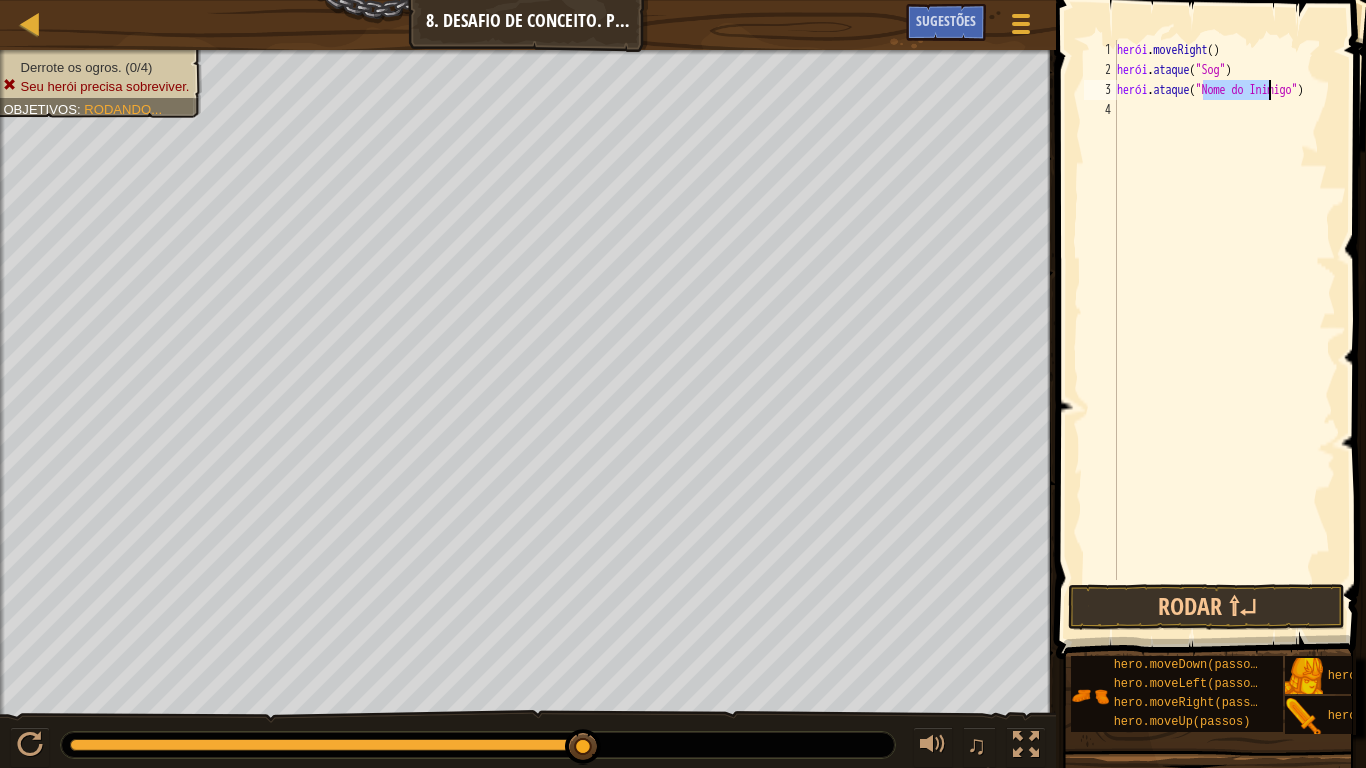 scroll, scrollTop: 9, scrollLeft: 8, axis: both 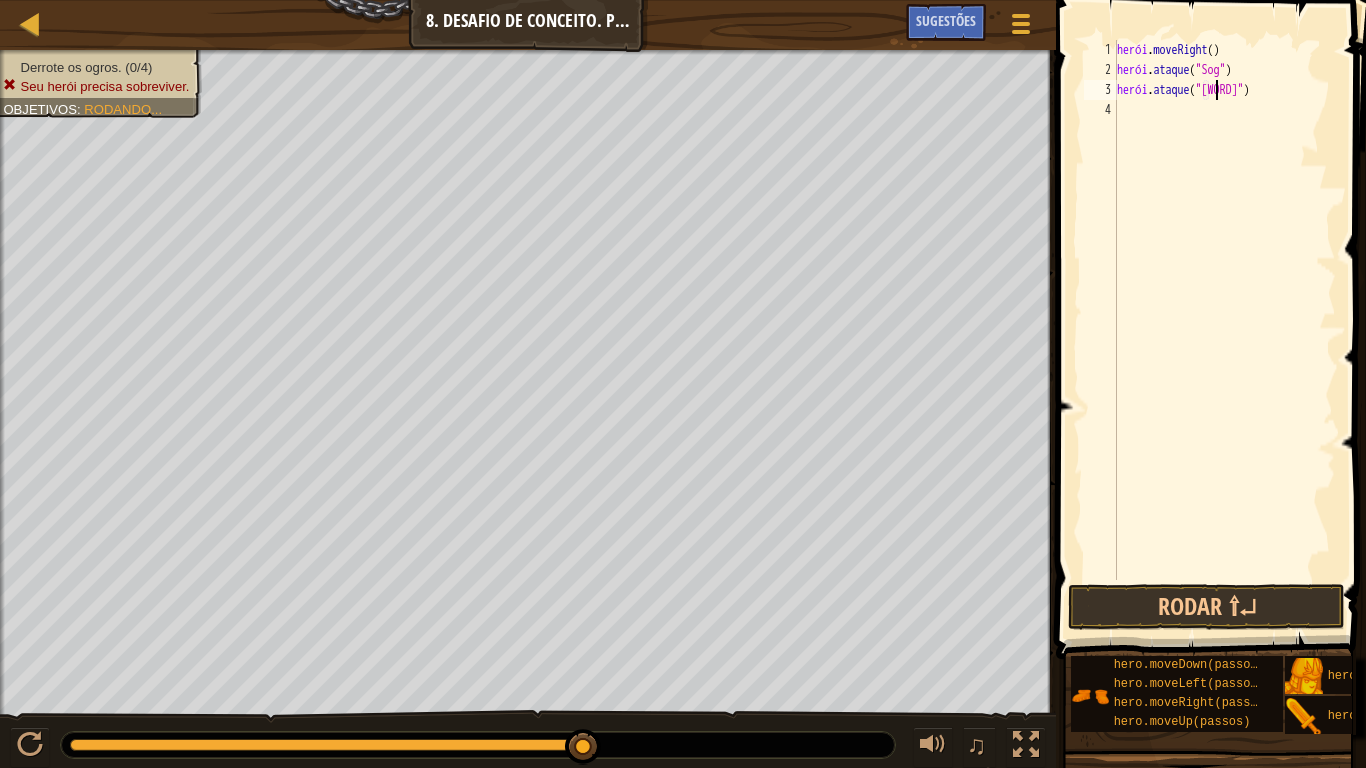 type on "hero.attack("Sog")" 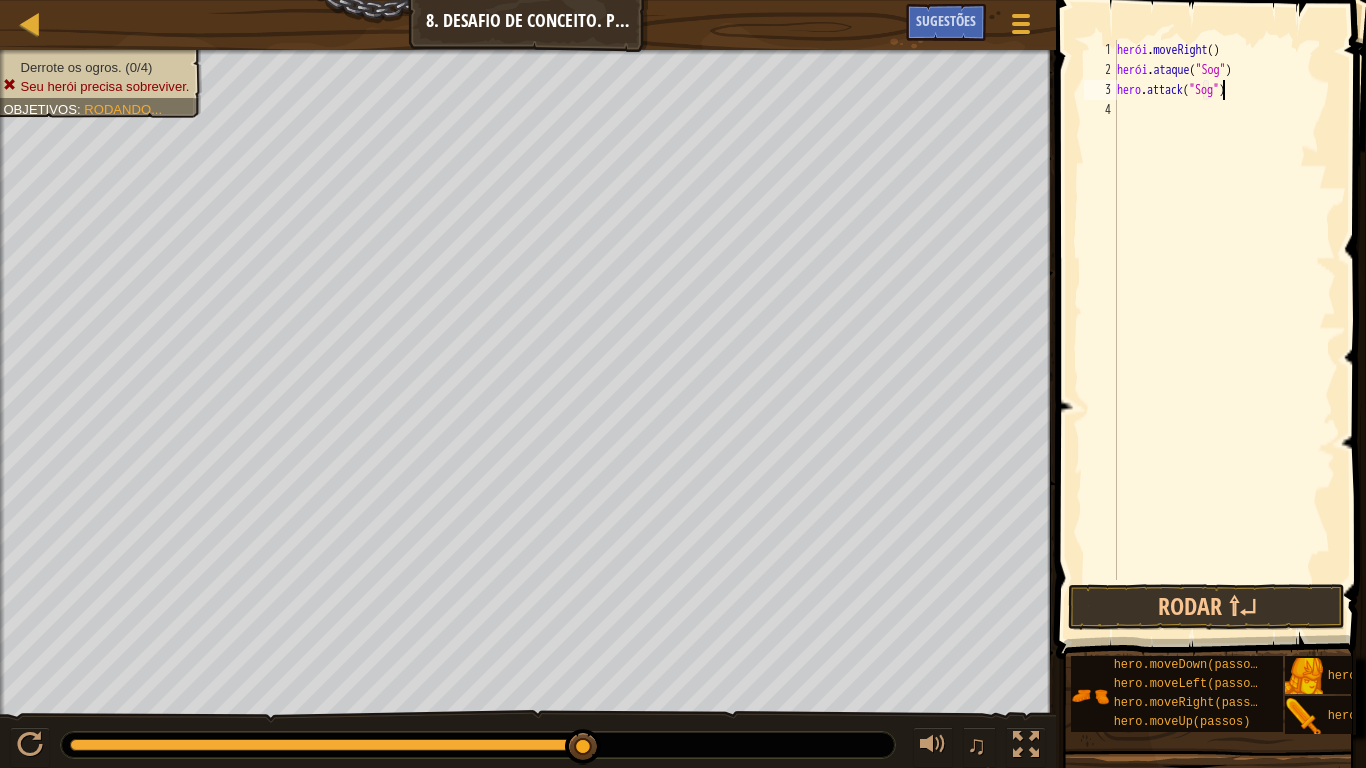 scroll, scrollTop: 9, scrollLeft: 9, axis: both 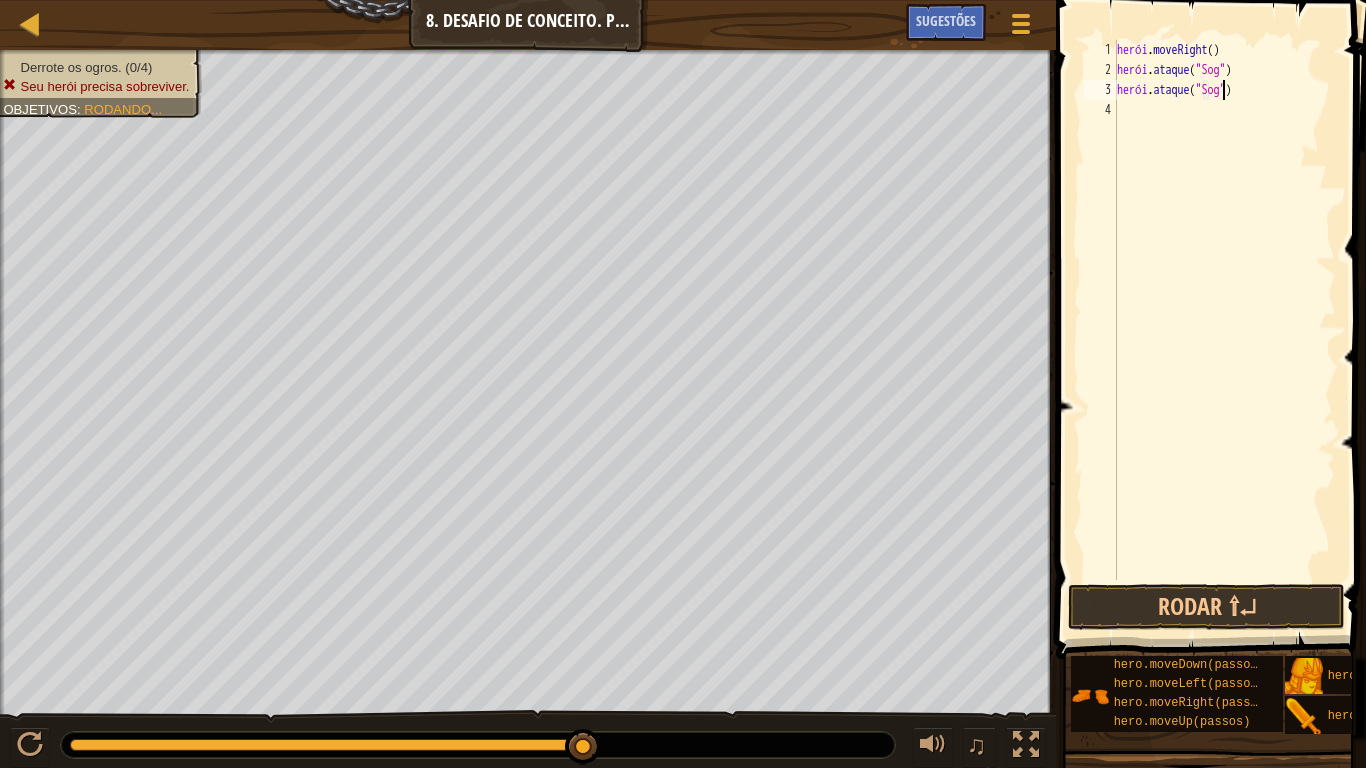 click on "herói  .  moveRight  (  ) herói  .  ataque  (  "Sog"  ) herói  .  ataque  (  "Sog"  )" at bounding box center [1224, 330] 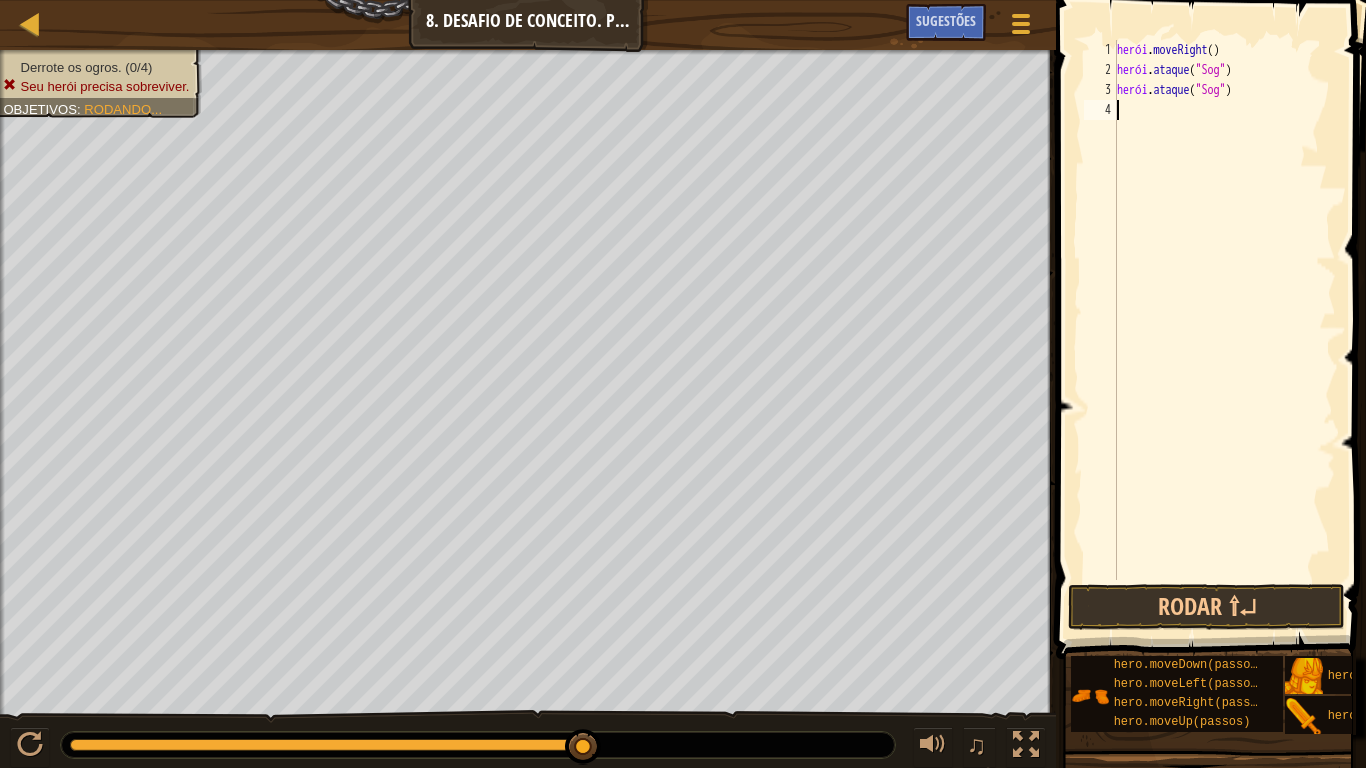 scroll, scrollTop: 9, scrollLeft: 0, axis: vertical 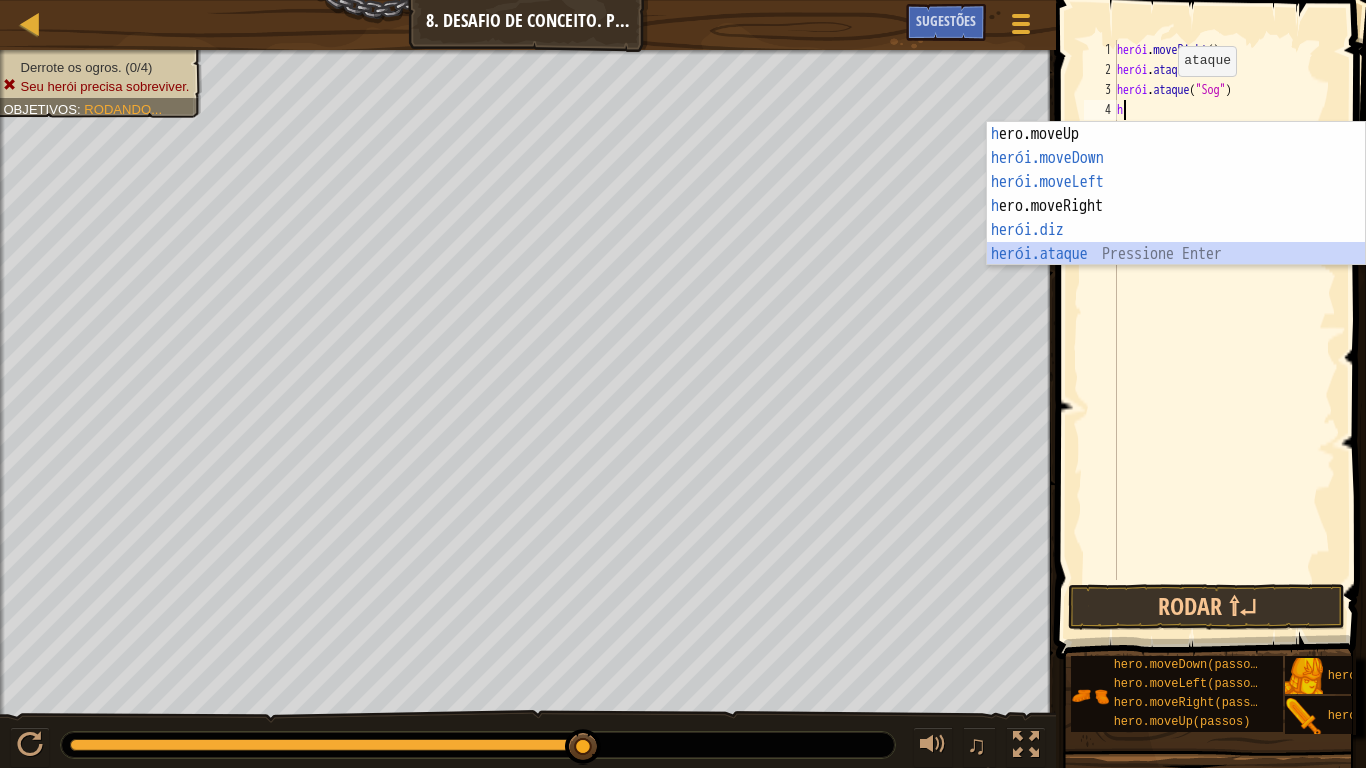 click on "h  ero.moveUp  pressione enter herói.moveDown ​ Pressione Enter herói.moveLeft ​ Pressione Enter h  ero.moveRight Pressione Enter herói.diz ​ Pressione Enter herói.ataque ​ Pressione Enter" at bounding box center [1176, 218] 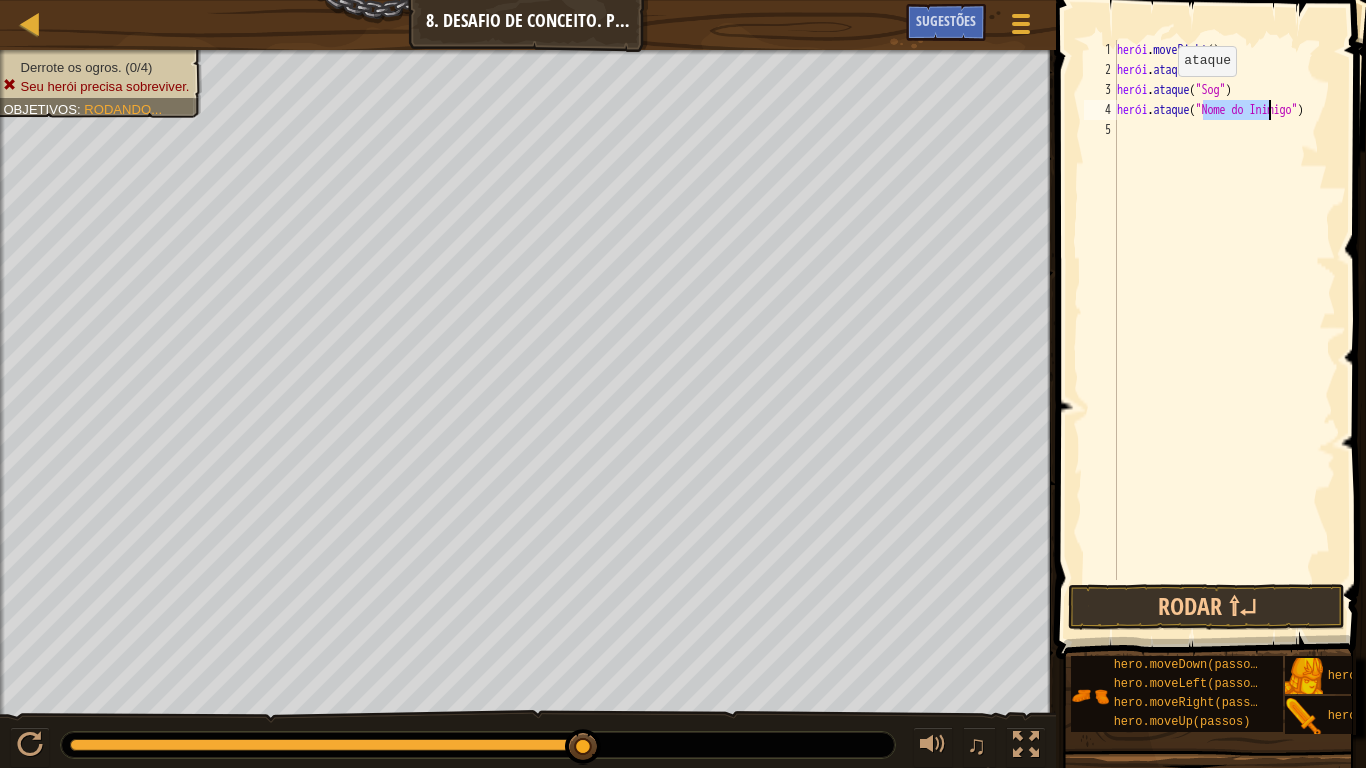 scroll, scrollTop: 9, scrollLeft: 8, axis: both 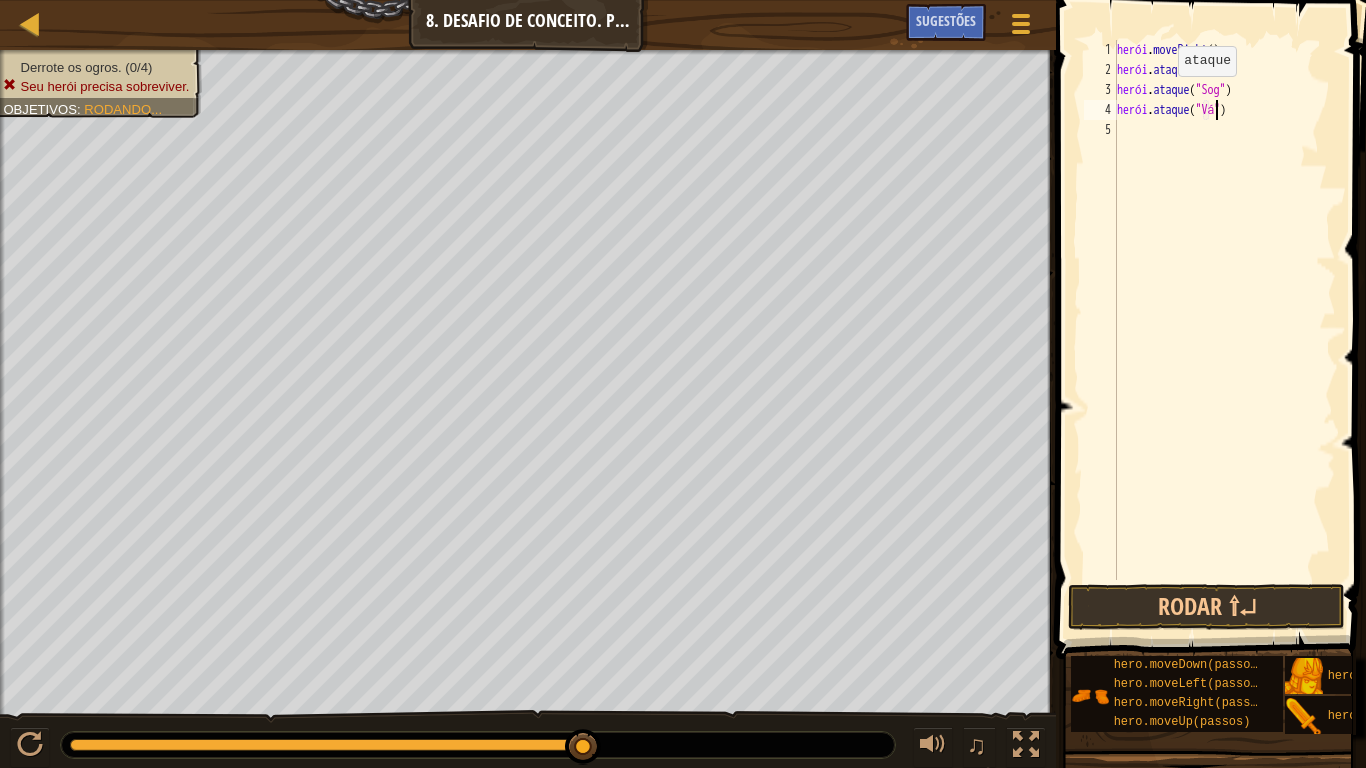 type on "hero.attack("Gos")" 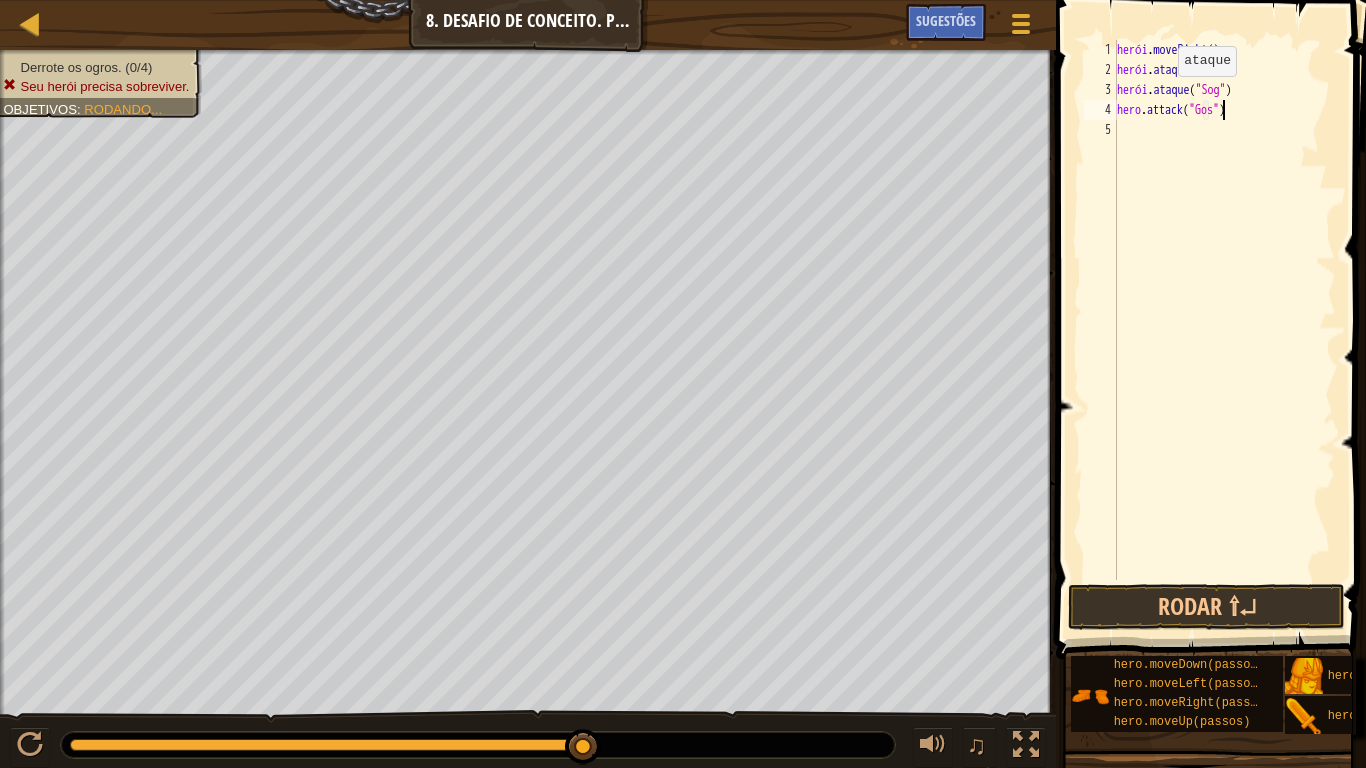 scroll, scrollTop: 9, scrollLeft: 9, axis: both 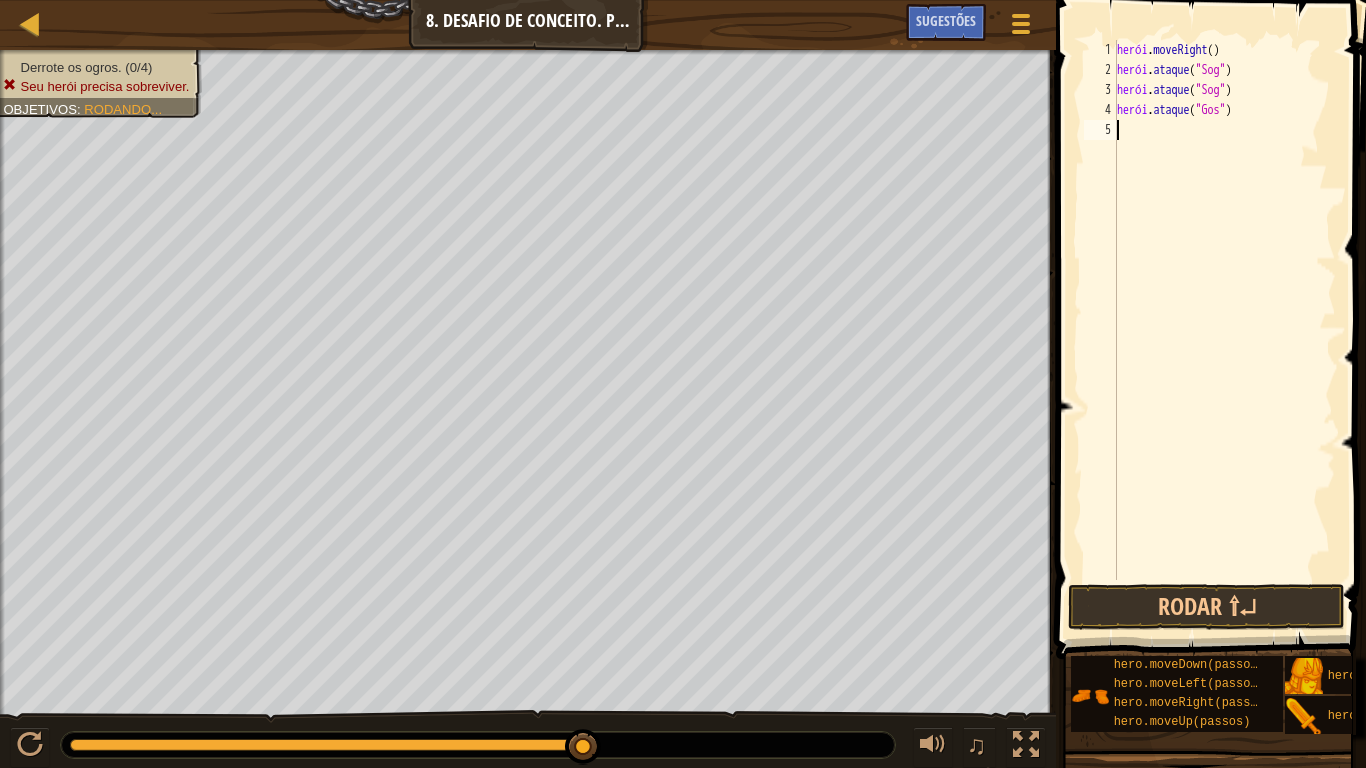 click on "herói  .  moveRight  (  ) herói  .  ataque  (  "[NAME]"  ) herói  .  ataque  (  "[NAME]"  ) herói  .  ataque  (  "[NAME]"  )" at bounding box center [1224, 330] 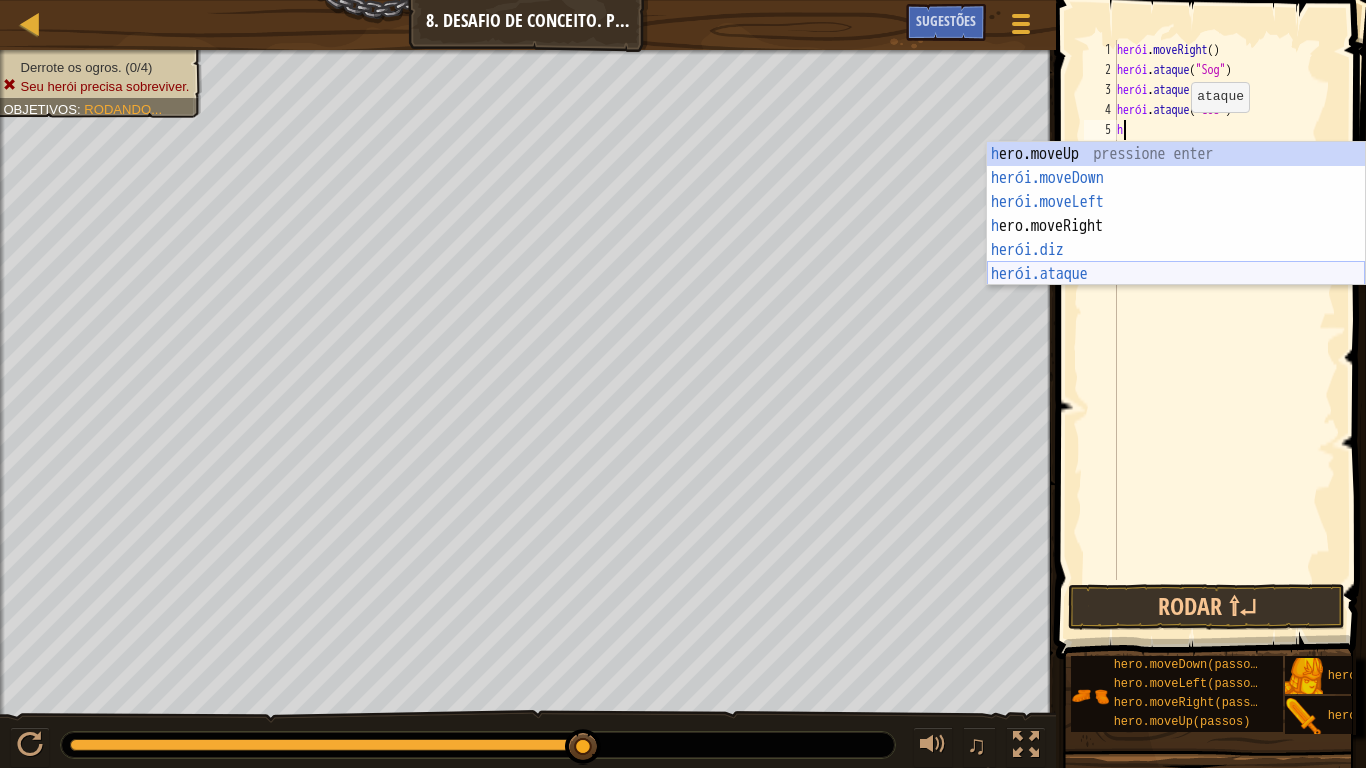 click on "h  ero.moveUp  pressione enter herói.moveDown ​ Pressione Enter herói.moveLeft ​ Pressione Enter h  ero.moveRight Pressione Enter herói.diz ​ Pressione Enter herói.ataque ​ Pressione Enter" at bounding box center [1176, 238] 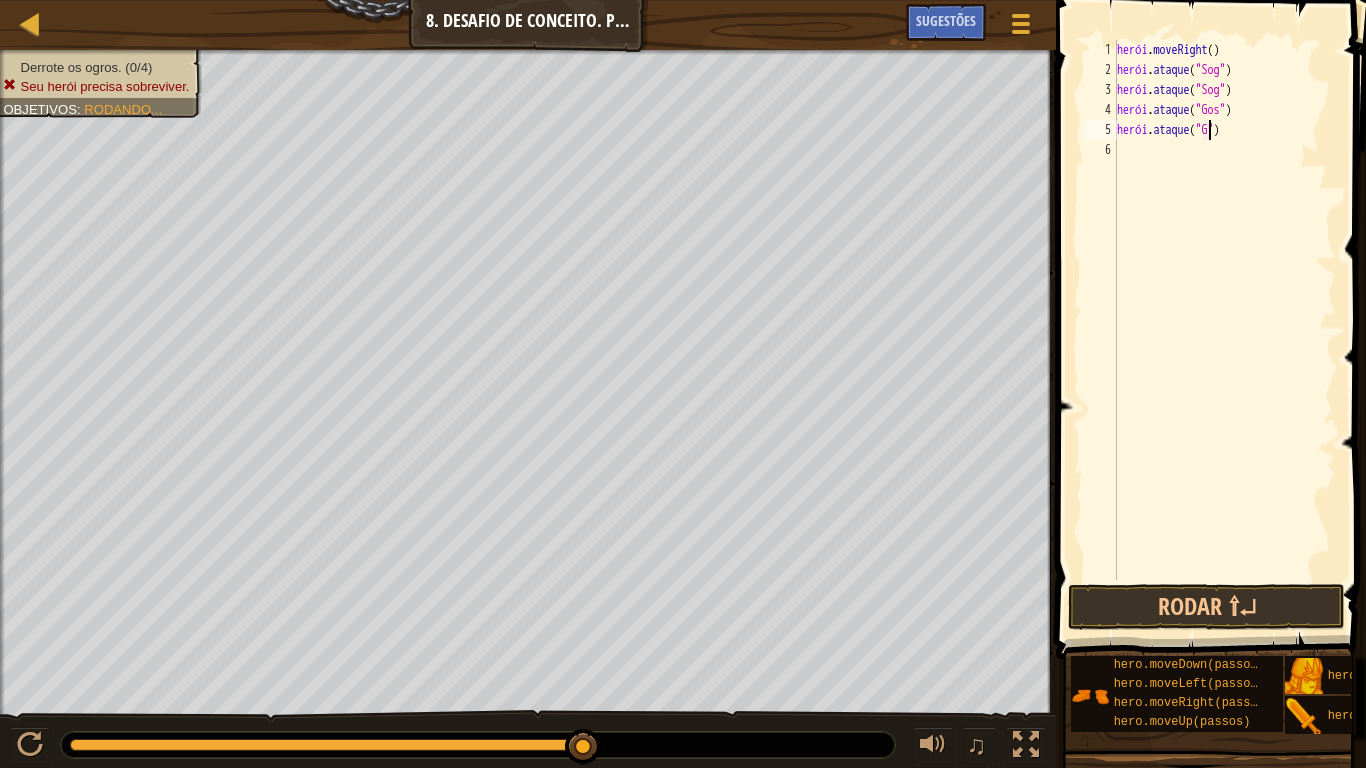 type on "hero.attack("Gos")" 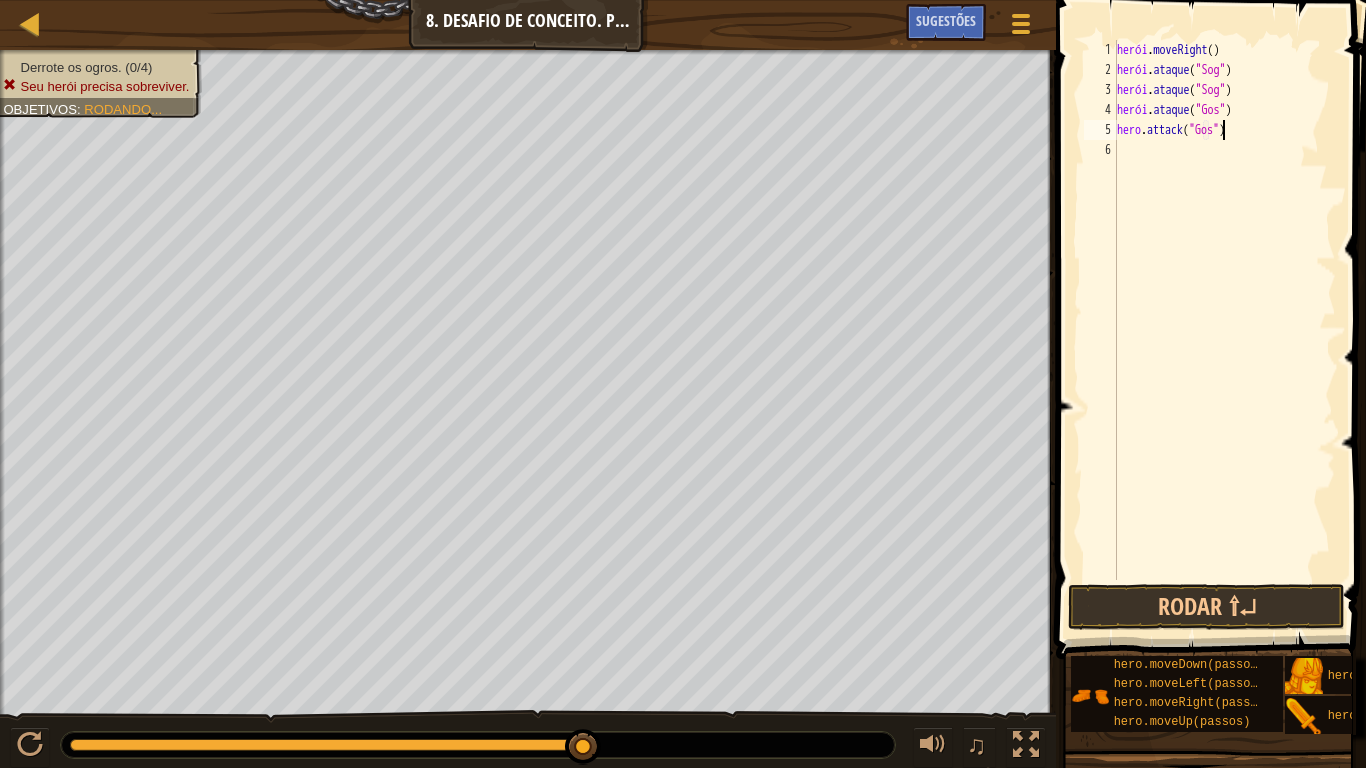 scroll, scrollTop: 9, scrollLeft: 9, axis: both 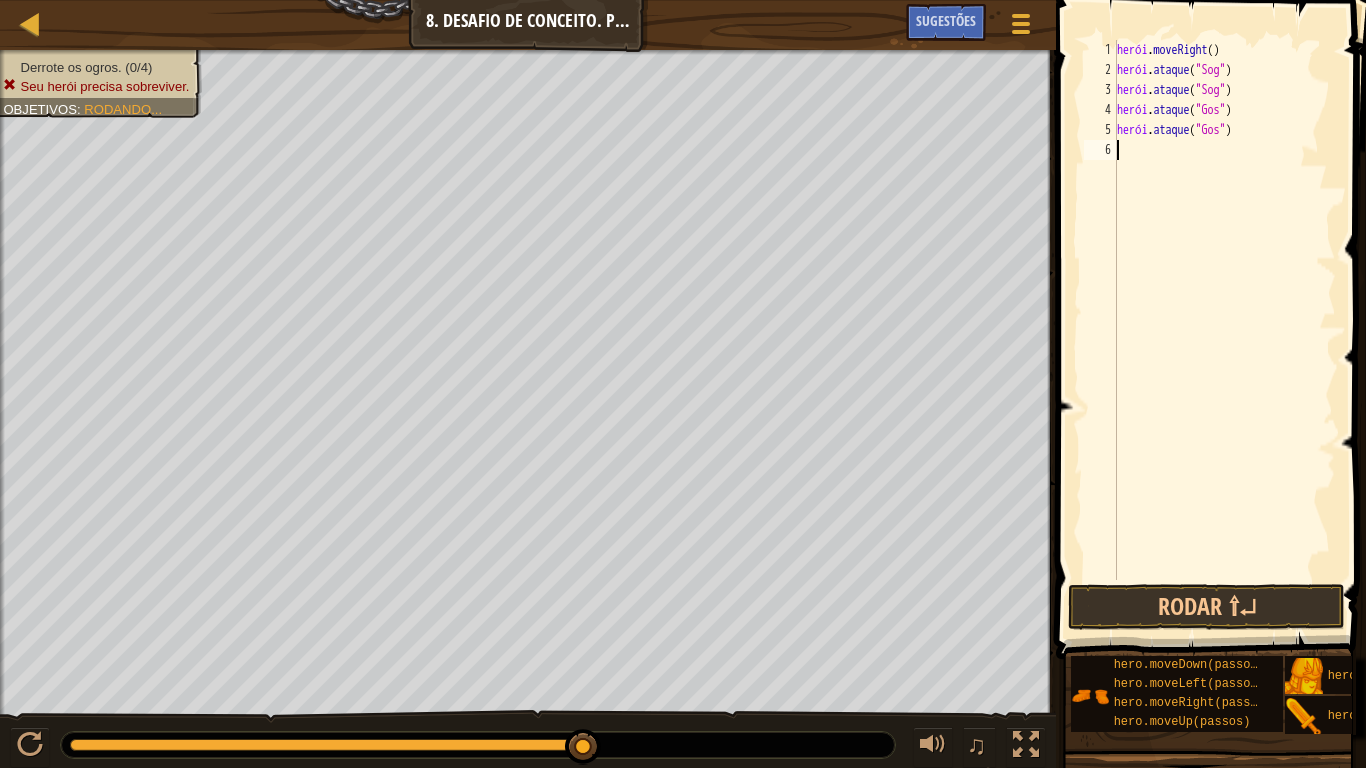 click on "herói  .  moveRight  (  ) herói  .  ataque  (  "[TARGET]"  ) herói  .  ataque  (  "[TARGET]"  ) herói  .  ataque  (  "[TARGET]"  ) herói  .  ataque  (  "[TARGET]"  )" at bounding box center [1224, 330] 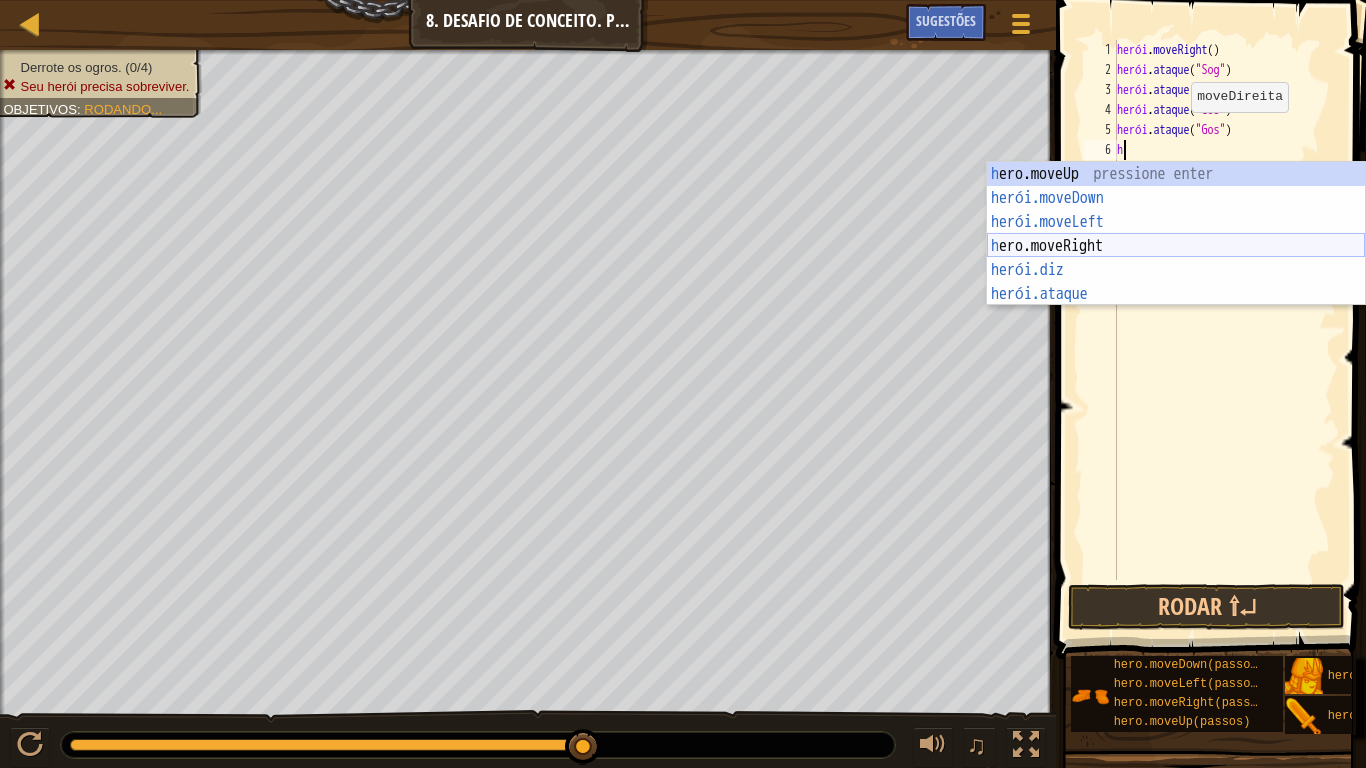 click on "h  ero.moveUp  pressione enter herói.moveDown ​ Pressione Enter herói.moveLeft ​ Pressione Enter h  ero.moveRight Pressione Enter herói.diz ​ Pressione Enter herói.ataque ​ Pressione Enter" at bounding box center (1176, 258) 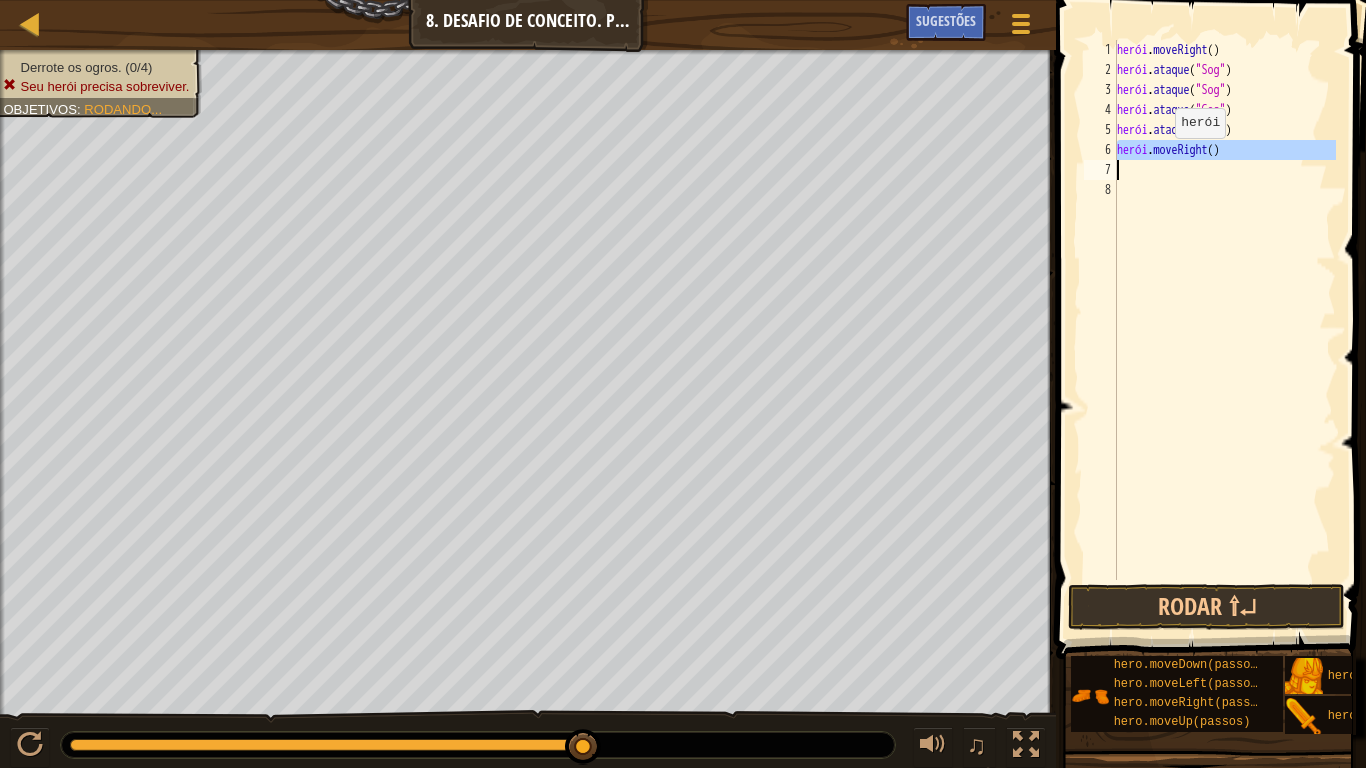drag, startPoint x: 1113, startPoint y: 148, endPoint x: 1201, endPoint y: 168, distance: 90.24411 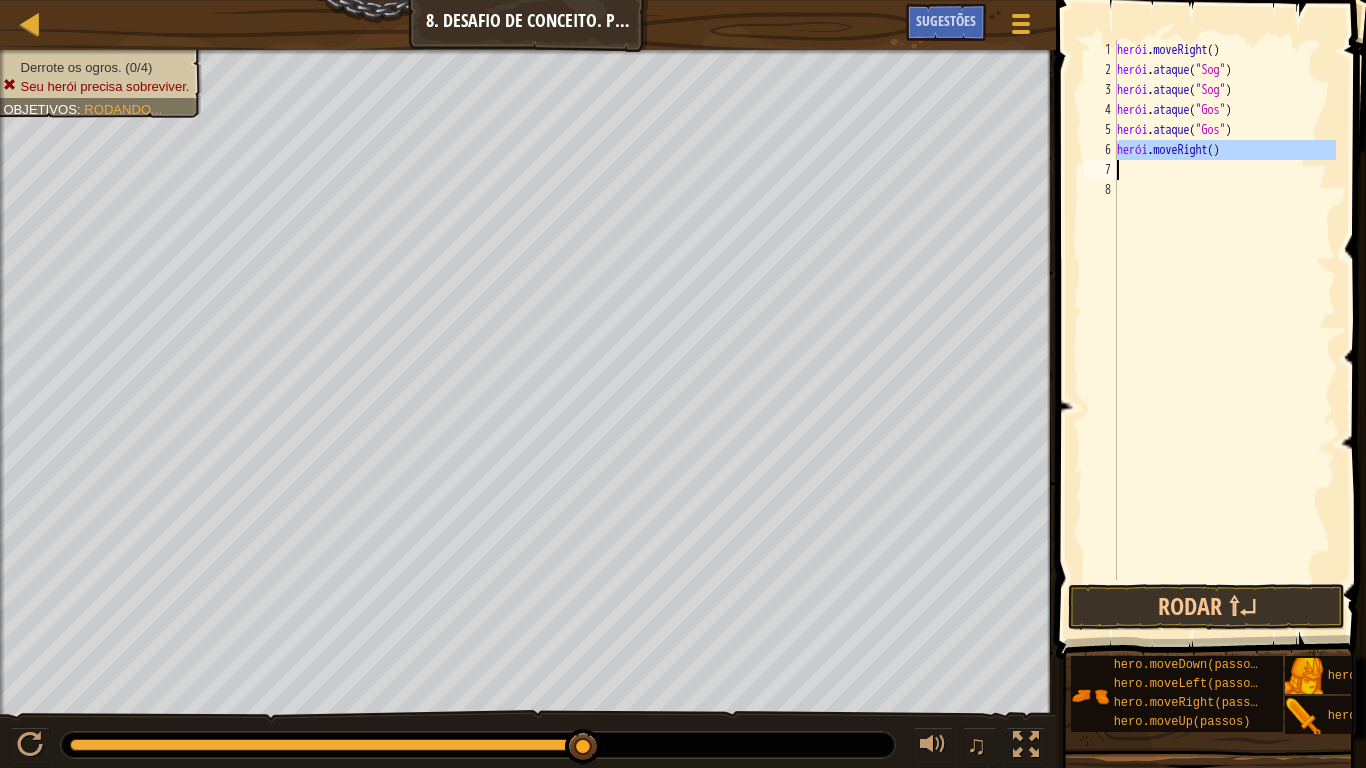 type on "hero.moveRight()" 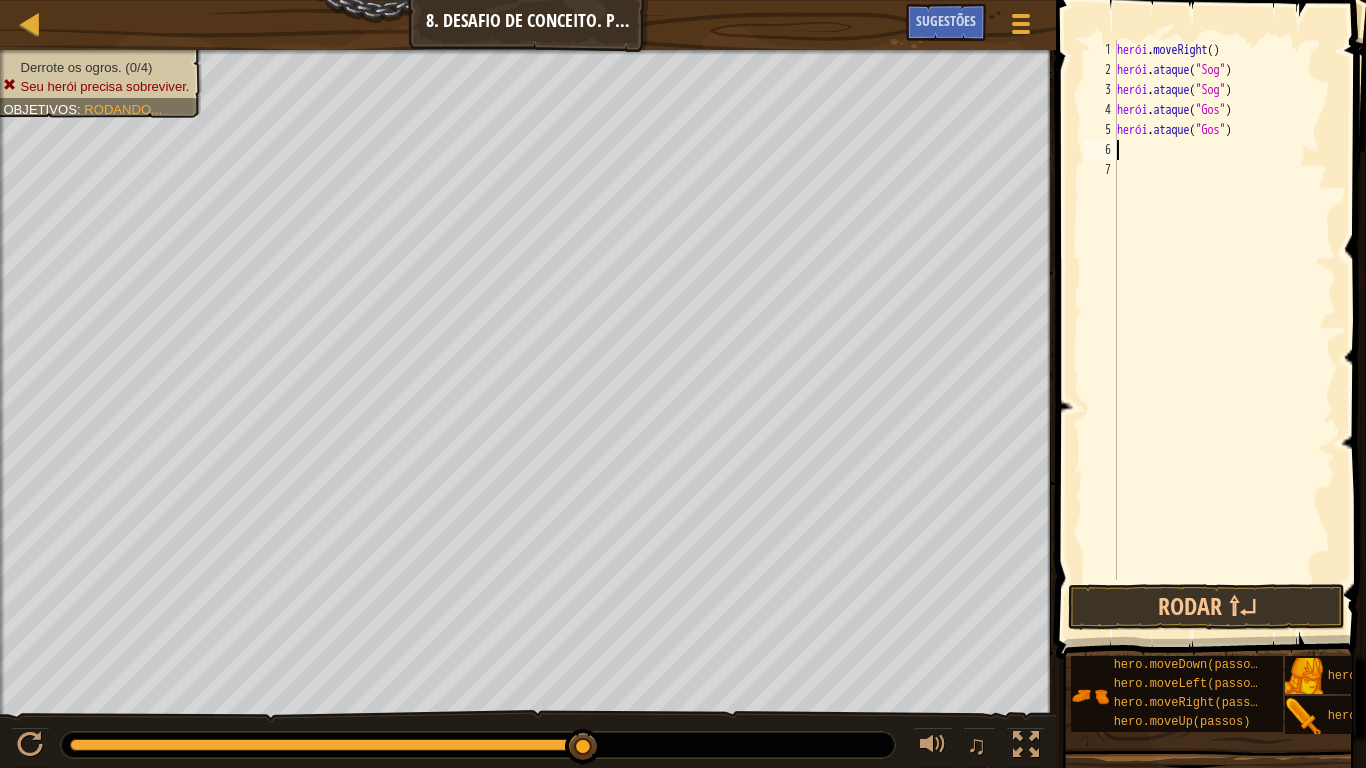type on "h" 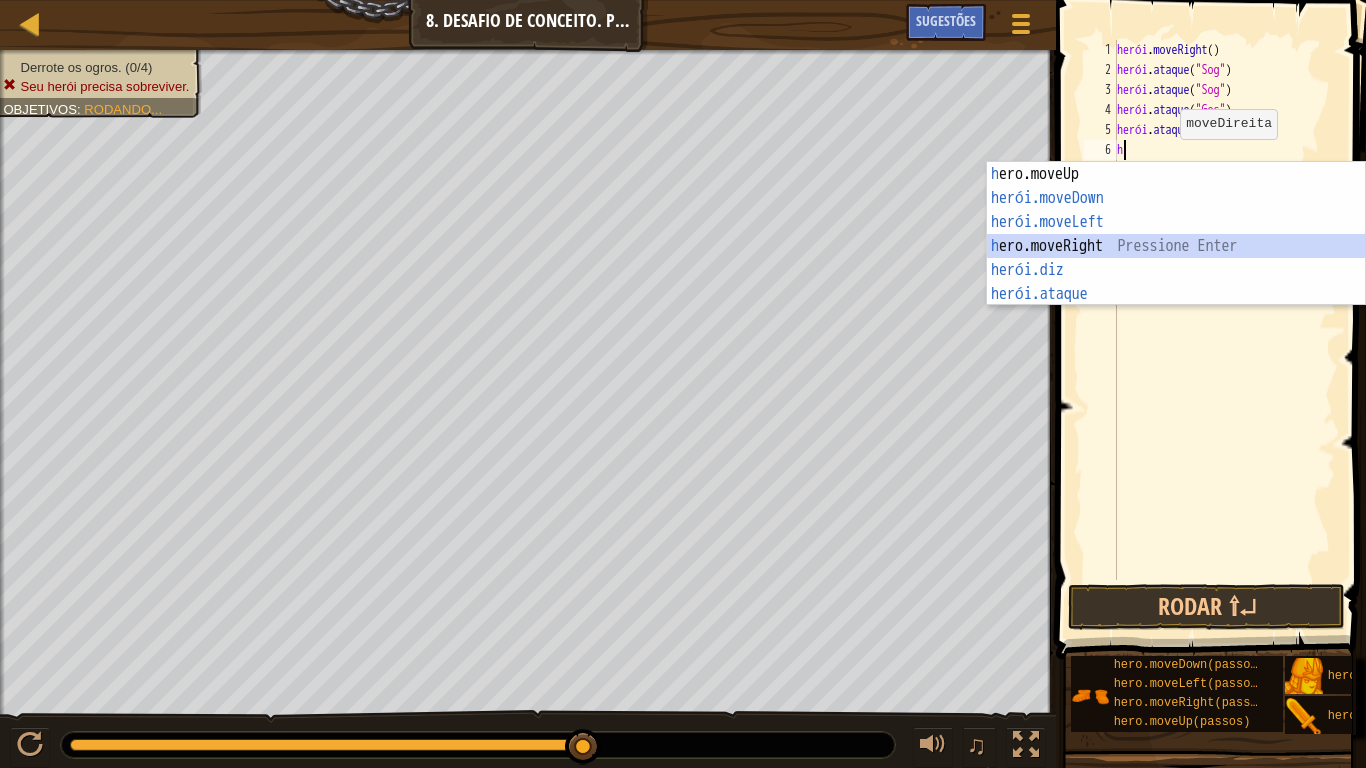 click on "h  ero.moveUp  pressione enter herói.moveDown ​ Pressione Enter herói.moveLeft ​ Pressione Enter h  ero.moveRight Pressione Enter herói.diz ​ Pressione Enter herói.ataque ​ Pressione Enter" at bounding box center (1176, 258) 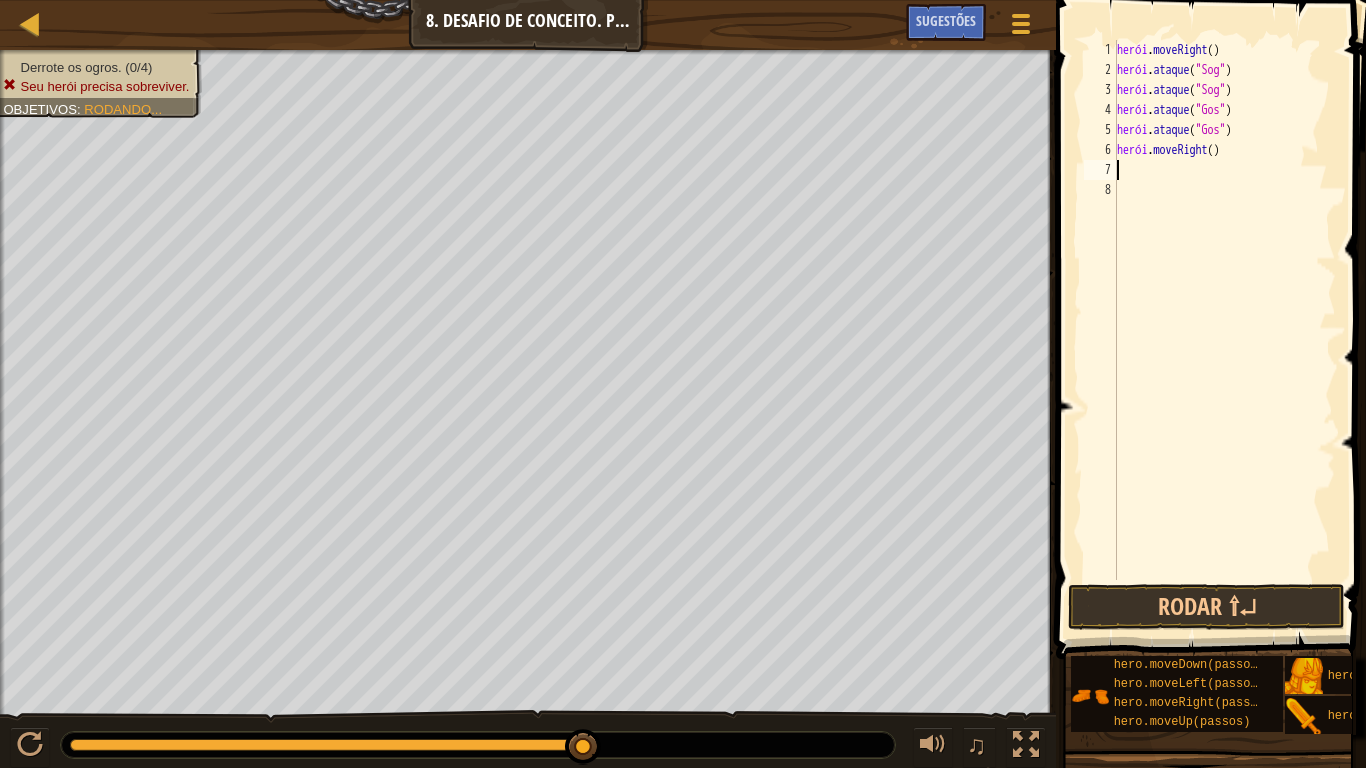 click on "herói  .  moveRight  (  ) herói  .  ataque  (  "Sog"  ) herói  .  ataque  (  "Sog"  ) herói  .  ataque  (  "Gos"  ) herói  .  ataque  (  "Gos"  ) herói  .  moveRight  (  )" at bounding box center [1224, 330] 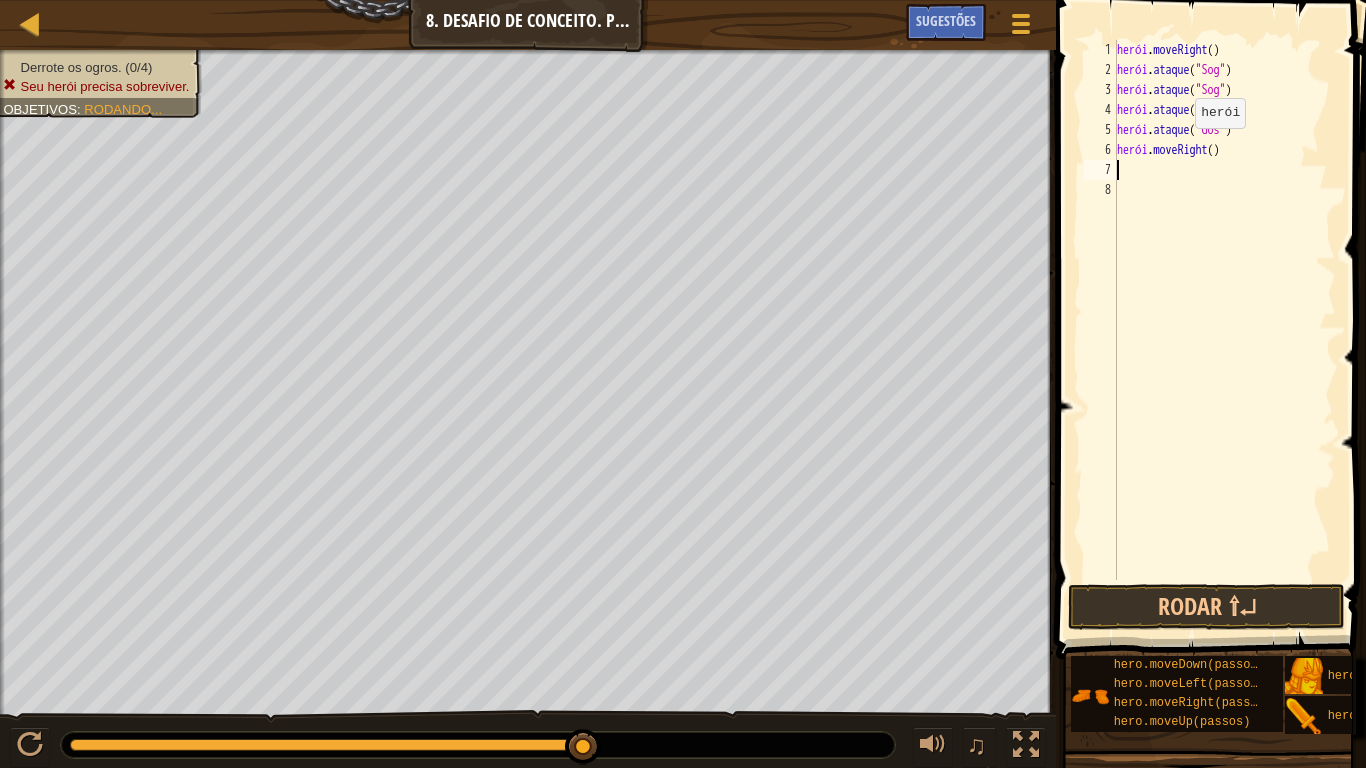 click on "herói  .  moveRight  (  ) herói  .  ataque  (  "Sog"  ) herói  .  ataque  (  "Sog"  ) herói  .  ataque  (  "Gos"  ) herói  .  ataque  (  "Gos"  ) herói  .  moveRight  (  )" at bounding box center (1224, 330) 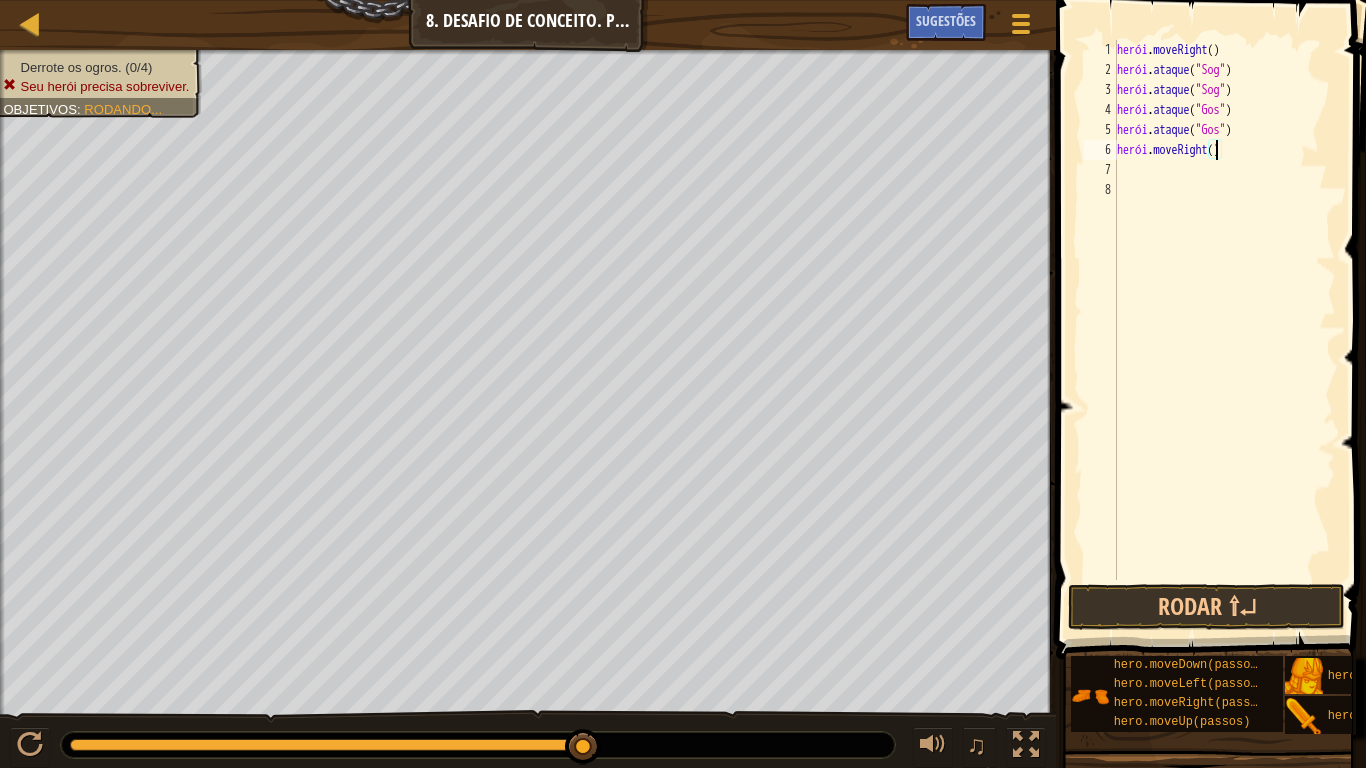 type on "hero.moveRight([NUMBER])" 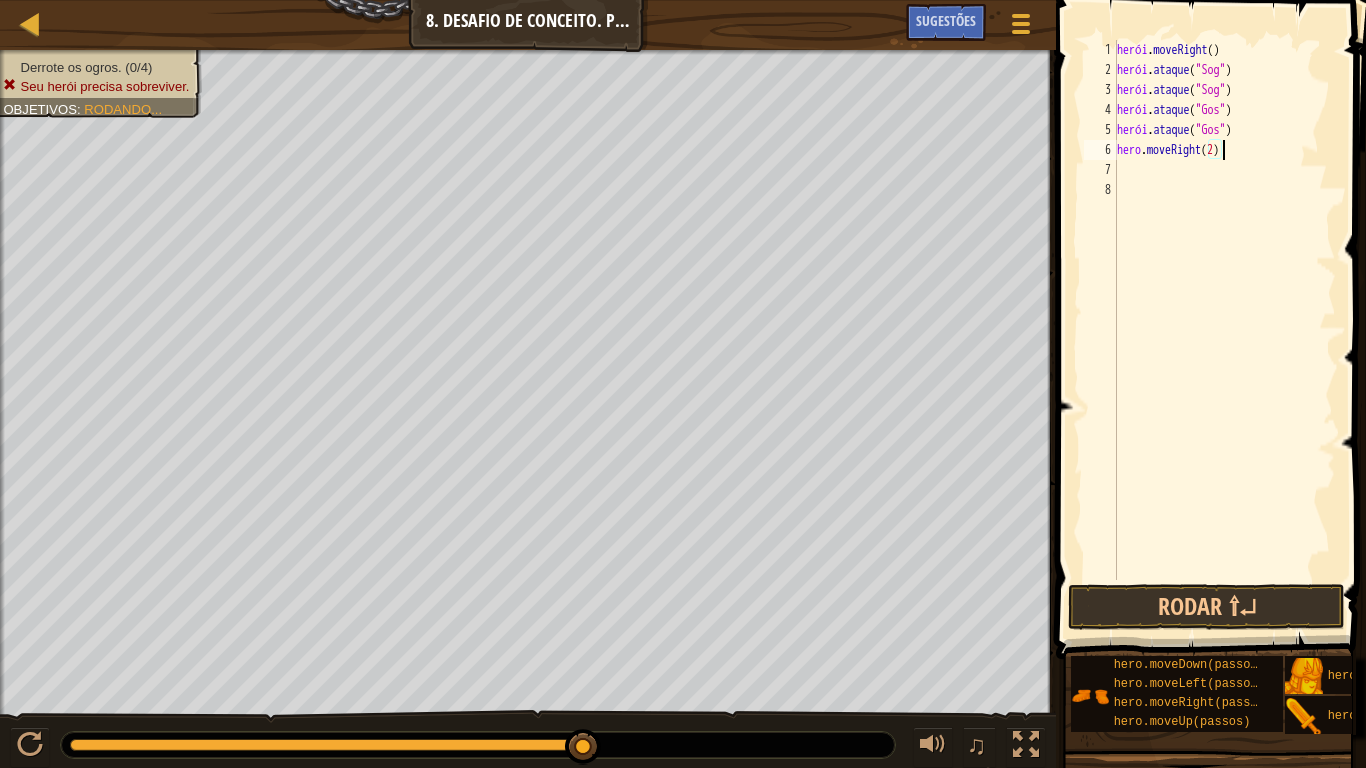 scroll, scrollTop: 9, scrollLeft: 8, axis: both 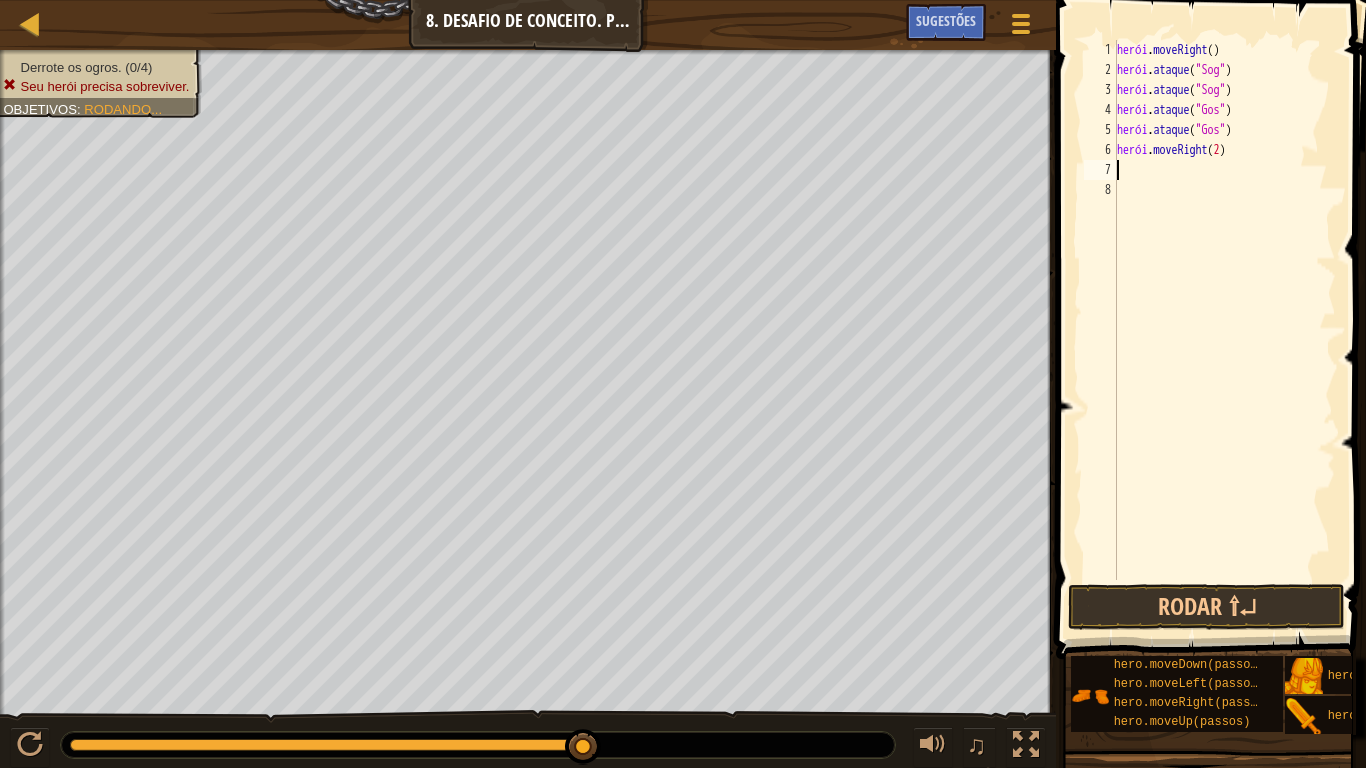 click on "herói  .  moveRight  (  ) herói  .  ataque  (  "[NAME]"  ) herói  .  ataque  (  "[NAME]"  ) herói  .  ataque  (  "[NAME]"  ) herói  .  ataque  (  "[NAME]"  ) herói  .  moveRight  (  2  )" at bounding box center [1224, 330] 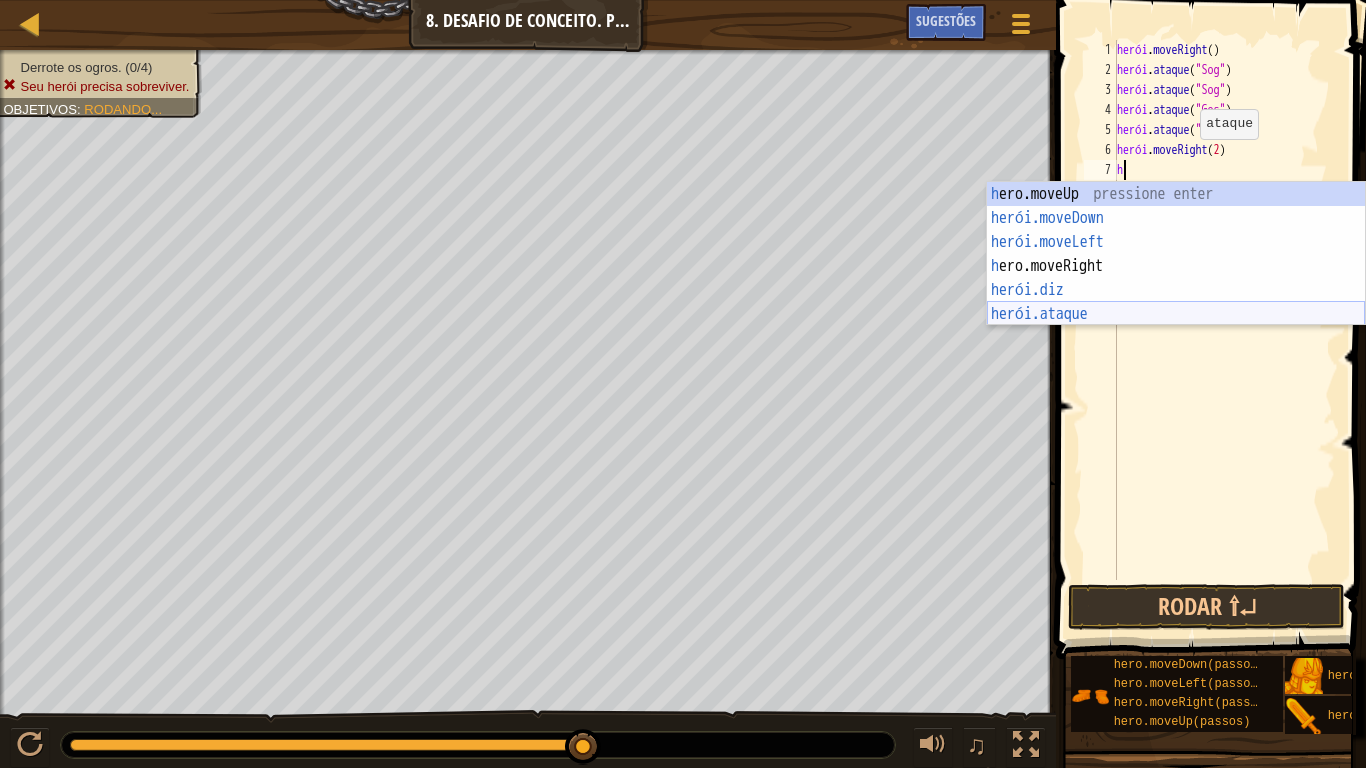 click on "h  ero.moveUp  pressione enter herói.moveDown ​ Pressione Enter herói.moveLeft ​ Pressione Enter h  ero.moveRight Pressione Enter herói.diz ​ Pressione Enter herói.ataque ​ Pressione Enter" at bounding box center [1176, 278] 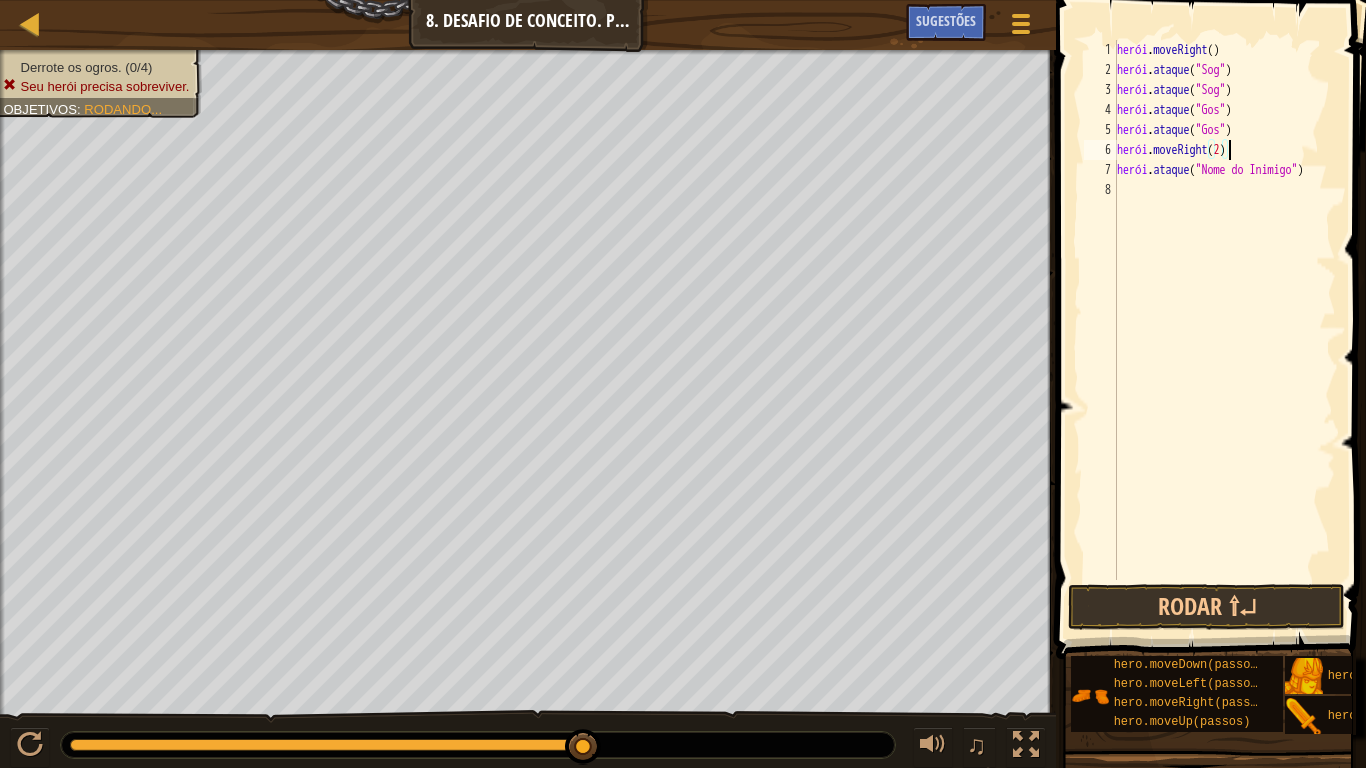 click on "herói  .  moveRight  (  ) herói  .  ataque  (  "Sog"  ) herói  .  ataque  (  "Sog"  ) herói  .  ataque  (  "Gos"  ) herói  .  ataque  (  "Gos"  ) herói  .  moveRight  (  2  ) herói  .  ataque  (  "Nome do Inimigo"  )" at bounding box center [1224, 330] 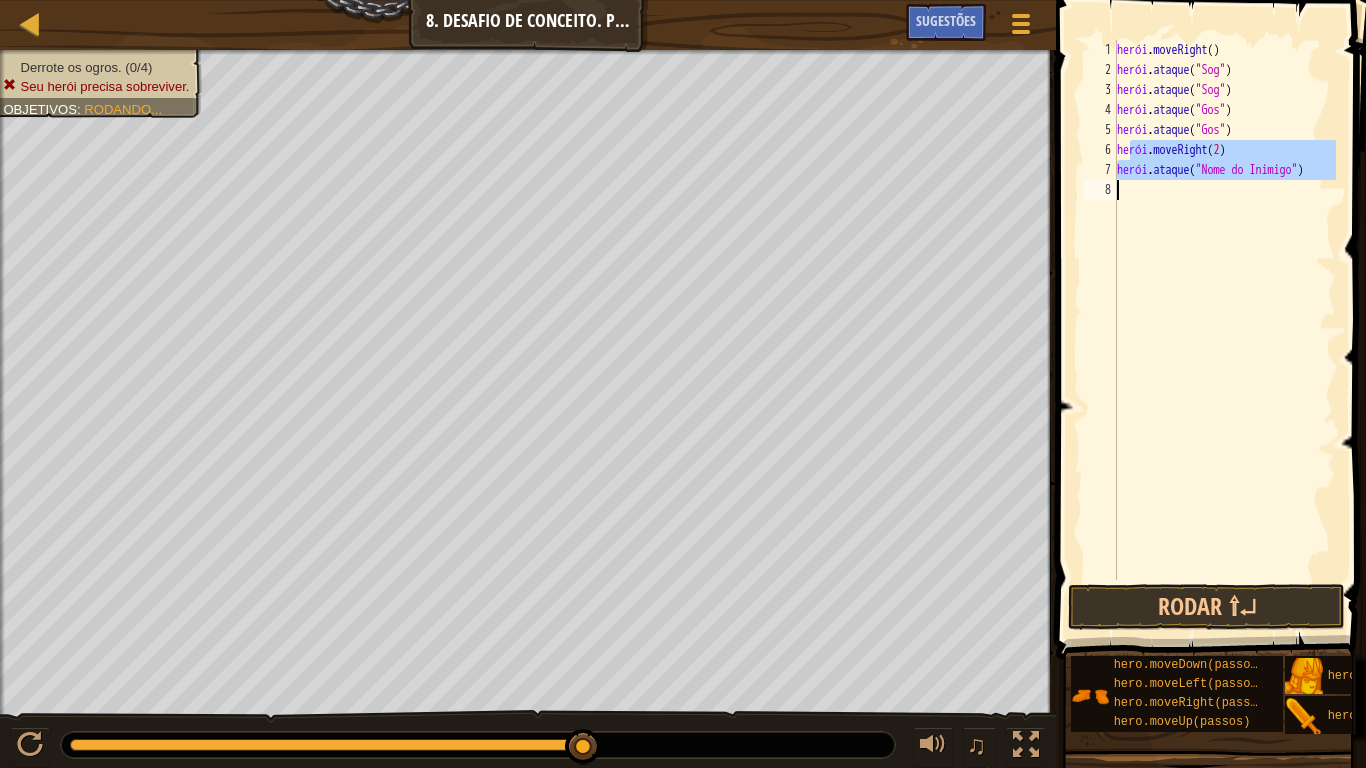 drag, startPoint x: 1129, startPoint y: 150, endPoint x: 1300, endPoint y: 182, distance: 173.96838 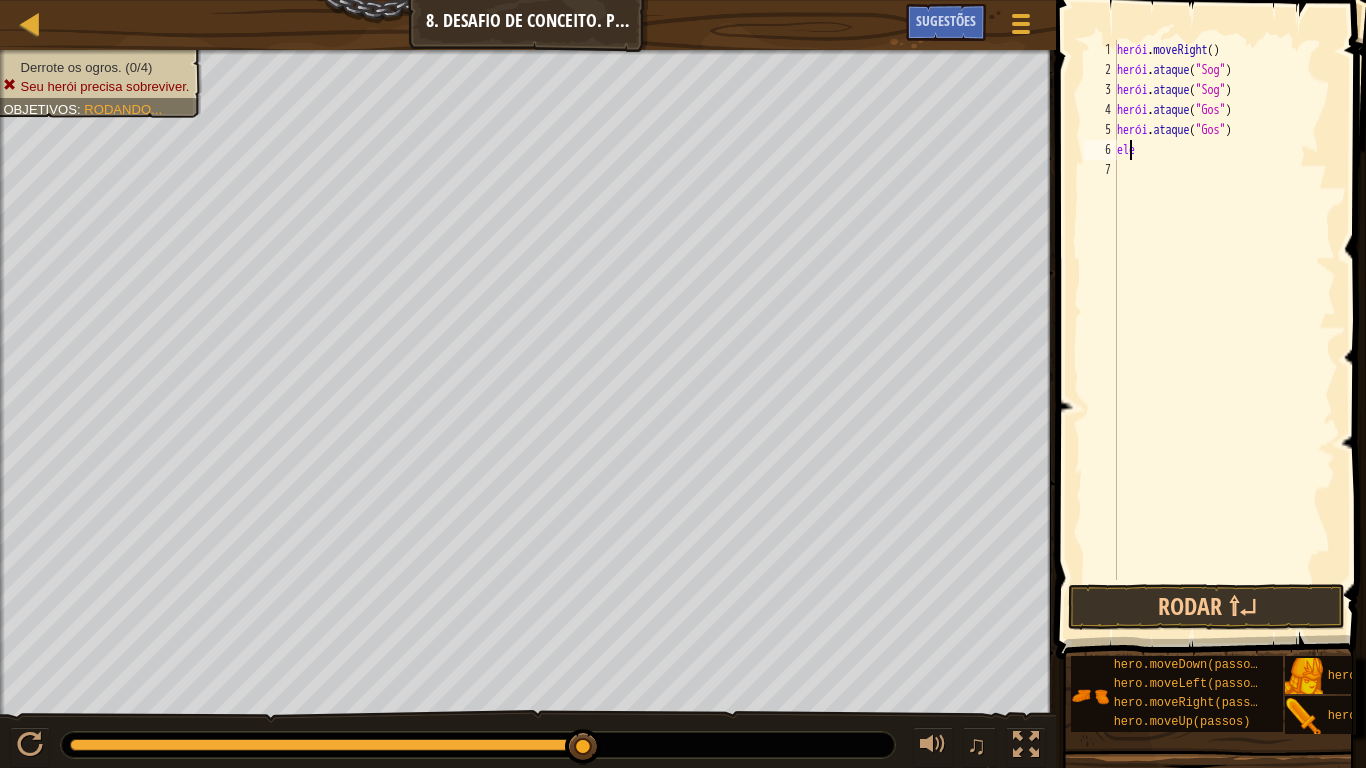 click on "herói  .  moveRight  (  ) herói  .  ataque  (  "Sog"  ) herói  .  ataque  (  "Sog"  ) herói  .  ataque  (  "Gos"  ) herói  .  ataque  (  "Gos"  ) ele" at bounding box center (1224, 330) 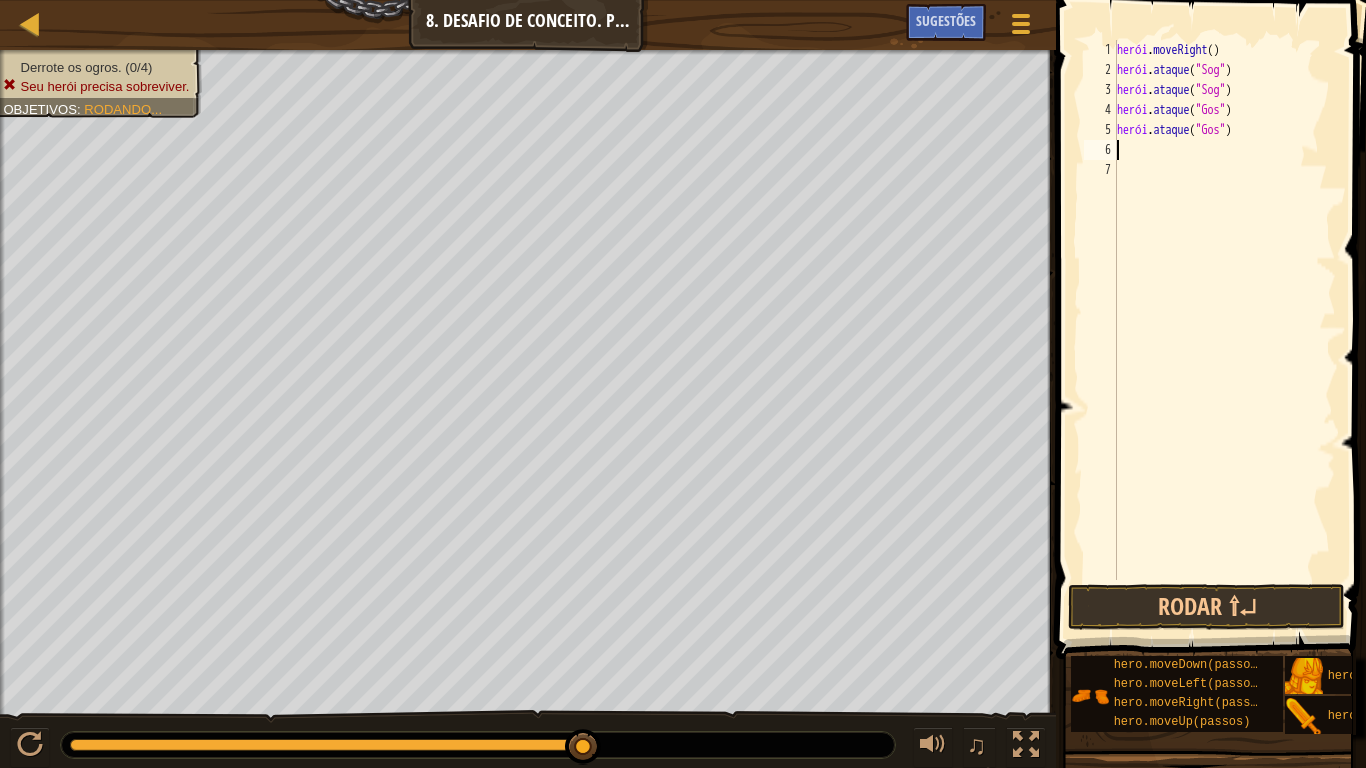 type on "h" 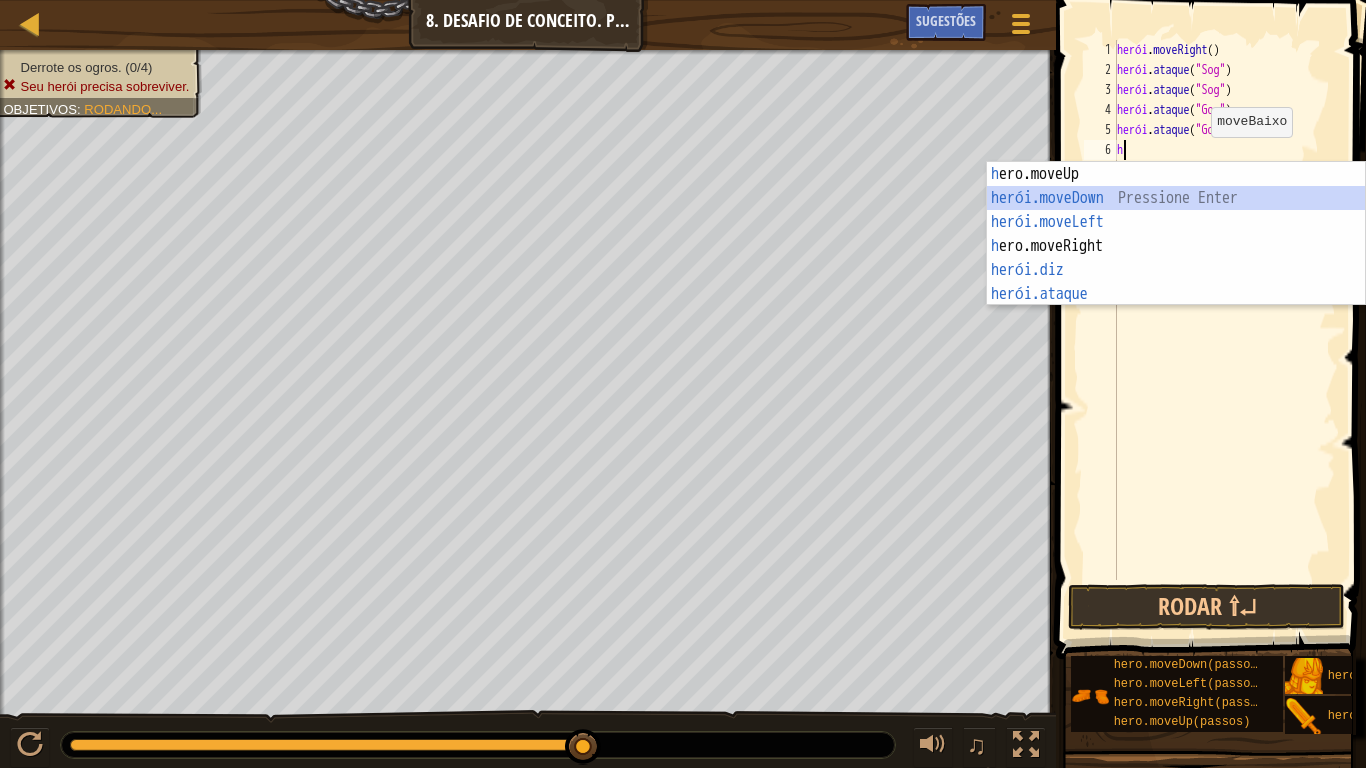 click on "h  ero.moveUp  pressione enter herói.moveDown ​ Pressione Enter herói.moveLeft ​ Pressione Enter h  ero.moveRight Pressione Enter herói.diz ​ Pressione Enter herói.ataque ​ Pressione Enter" at bounding box center (1176, 258) 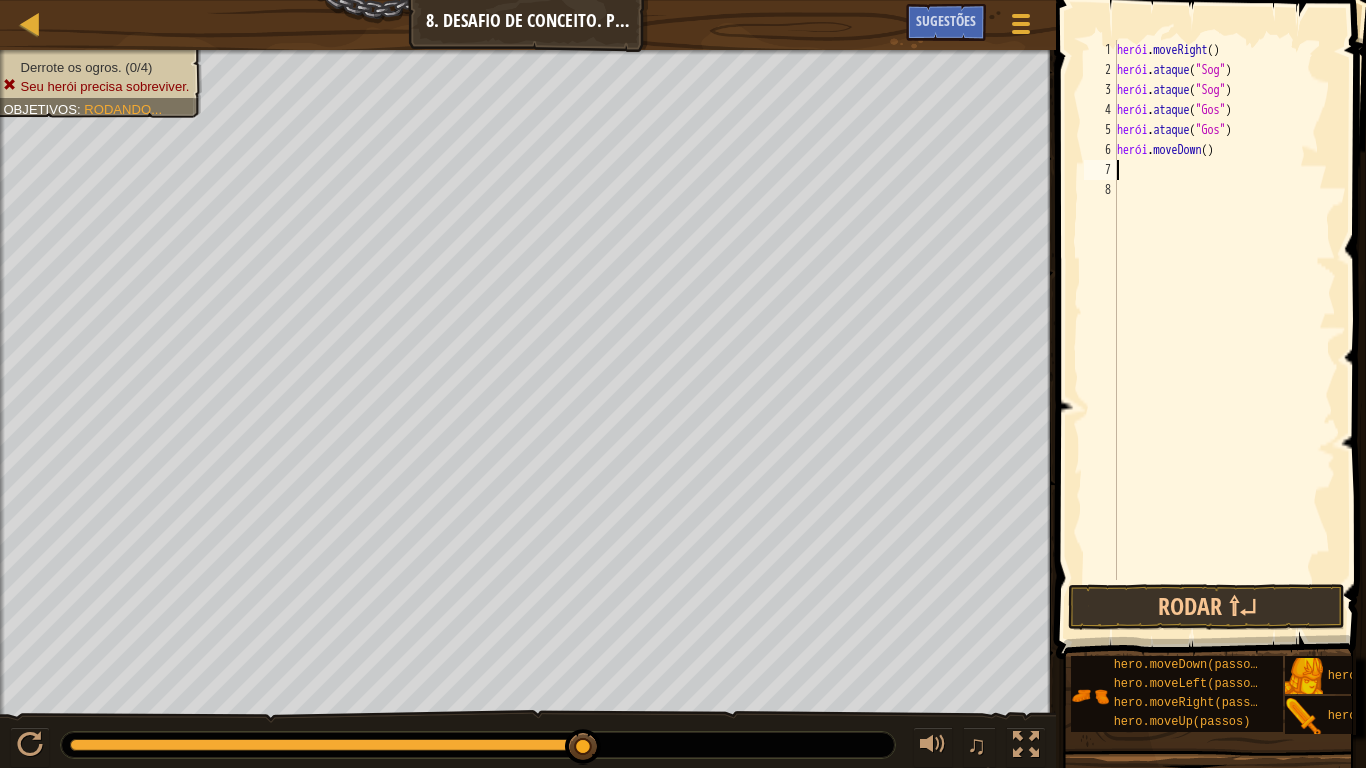 type on "h" 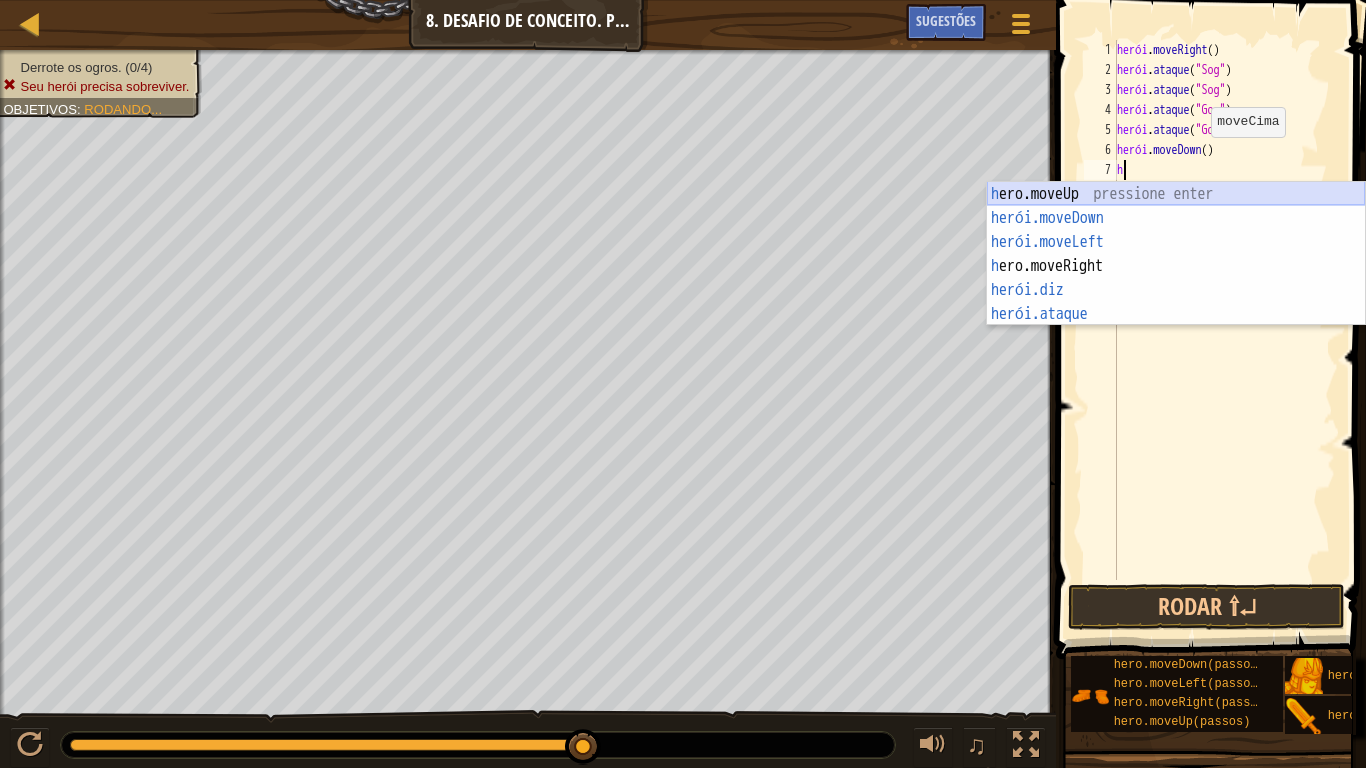 click on "h  ero.moveUp  pressione enter herói.moveDown ​ Pressione Enter herói.moveLeft ​ Pressione Enter h  ero.moveRight Pressione Enter herói.diz ​ Pressione Enter herói.ataque ​ Pressione Enter" at bounding box center (1176, 278) 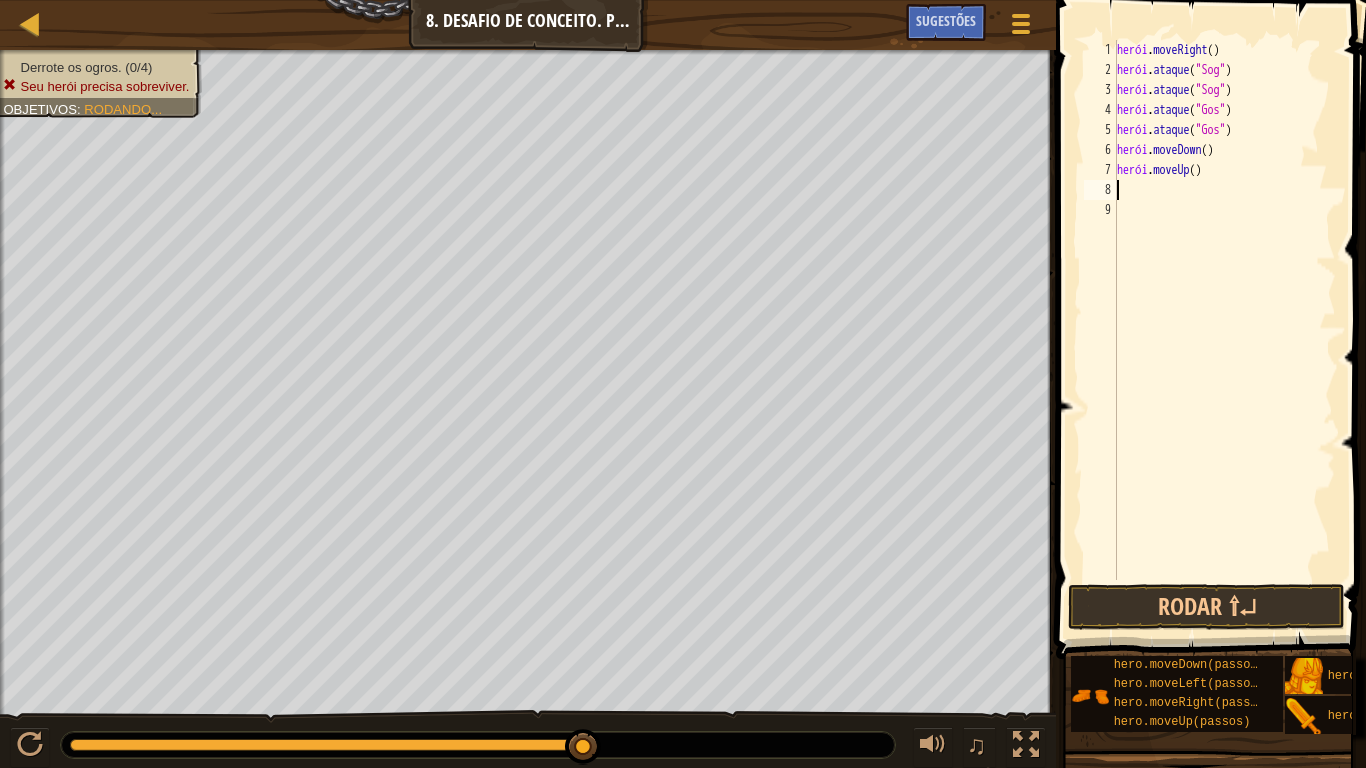 type on "h" 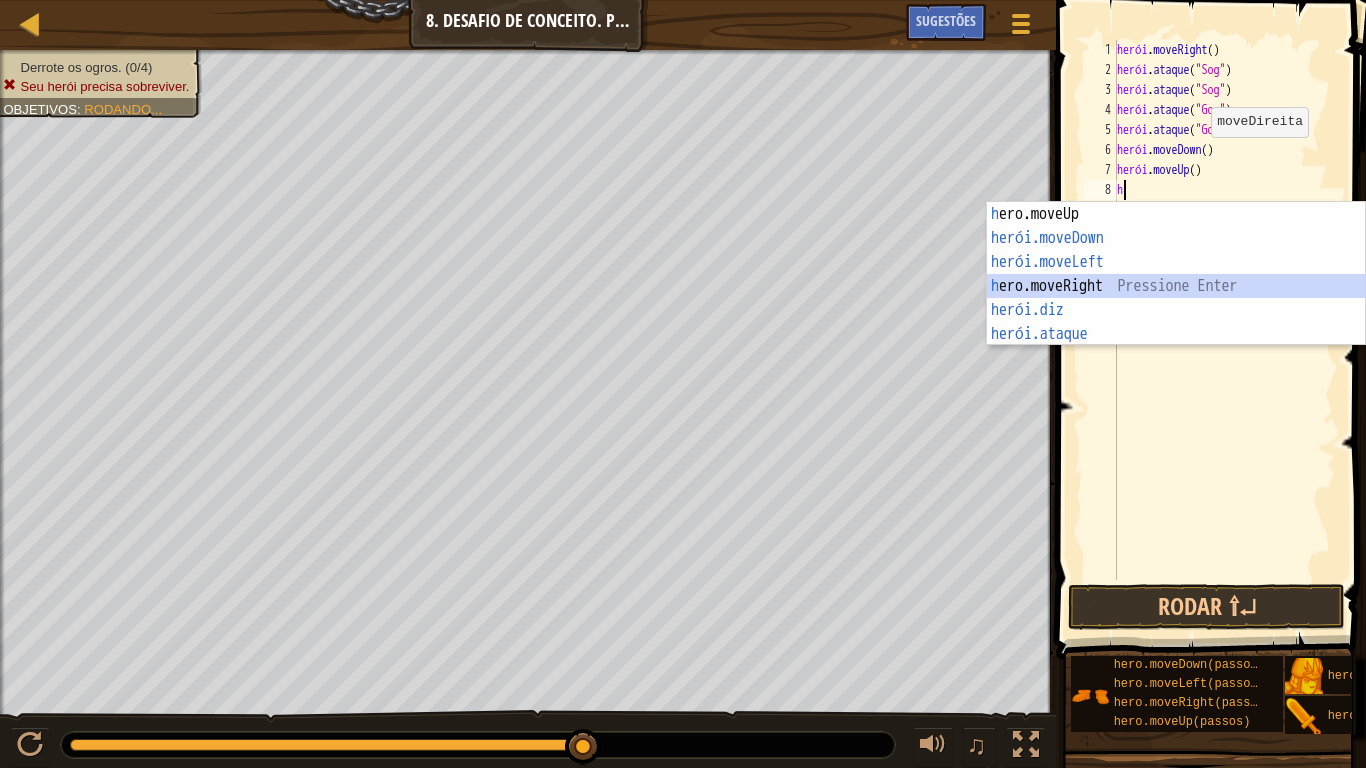 click on "h  ero.moveUp  pressione enter herói.moveDown ​ Pressione Enter herói.moveLeft ​ Pressione Enter h  ero.moveRight Pressione Enter herói.diz ​ Pressione Enter herói.ataque ​ Pressione Enter" at bounding box center [1176, 298] 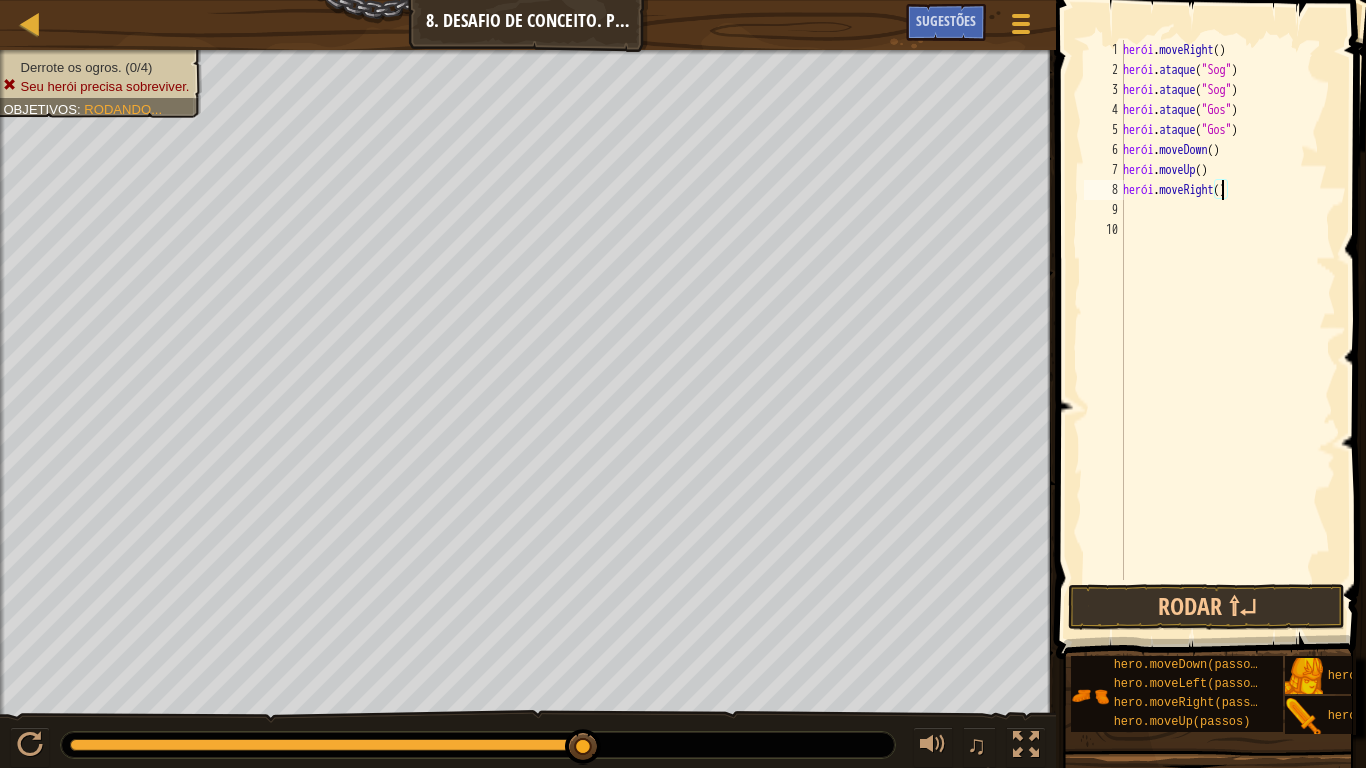 type on "hero.moveRight([NUMBER])" 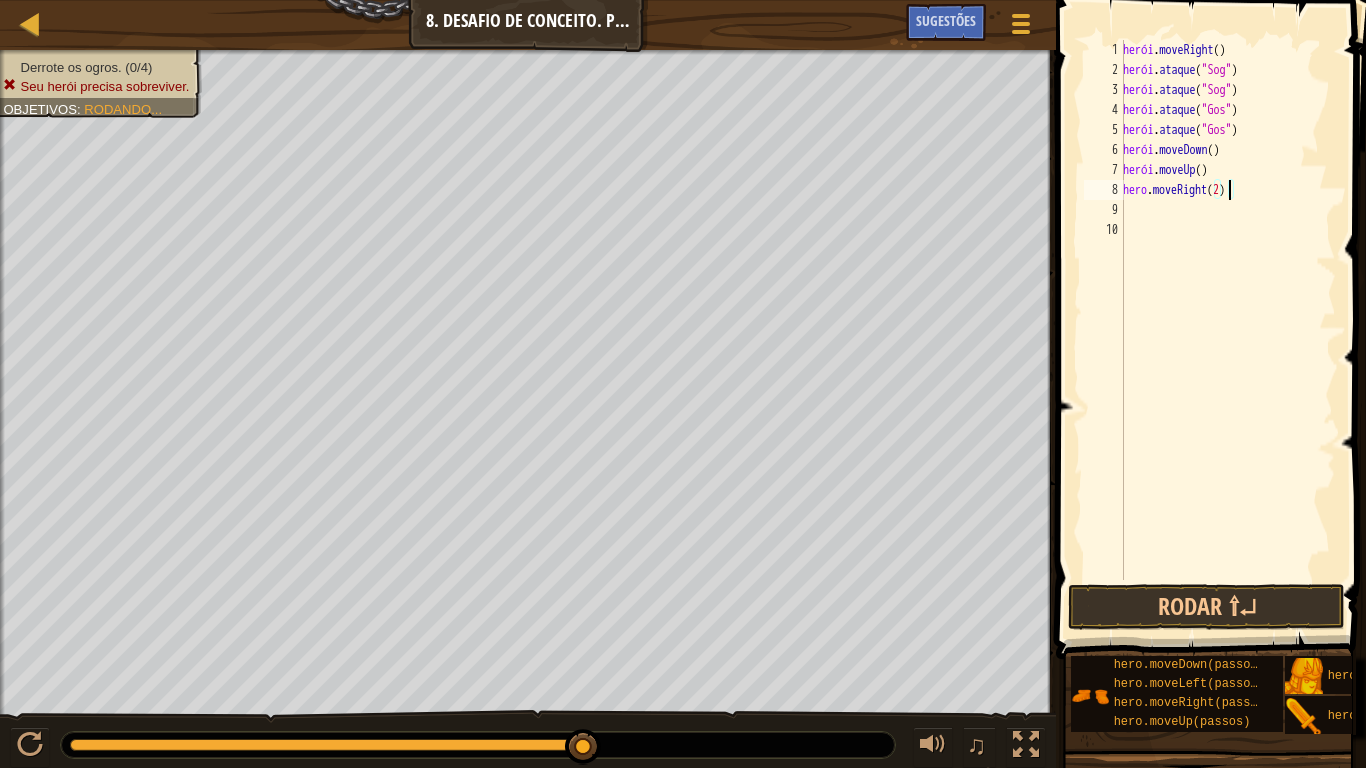 scroll, scrollTop: 9, scrollLeft: 8, axis: both 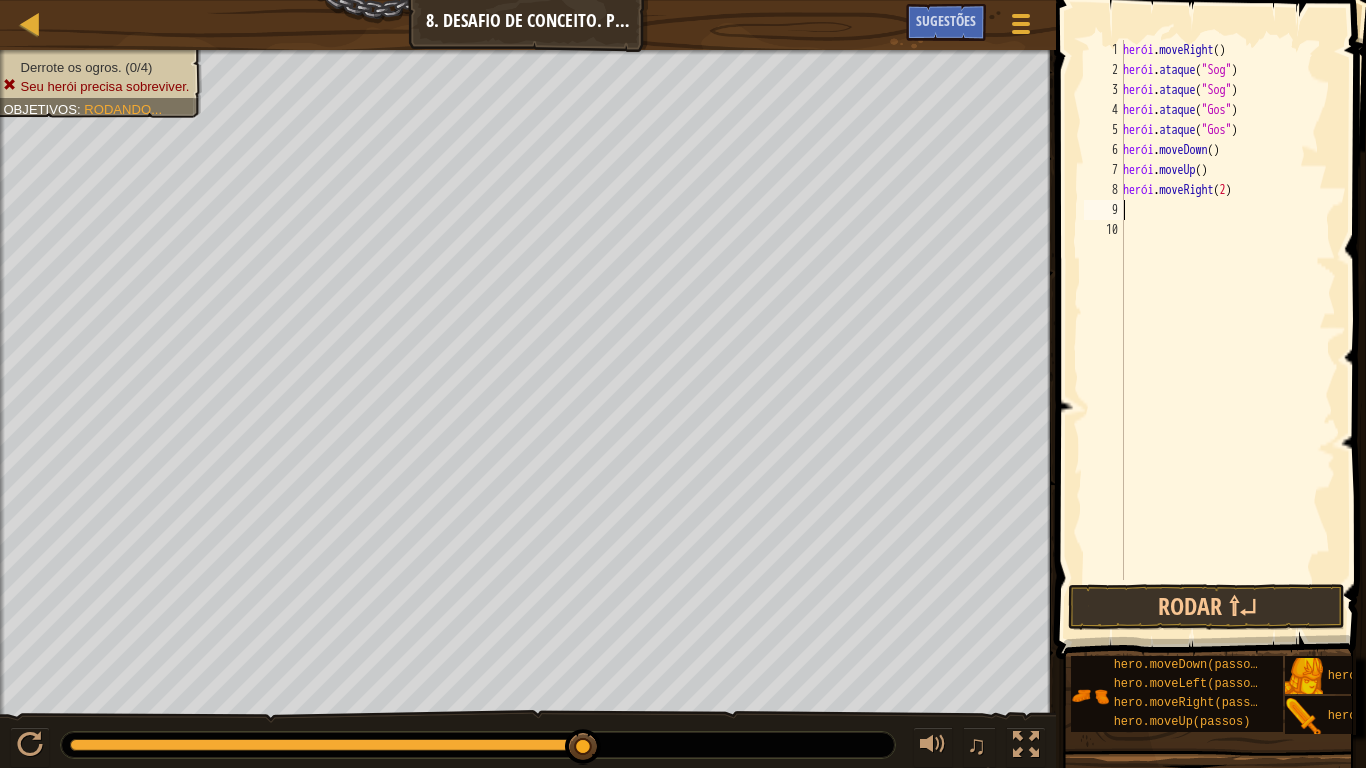 click on "herói  .  moveRight  (  ) herói  .  ataque  (  "Sog"  ) herói  .  ataque  (  "Sog"  ) herói  .  ataque  (  "Gos"  ) herói  .  ataque  (  "Gos"  ) herói  .  moveDown  (  ) herói  .  moveUp  (  ) herói  .  moveRight  (  2  )" at bounding box center (1227, 330) 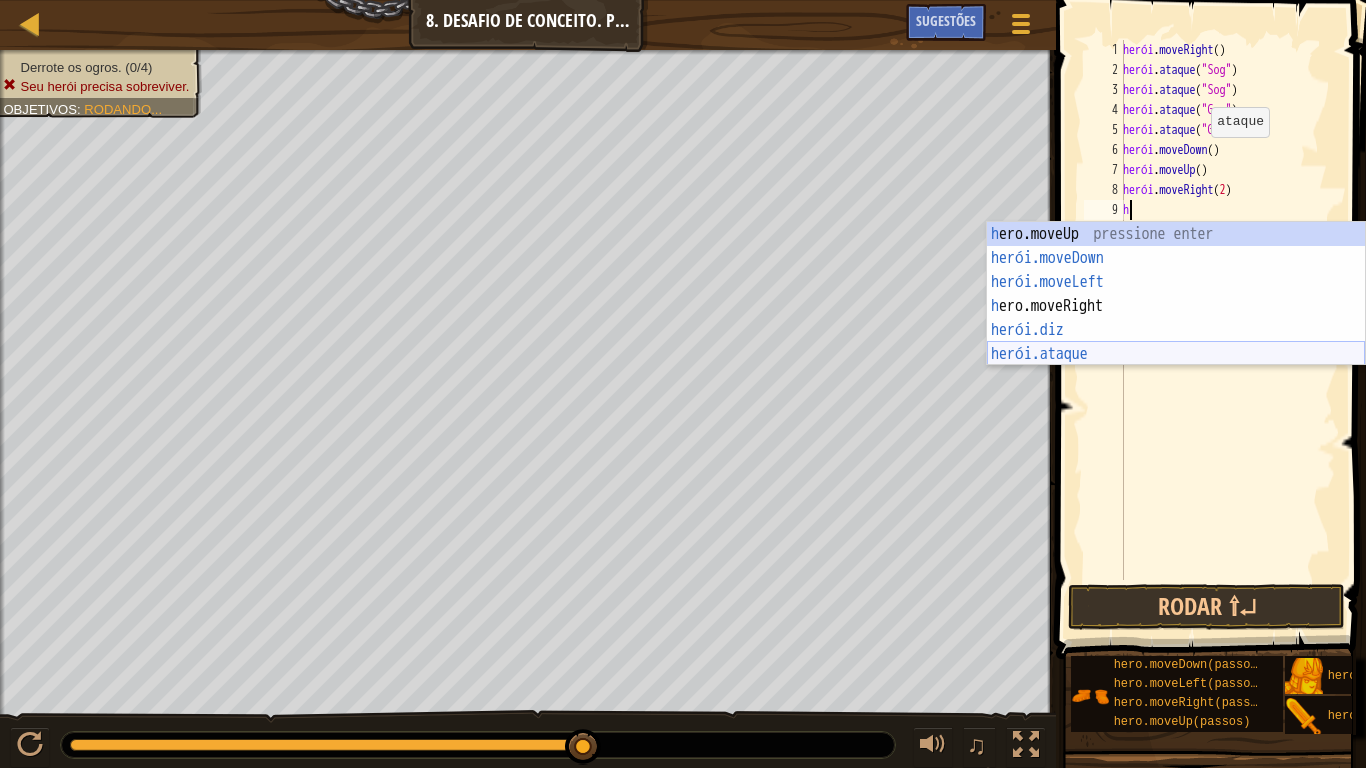 click on "h  ero.moveUp  pressione enter herói.moveDown ​ Pressione Enter herói.moveLeft ​ Pressione Enter h  ero.moveRight Pressione Enter herói.diz ​ Pressione Enter herói.ataque ​ Pressione Enter" at bounding box center (1176, 318) 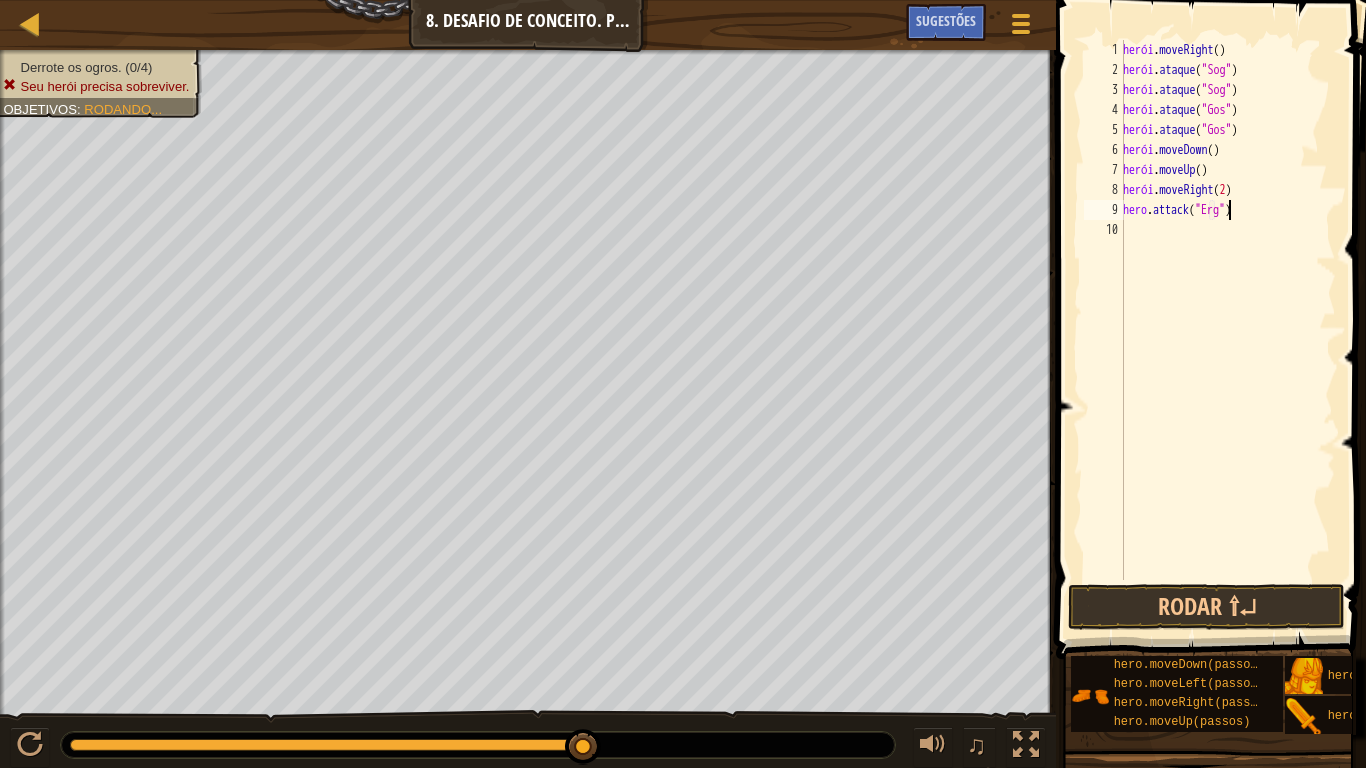 scroll, scrollTop: 9, scrollLeft: 9, axis: both 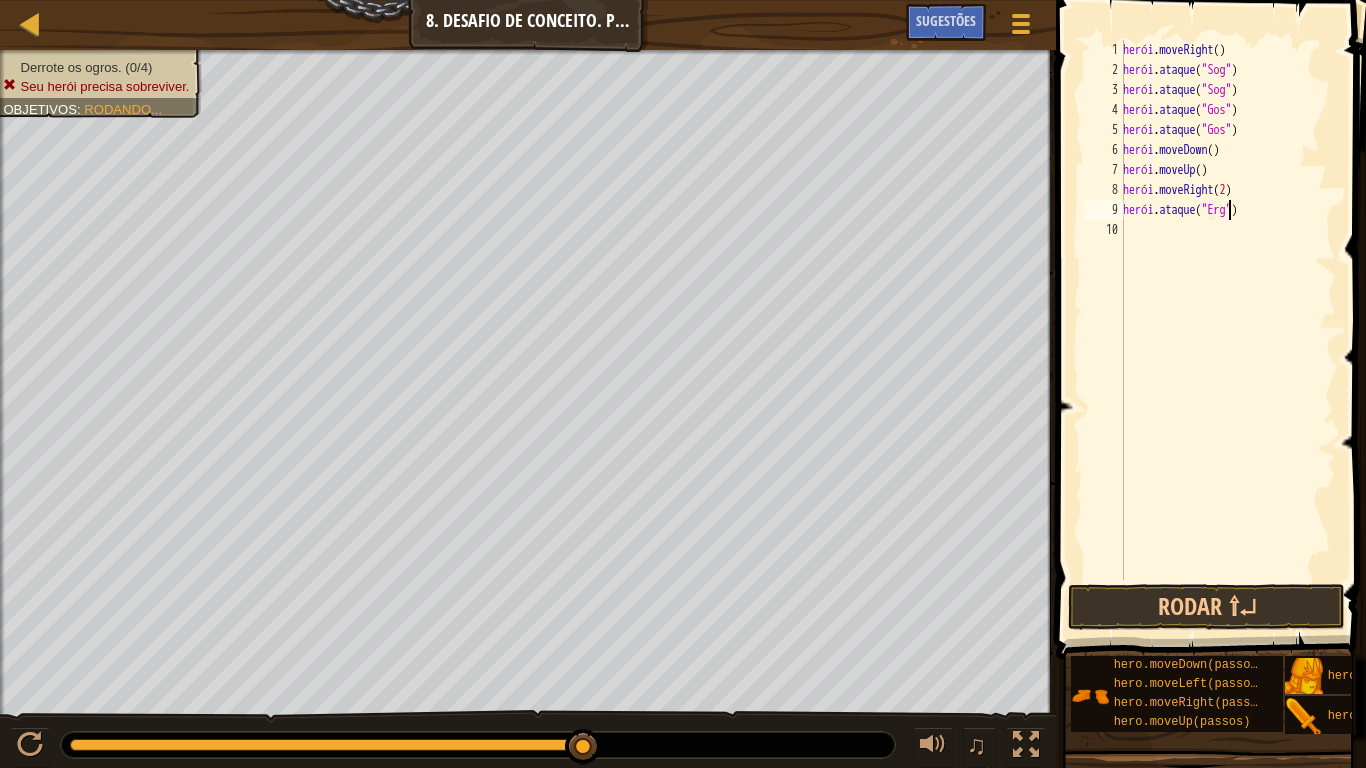 type on "hero.attack("Ergo")" 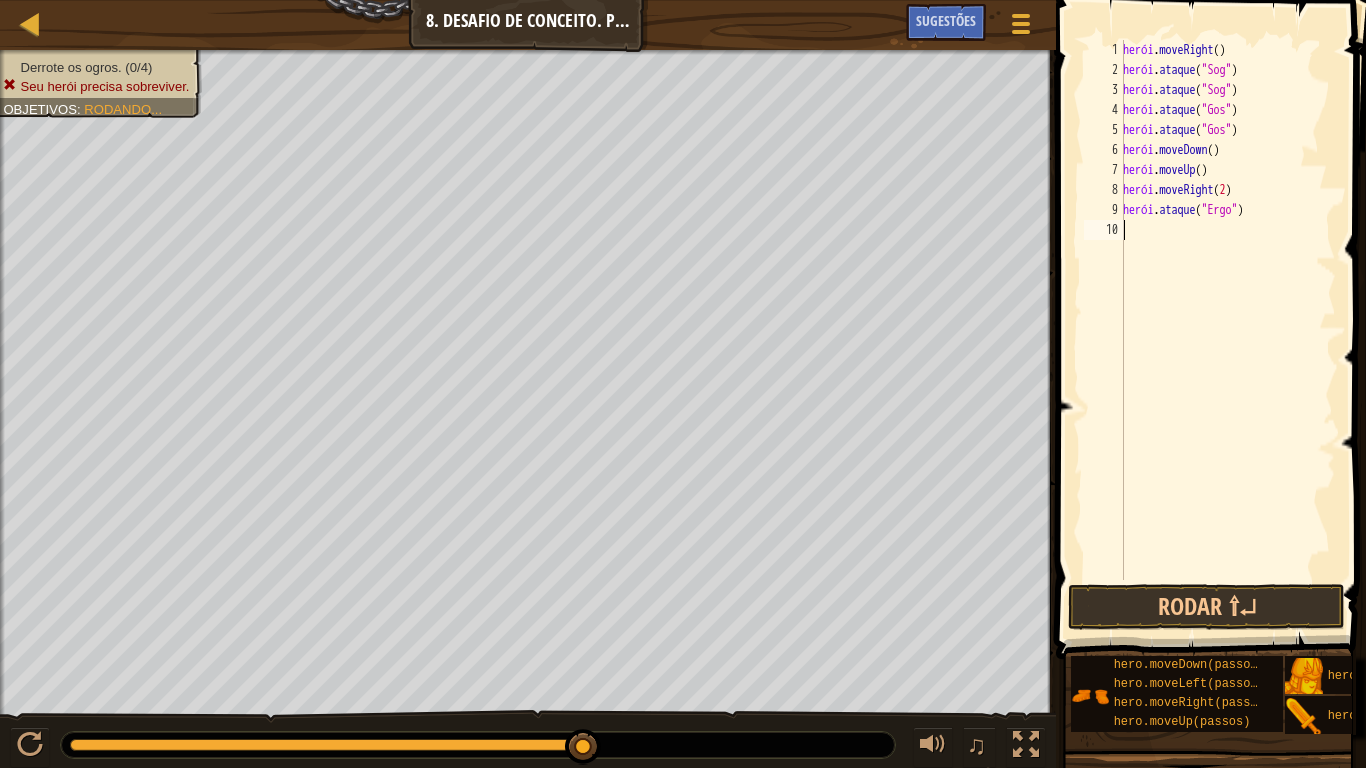 click on "herói  .  moveRight  (  ) herói  .  ataque  (  "[TARGET]"  ) herói  .  ataque  (  "[TARGET]"  ) herói  .  ataque  (  "[TARGET]"  ) herói  .  ataque  (  "[TARGET]"  ) herói  .  moveDown  (  ) herói  .  moveUp  (  ) herói  .  moveRight  (  [NUMBER]  ) herói  .  ataque  (  "[TARGET]"  )" at bounding box center [1227, 330] 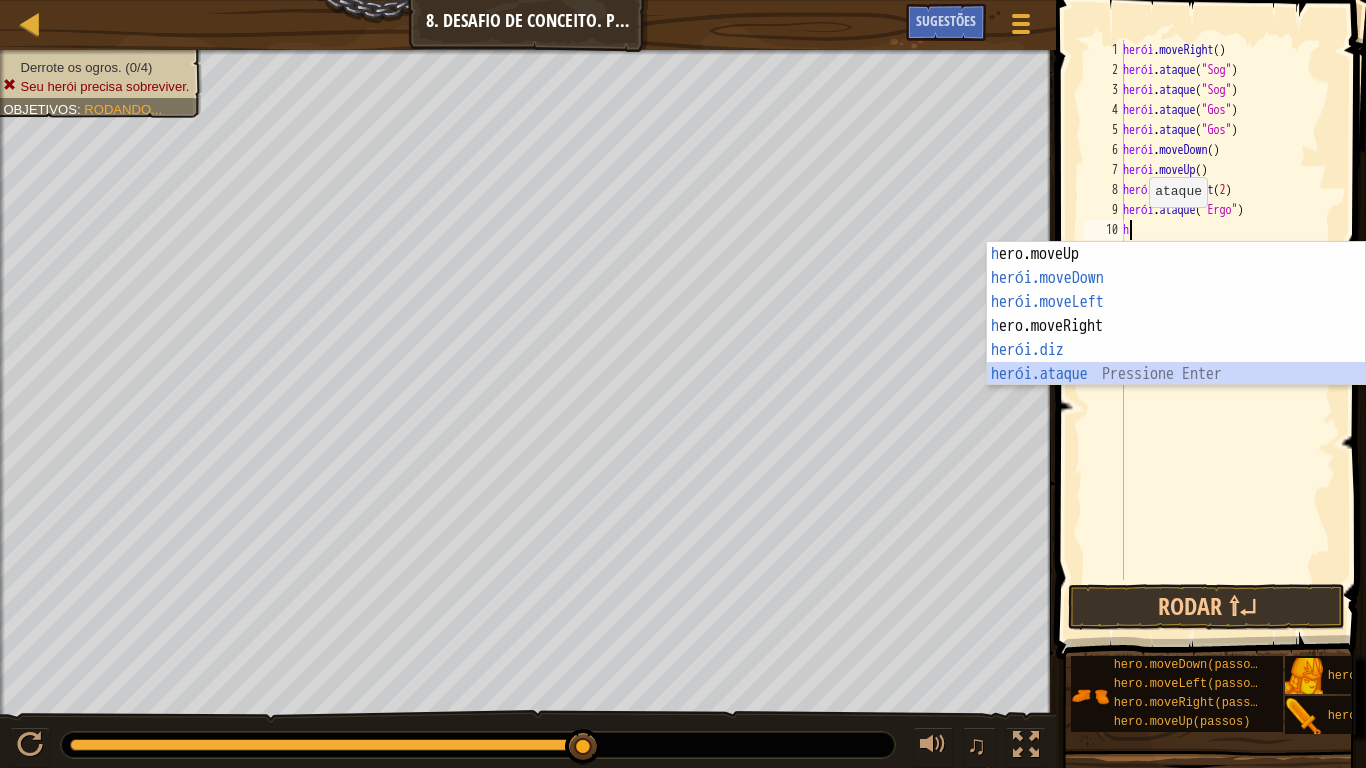 click on "h  ero.moveUp  pressione enter herói.moveDown ​ Pressione Enter herói.moveLeft ​ Pressione Enter h  ero.moveRight Pressione Enter herói.diz ​ Pressione Enter herói.ataque ​ Pressione Enter" at bounding box center [1176, 338] 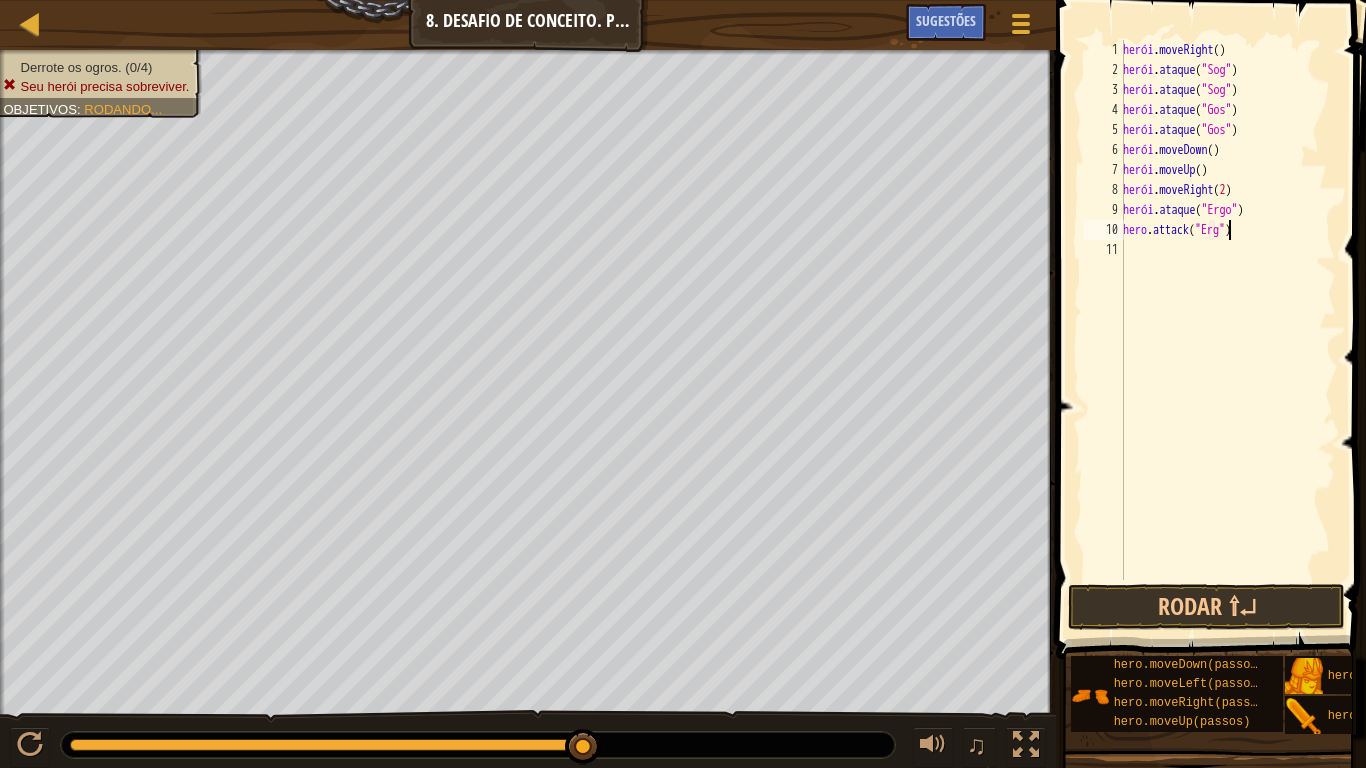 scroll, scrollTop: 9, scrollLeft: 9, axis: both 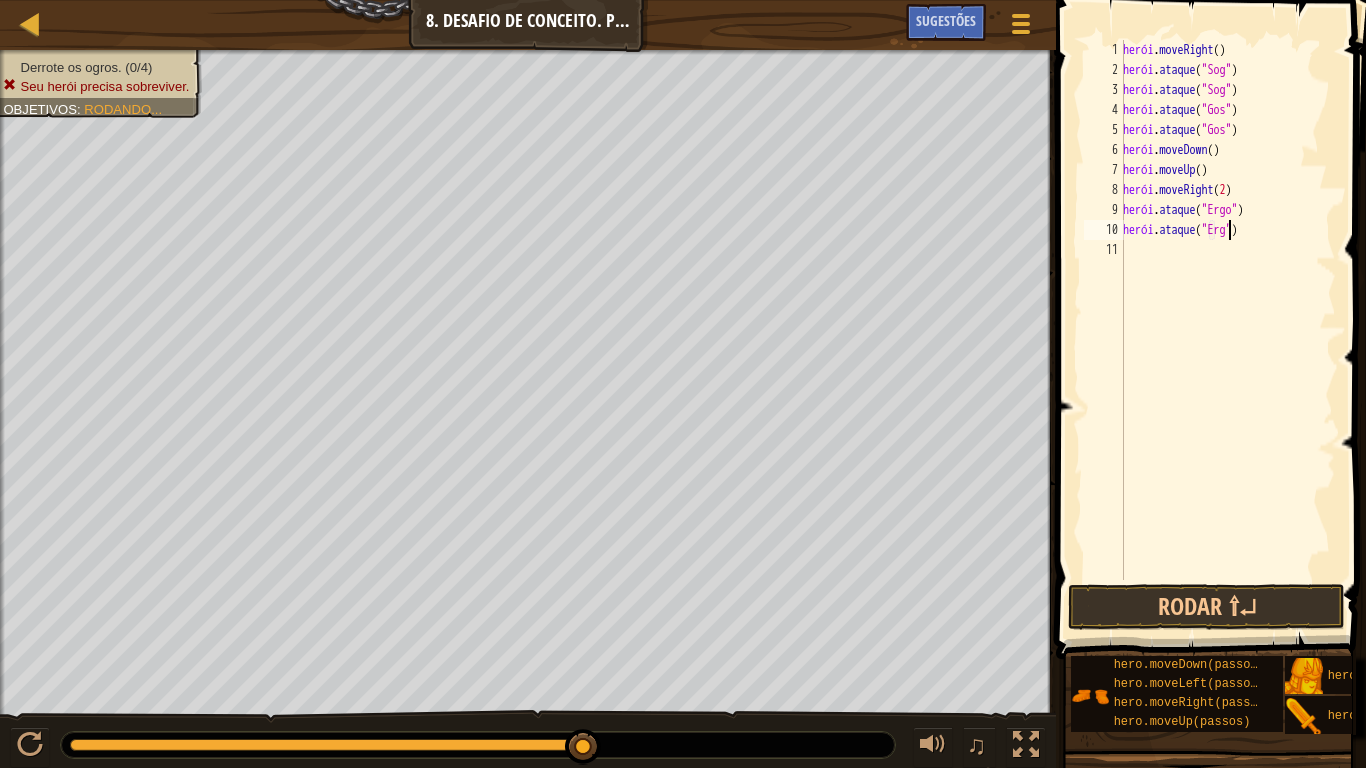 type on "hero.attack("Ergo")" 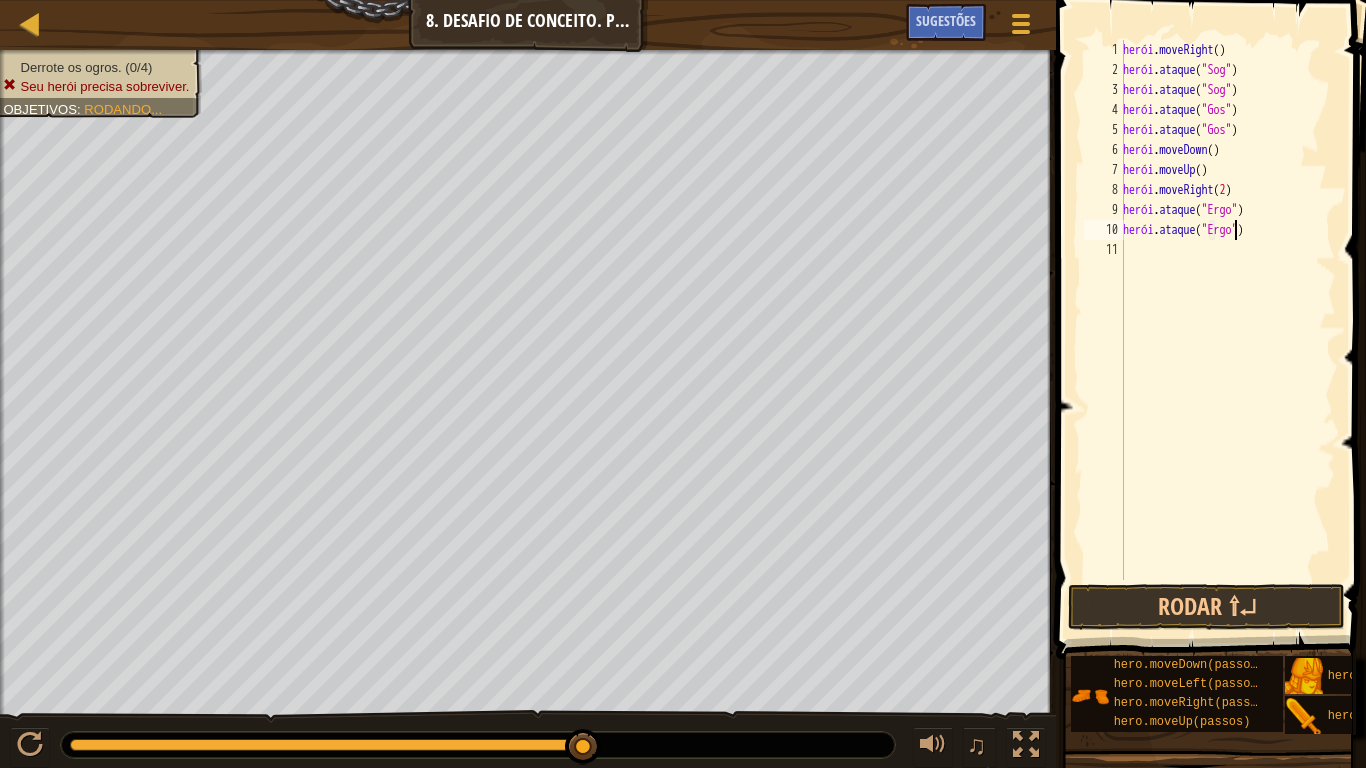 click on "herói  .  moveRight  (  ) herói  .  ataque  (  "[NAME]"  ) herói  .  ataque  (  "[NAME]"  ) herói  .  ataque  (  "[NAME]"  ) herói  .  ataque  (  "[NAME]"  ) herói  .  moveDown  (  ) herói  .  moveUp  (  ) herói  .  moveRight  (  2  ) herói  .  ataque  (  "[NAME]"  ) herói  .  ataque  (  "[NAME]"  )" at bounding box center (1227, 330) 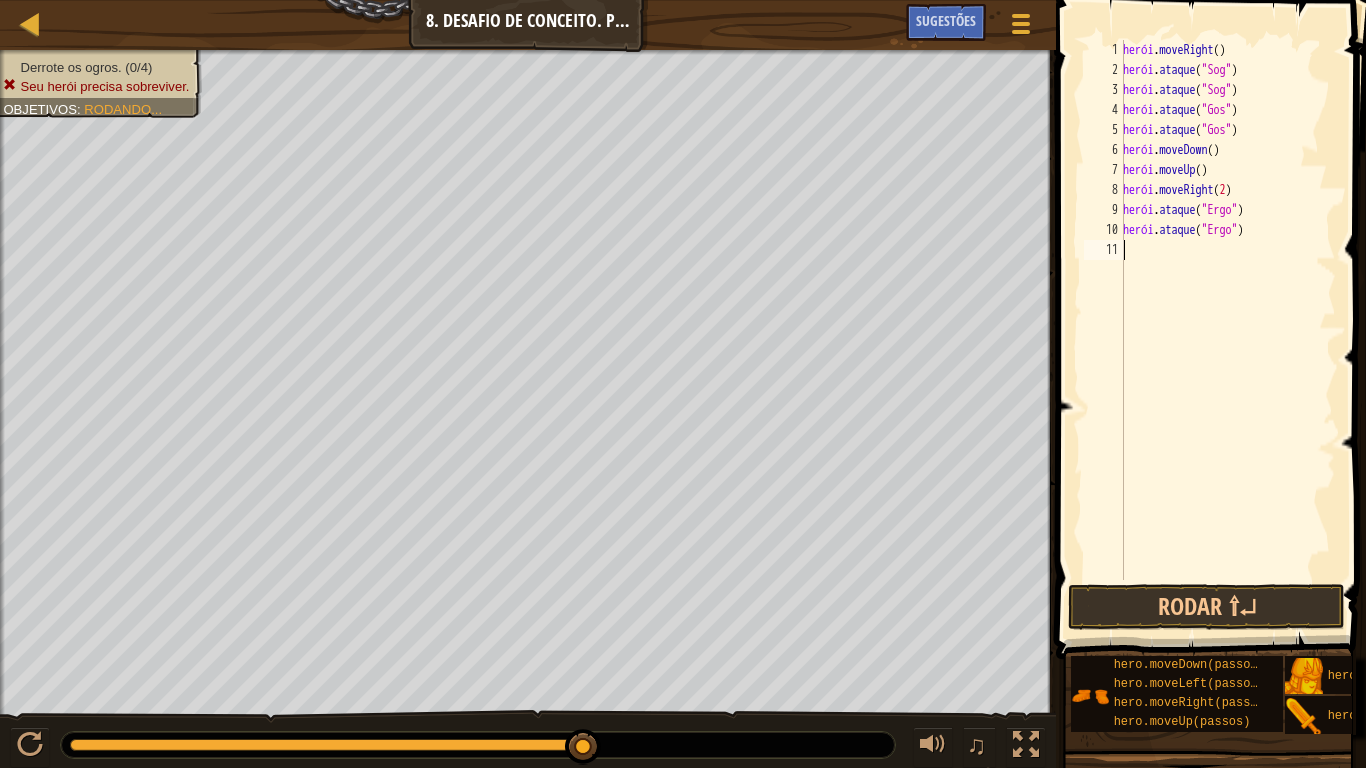 scroll, scrollTop: 9, scrollLeft: 0, axis: vertical 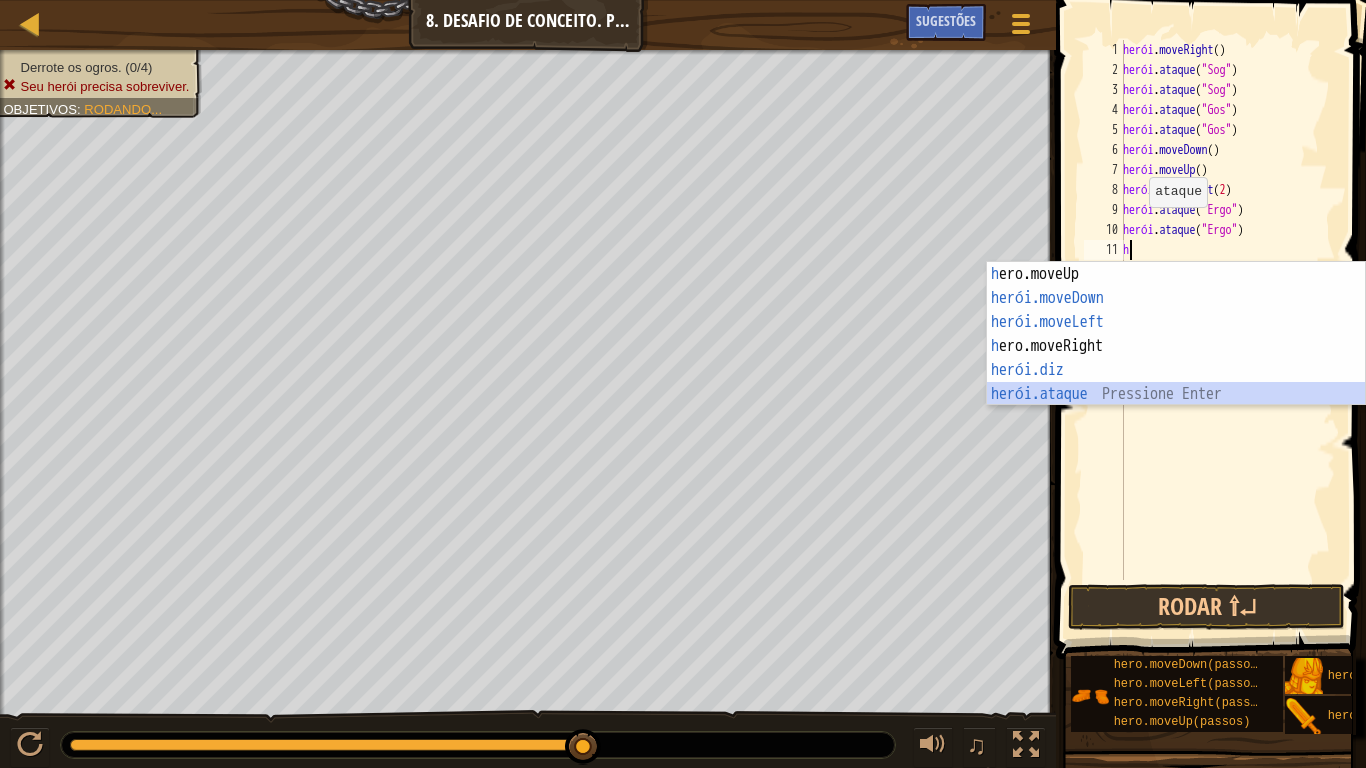 click on "h  ero.moveUp  pressione enter herói.moveDown ​ Pressione Enter herói.moveLeft ​ Pressione Enter h  ero.moveRight Pressione Enter herói.diz ​ Pressione Enter herói.ataque ​ Pressione Enter" at bounding box center (1176, 358) 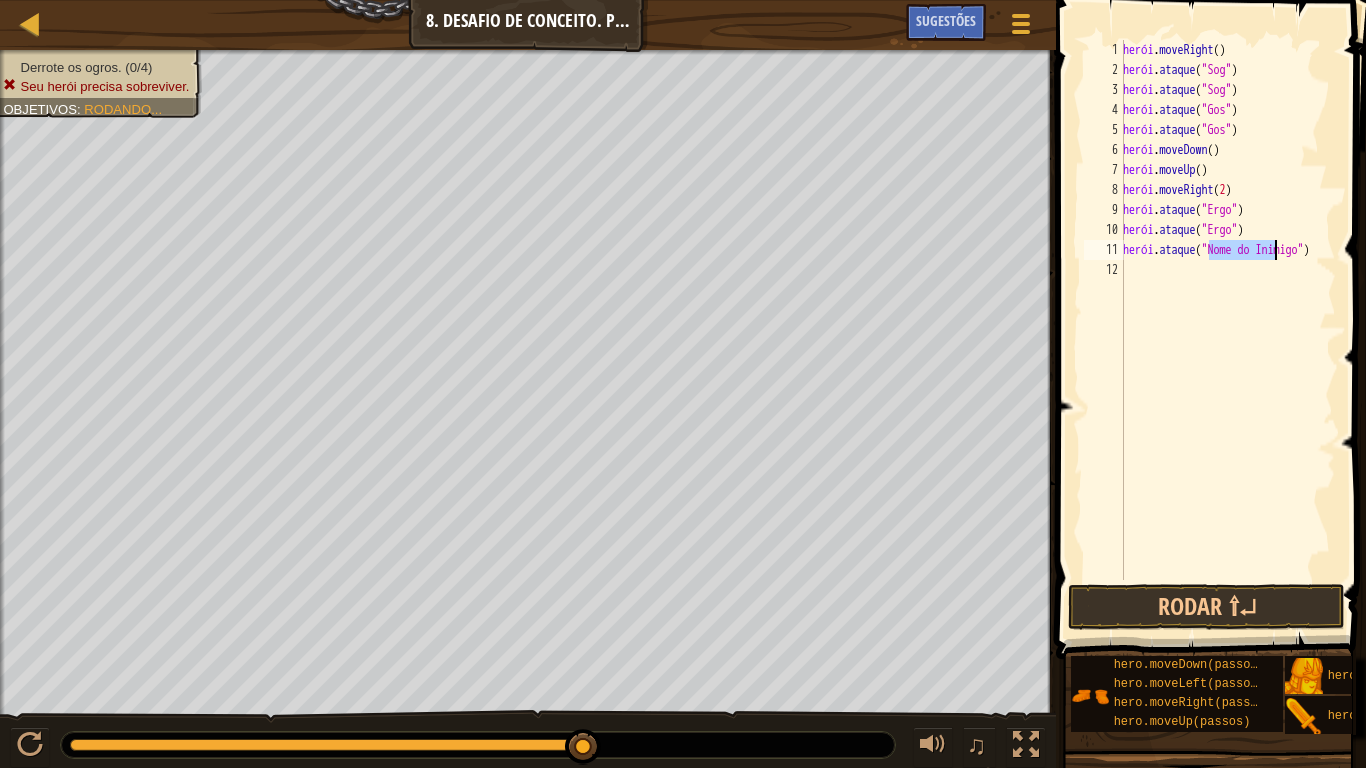 scroll, scrollTop: 9, scrollLeft: 8, axis: both 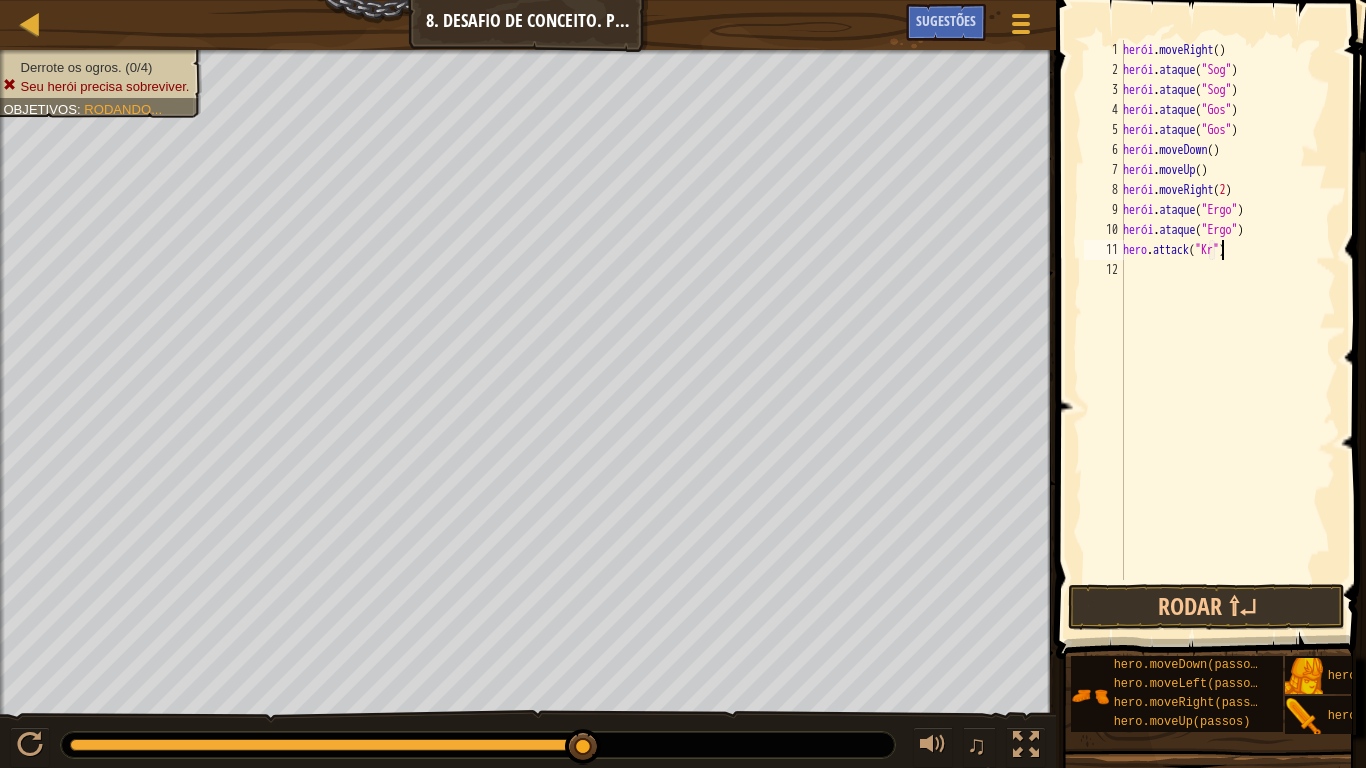 type on "hero.attack("Kro")" 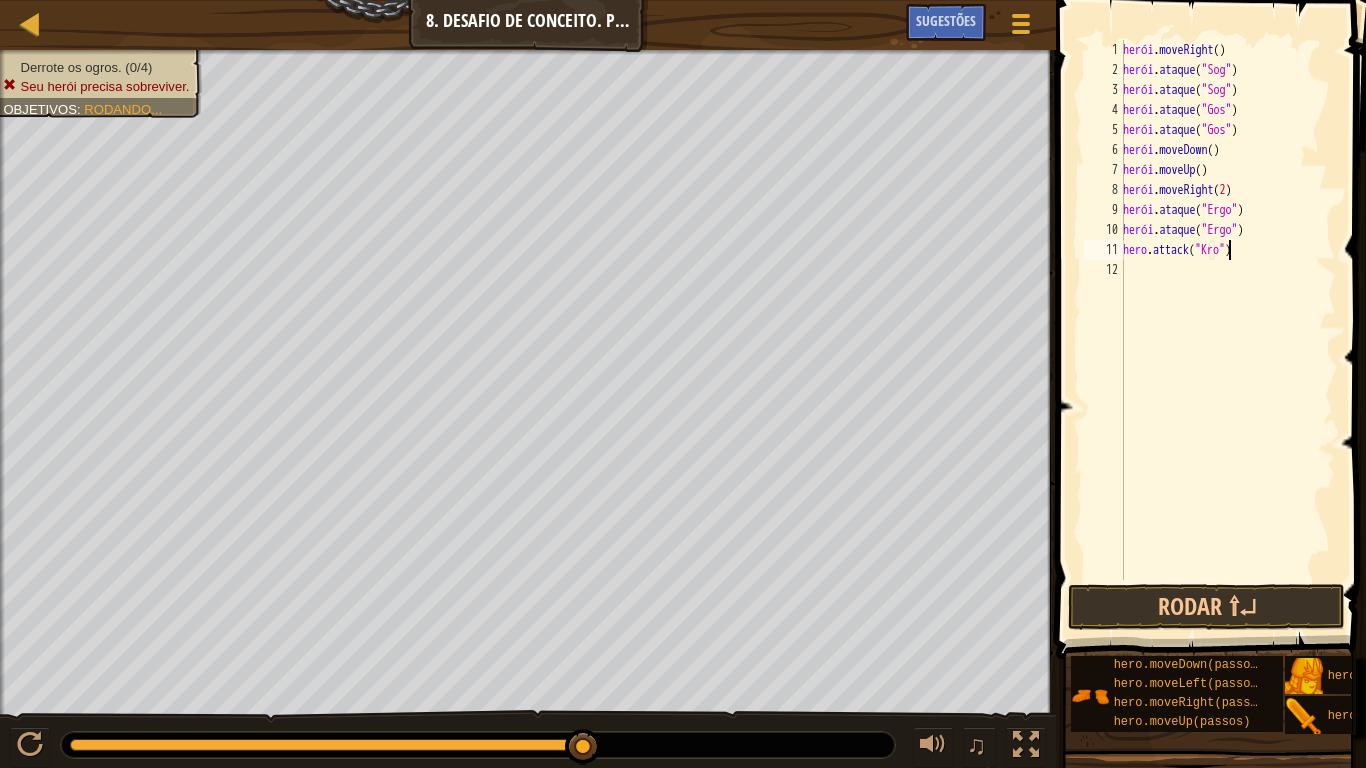 scroll, scrollTop: 9, scrollLeft: 9, axis: both 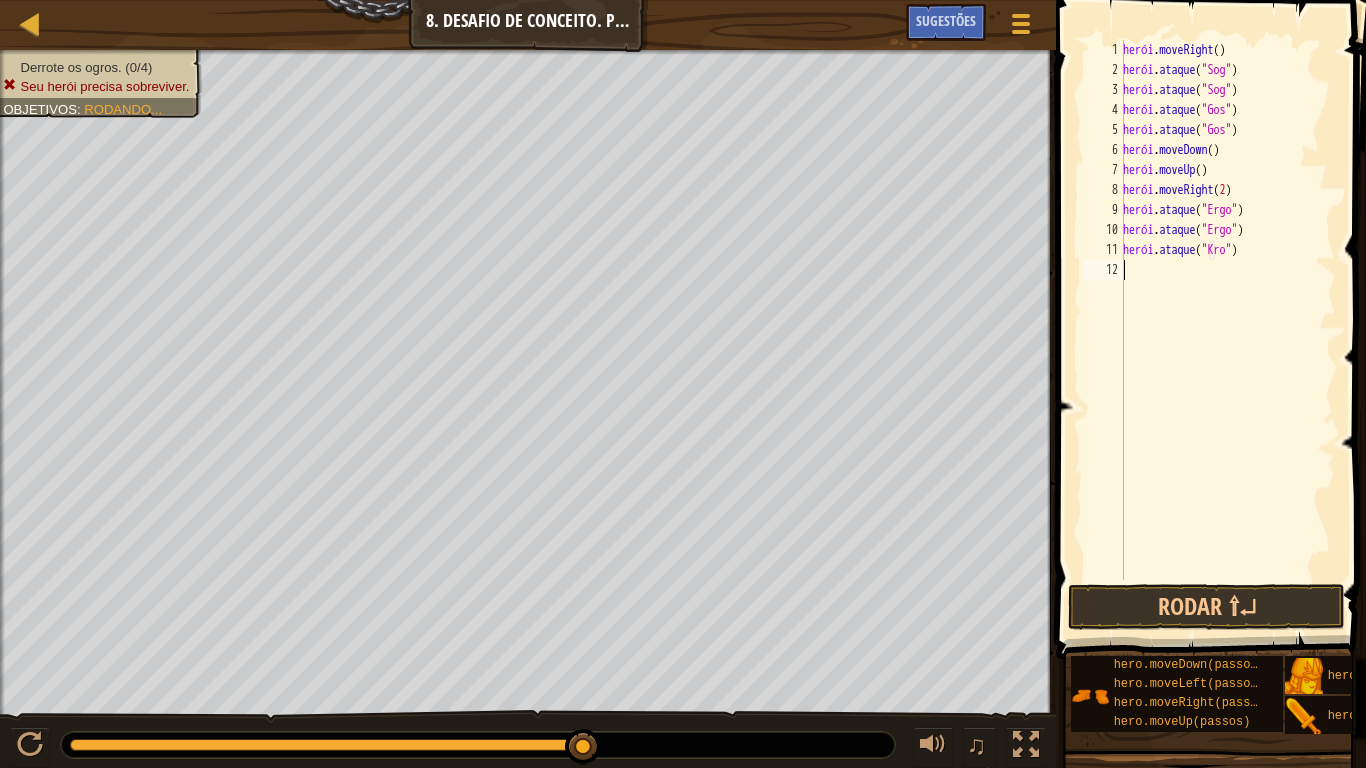 click on "herói  .  moveRight  (  ) herói  .  ataque  (  "Sog"  ) herói  .  ataque  (  "Sog"  ) herói  .  ataque  (  "Gos"  ) herói  .  ataque  (  "Gos"  ) herói  .  moveDown  (  ) herói  .  moveUp  (  ) herói  .  moveRight  (  2  ) herói  .  ataque  (  "Ergo"  ) herói  .  ataque  (  "Ergo"  ) herói  .  ataque  (  "Kro"  )" at bounding box center (1227, 330) 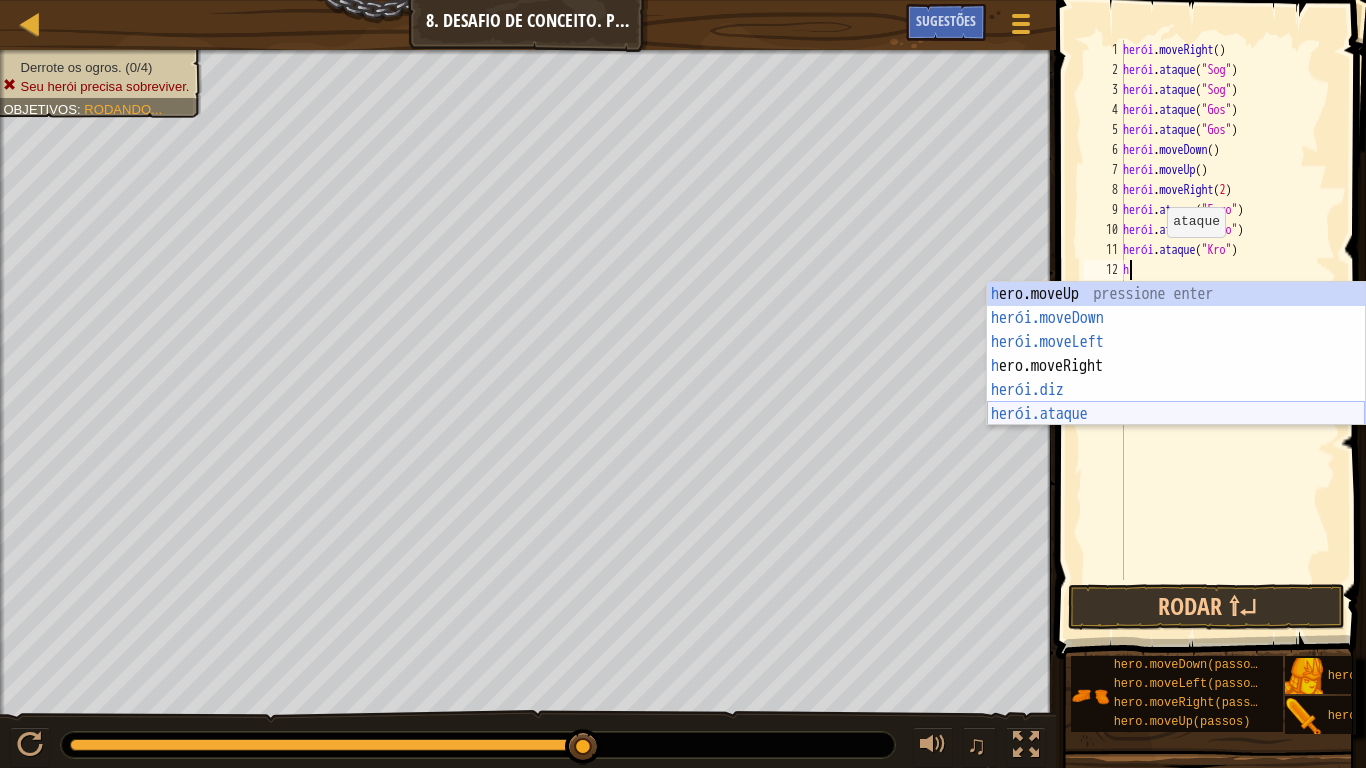 click on "h  ero.moveUp  pressione enter herói.moveDown ​ Pressione Enter herói.moveLeft ​ Pressione Enter h  ero.moveRight Pressione Enter herói.diz ​ Pressione Enter herói.ataque ​ Pressione Enter" at bounding box center [1176, 378] 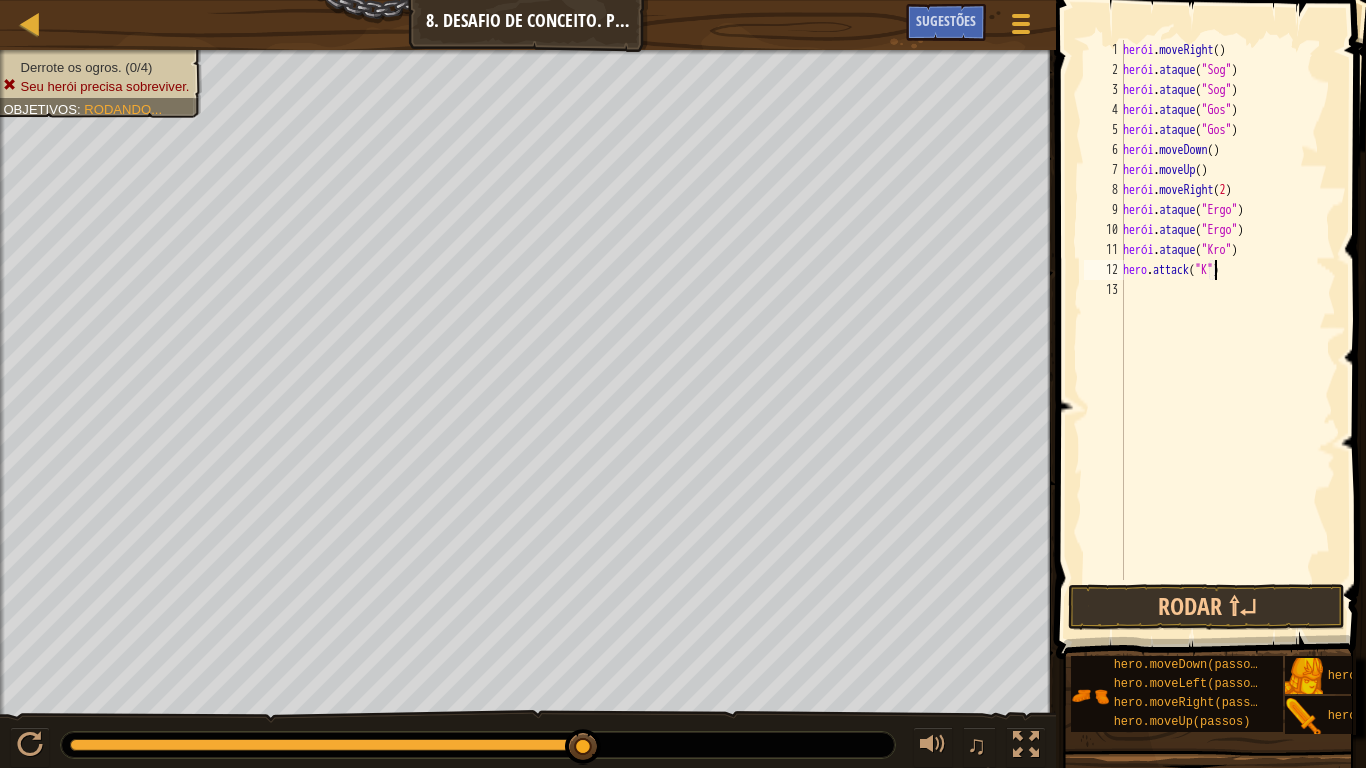scroll, scrollTop: 9, scrollLeft: 8, axis: both 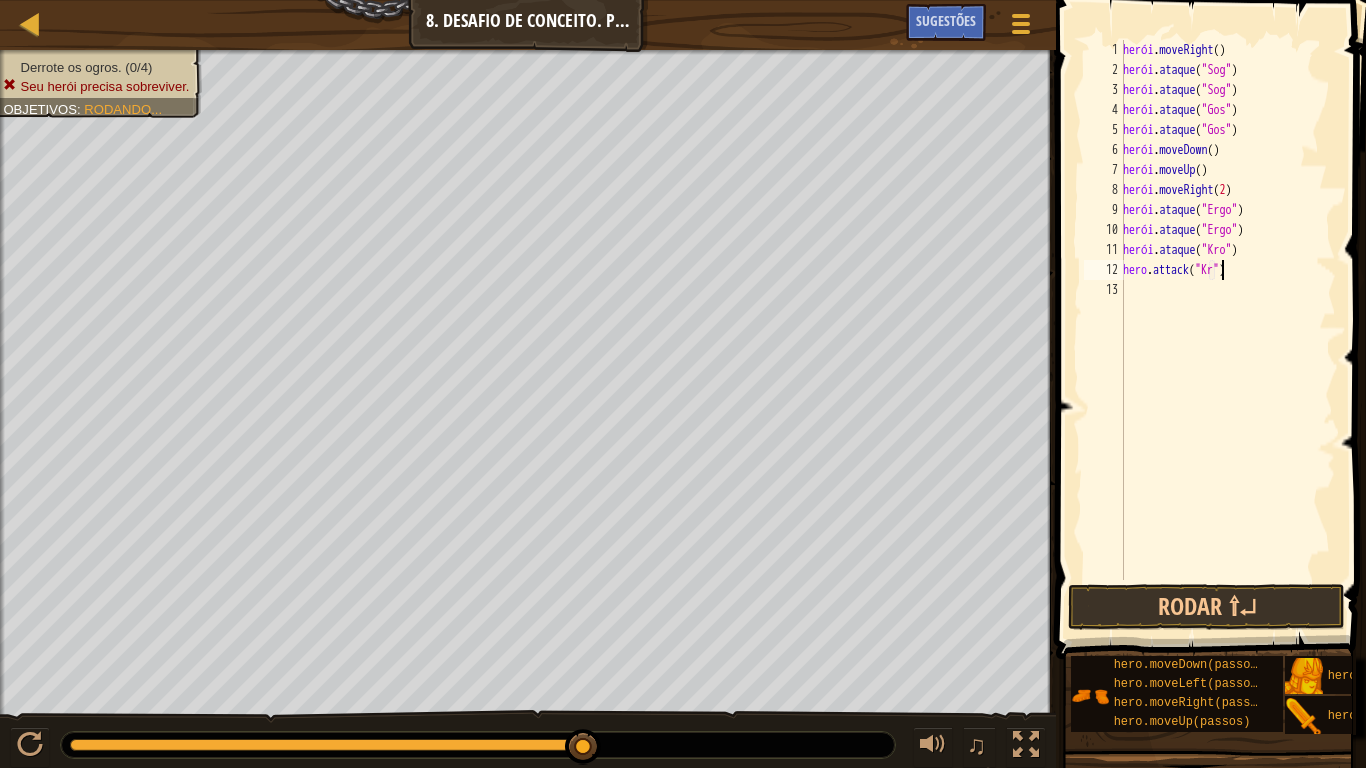 type on "hero.attack("Kro")" 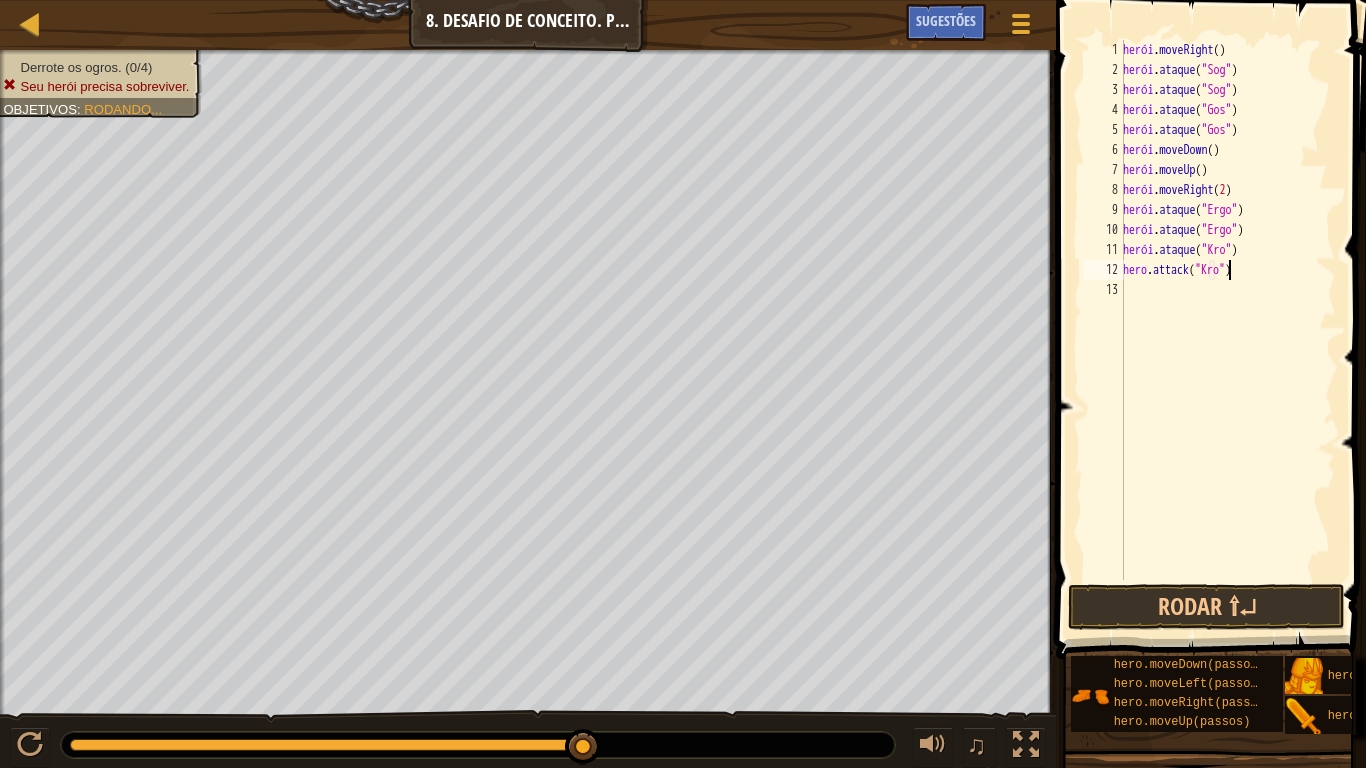 scroll, scrollTop: 9, scrollLeft: 9, axis: both 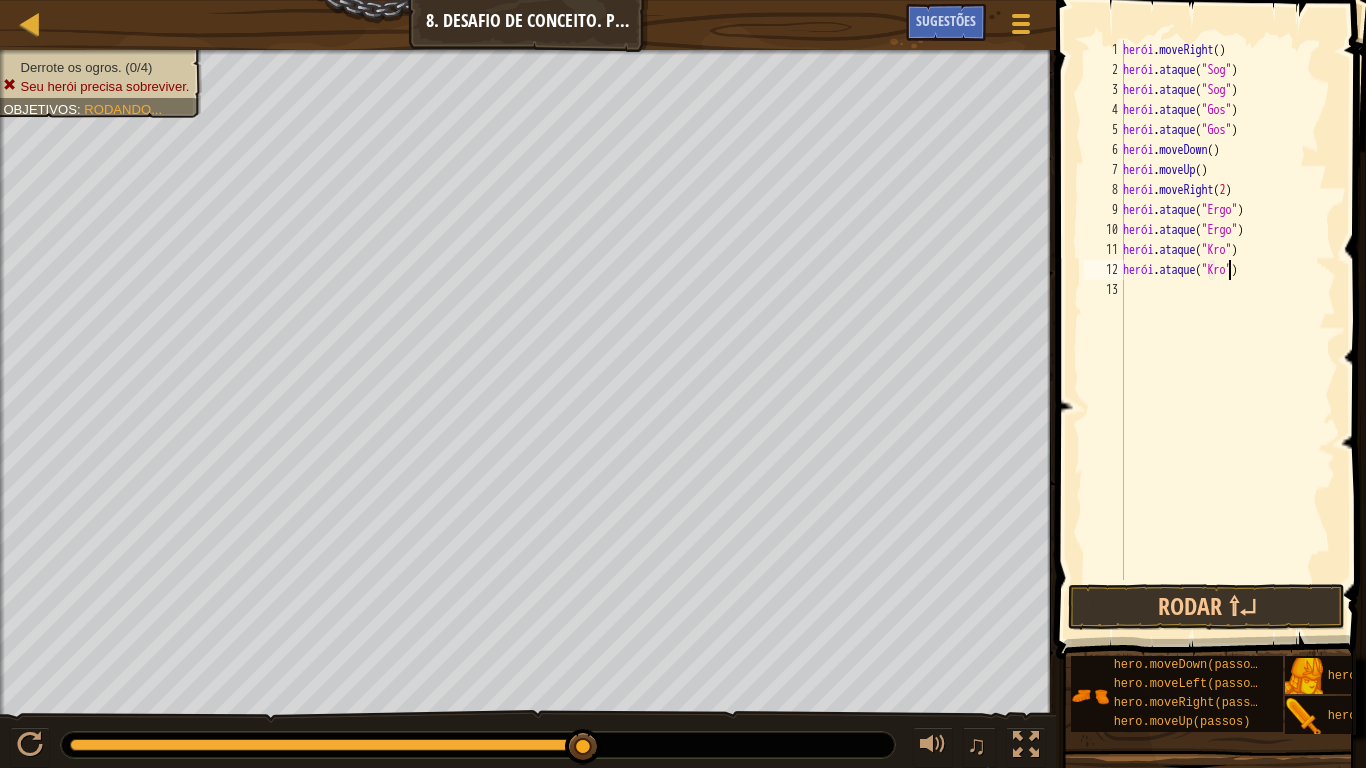 drag, startPoint x: 1160, startPoint y: 285, endPoint x: 1174, endPoint y: 304, distance: 23.600847 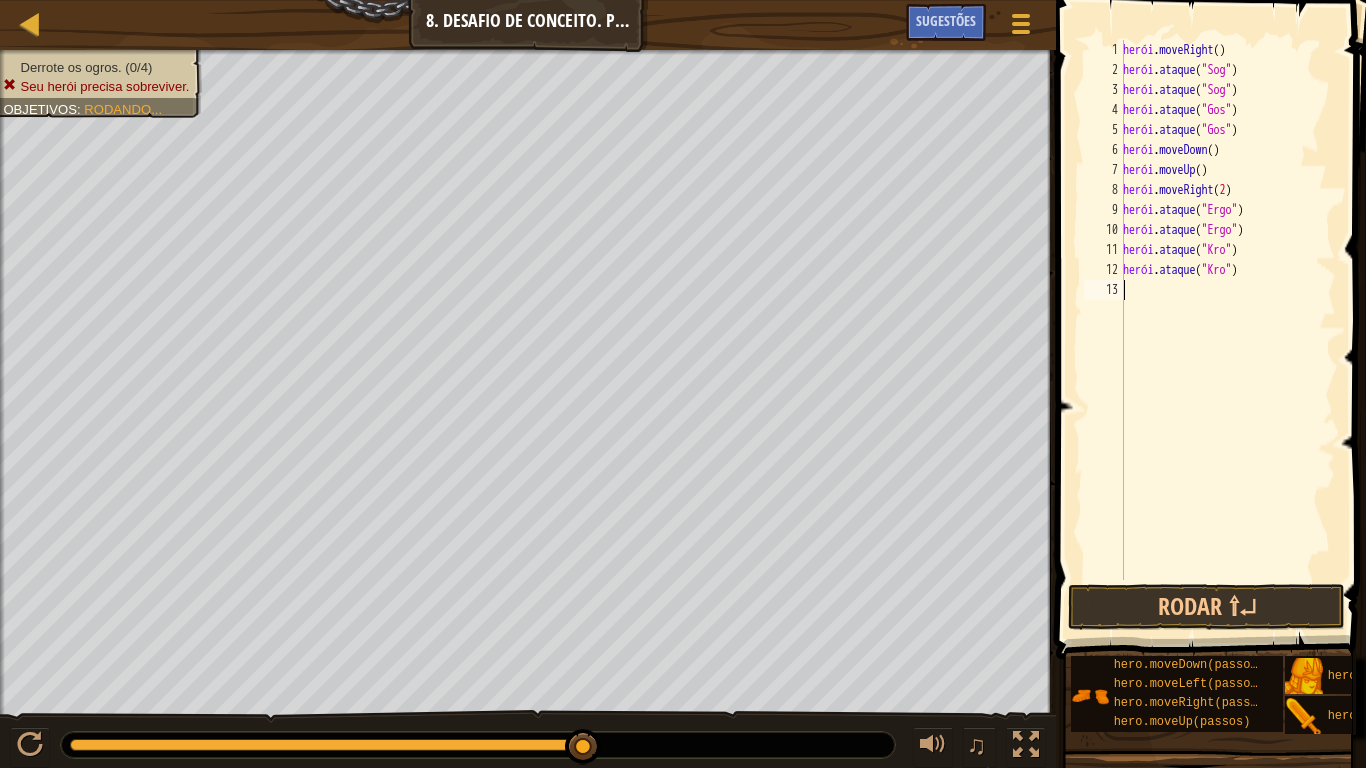 scroll, scrollTop: 9, scrollLeft: 0, axis: vertical 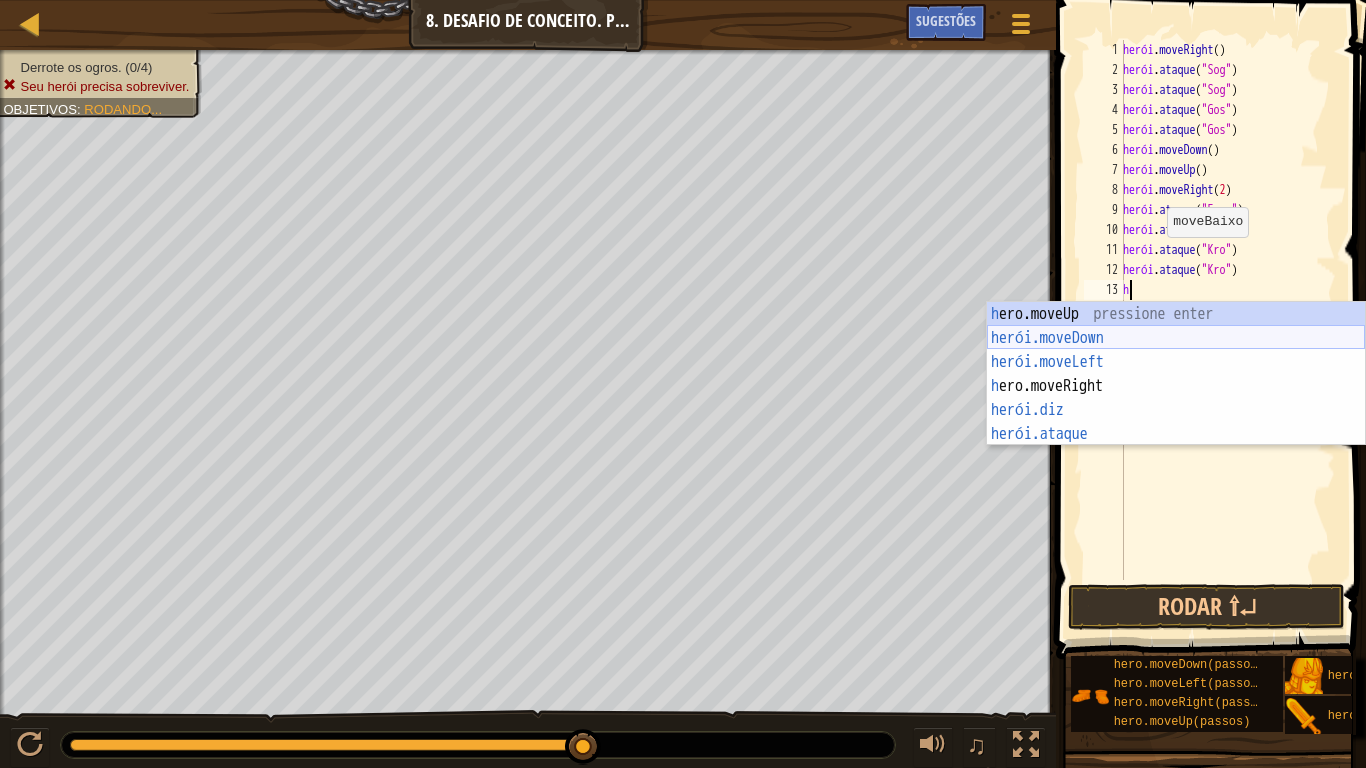 click on "h  ero.moveUp  pressione enter herói.moveDown ​ Pressione Enter herói.moveLeft ​ Pressione Enter h  ero.moveRight Pressione Enter herói.diz ​ Pressione Enter herói.ataque ​ Pressione Enter" at bounding box center (1176, 398) 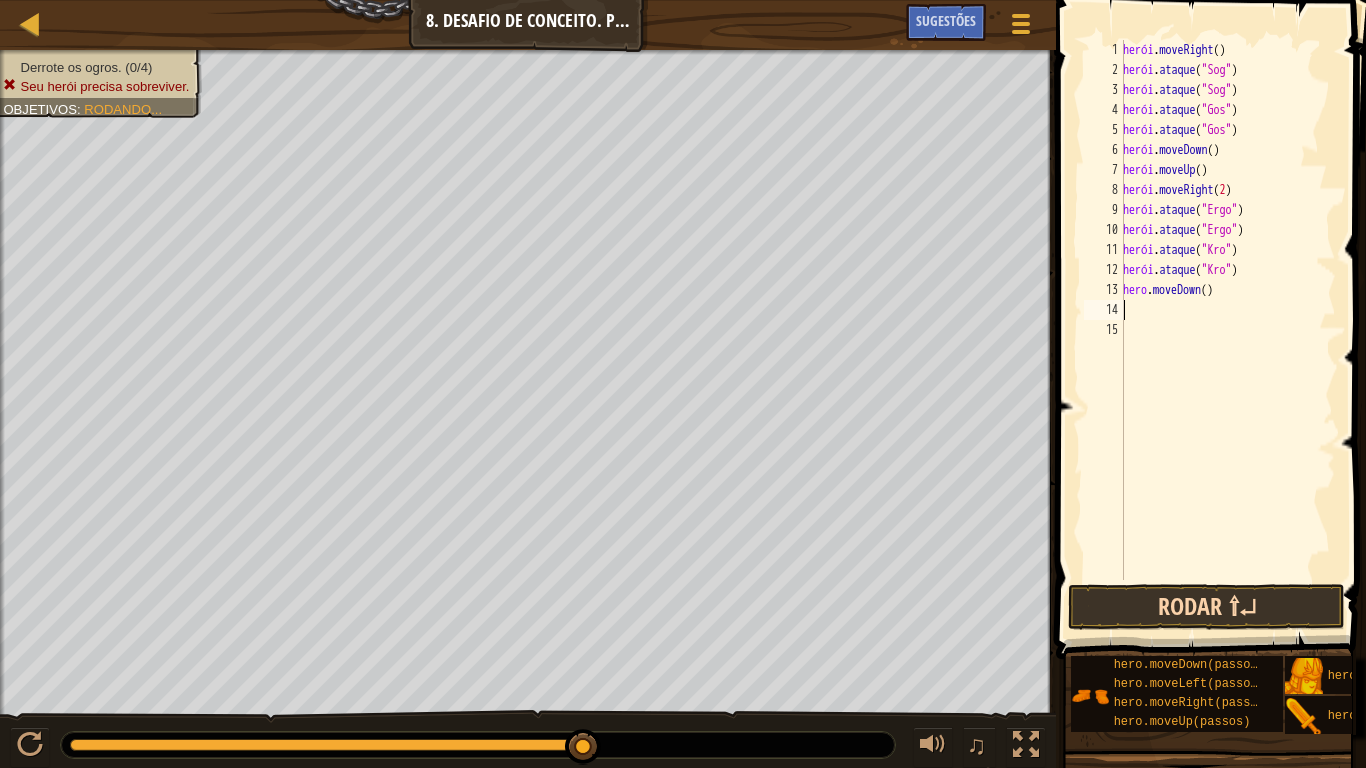 type 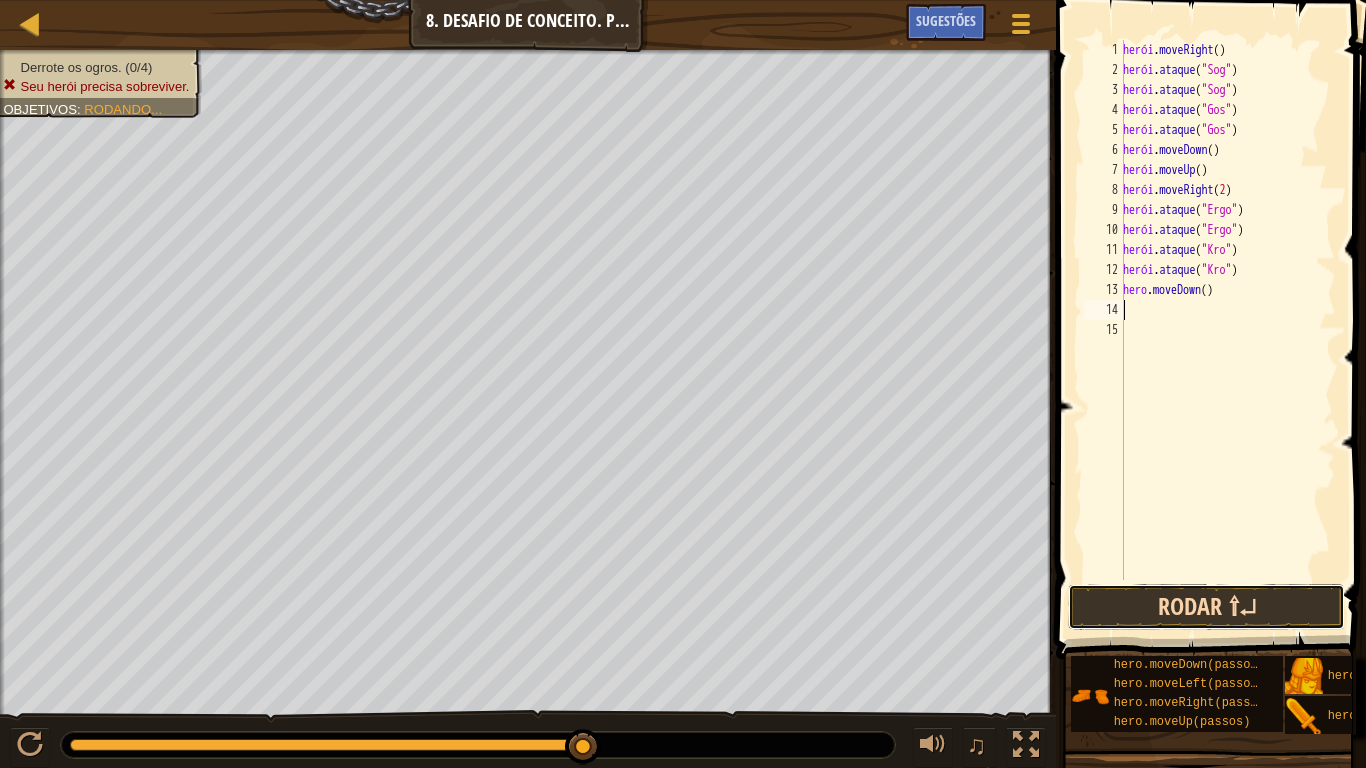 click on "Rodar ⇧↵" at bounding box center [1206, 607] 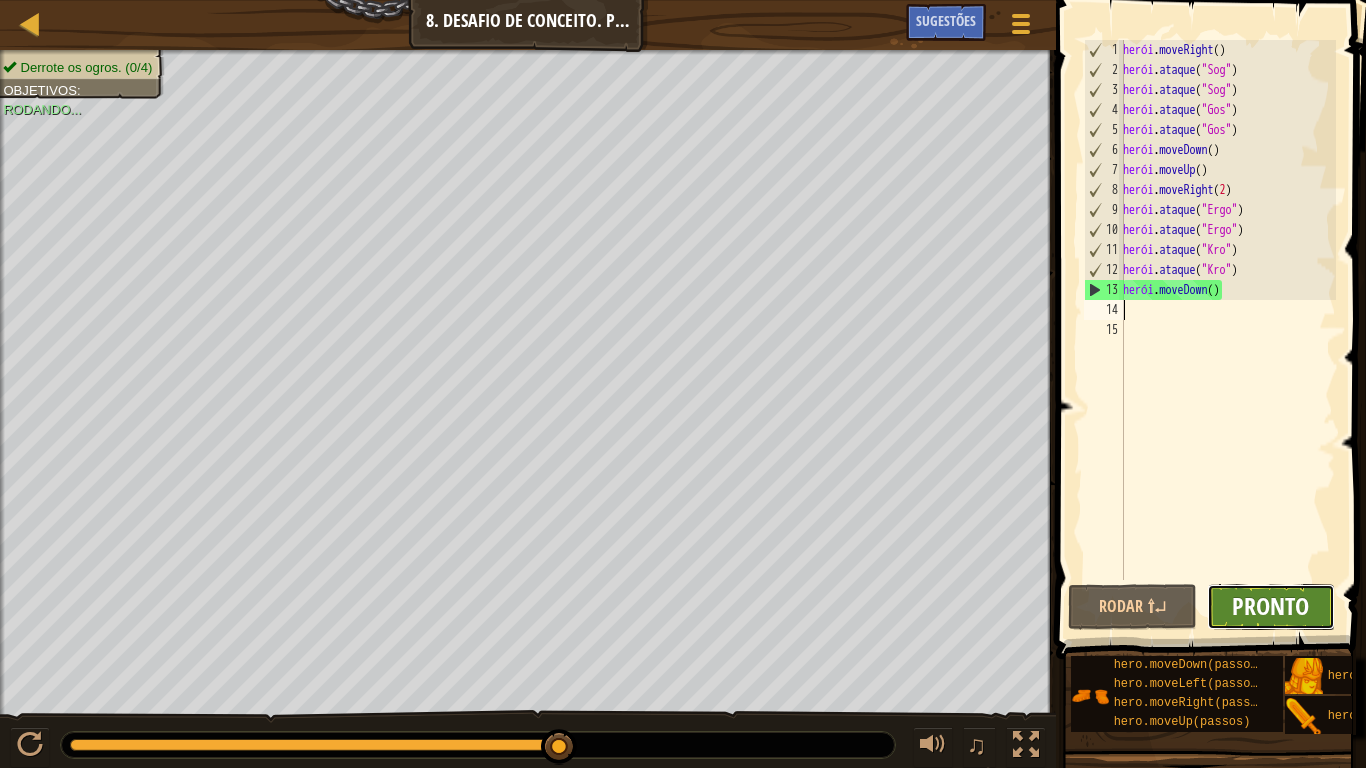 click on "Pronto" at bounding box center (1270, 606) 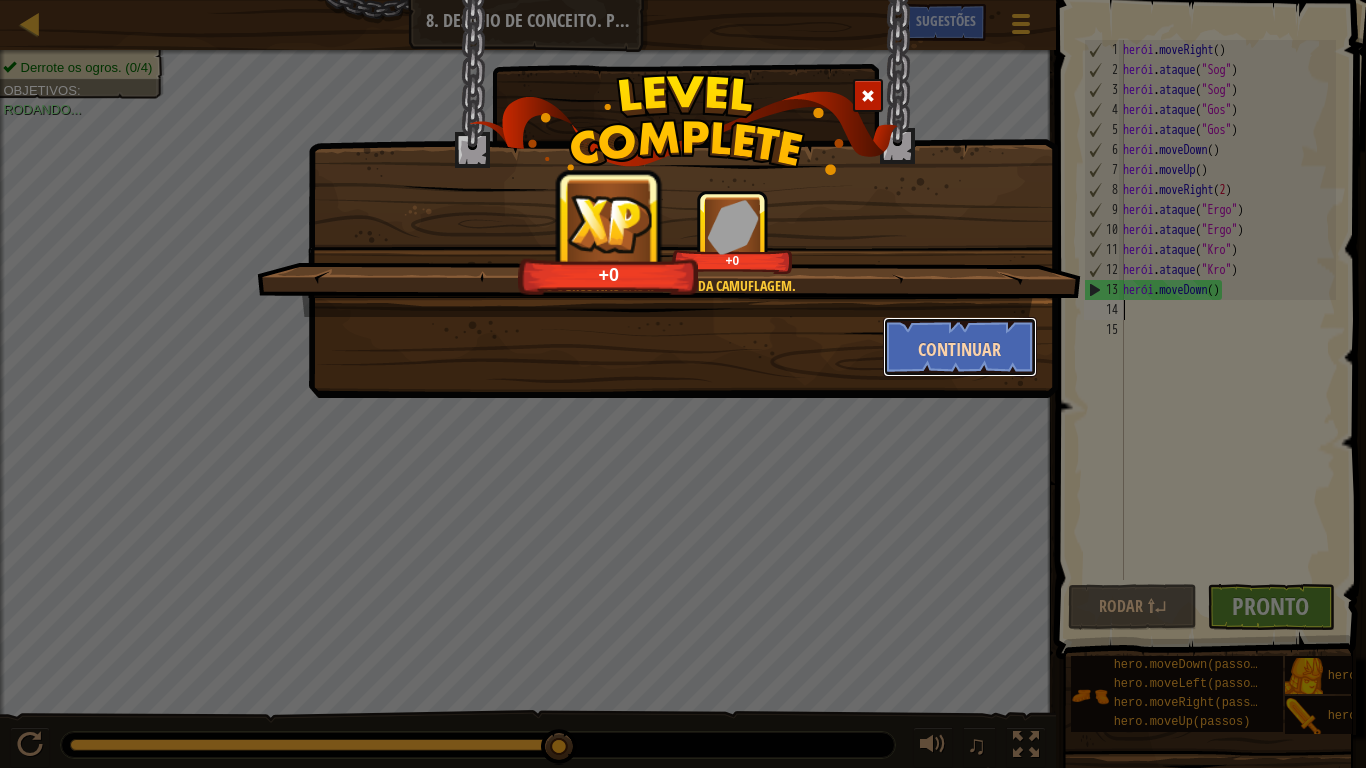 click on "Continuar" at bounding box center (959, 349) 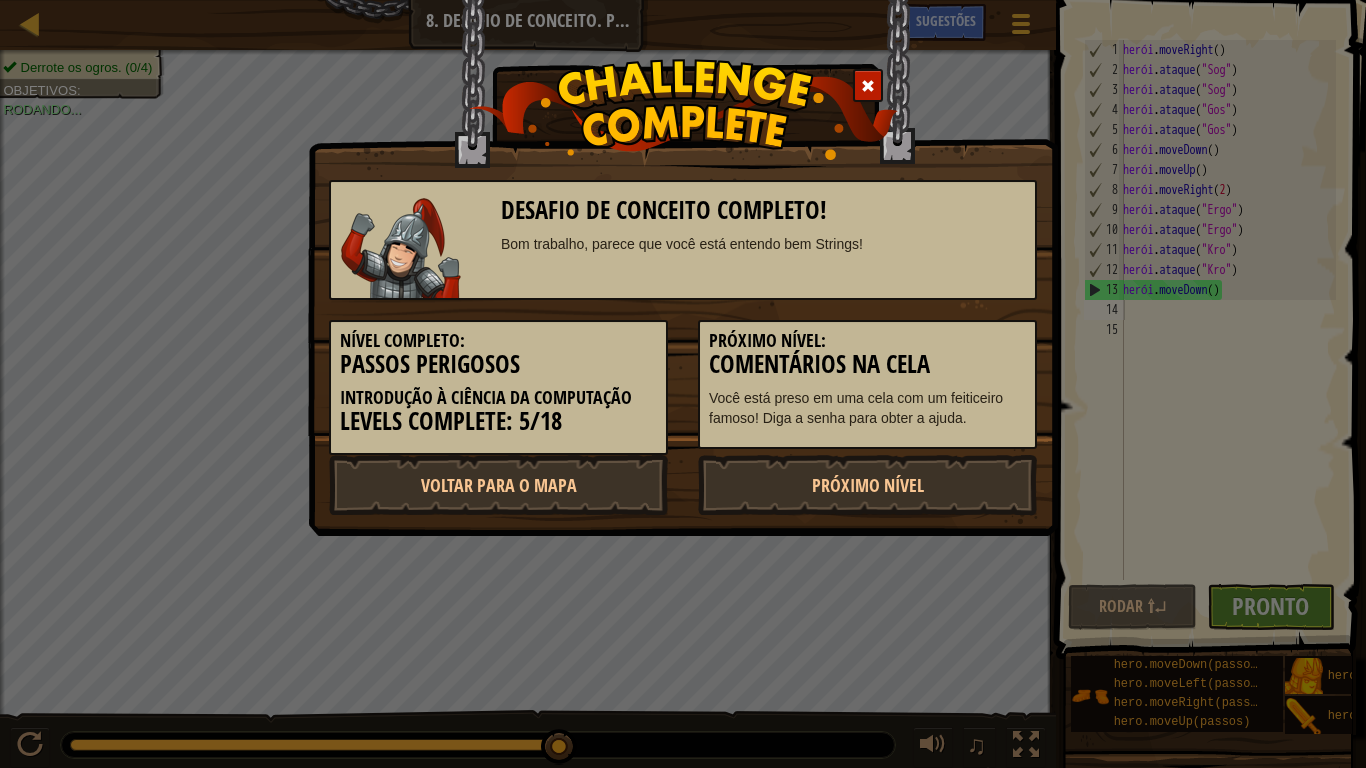 click on "Próximo Nível:" at bounding box center [867, 341] 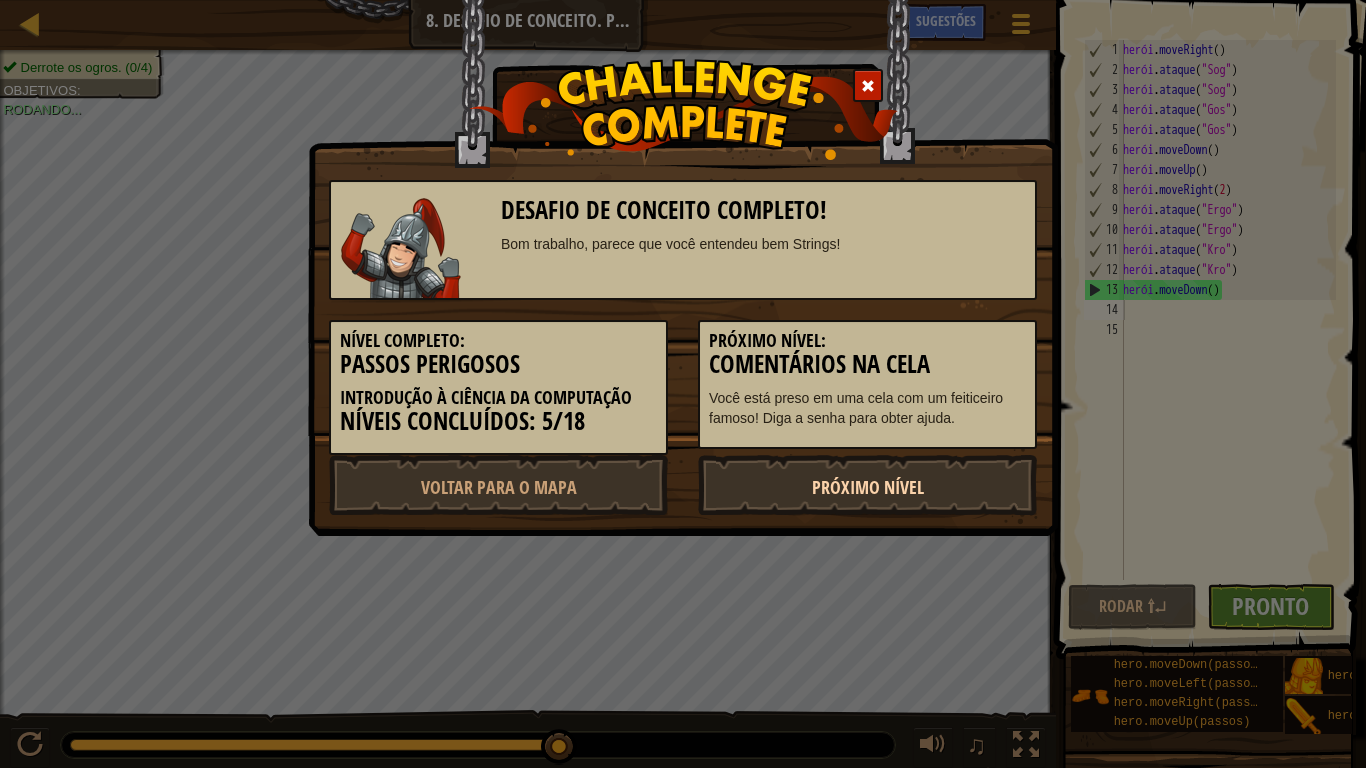 click on "Próximo Nível" at bounding box center (868, 487) 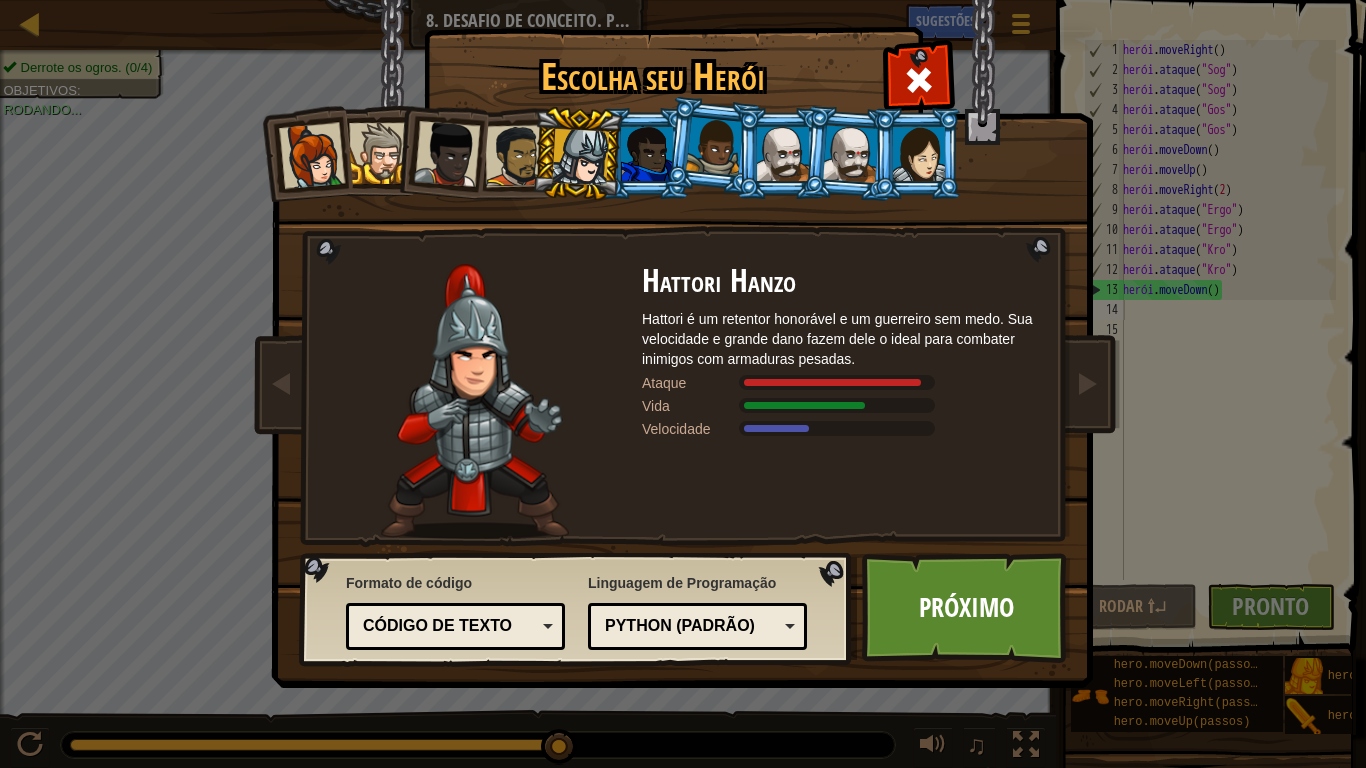 click on "Python (Padrão)" at bounding box center (691, 626) 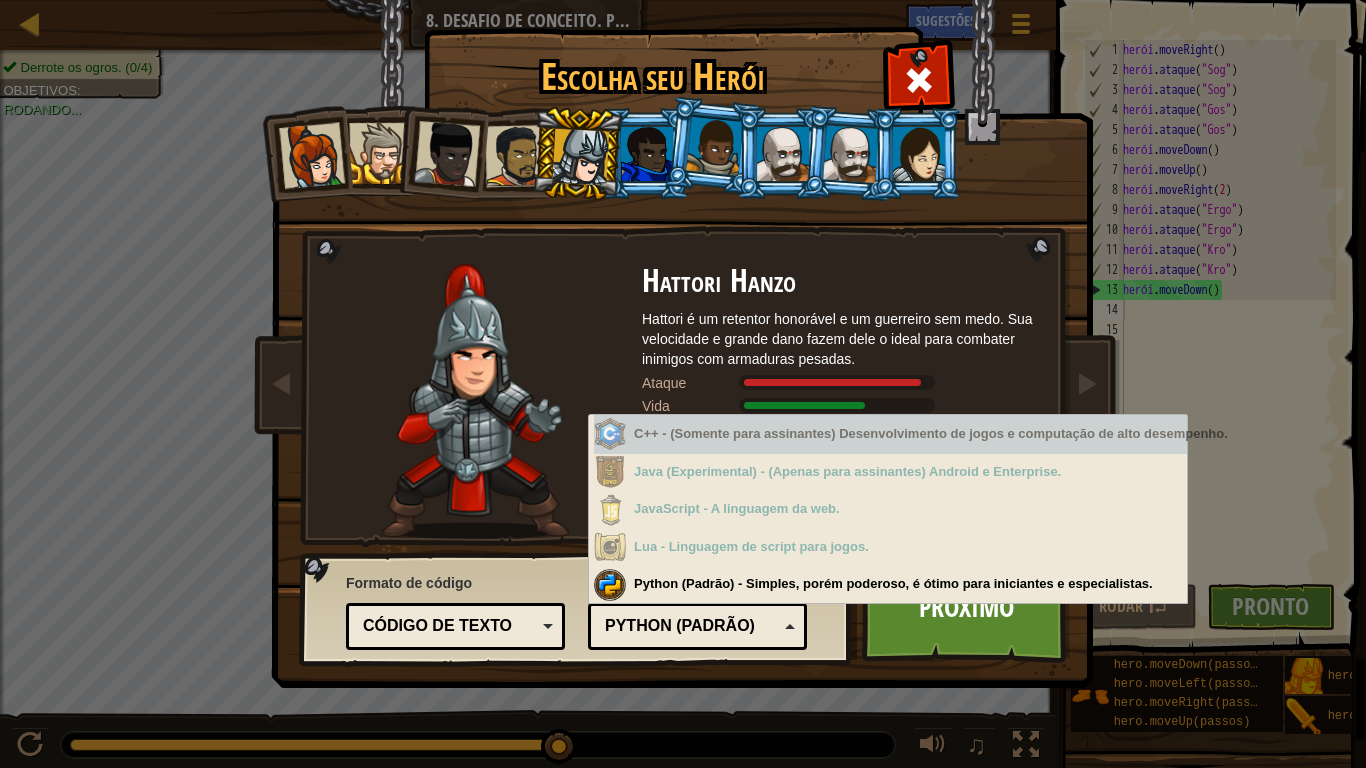 click at bounding box center (475, 401) 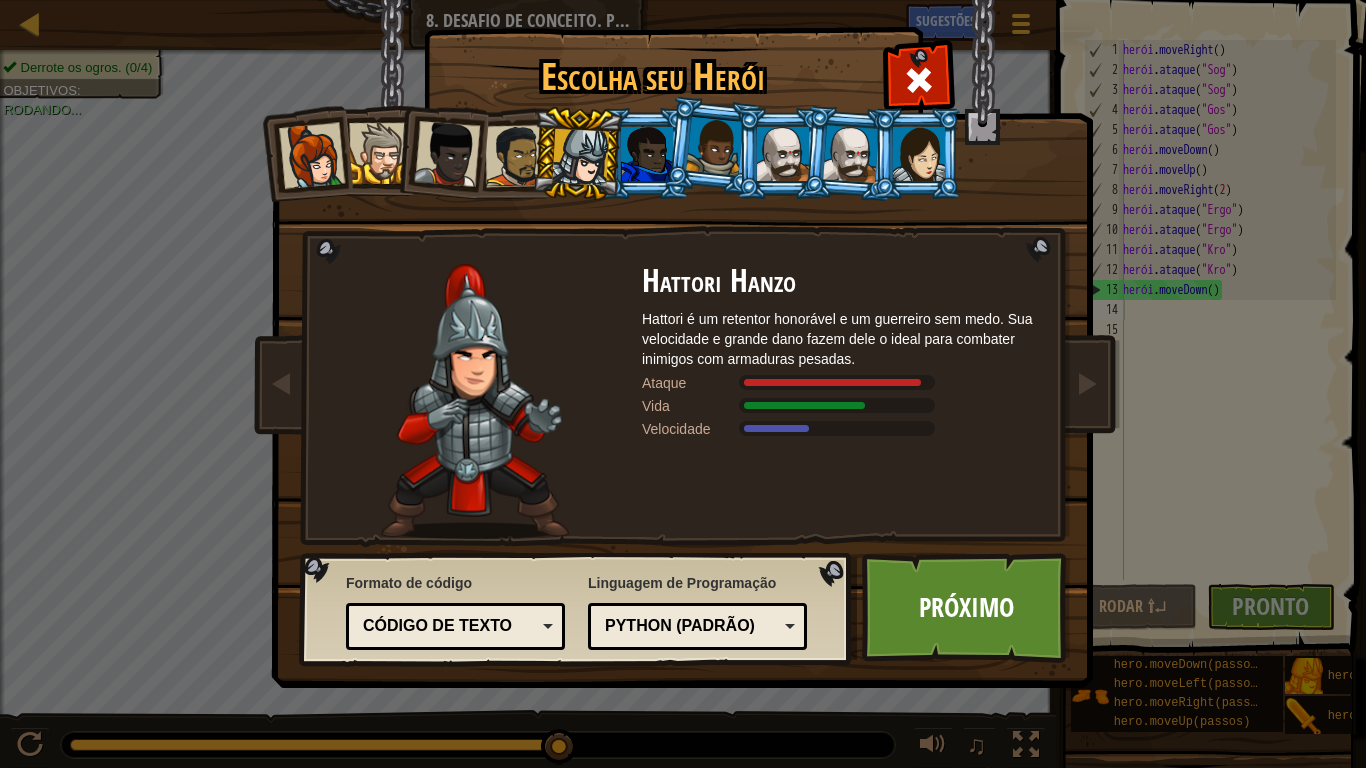 click at bounding box center [447, 154] 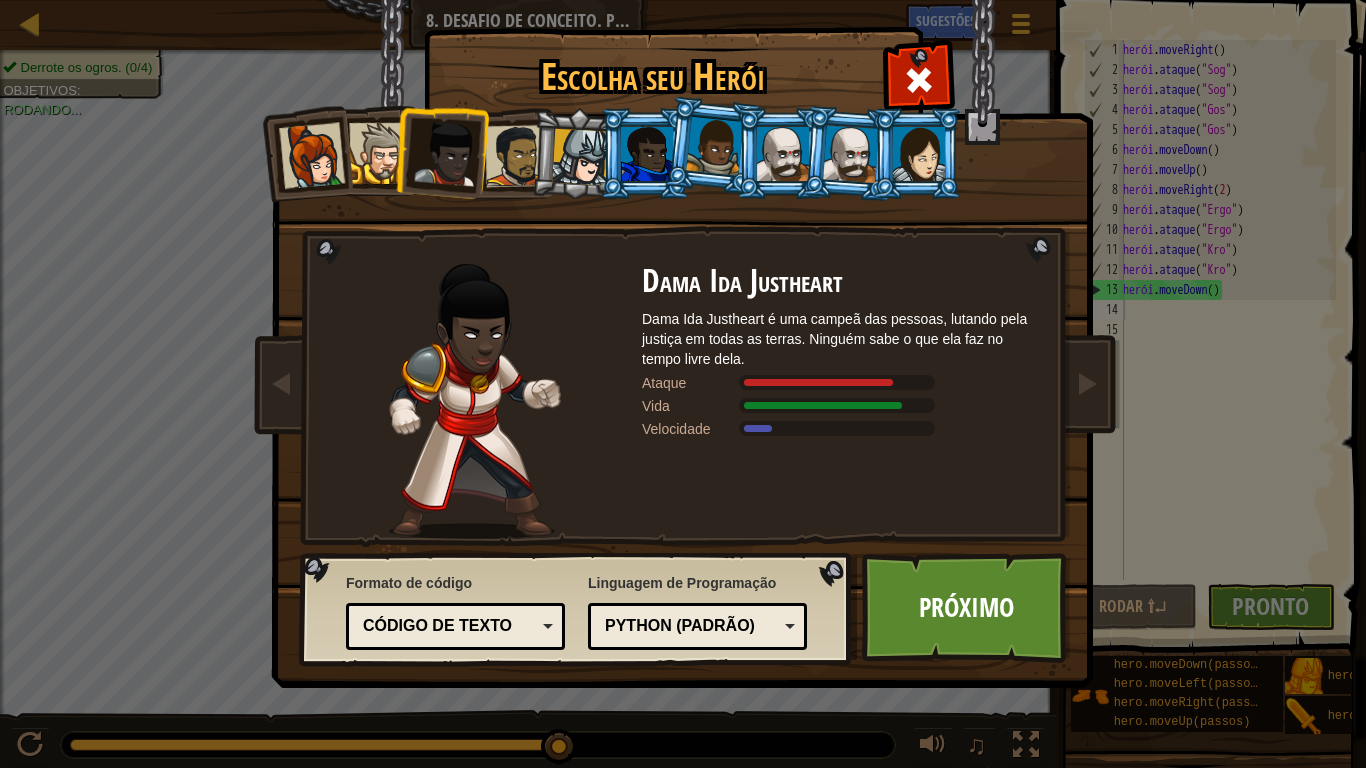 click at bounding box center (580, 157) 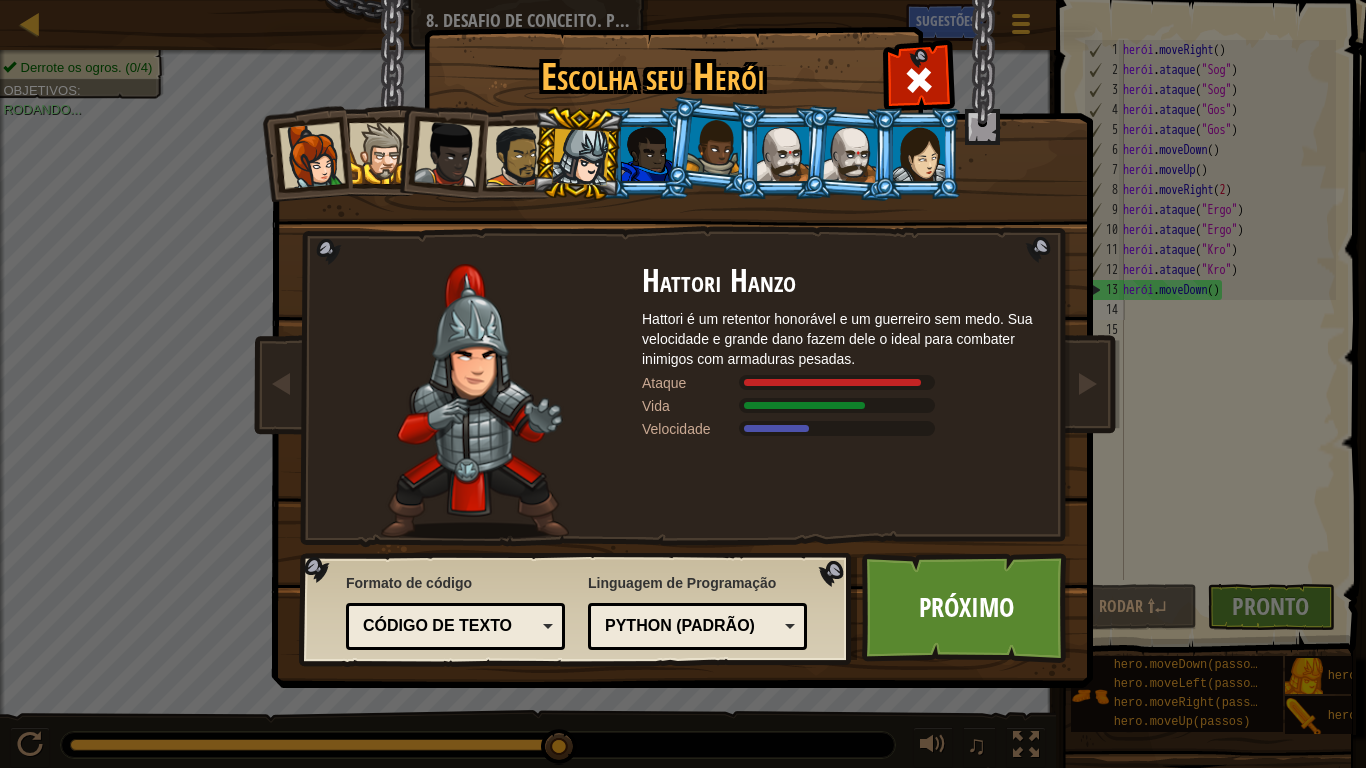 click at bounding box center [447, 154] 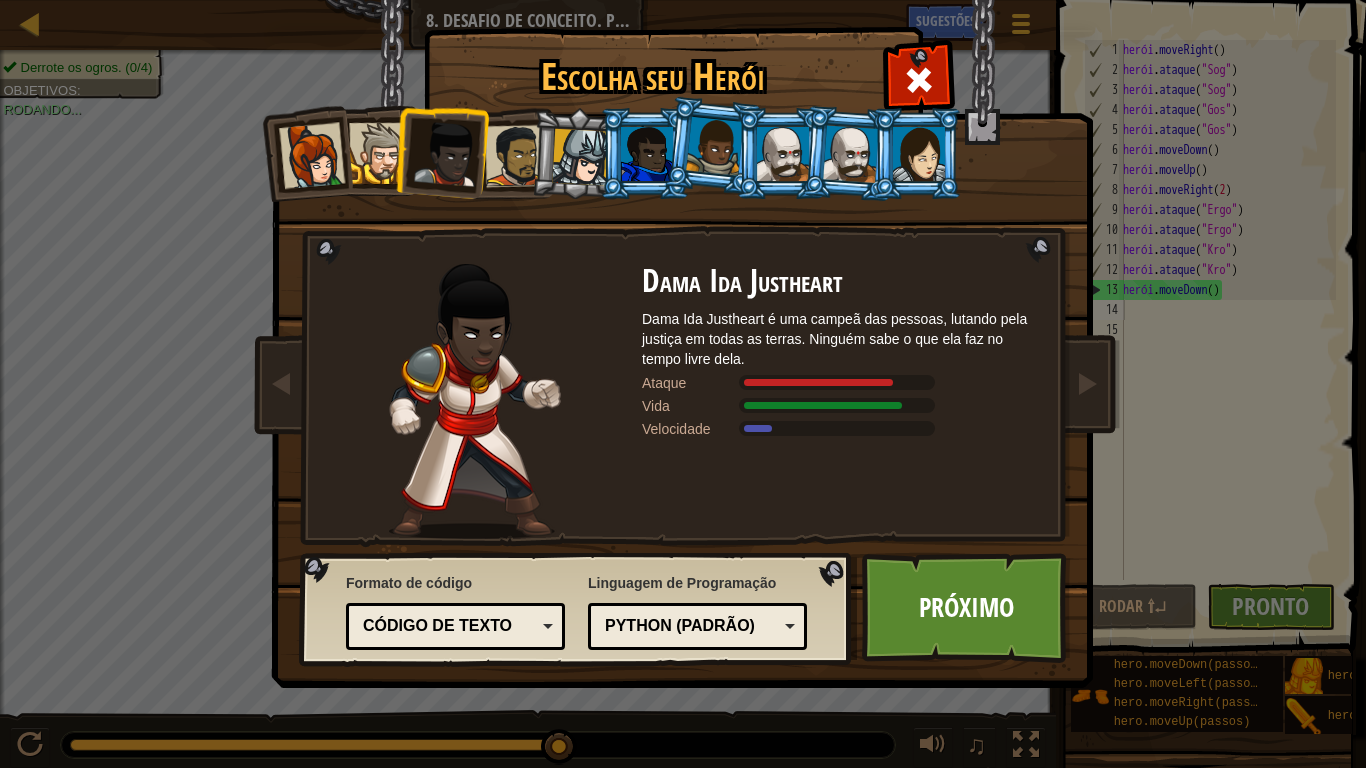 click at bounding box center (580, 157) 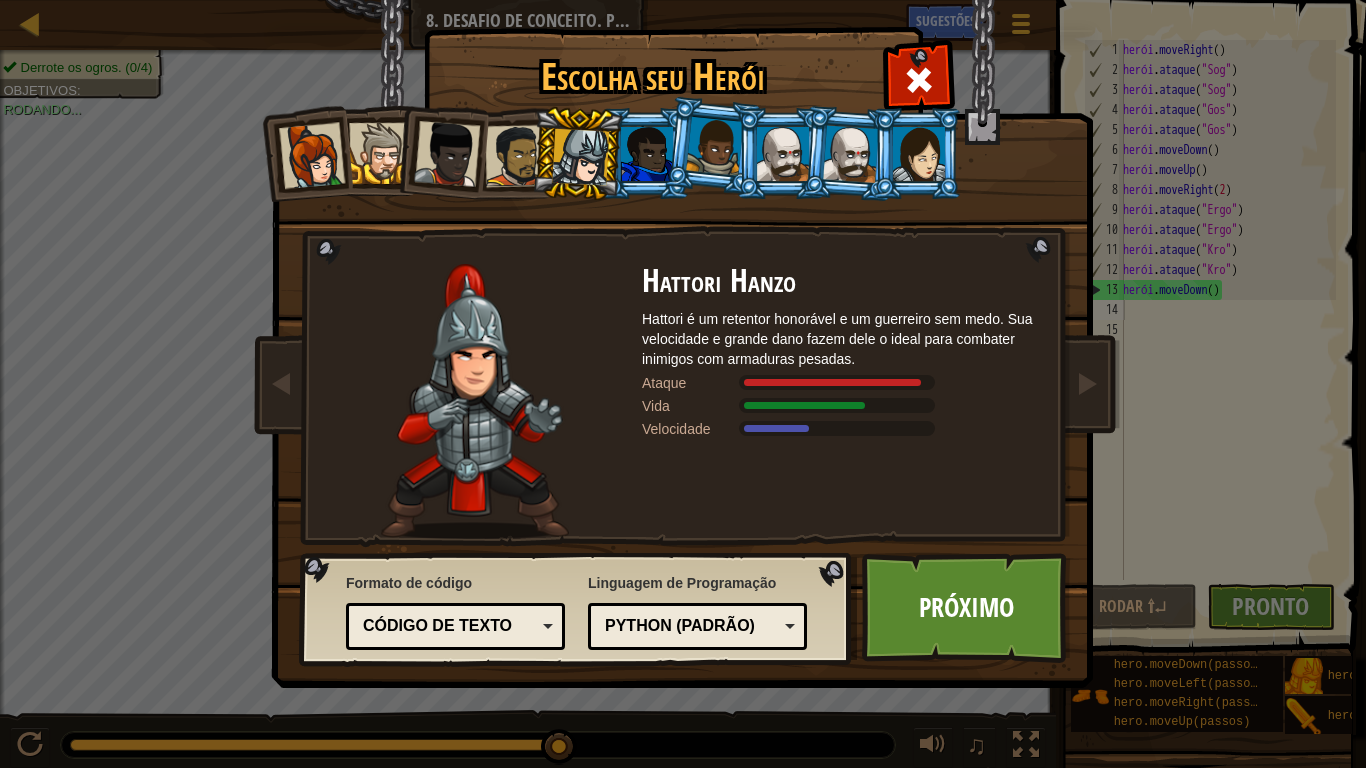 click at bounding box center (312, 156) 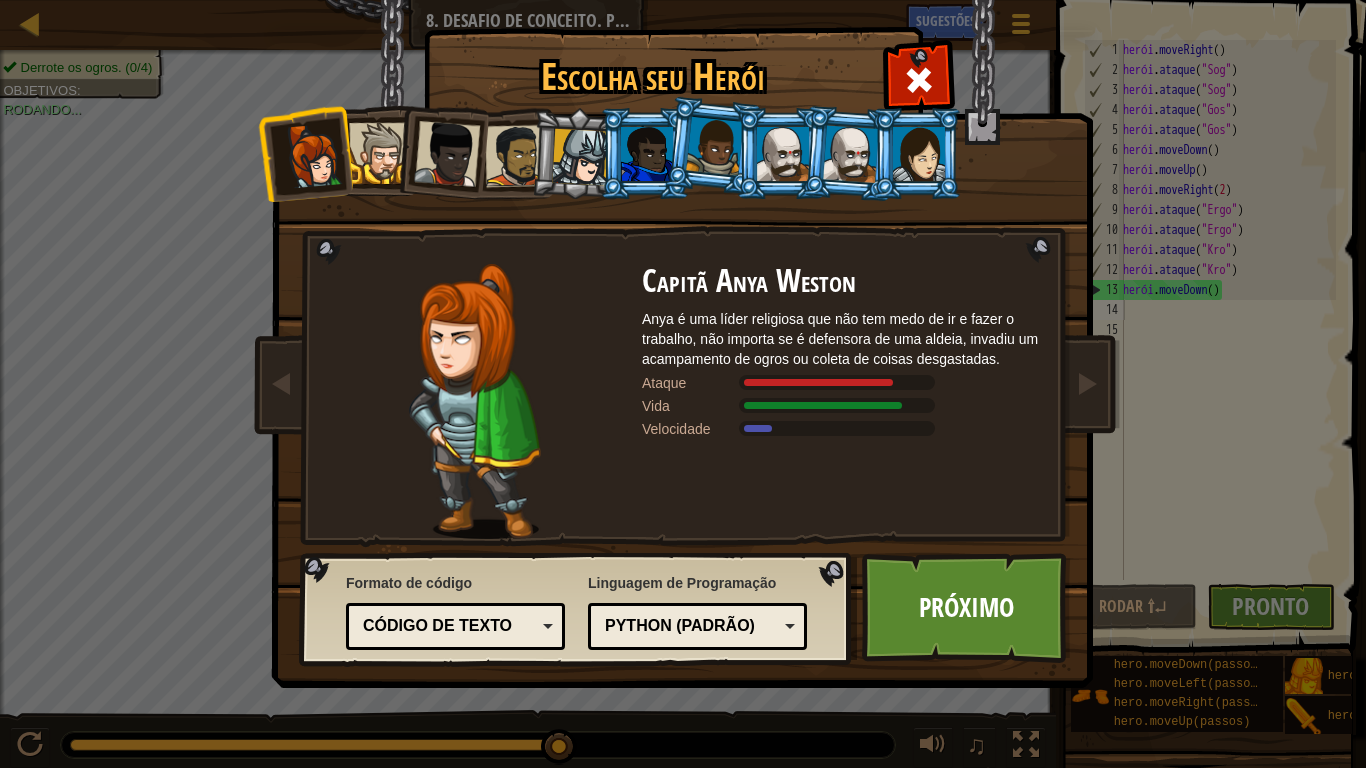 click at bounding box center [917, 153] 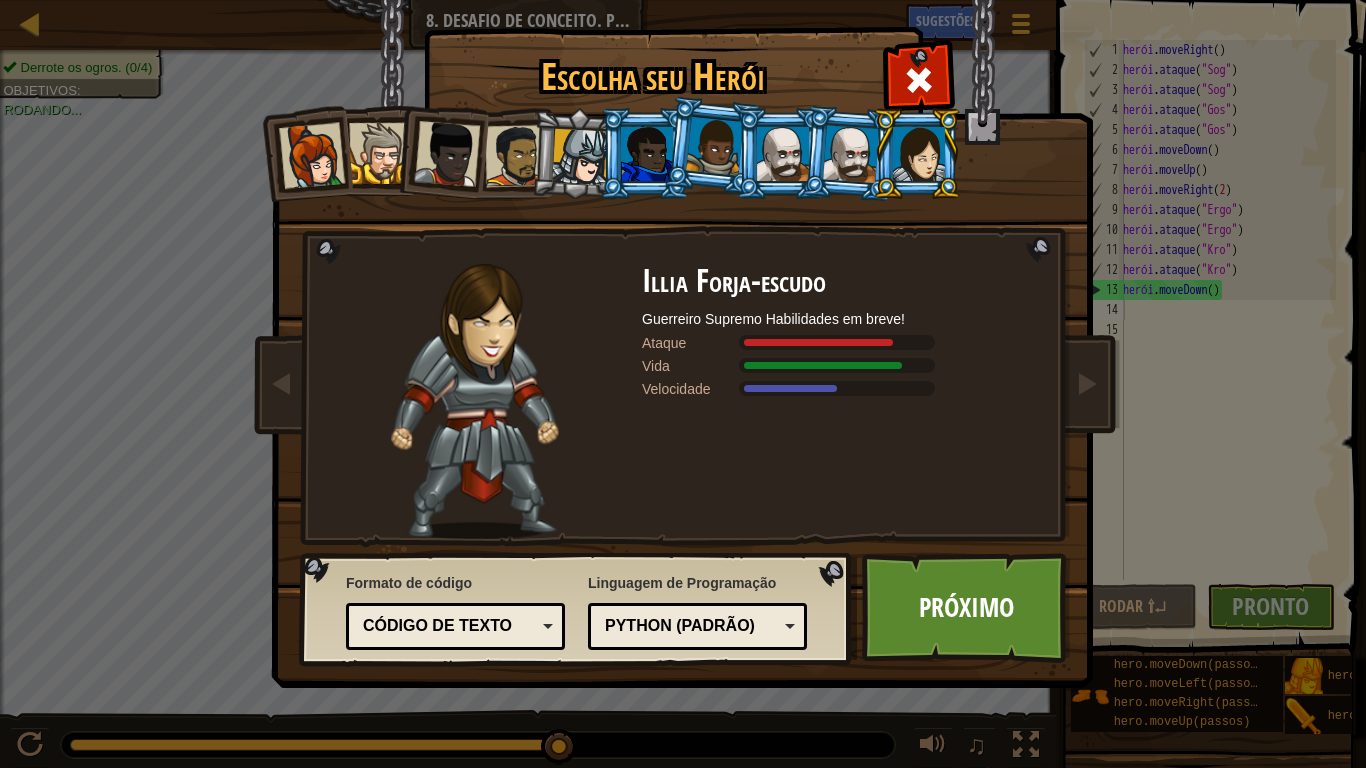 click at bounding box center (645, 153) 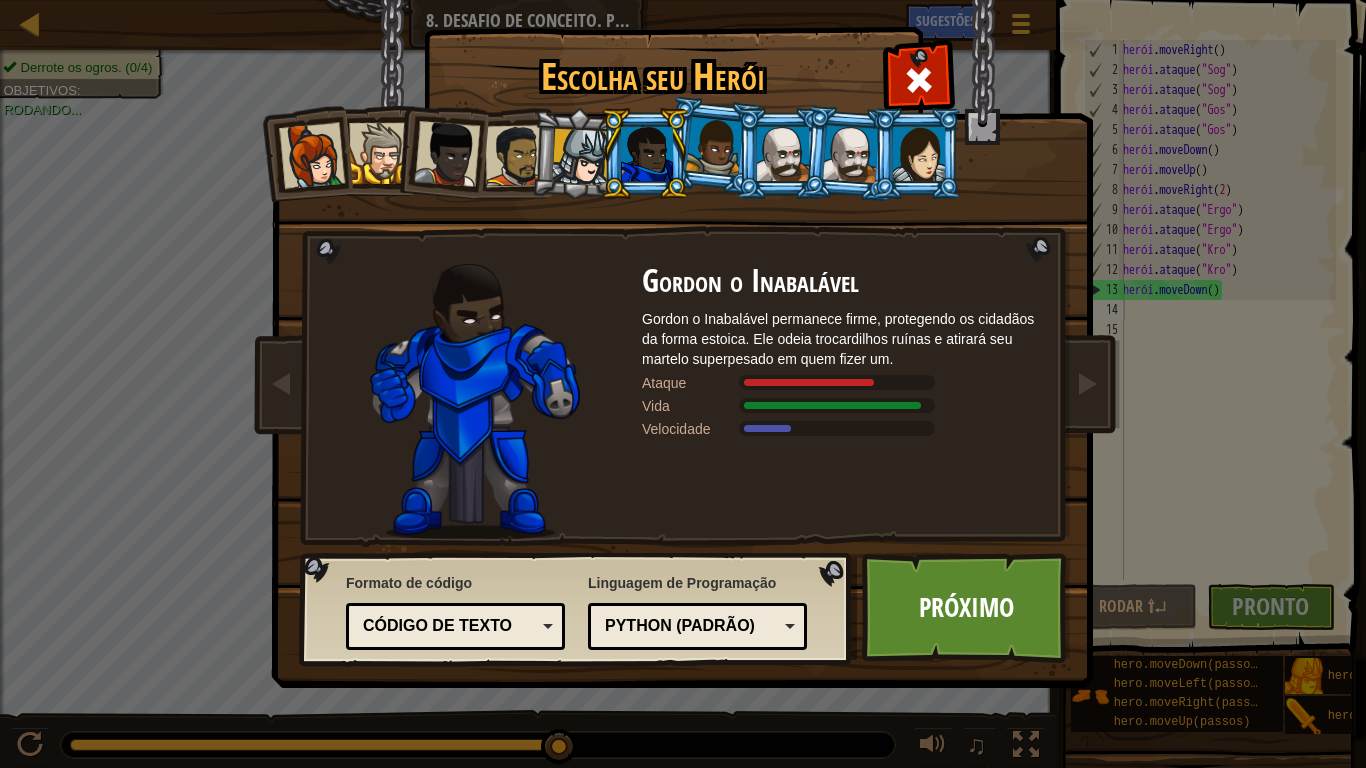 click at bounding box center [645, 153] 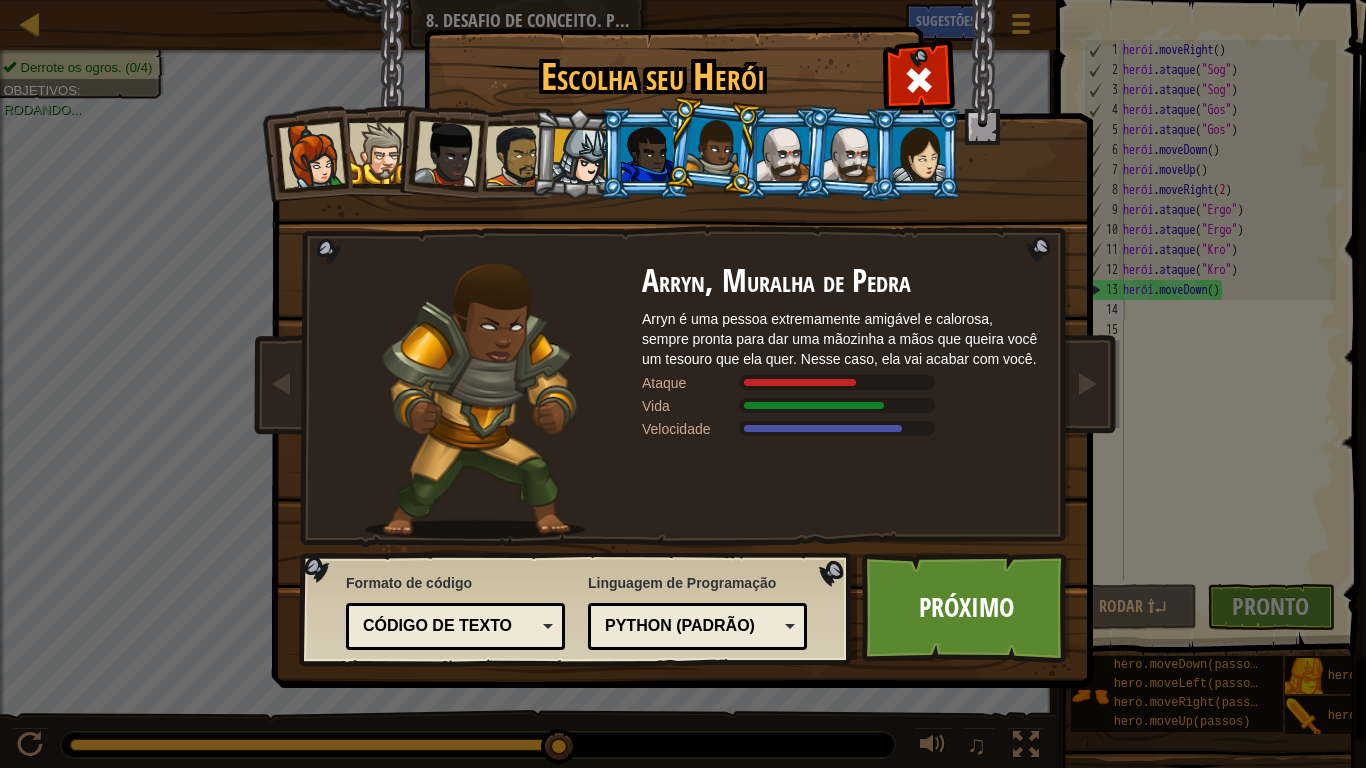 click at bounding box center [783, 154] 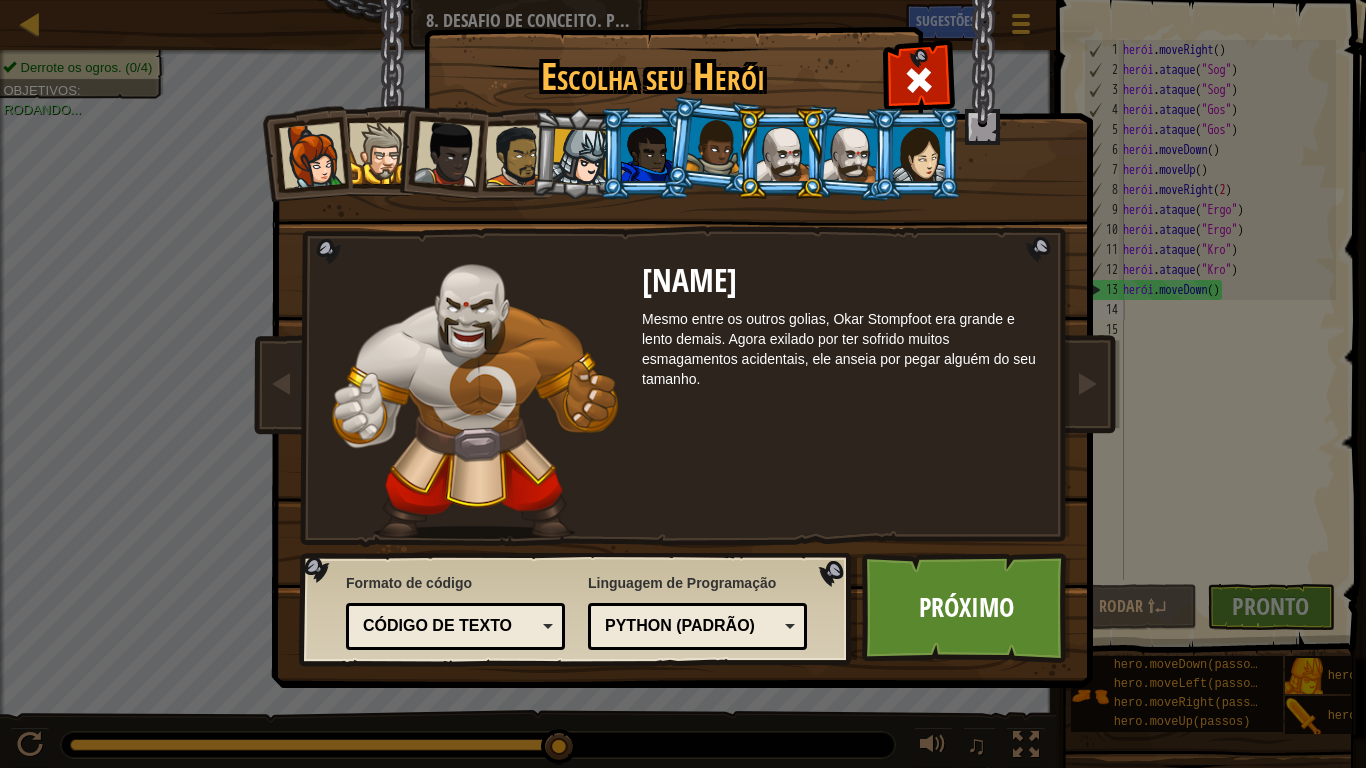 click at bounding box center [851, 153] 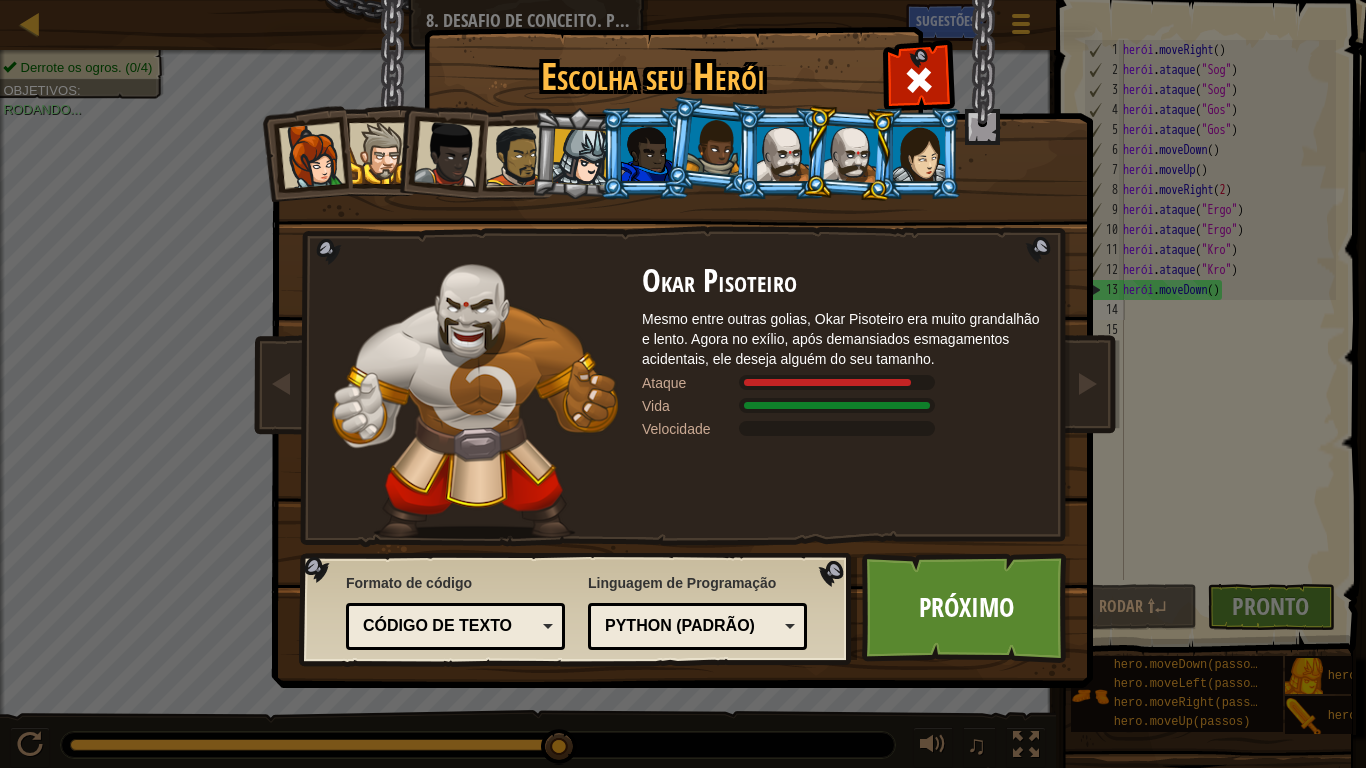 click at bounding box center [714, 146] 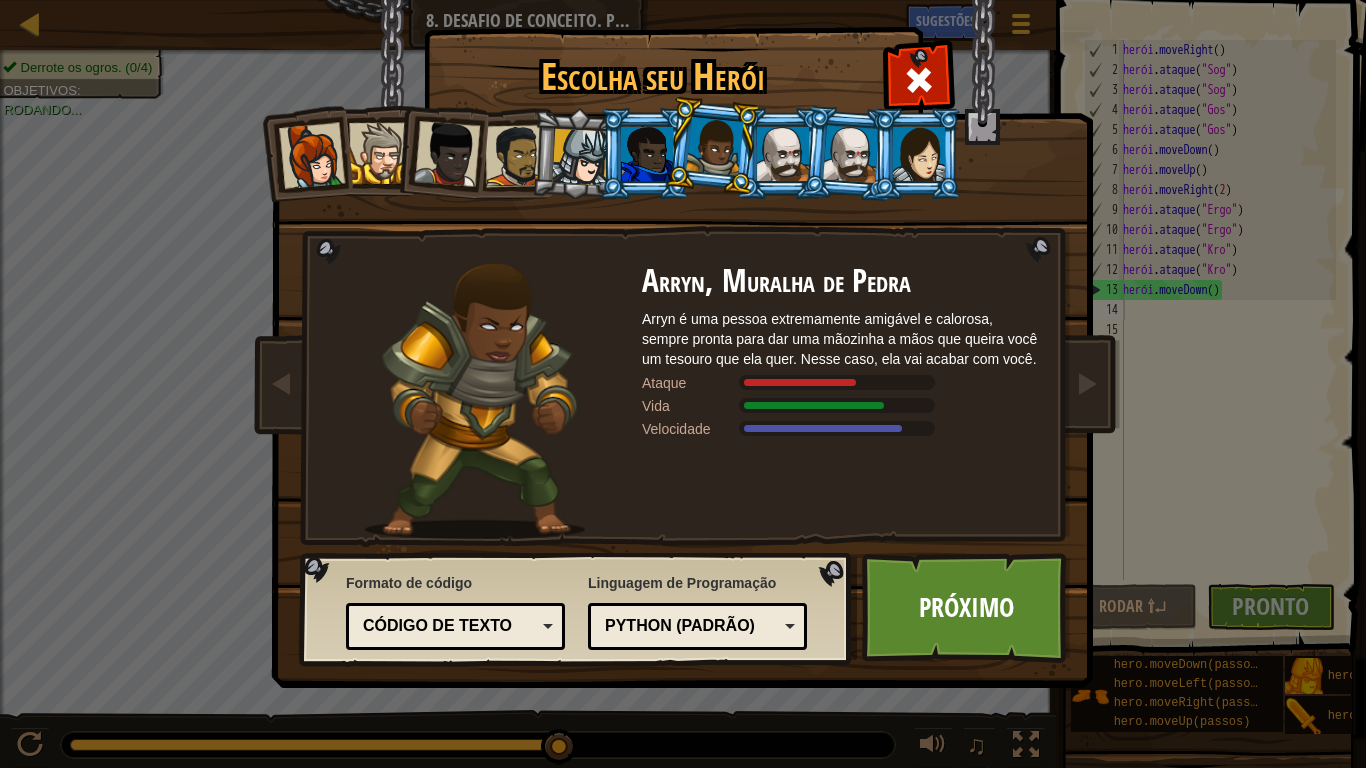 click at bounding box center [647, 154] 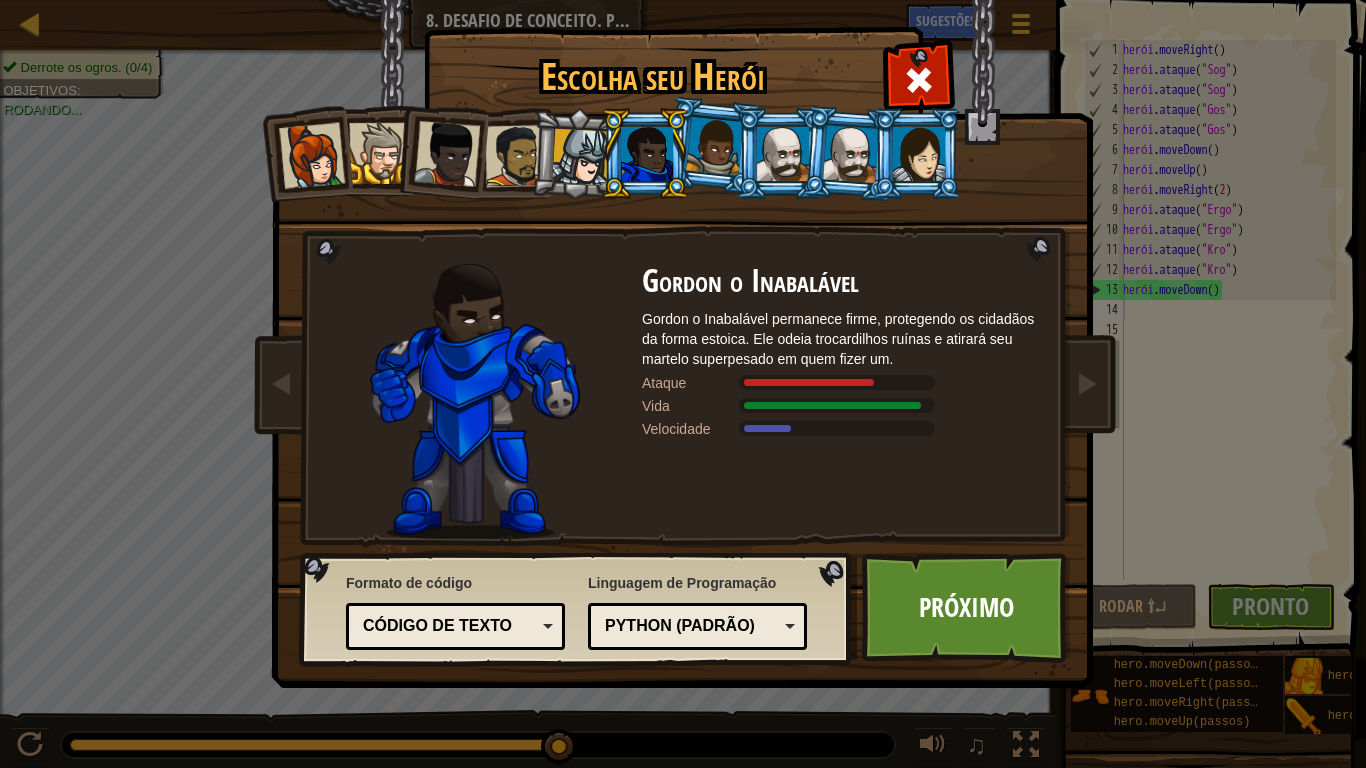 click at bounding box center (516, 156) 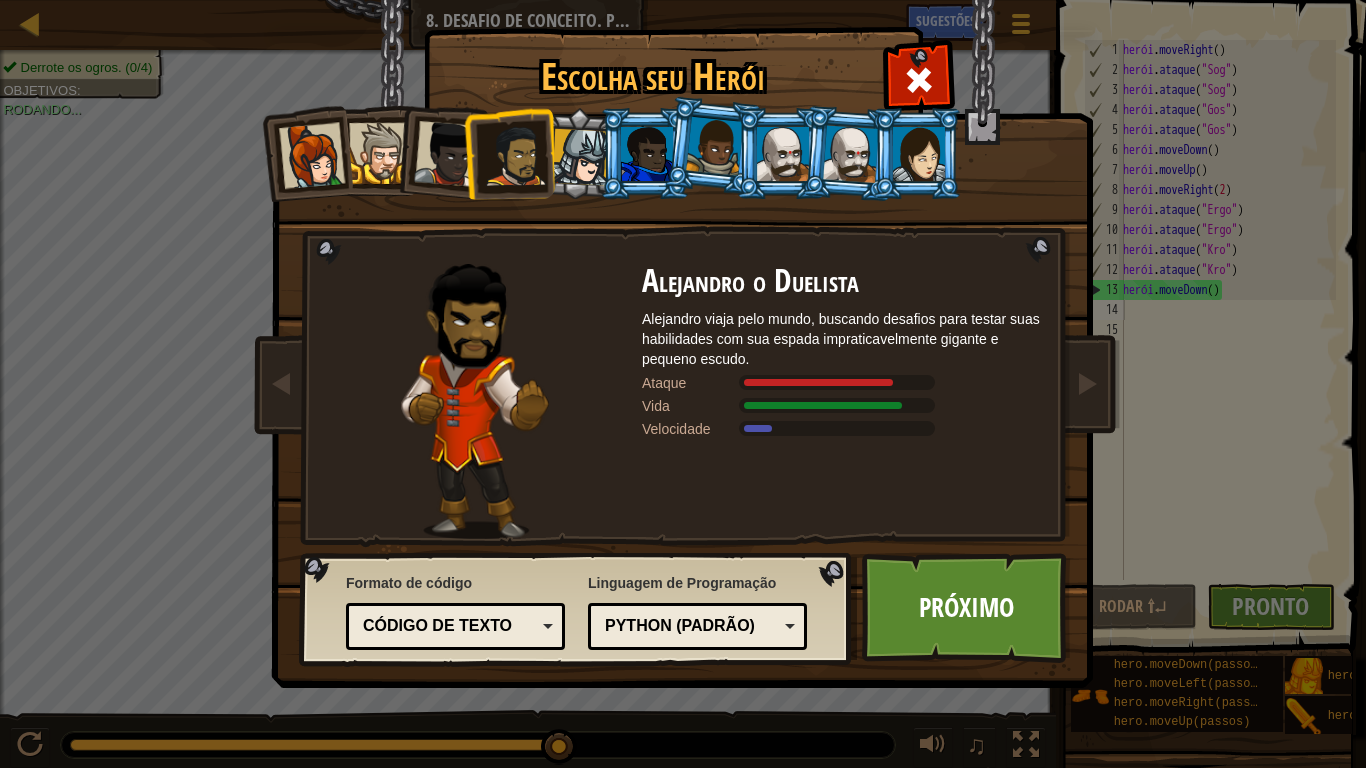 click at bounding box center (447, 154) 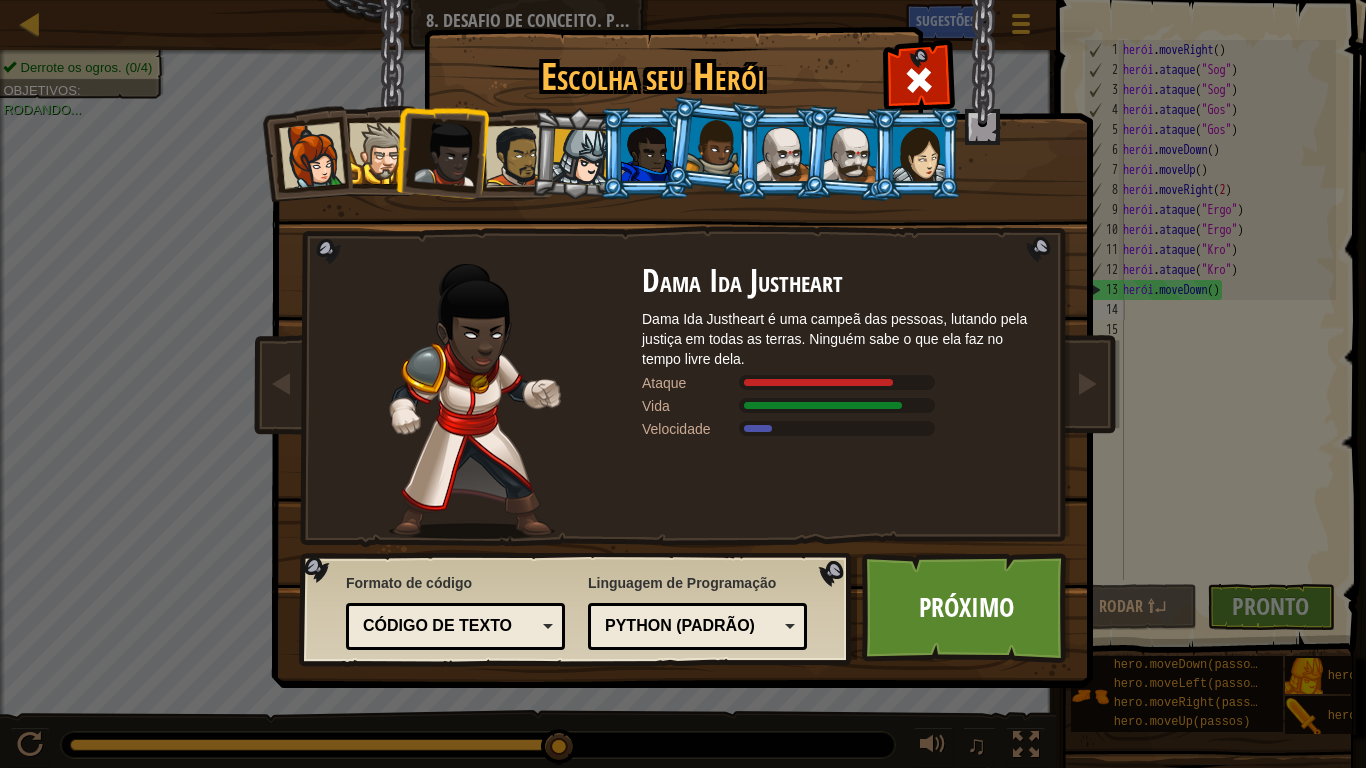 click at bounding box center (379, 153) 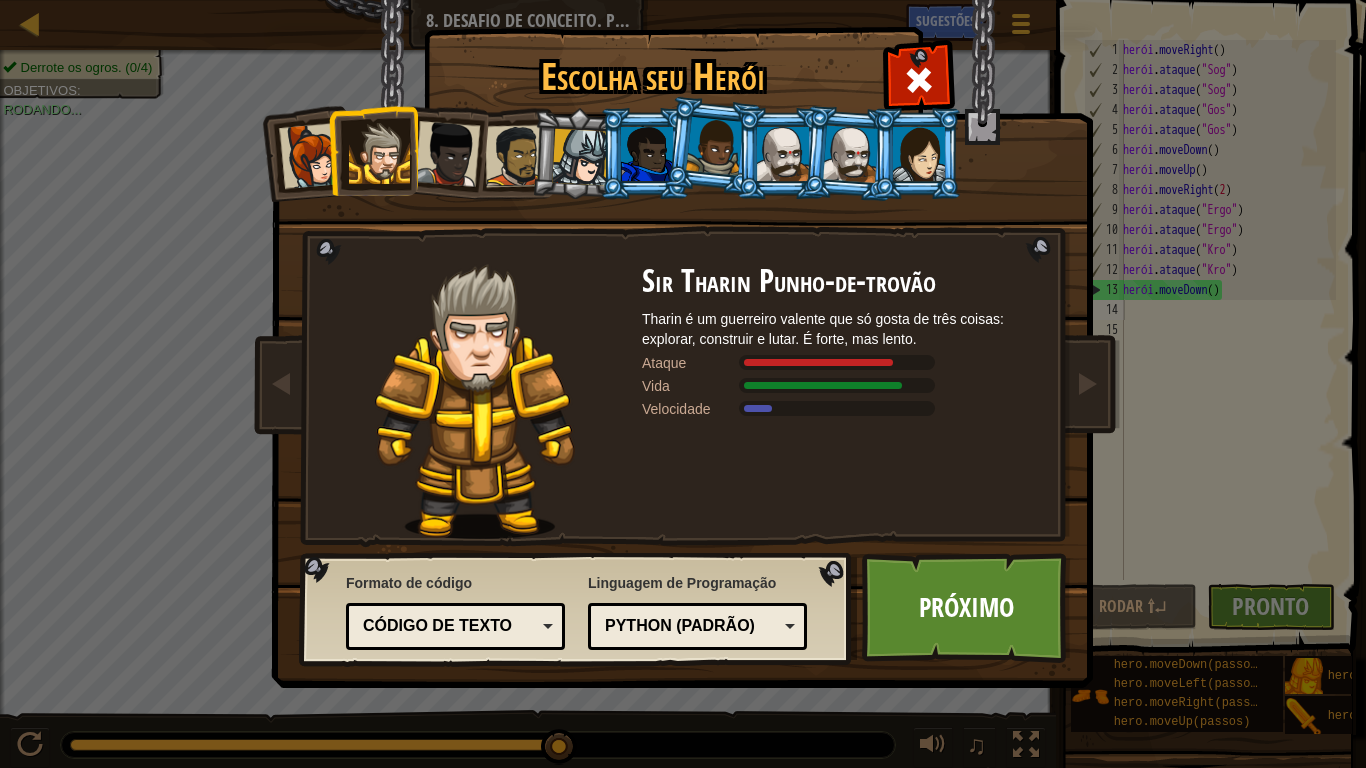 click at bounding box center (441, 150) 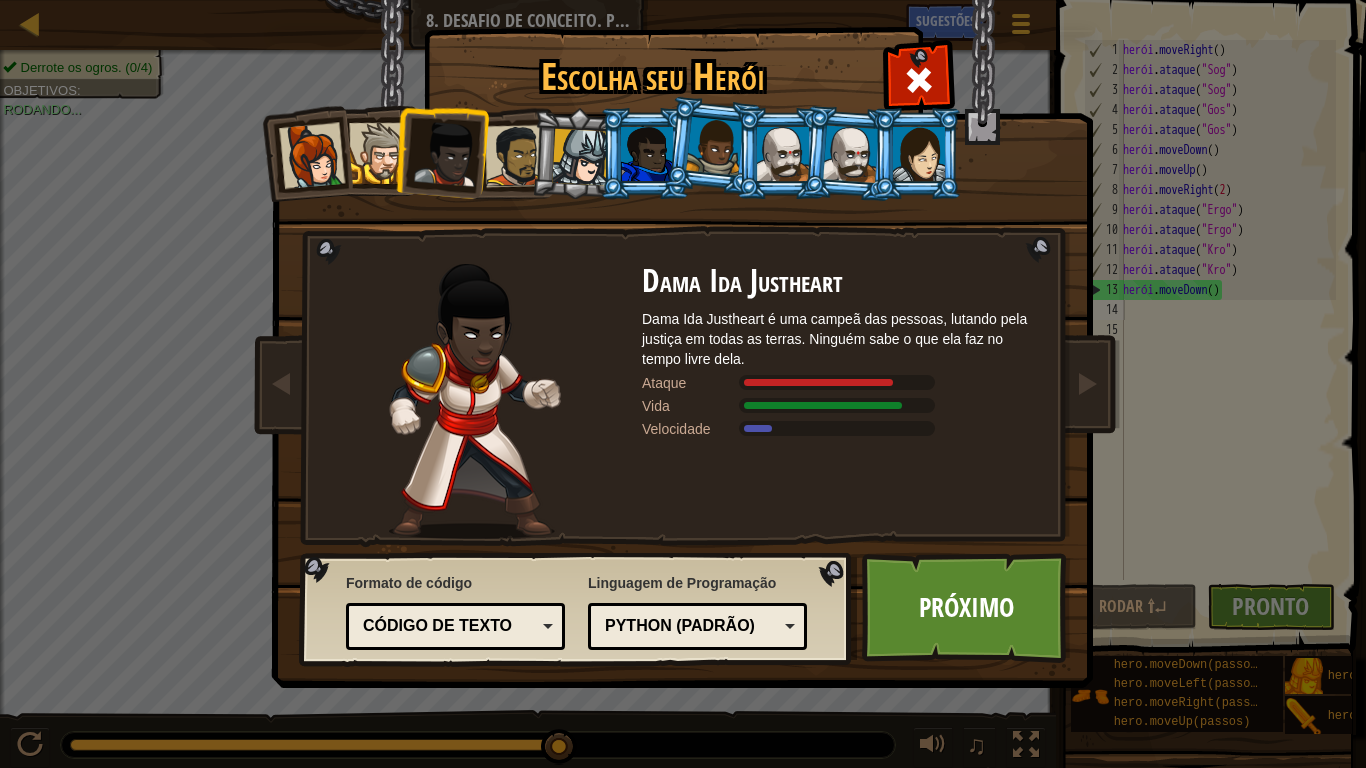 click at bounding box center [516, 156] 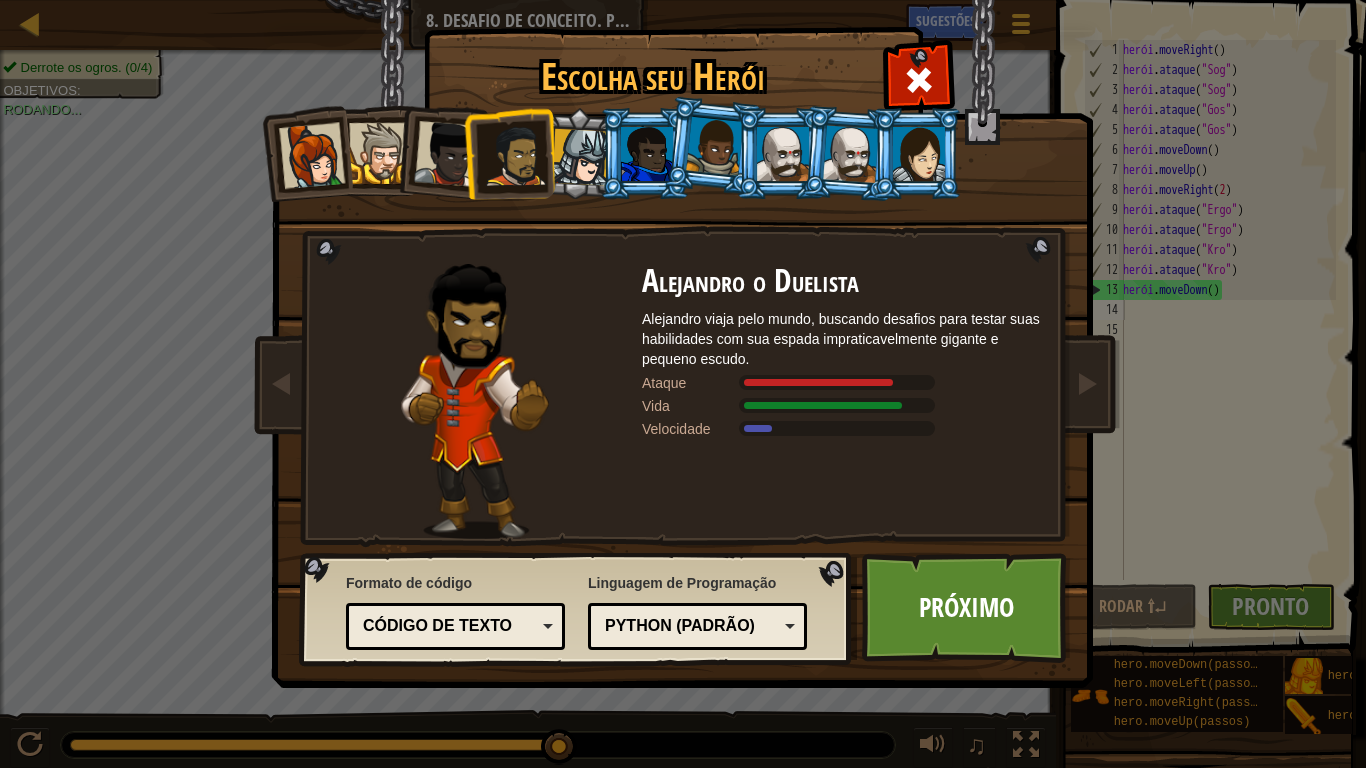 click at bounding box center (577, 154) 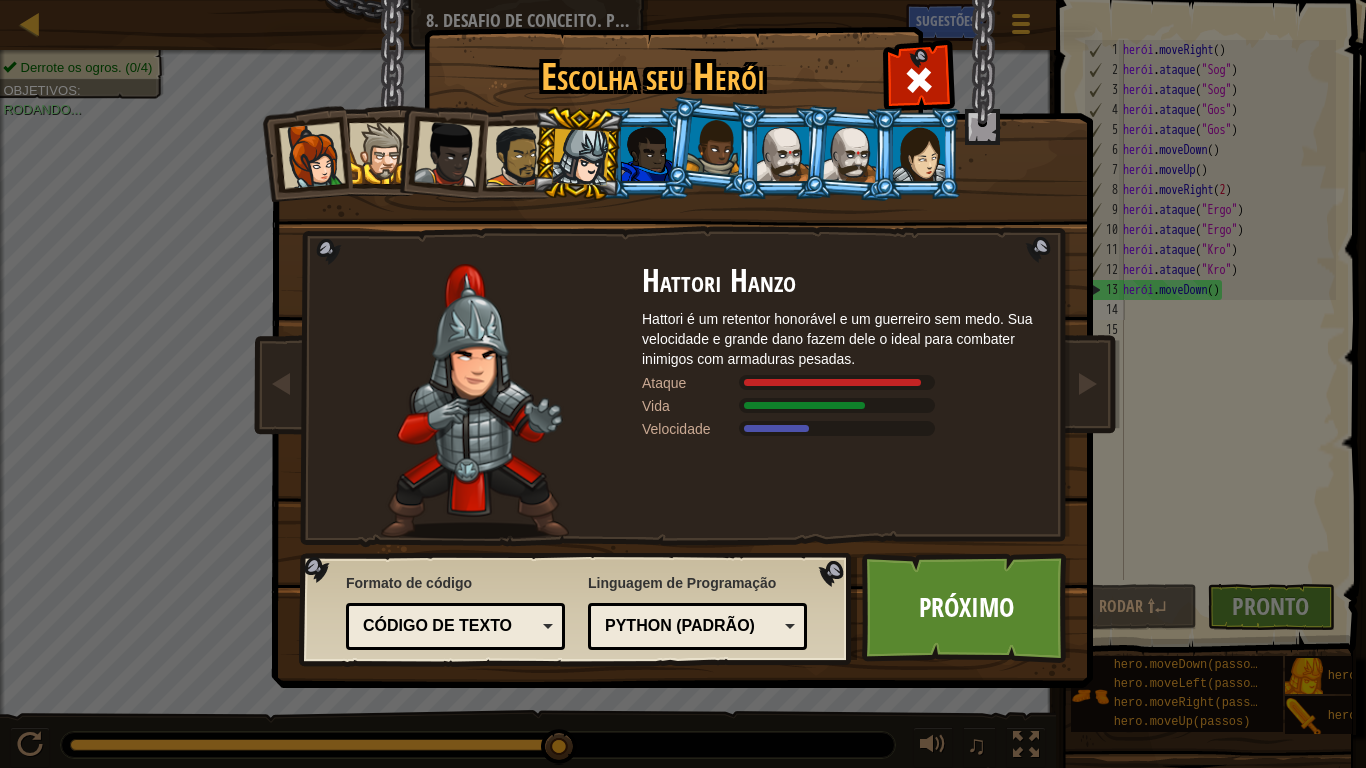click at bounding box center (781, 153) 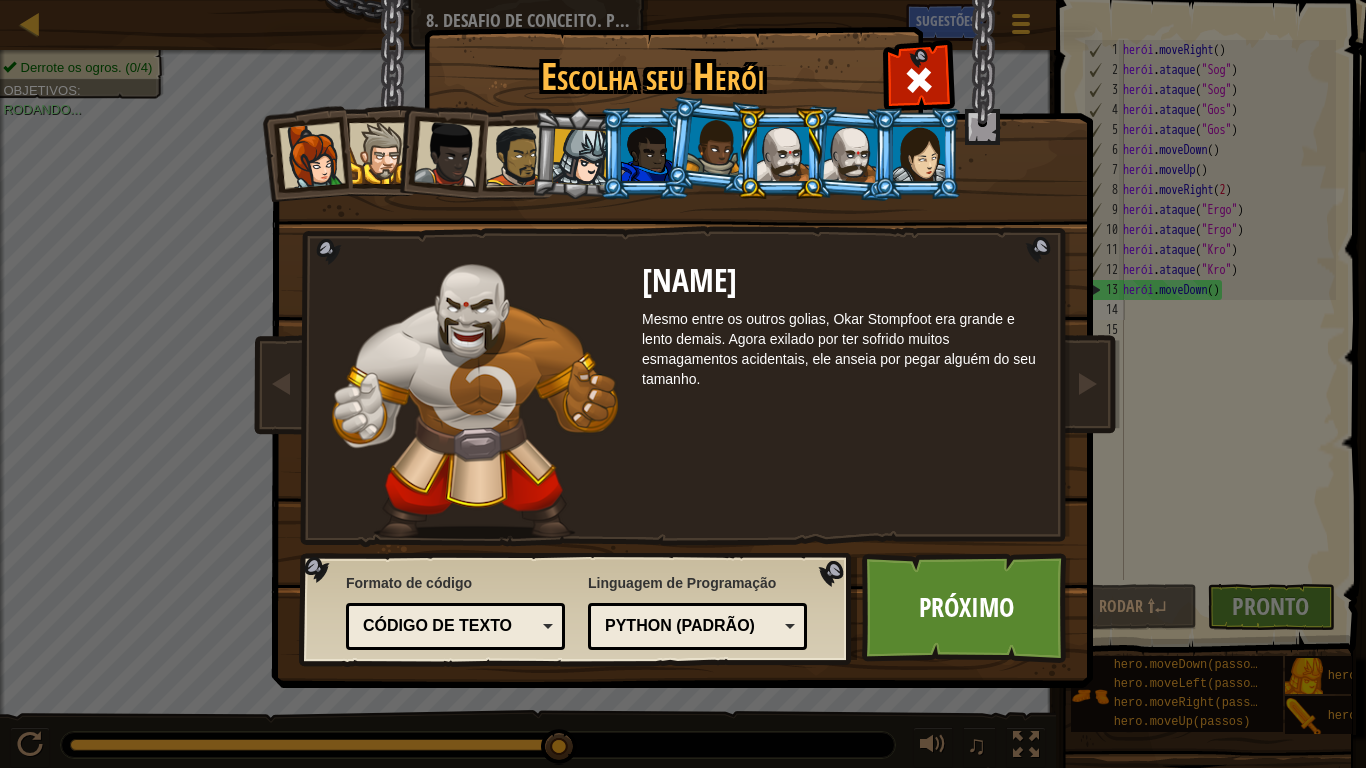click at bounding box center (851, 153) 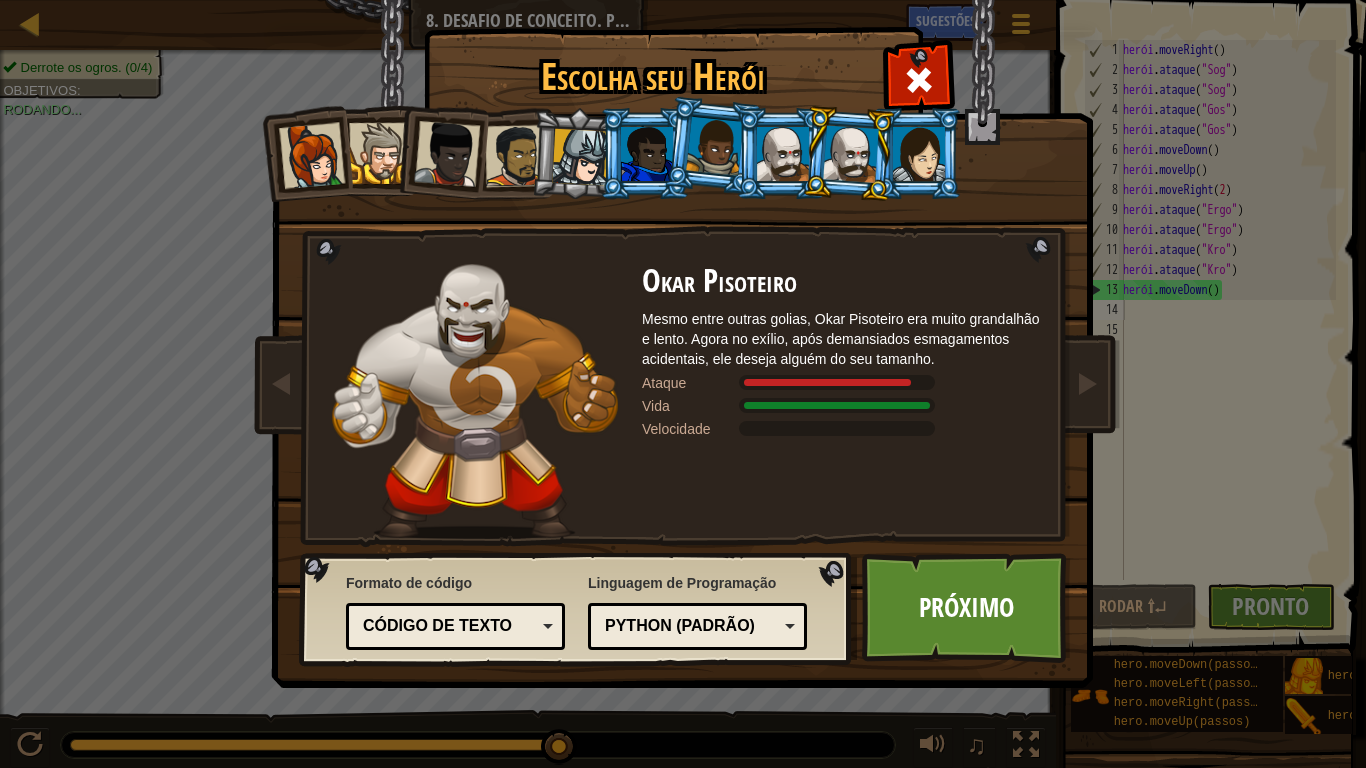 click on "Capitã Anya Weston Anya é uma líder religiosa que não tem medo de ir e fazer o trabalho, não importa se é defensora de uma aldeia, invadiu um acampamento de ogros ou coleta de coisas desgastadas. Ataque Vida Velocidade Sir Tharin Punho-de-trovão Tharin é um guerreiro valente que só gosta de três coisas: explorar, construir e lutar. É forte, mas lento. Ataque Vida Velocidade Dama Ida Justheart Dama Ida Justheart é uma campeã das pessoas, lutando pela justiça em todas as terras. Ninguém sabe o que ela faz no tempo livre dela. Ataque Vida Velocidade Alejandro o Duelista Alejandro viaja pelo mundo, buscando desafios para testar suas habilidades com sua espada impraticavelmente gigante e pequeno escudo. Ataque Vida Velocidade Hattori Hanzo Hattori é um retentor honorável e um guerreiro sem medo. Sua velocidade e grande dano fazem dele o ideal para combater inimigos com armaduras pesadas. Ataque Vida Velocidade Gordon o Inabalável Ataque Vida Velocidade Arryn, Muralha de Pedra Ataque Vida Ataque" at bounding box center [683, 316] 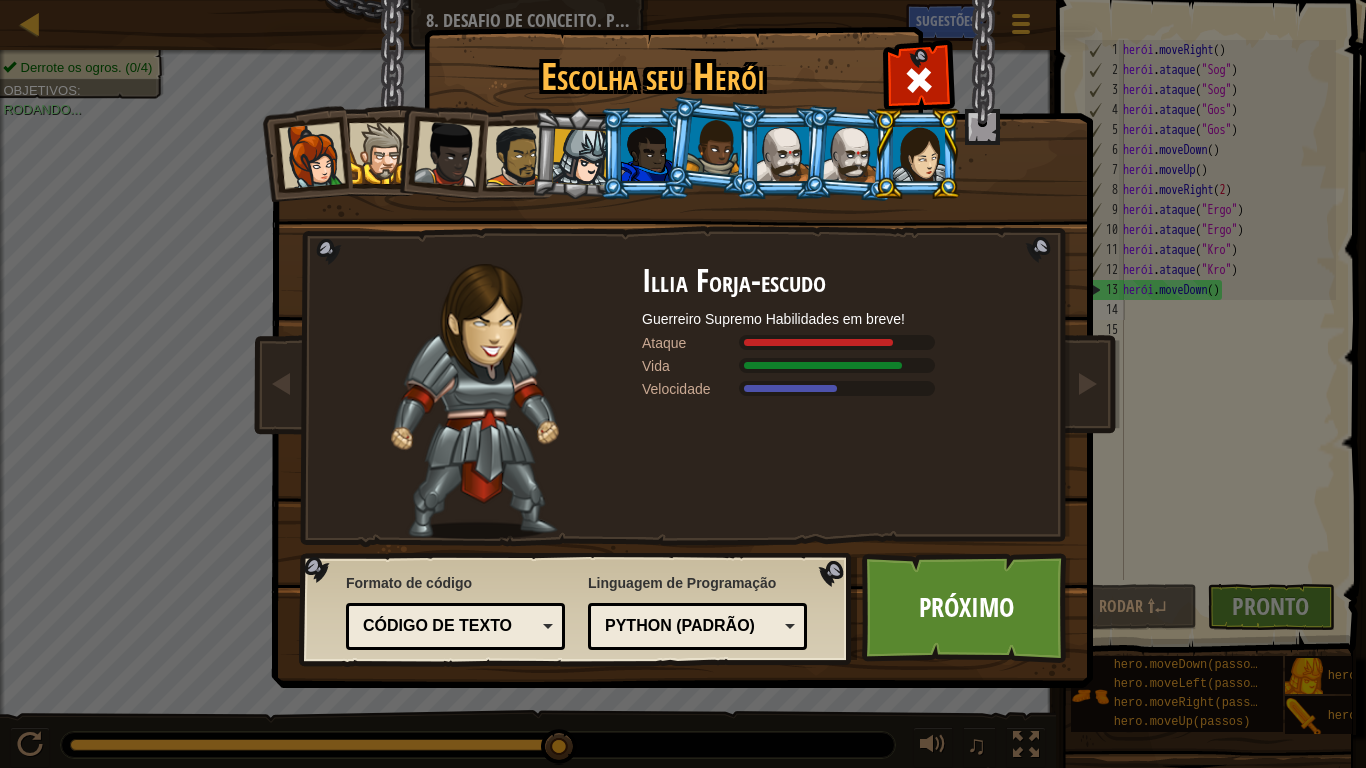 click at bounding box center (379, 153) 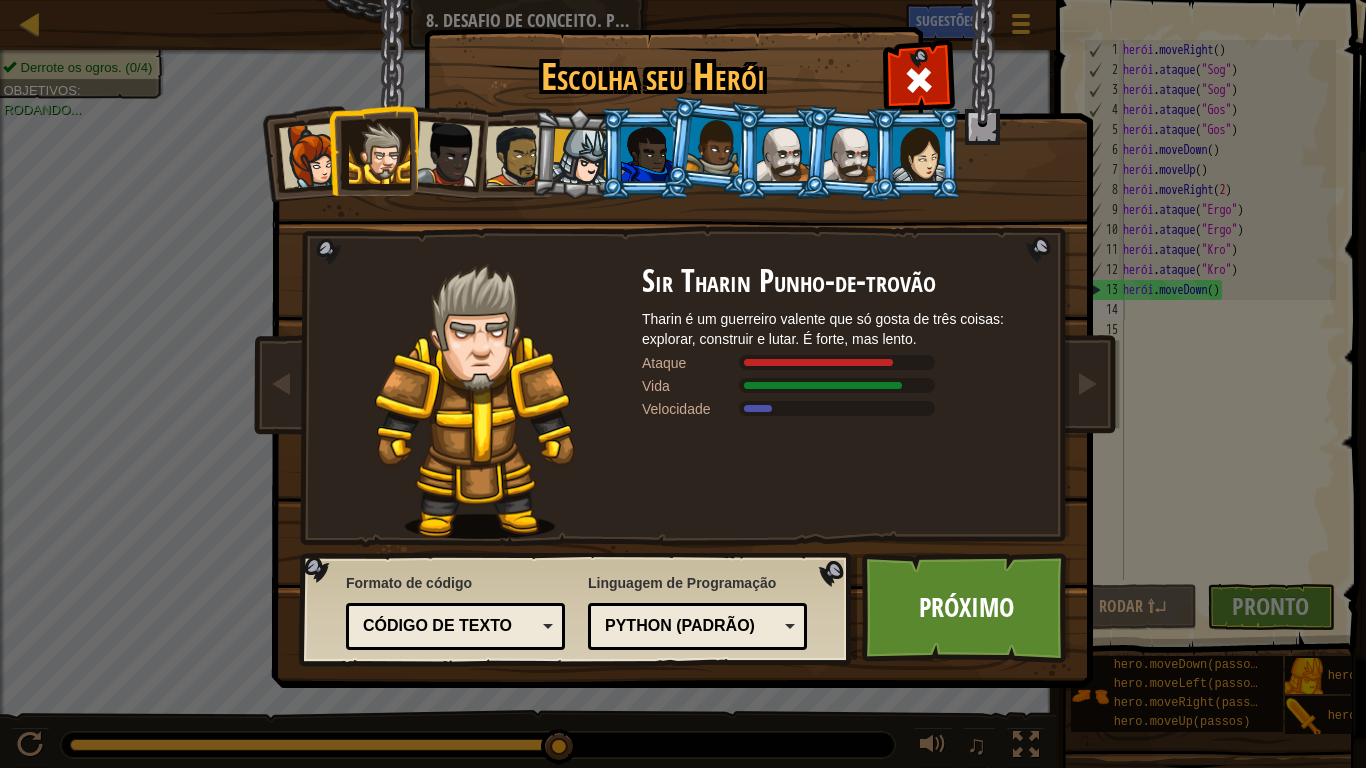 click at bounding box center [312, 156] 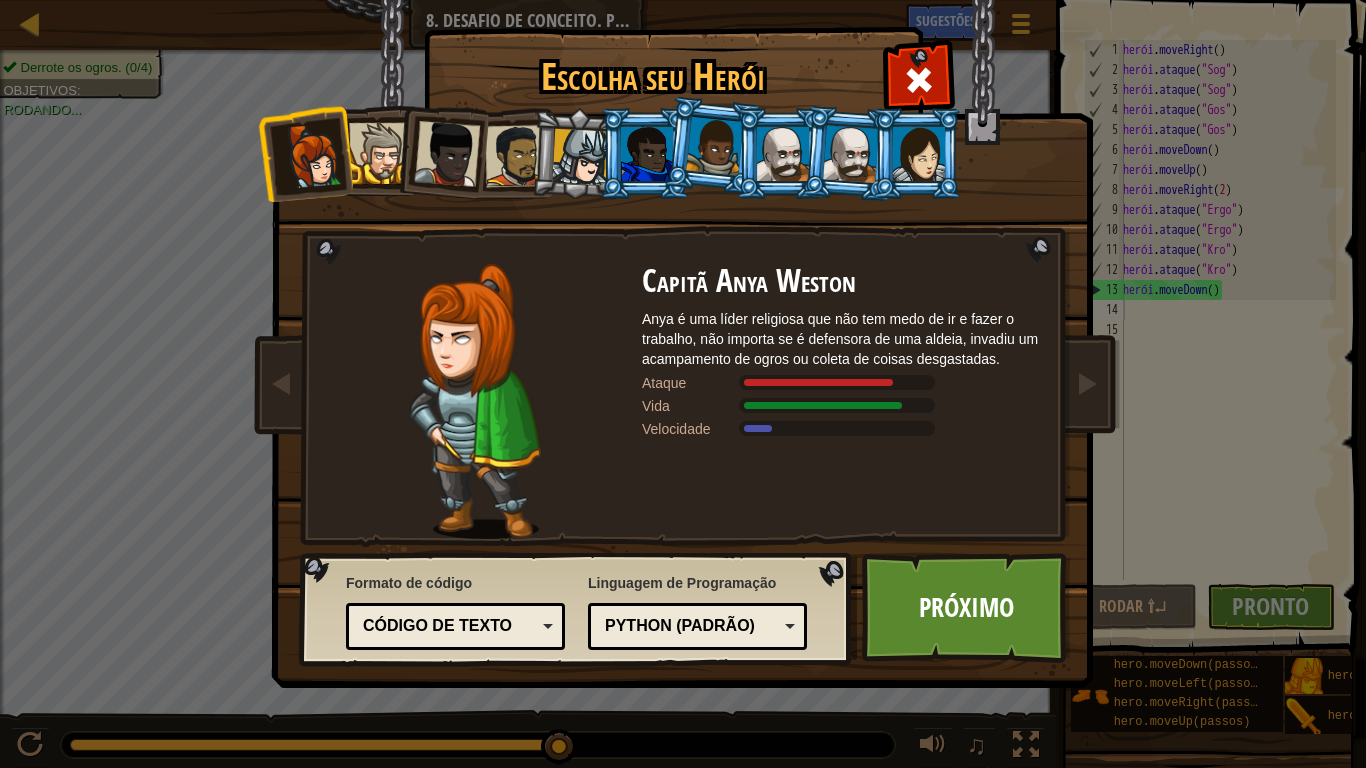 click at bounding box center [379, 153] 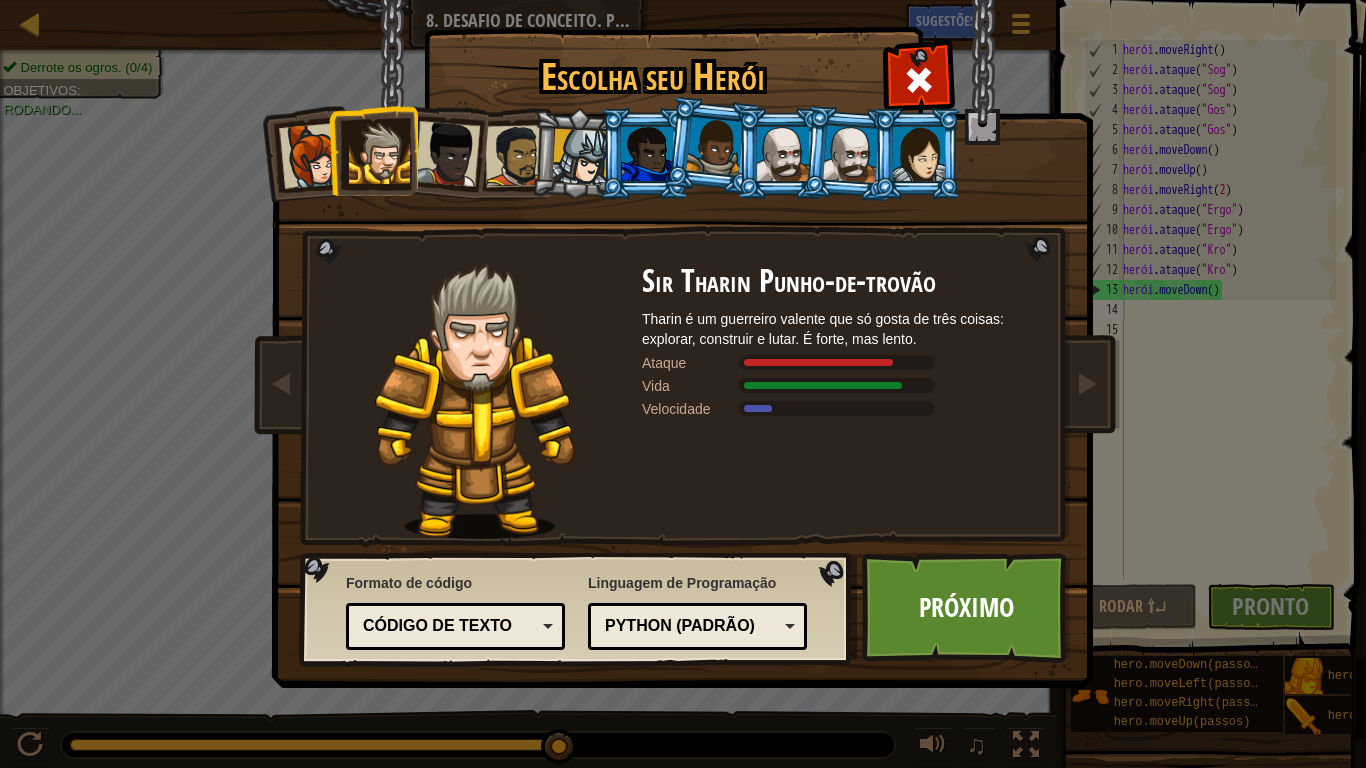click at bounding box center (447, 154) 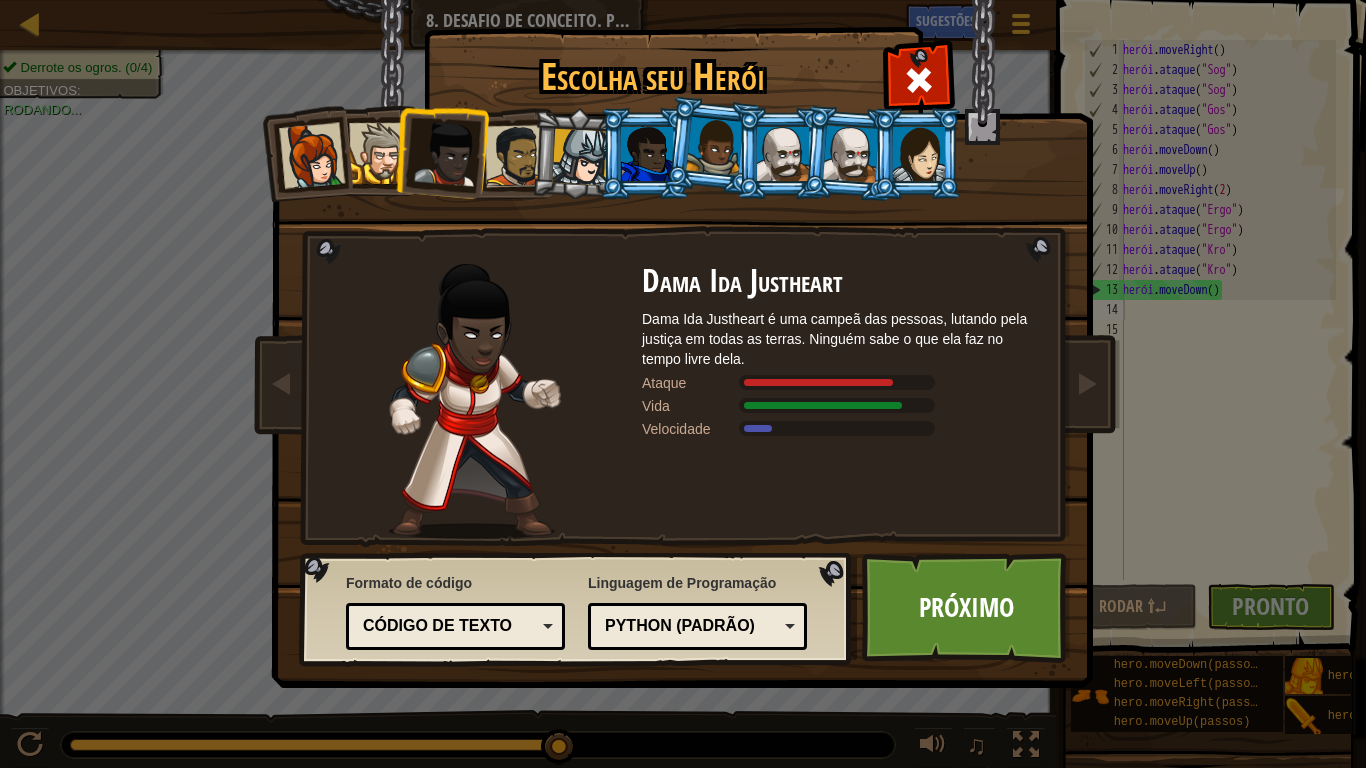 click at bounding box center [516, 156] 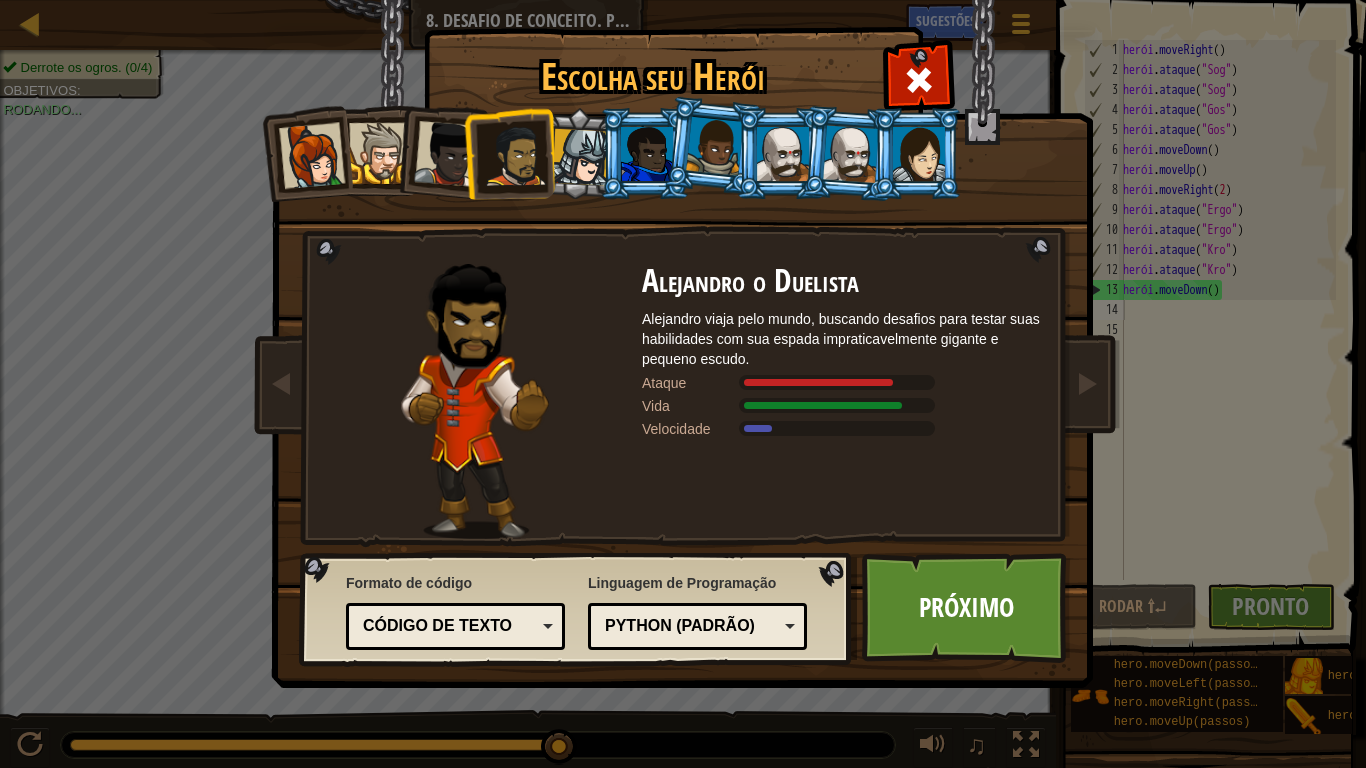 drag, startPoint x: 542, startPoint y: 157, endPoint x: 562, endPoint y: 156, distance: 20.024984 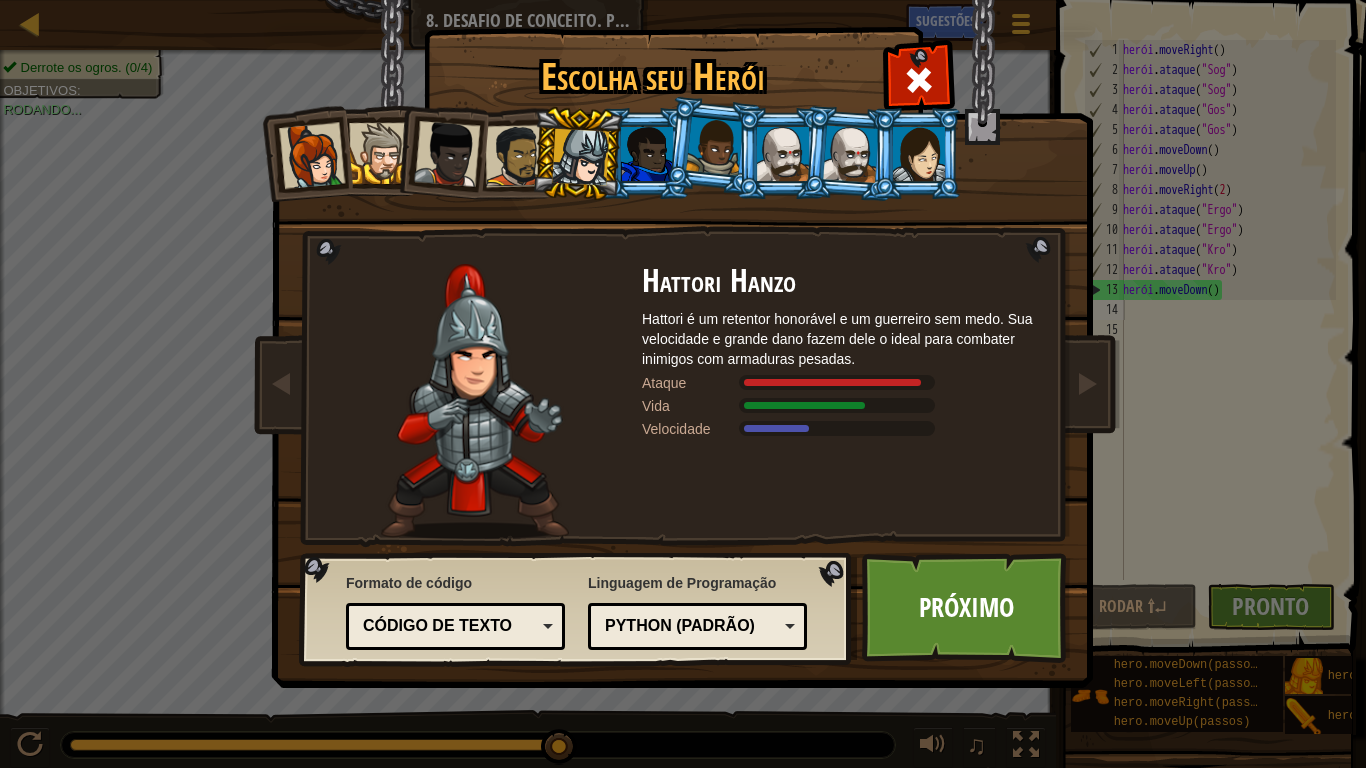 click at bounding box center (379, 153) 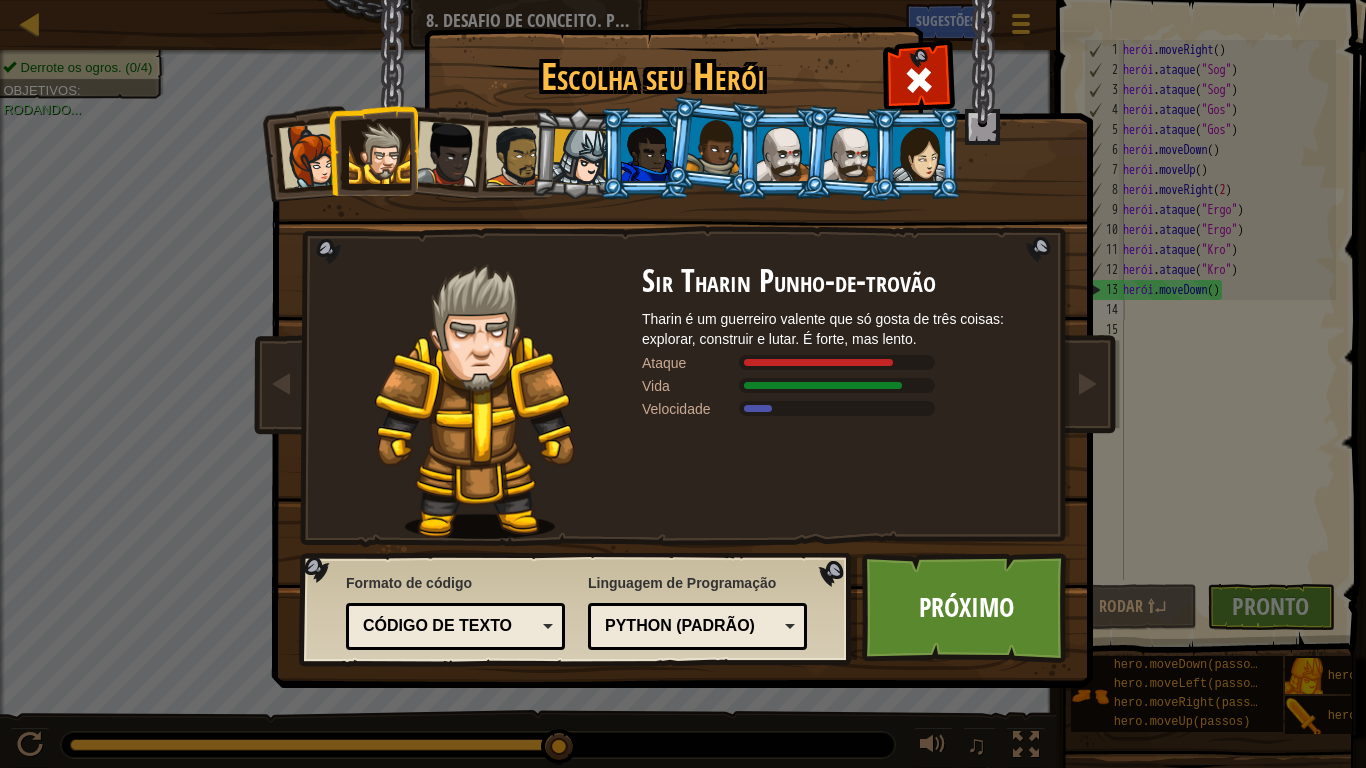 click at bounding box center [647, 154] 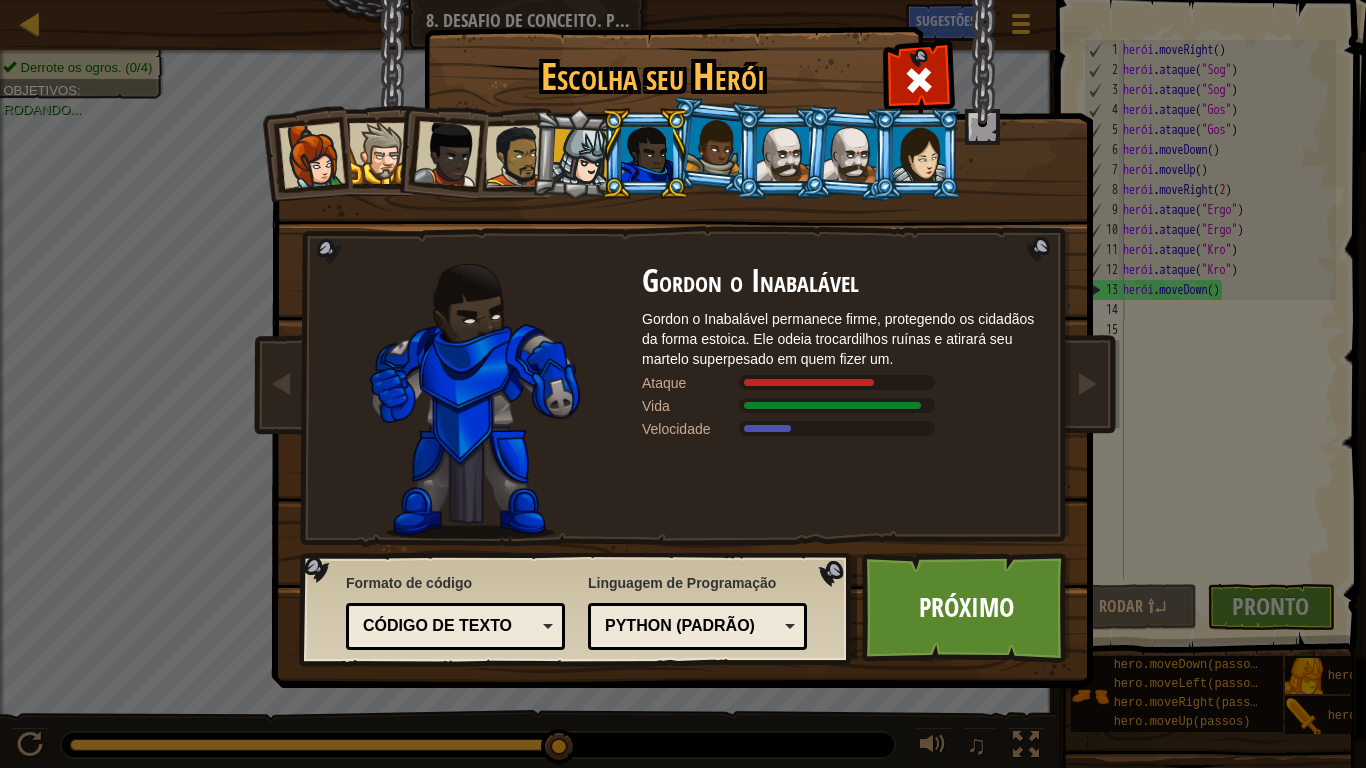 click at bounding box center (580, 157) 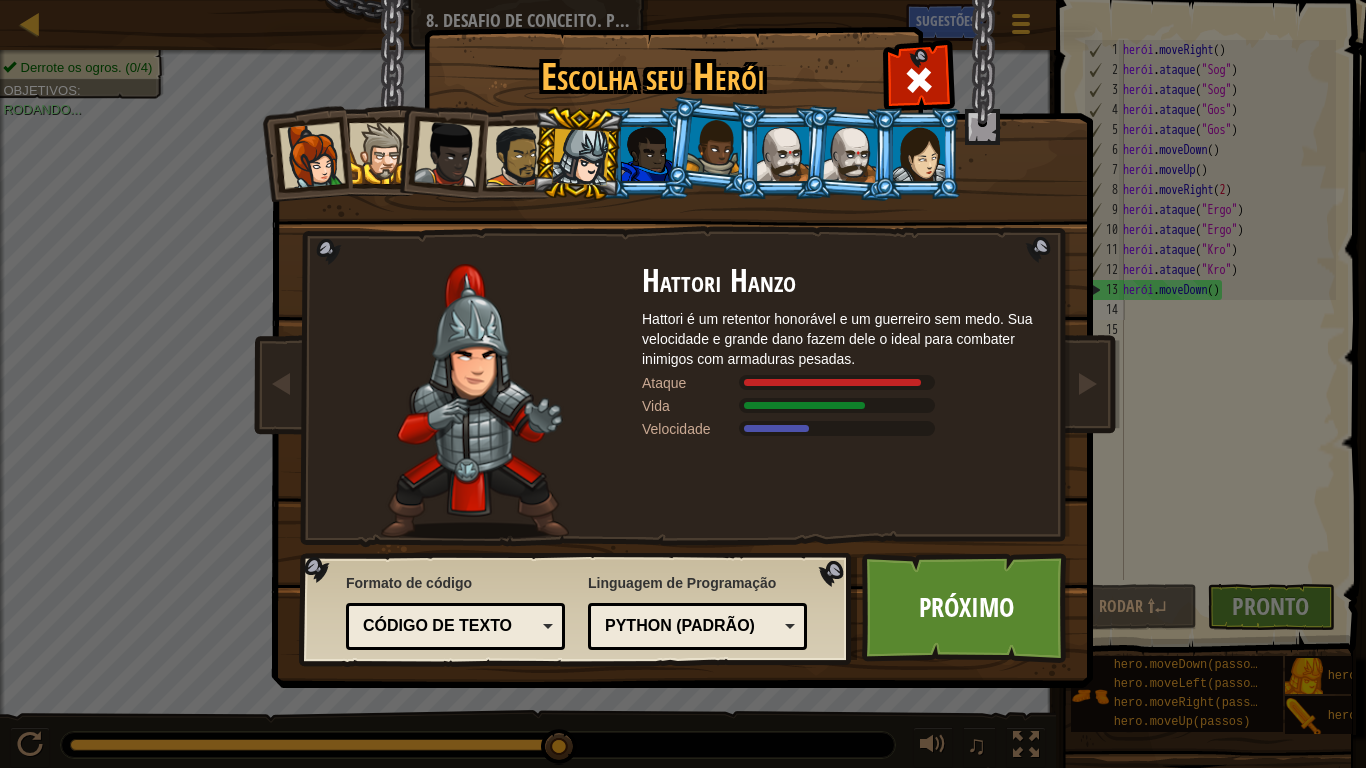 click at bounding box center [917, 153] 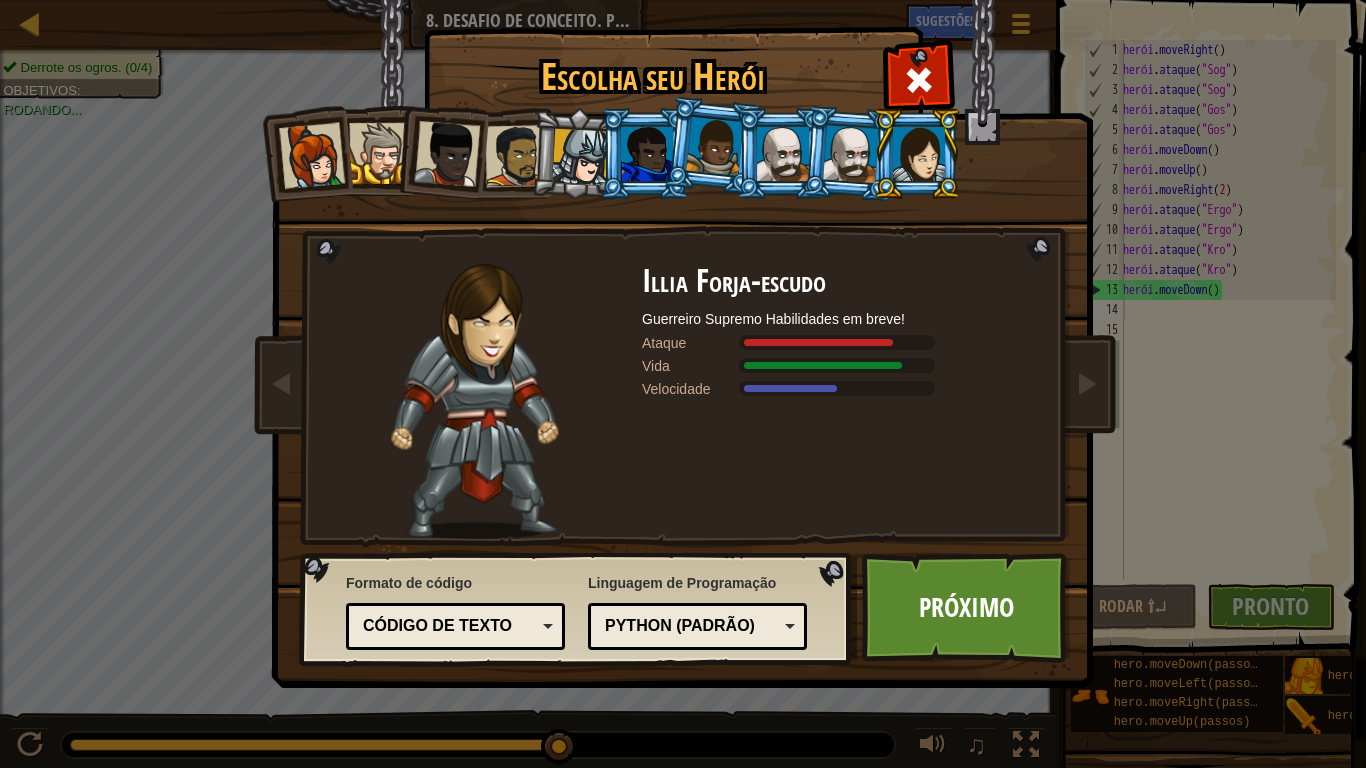 click at bounding box center (580, 157) 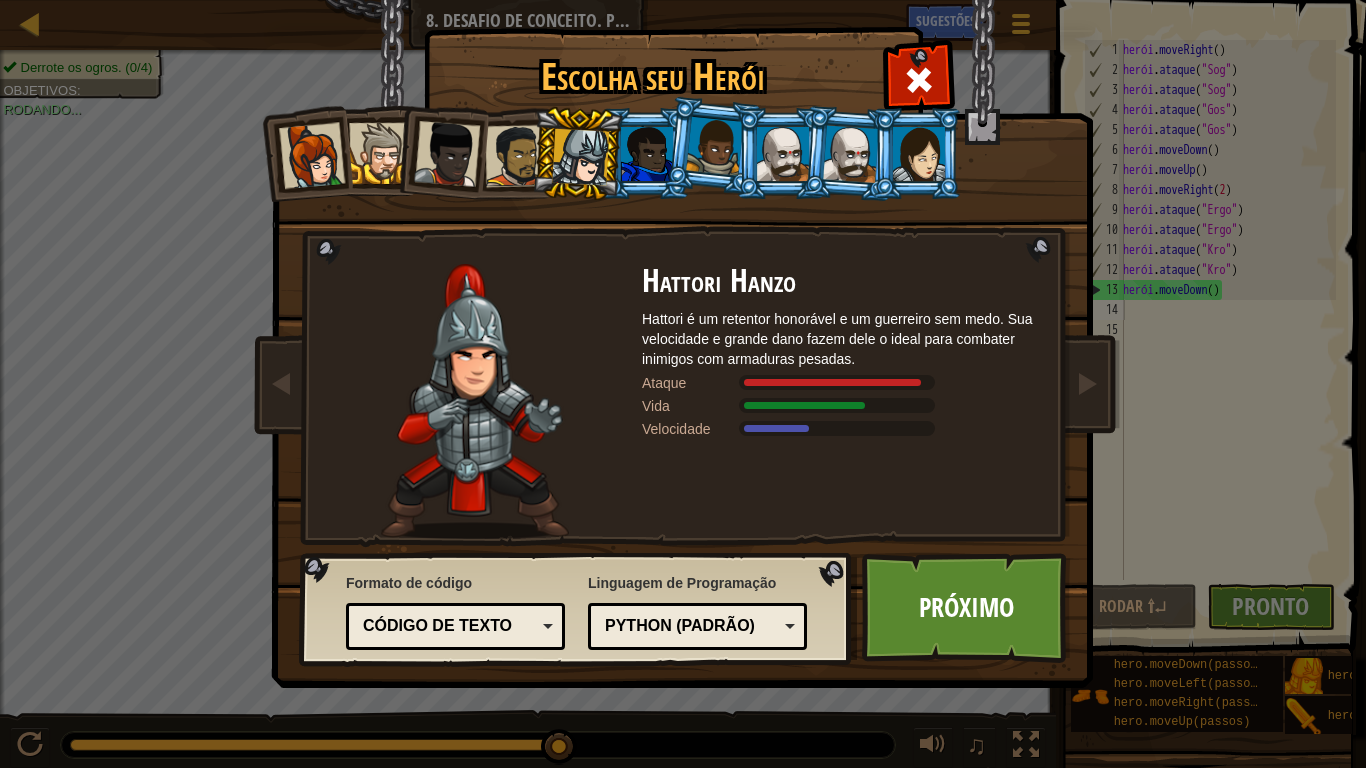 click on "Código de texto" at bounding box center [437, 625] 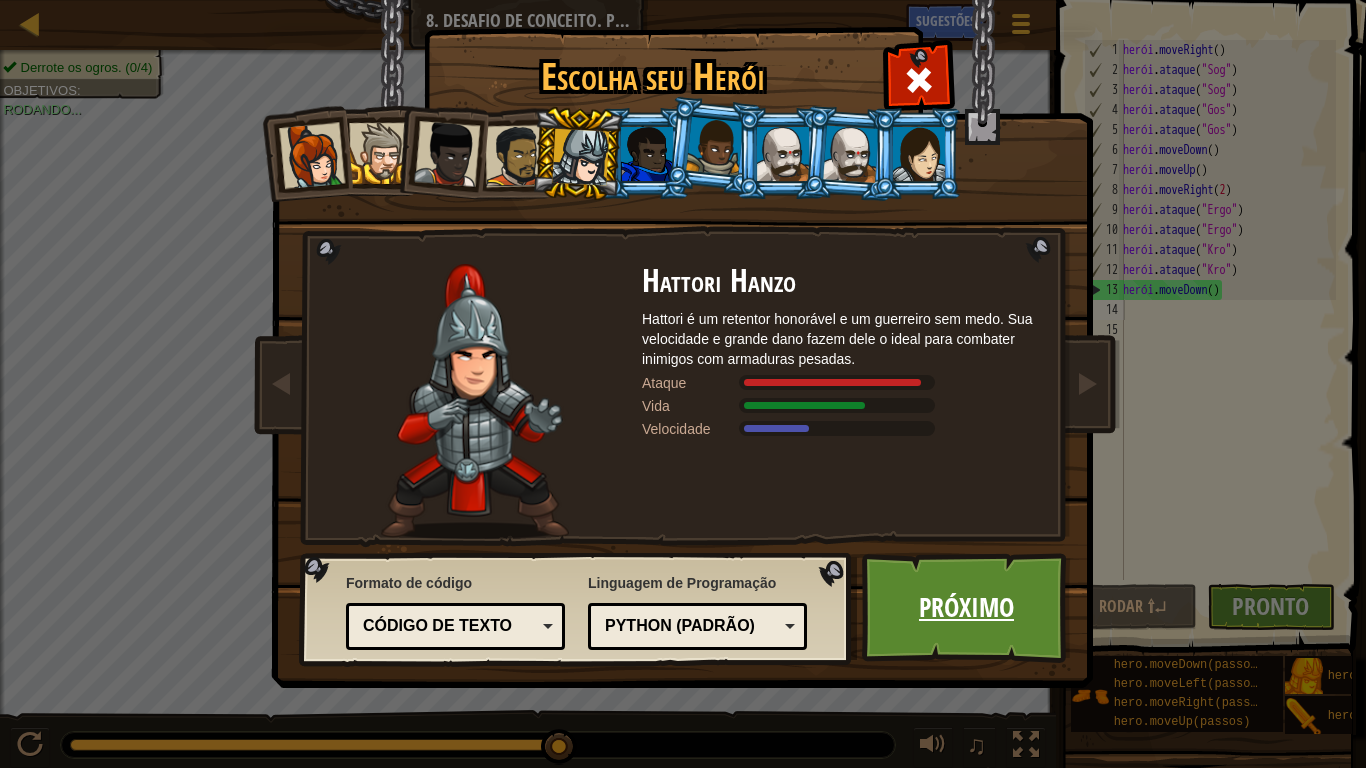 click on "Próximo" at bounding box center [966, 608] 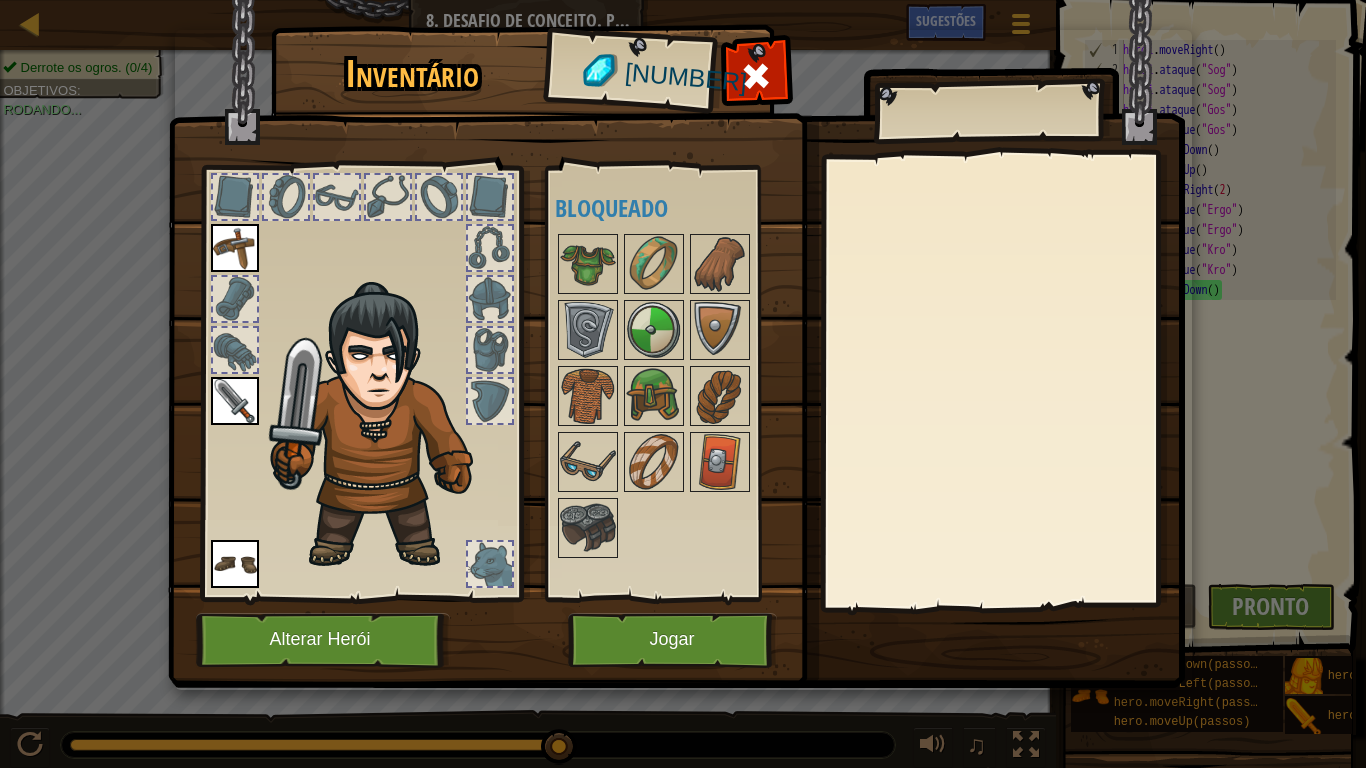 click at bounding box center [371, 403] 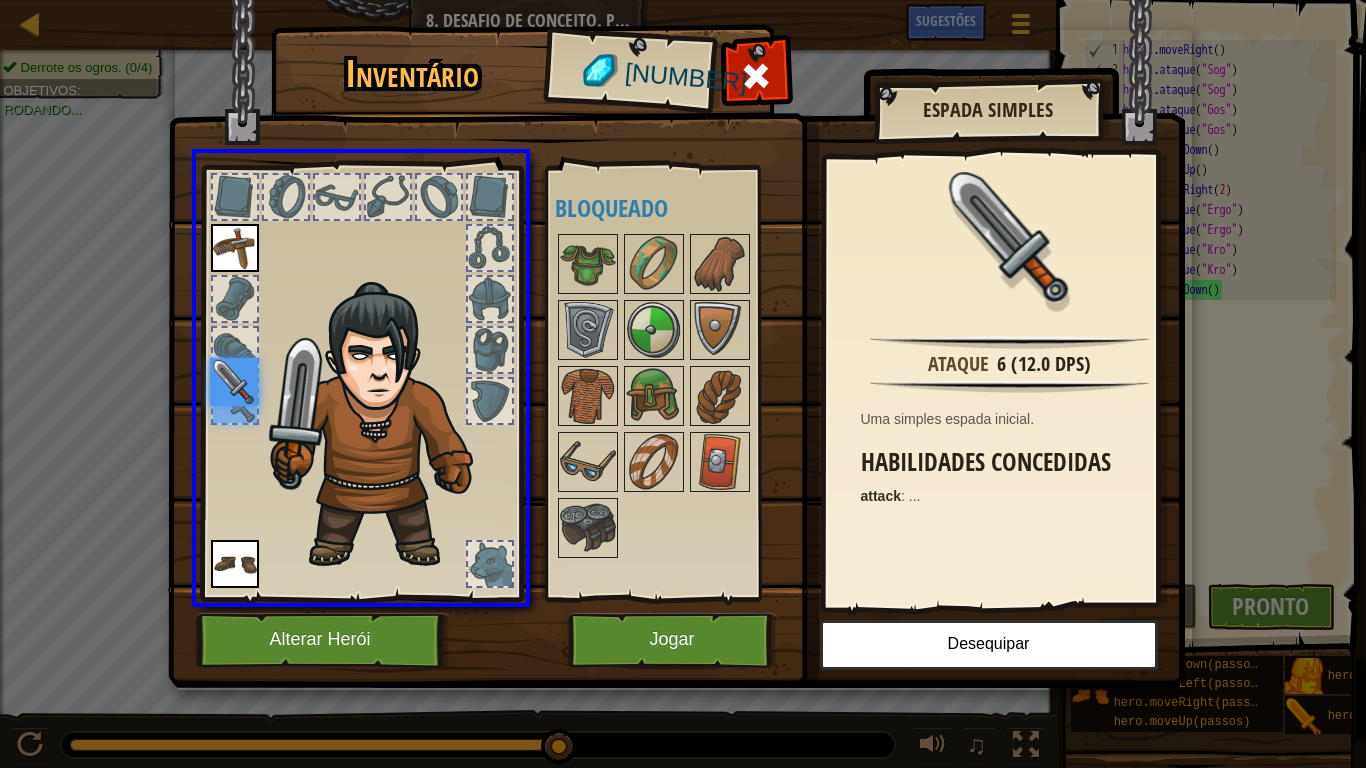click at bounding box center (234, 382) 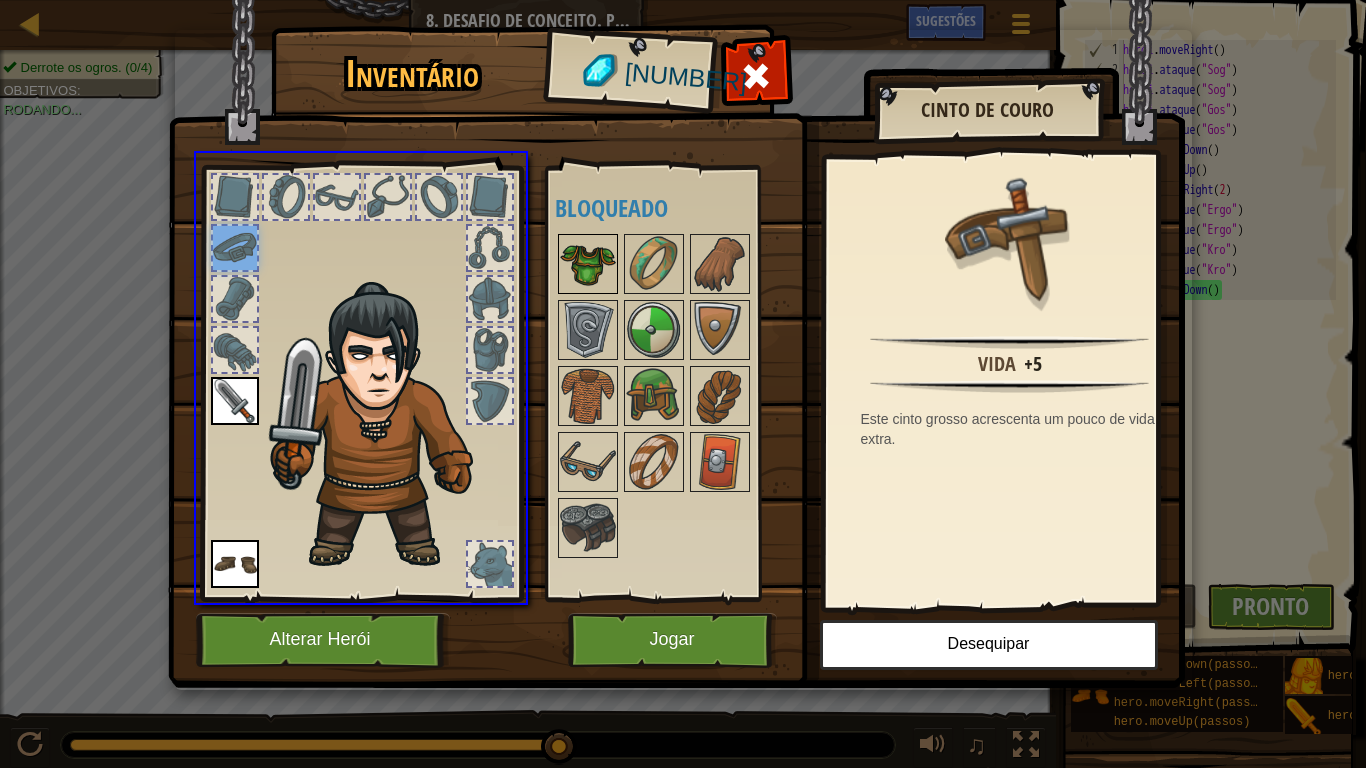 drag, startPoint x: 245, startPoint y: 236, endPoint x: 616, endPoint y: 282, distance: 373.84088 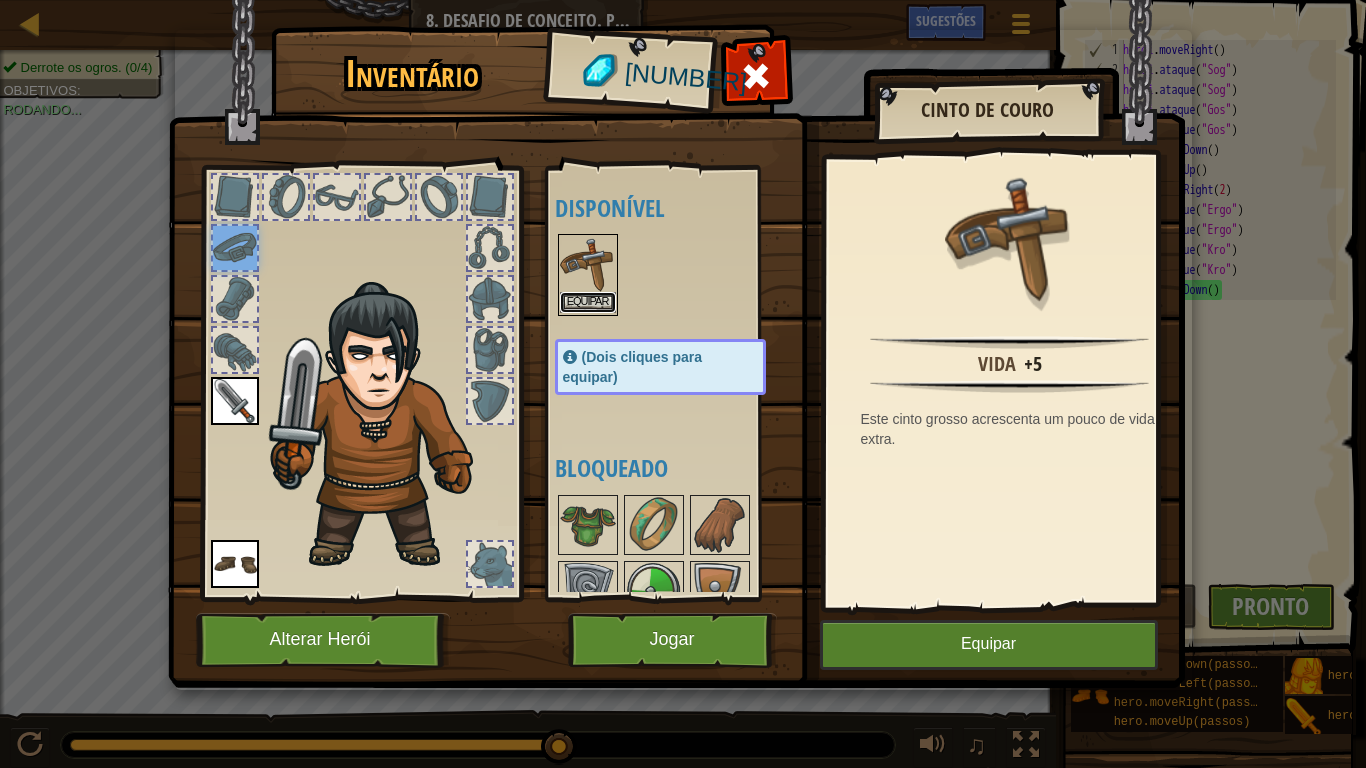click on "Equipar" at bounding box center (588, 302) 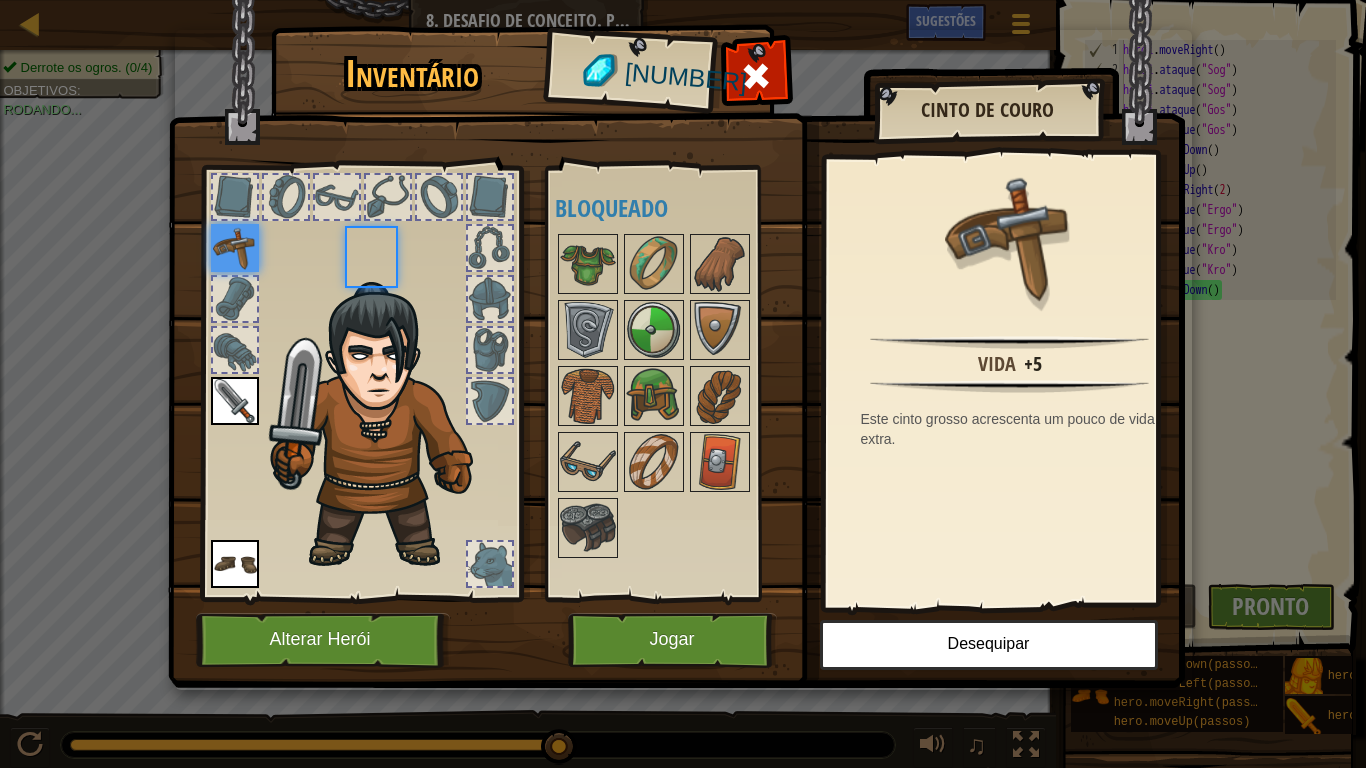 click at bounding box center [680, 396] 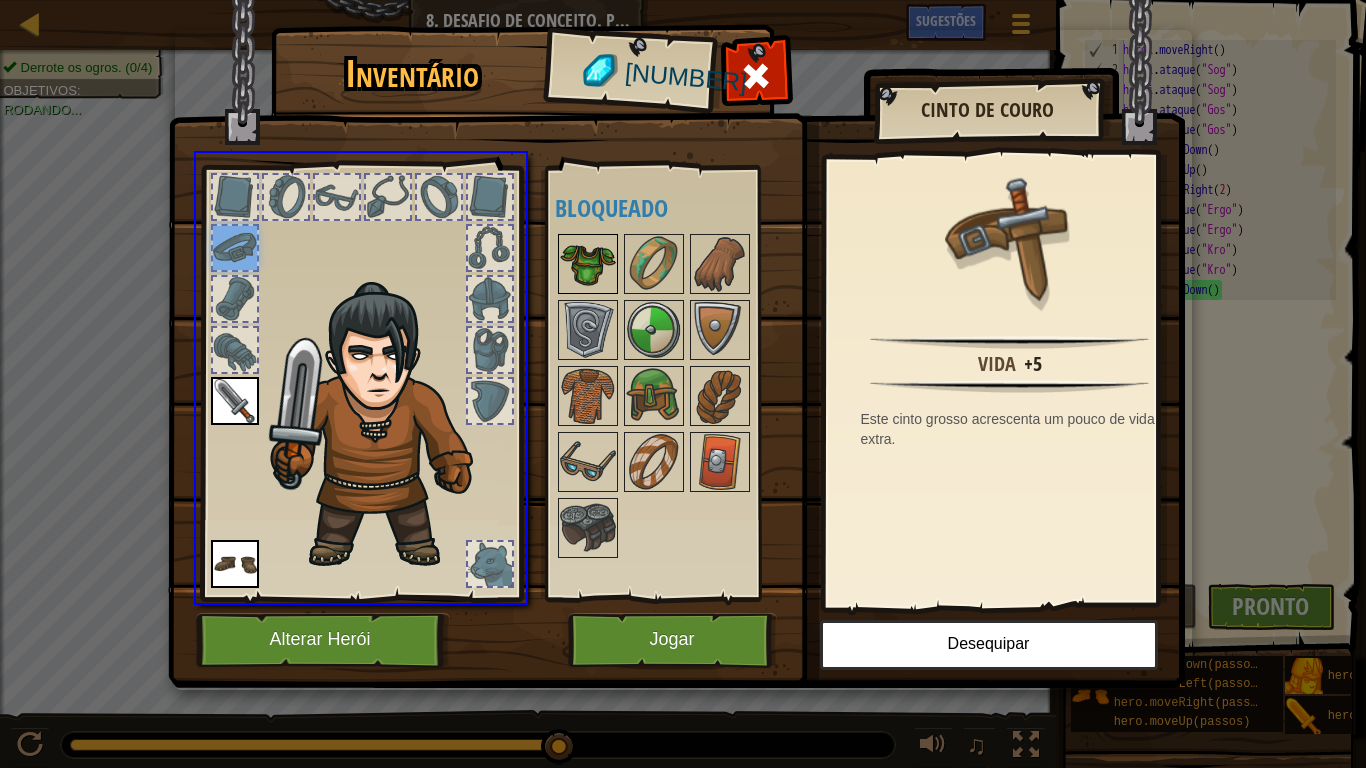 drag, startPoint x: 227, startPoint y: 247, endPoint x: 585, endPoint y: 250, distance: 358.01257 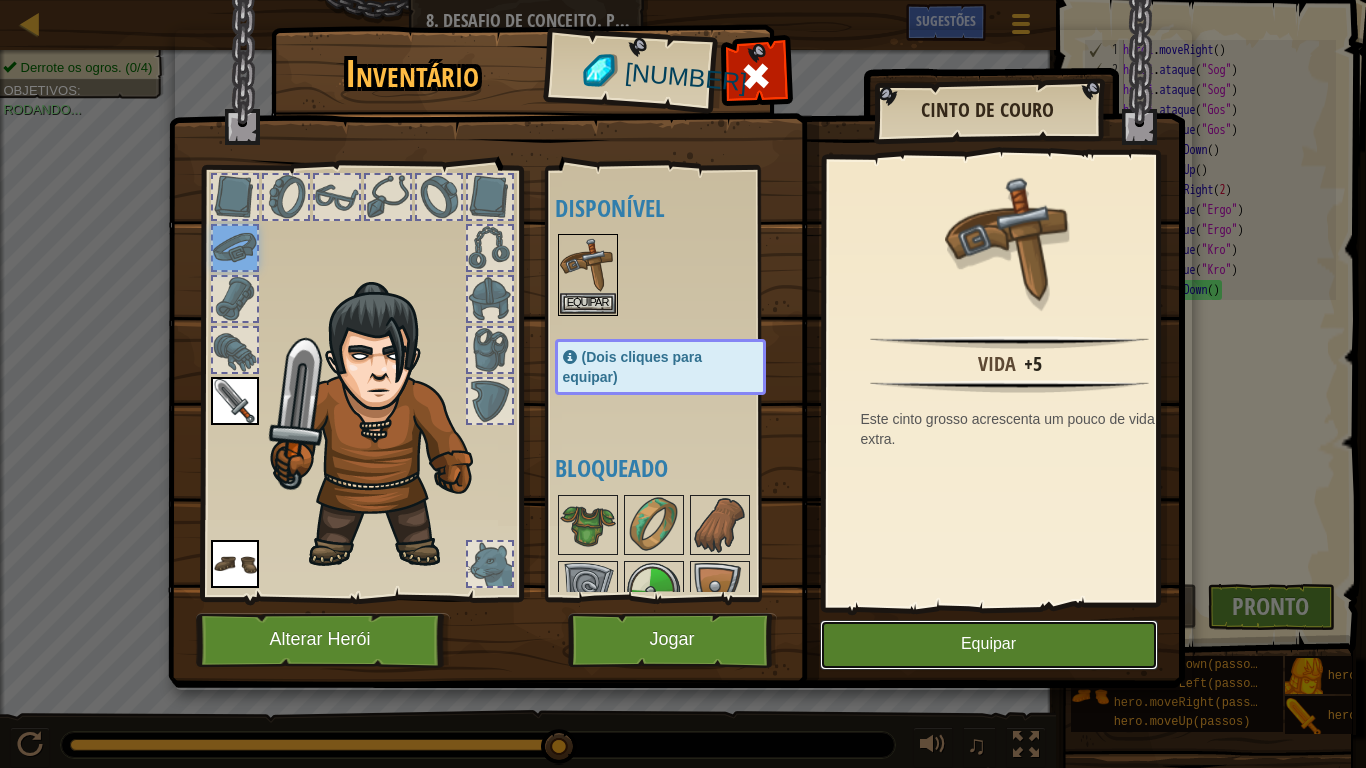 click on "Equipar" at bounding box center (989, 645) 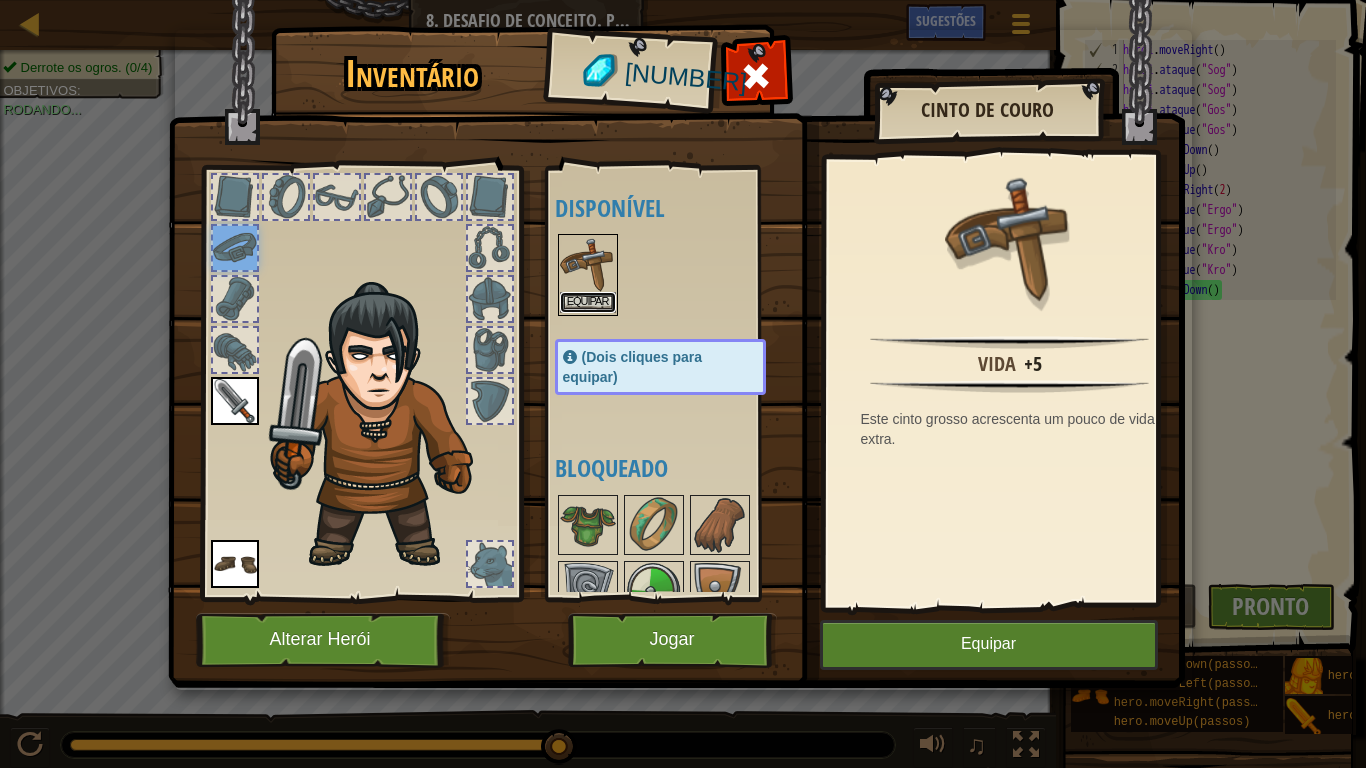 click on "Equipar" at bounding box center [588, 302] 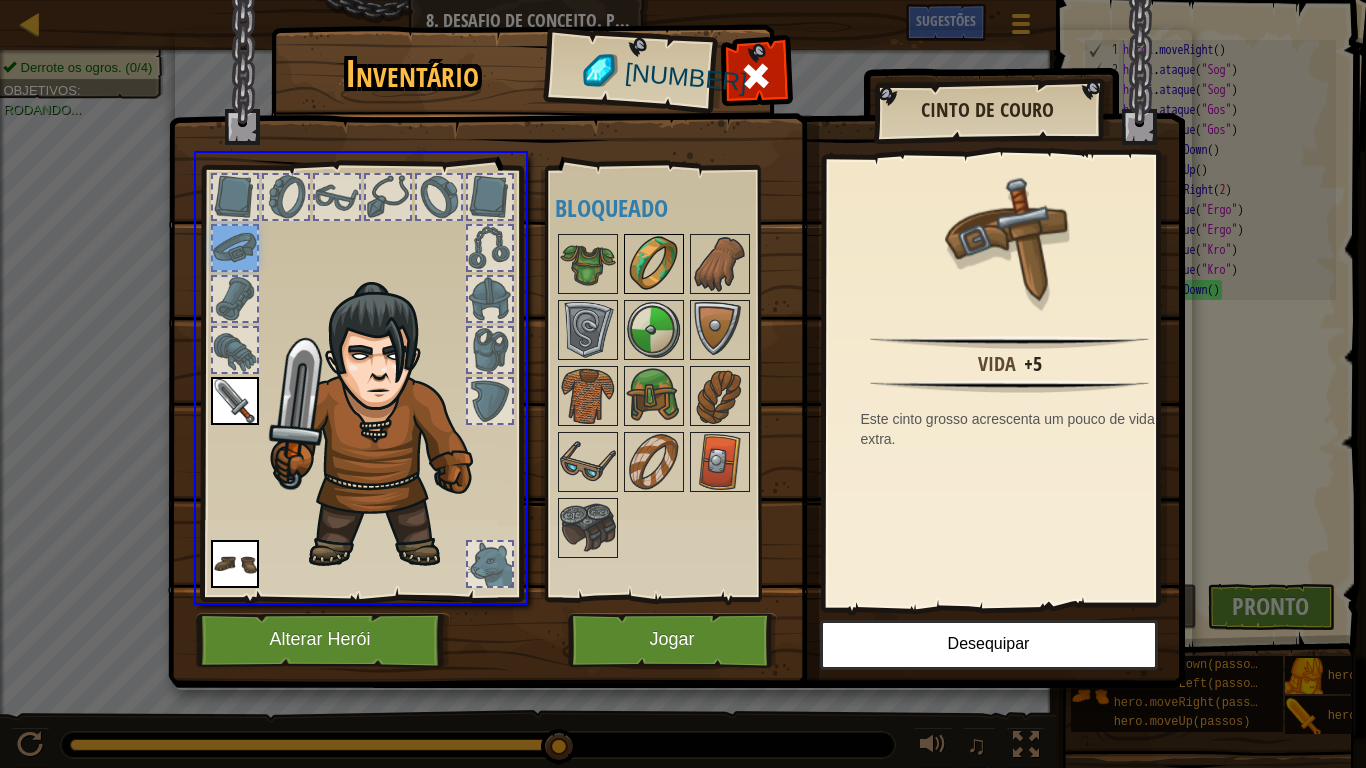 drag, startPoint x: 454, startPoint y: 257, endPoint x: 648, endPoint y: 269, distance: 194.37077 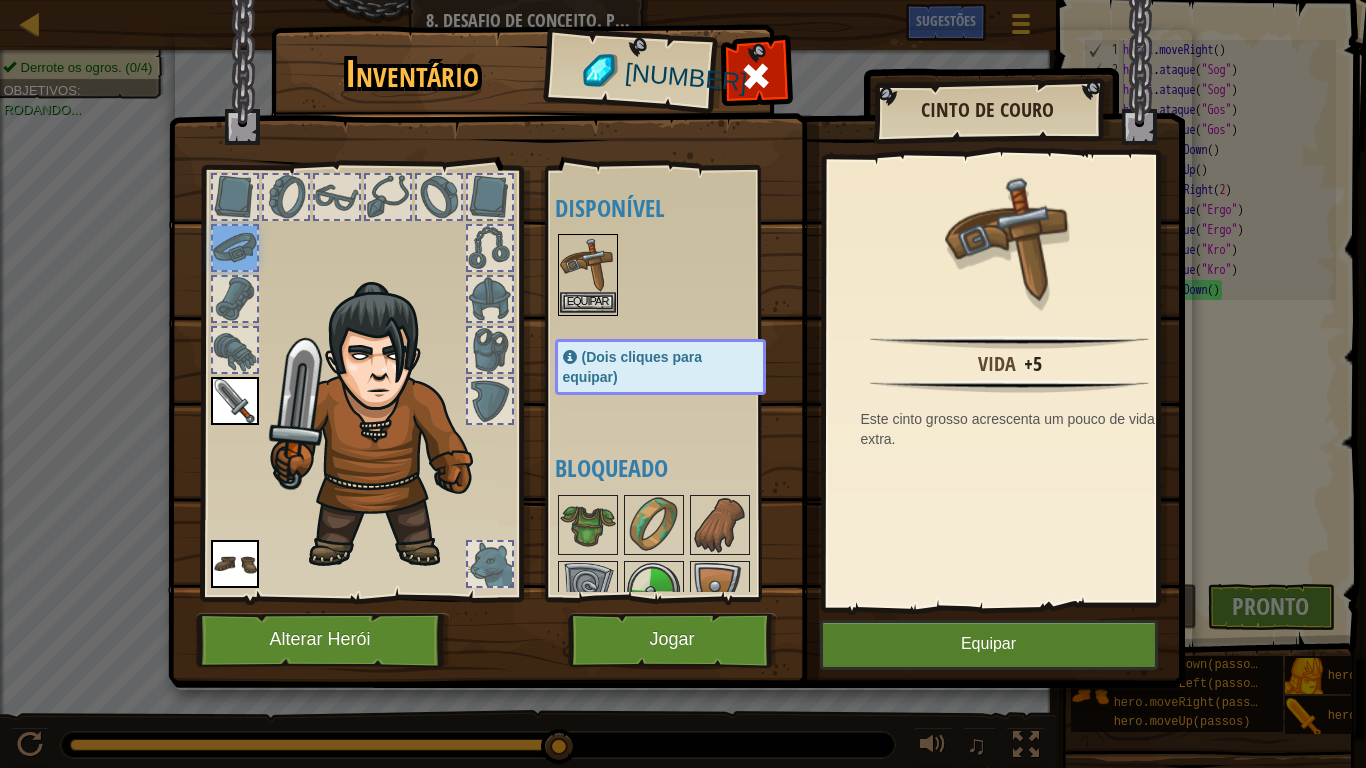 click at bounding box center (588, 264) 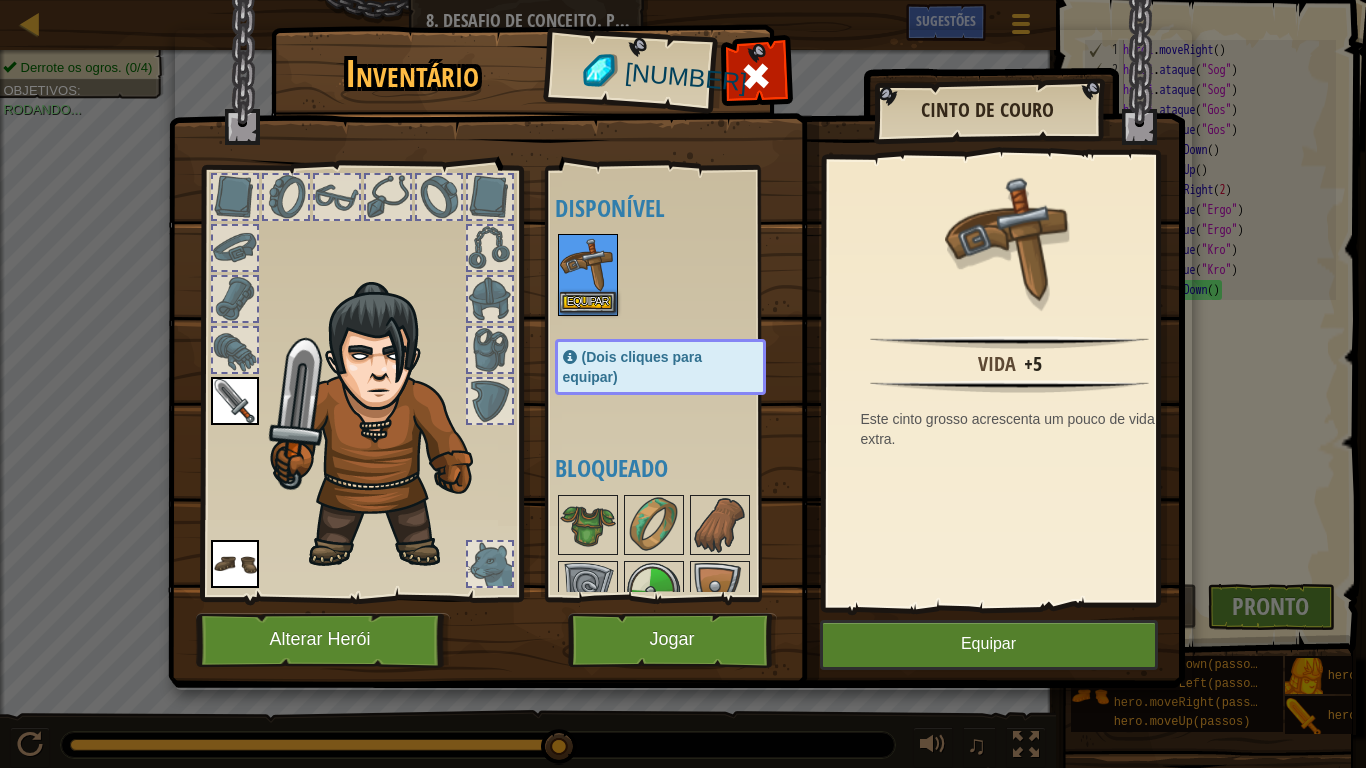 click at bounding box center [588, 264] 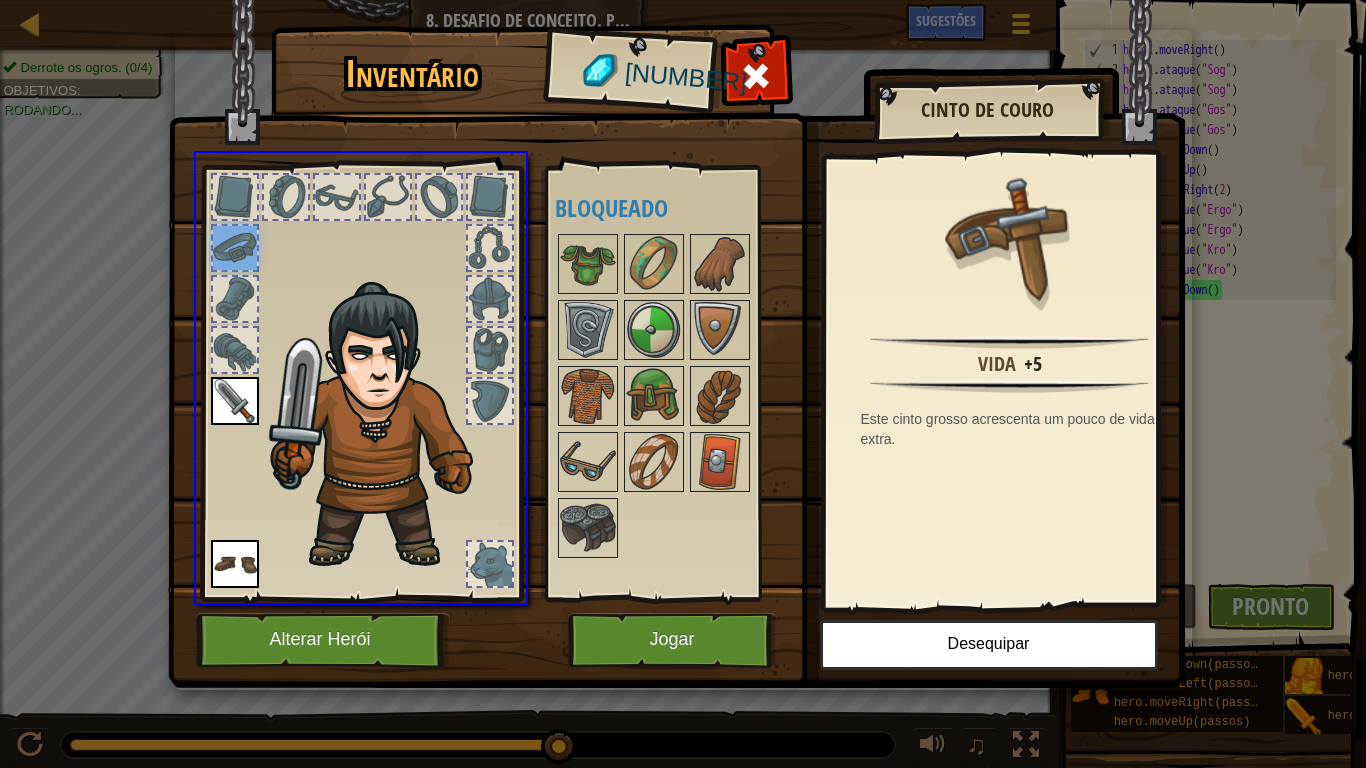 drag, startPoint x: 210, startPoint y: 233, endPoint x: 627, endPoint y: 289, distance: 420.74338 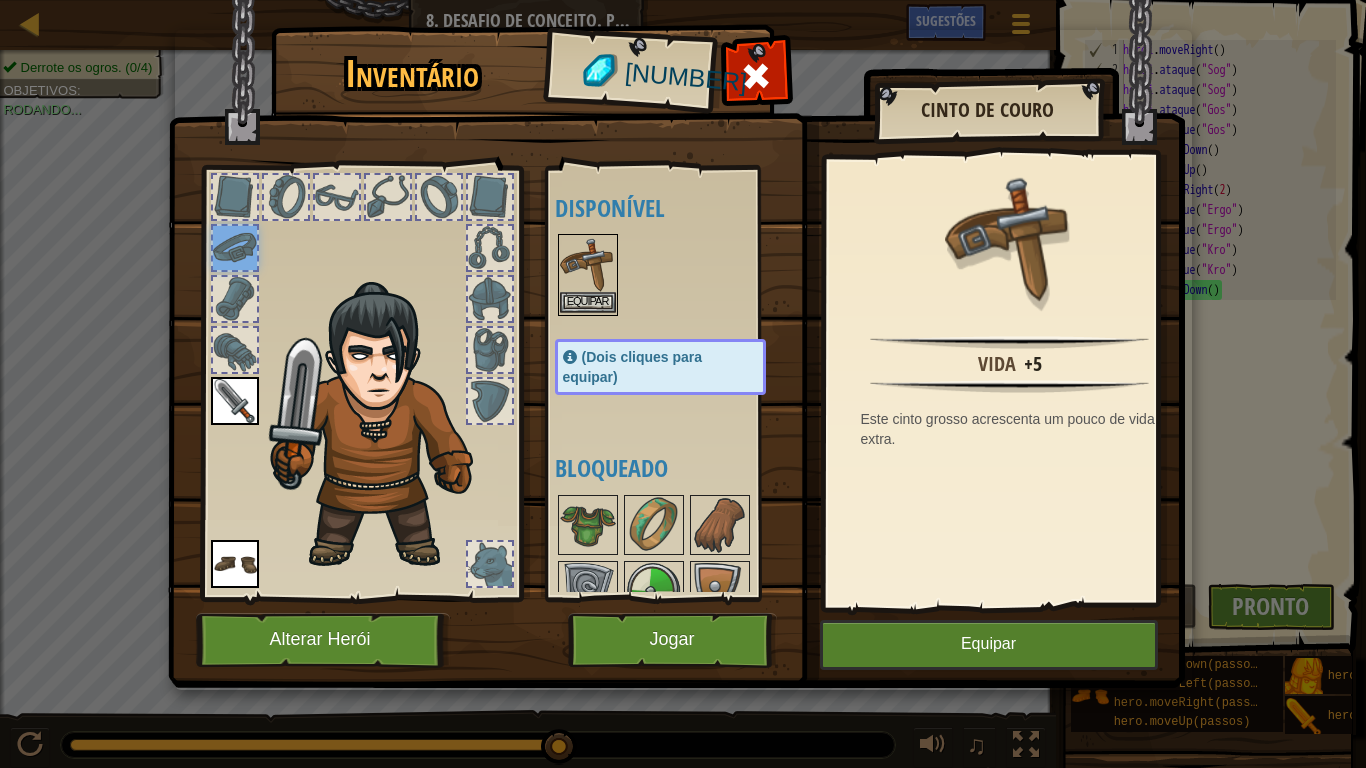 click on "Equipar" at bounding box center (588, 275) 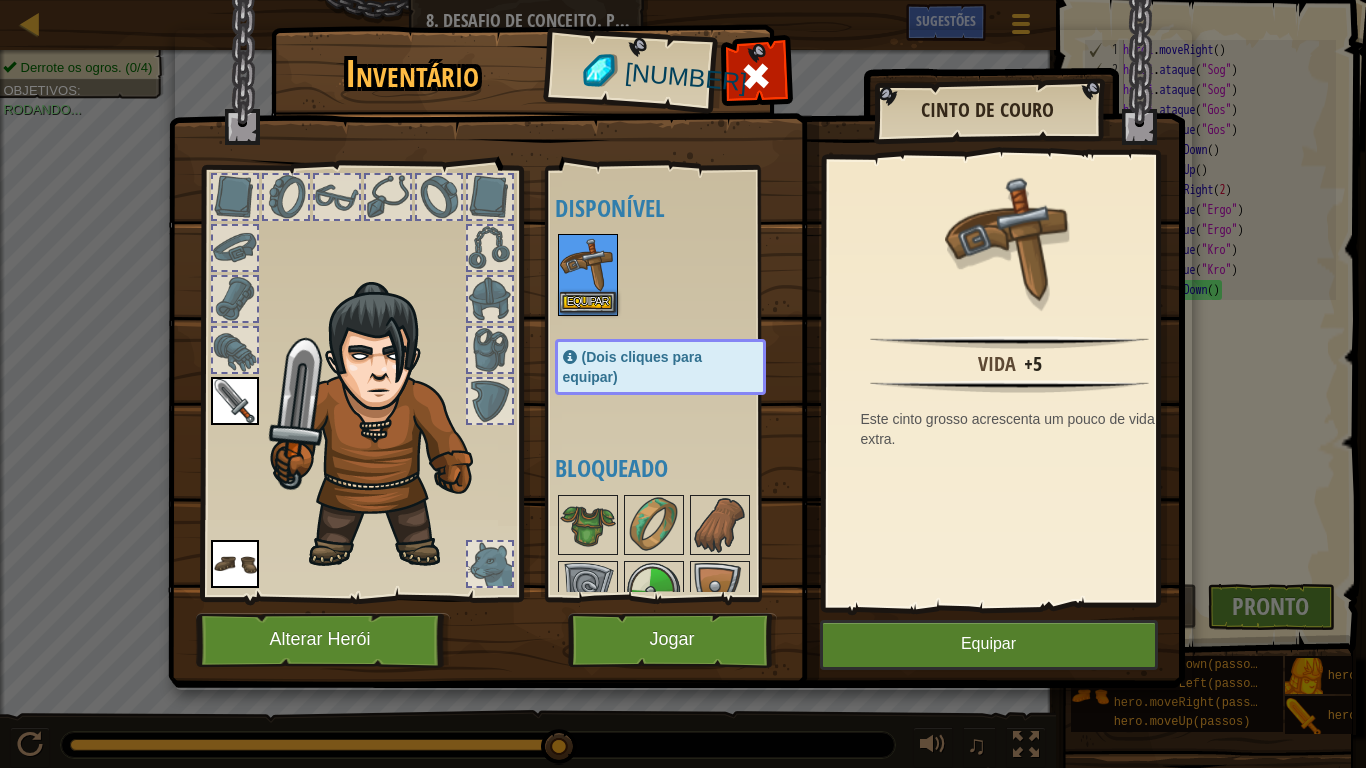 click on "Equipar" at bounding box center [588, 275] 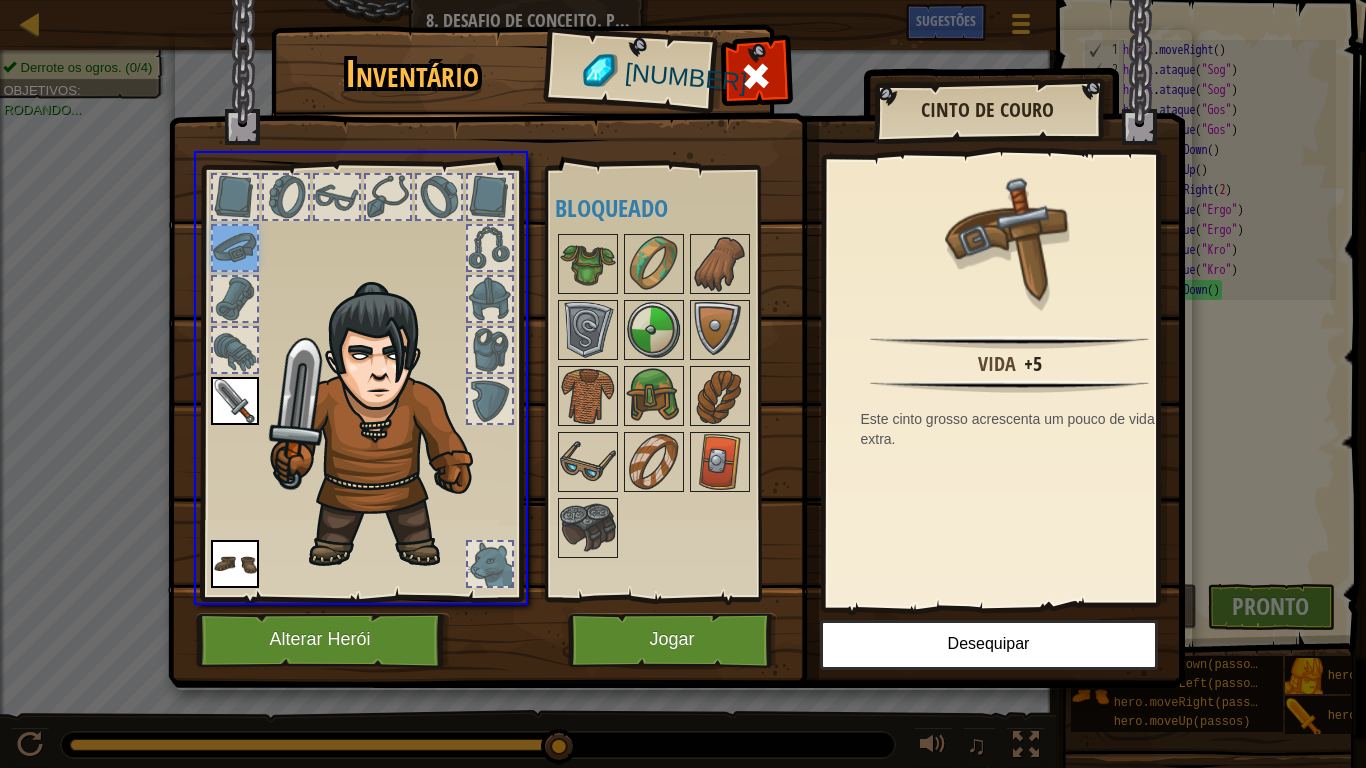 drag, startPoint x: 245, startPoint y: 248, endPoint x: 639, endPoint y: 280, distance: 395.29736 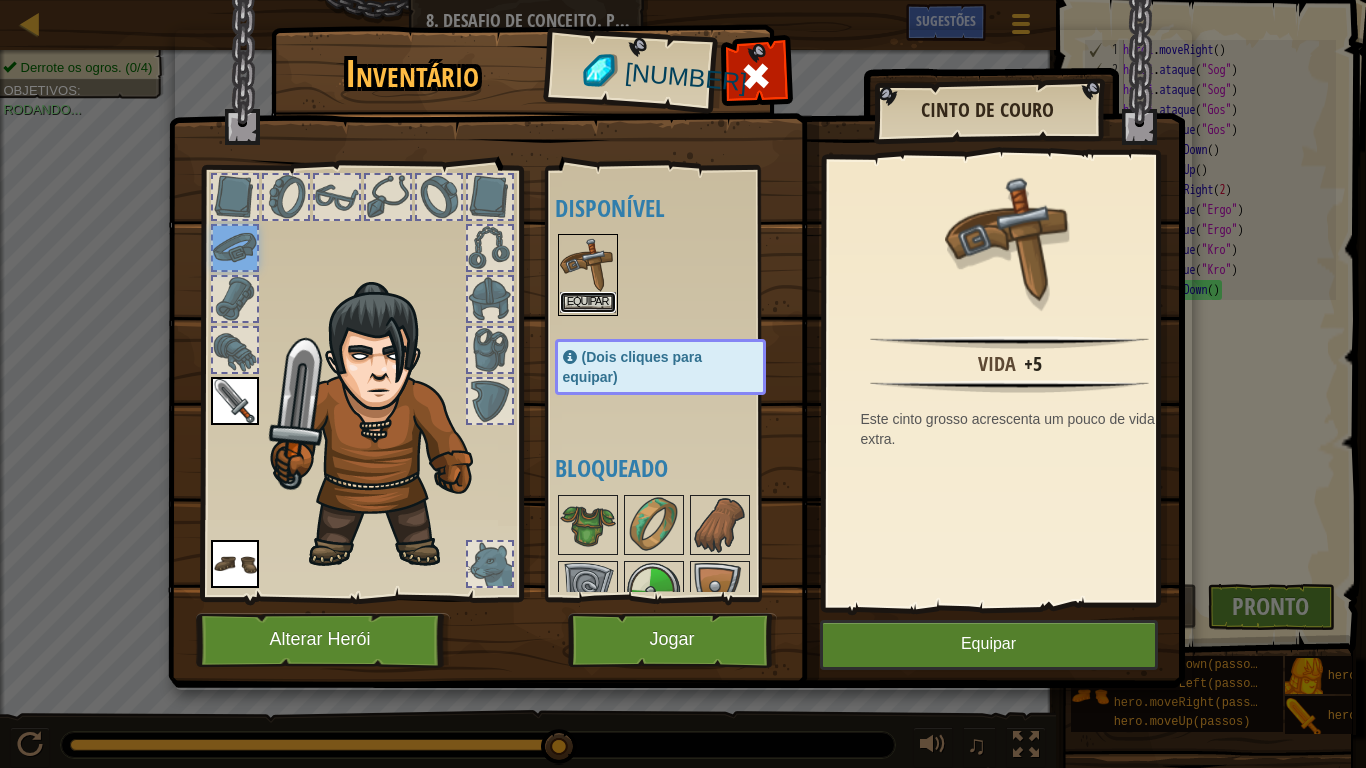 click on "Equipar" at bounding box center [588, 302] 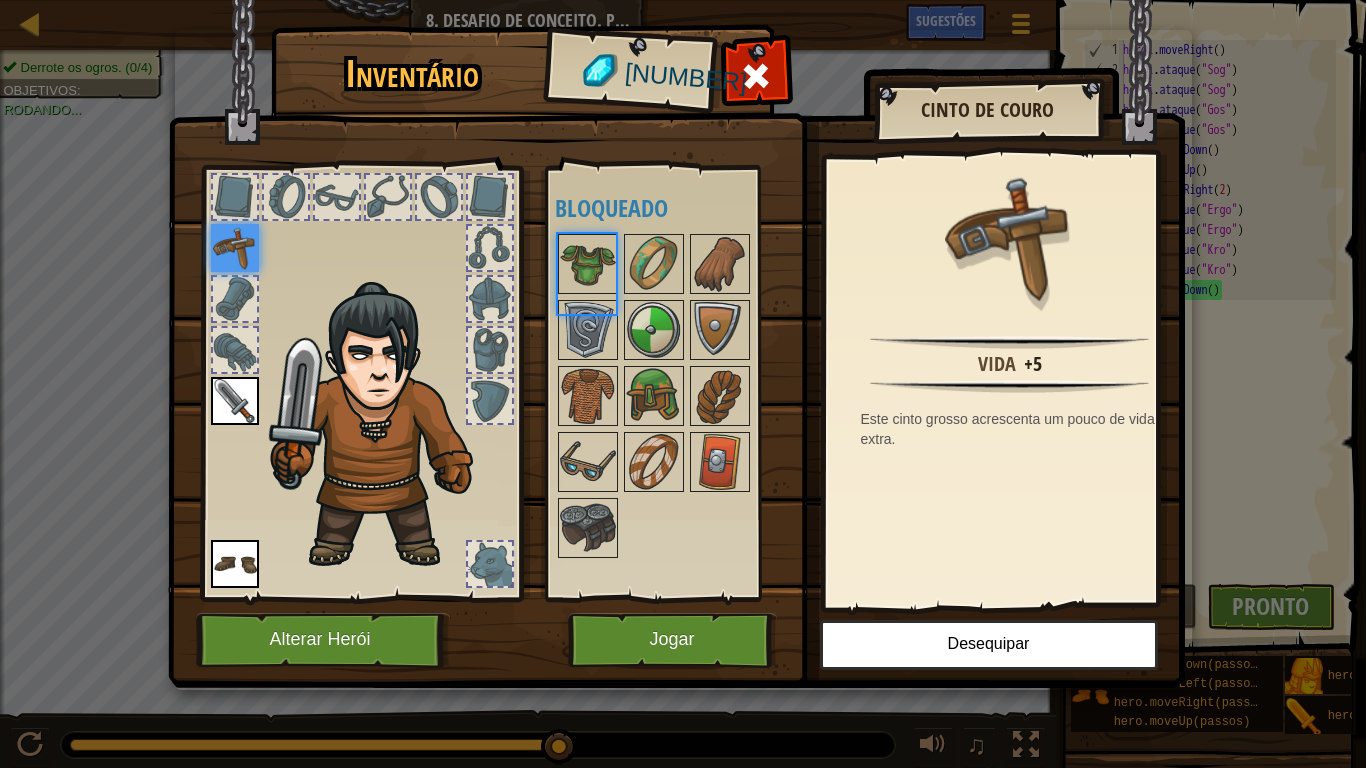 click at bounding box center [680, 396] 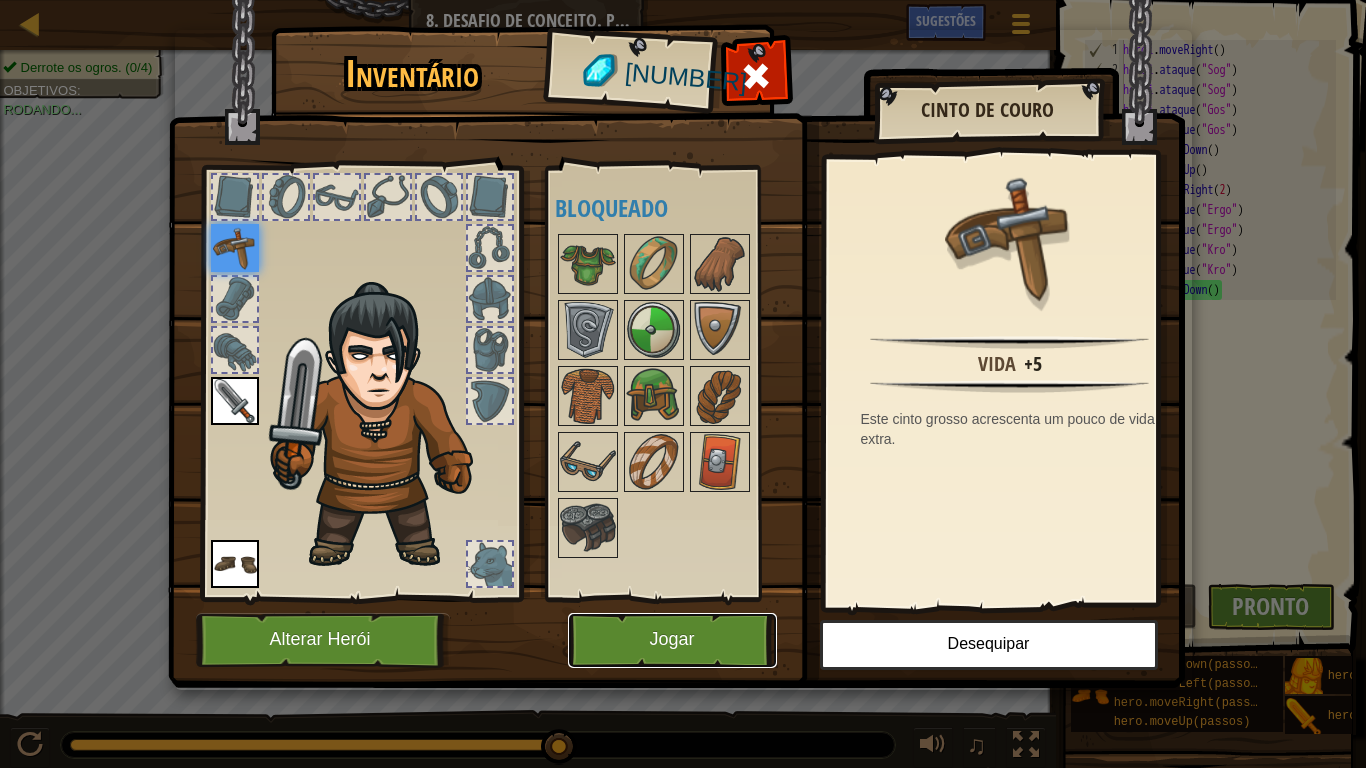 click on "Jogar" at bounding box center [672, 640] 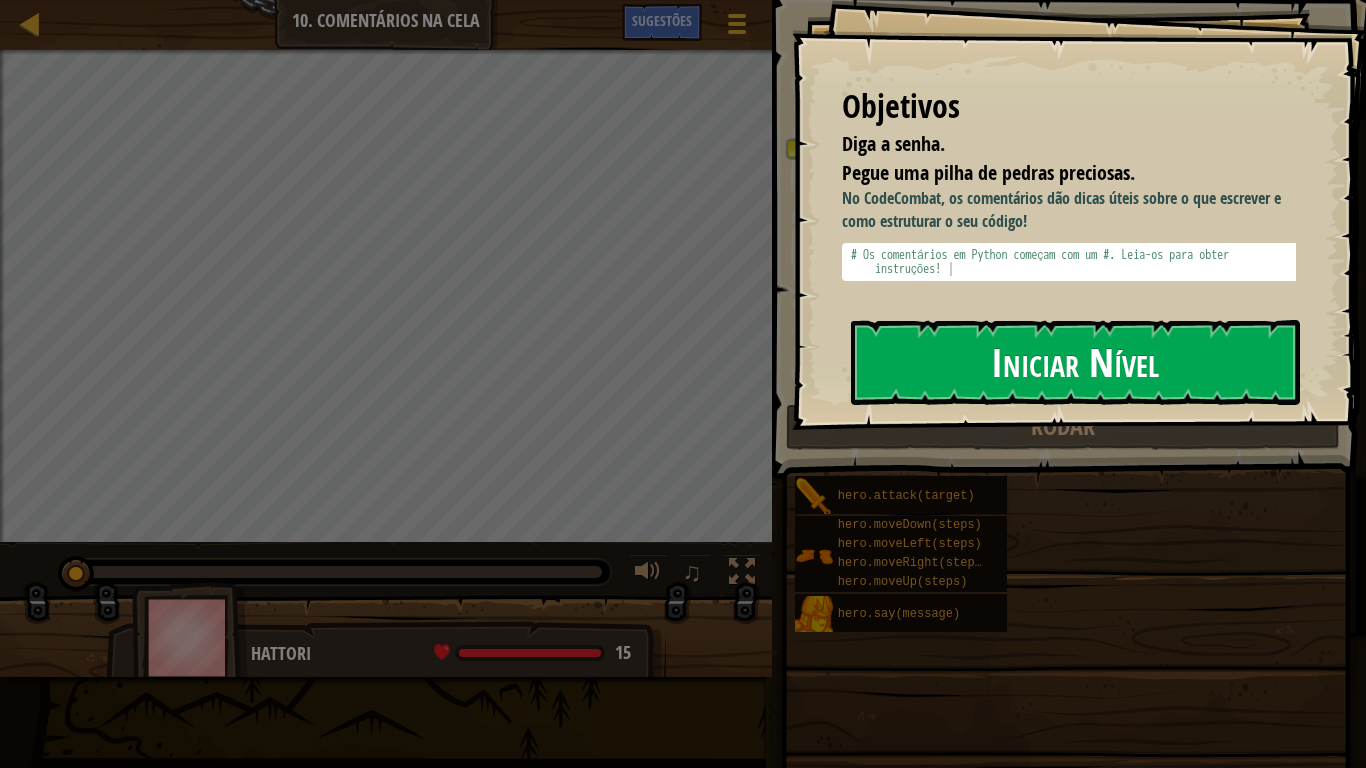 click on "Iniciar Nível" at bounding box center (1075, 362) 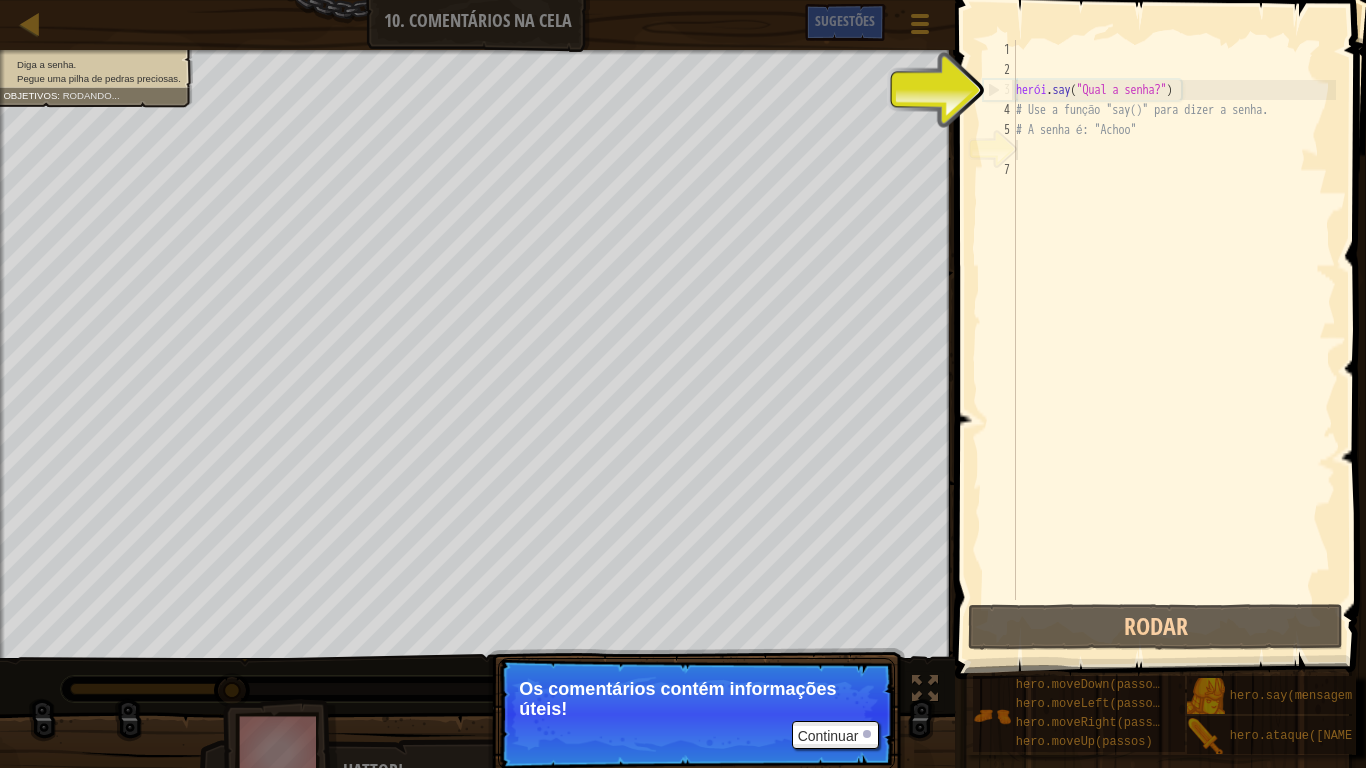 scroll, scrollTop: 9, scrollLeft: 0, axis: vertical 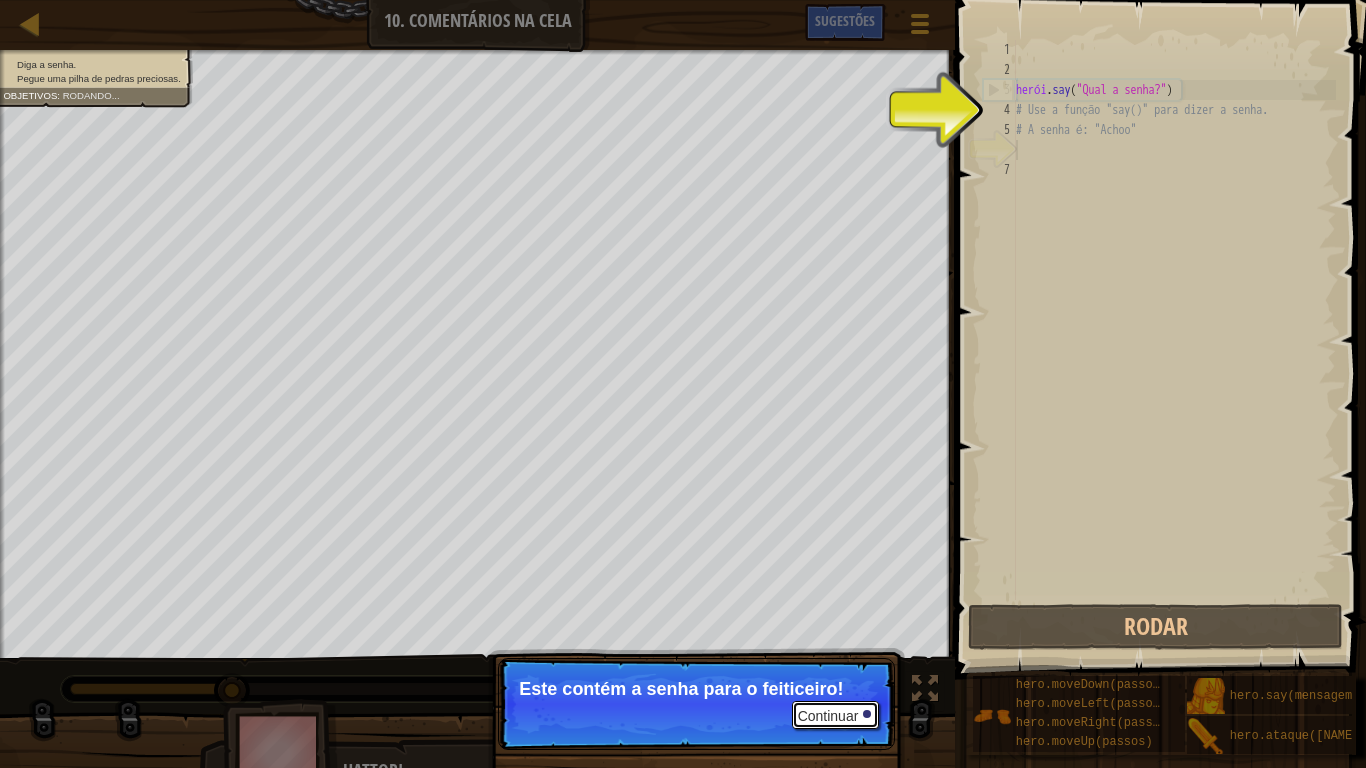 click on "Continuar" at bounding box center (828, 716) 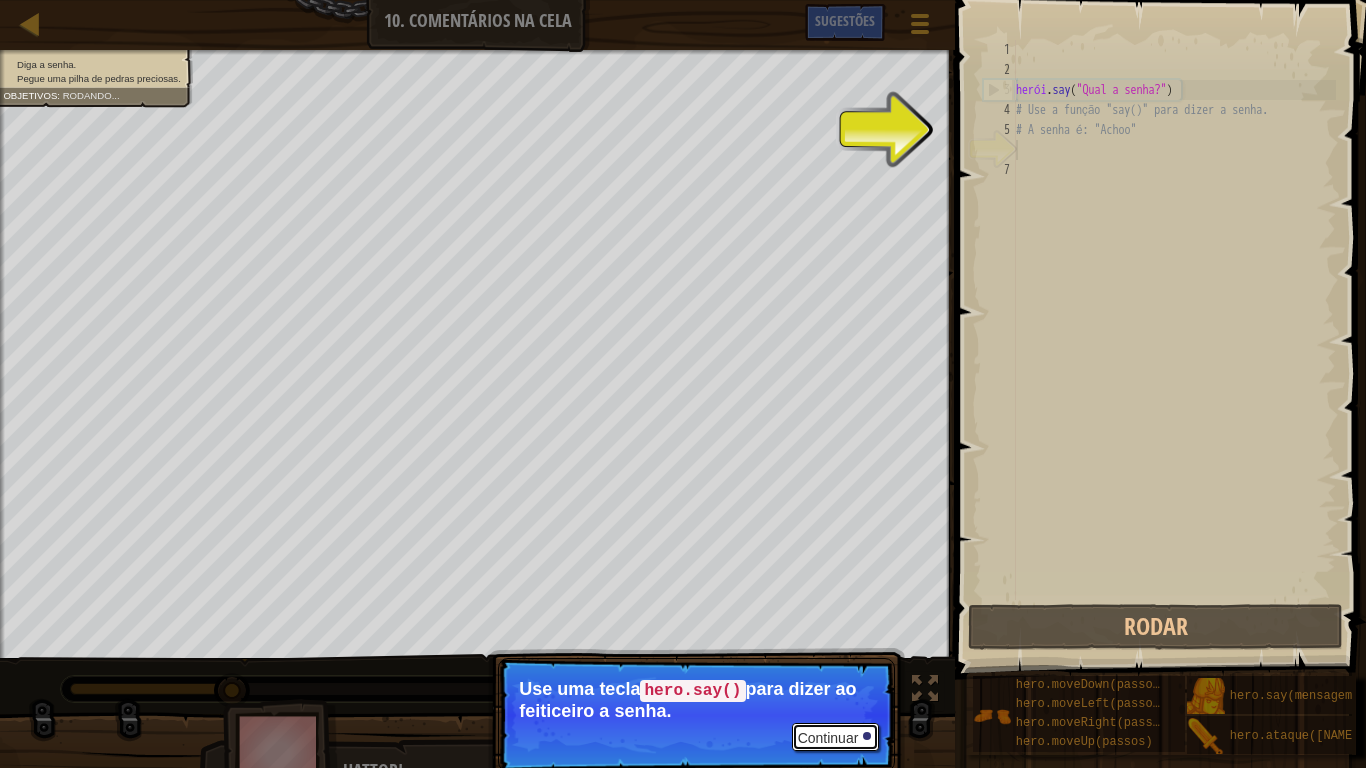click on "Continuar" at bounding box center (828, 738) 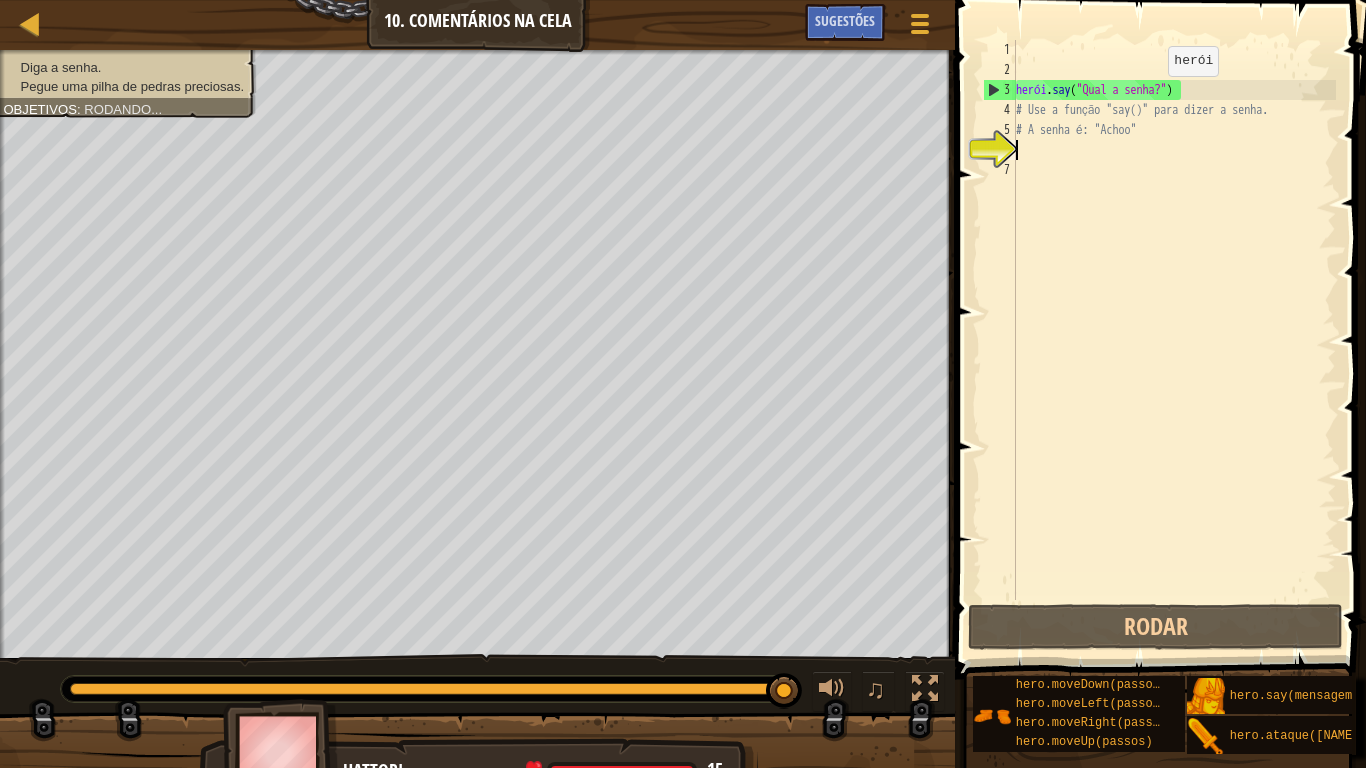 click on "herói  .  say  (  "Qual a senha?"  ) # Use a função "say()" para dizer a senha. # A senha é: "[PASSWORD]"" at bounding box center [1174, 340] 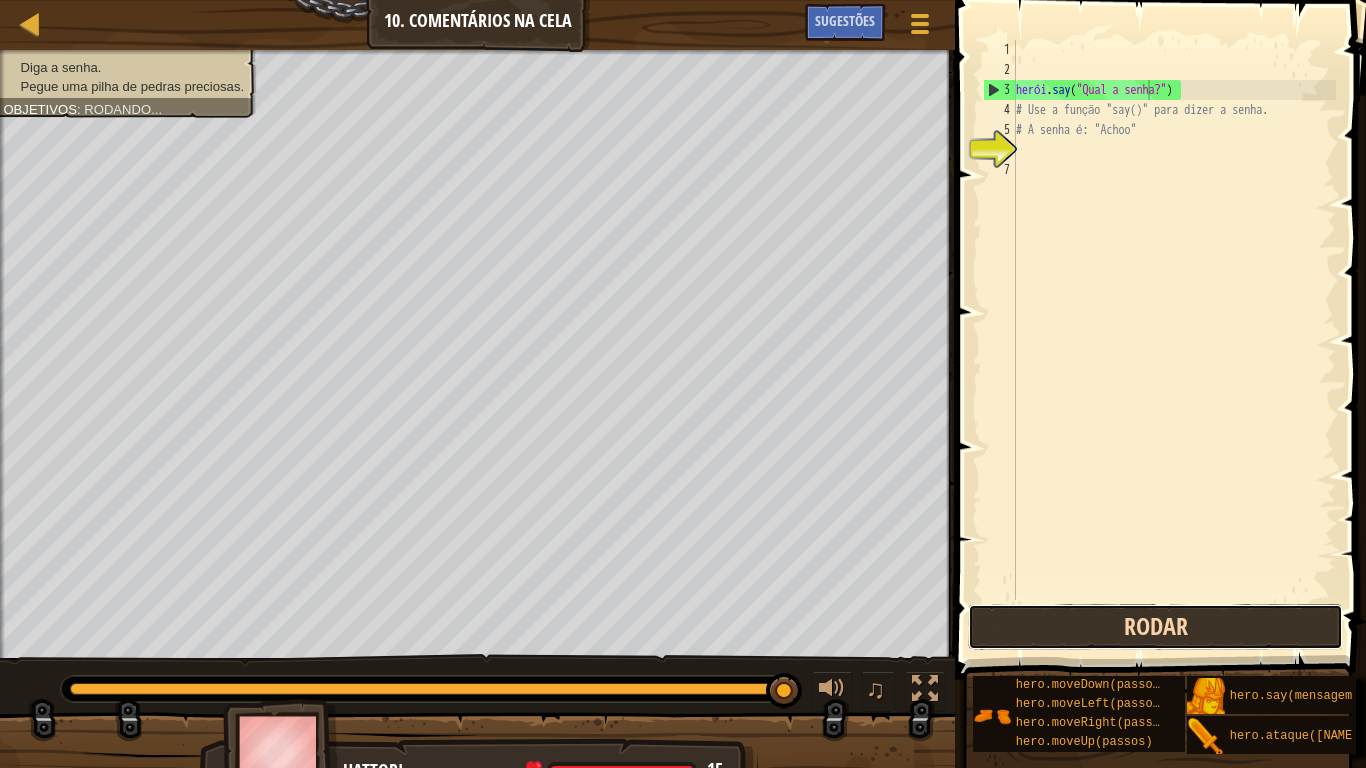 click on "Rodar" at bounding box center [1155, 627] 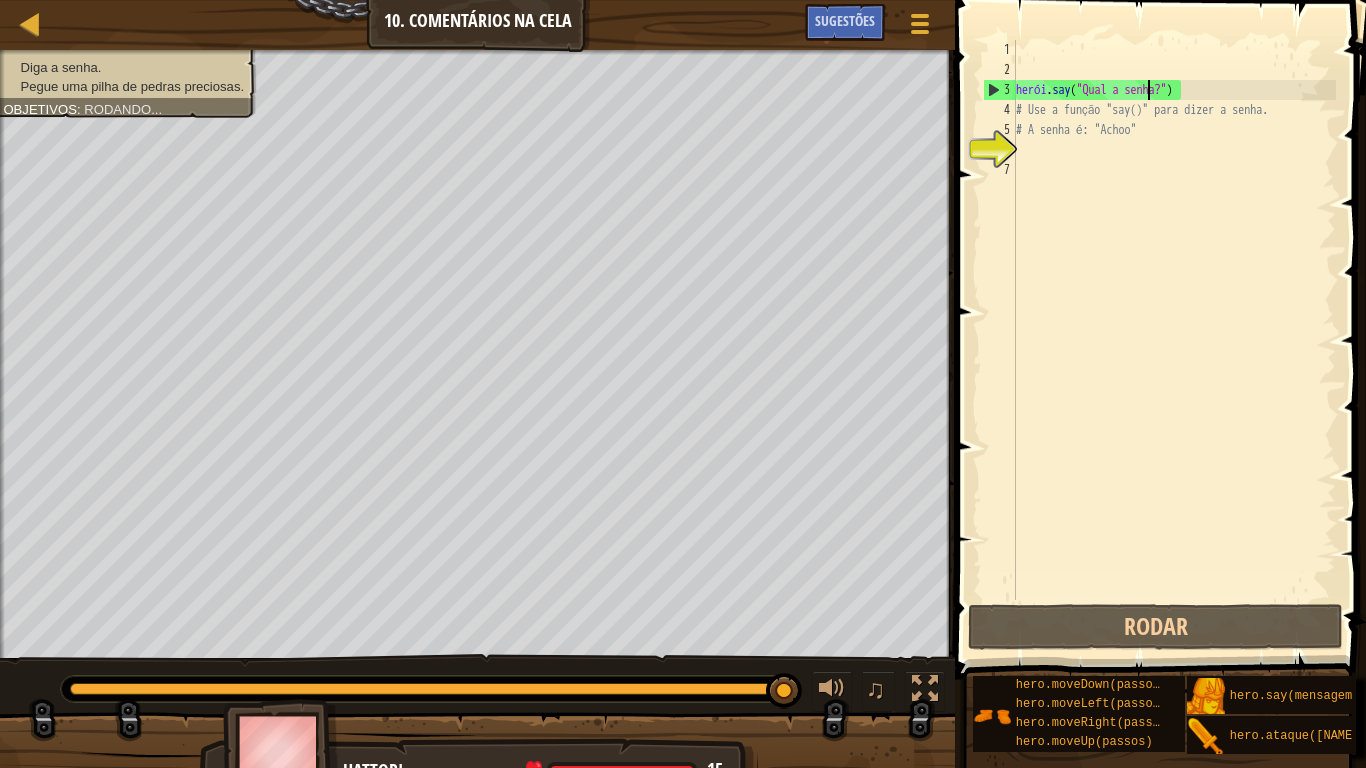 type on "hero.say("Qual a senhha?")" 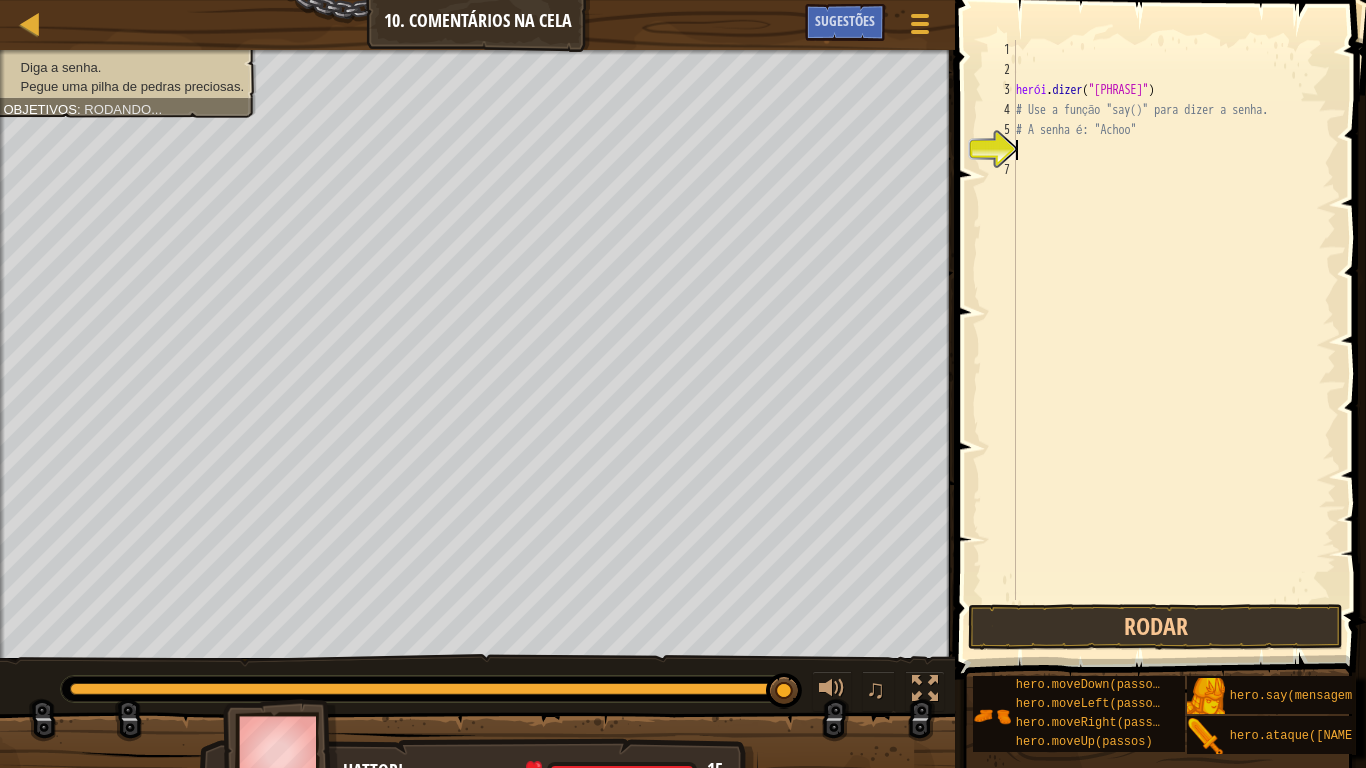 click on "herói  .  dizer  (  "Qual a senhha?"  ) # Use a função "say()" para dizer a senha. # A senha é: "[TARGET]"" at bounding box center (1174, 340) 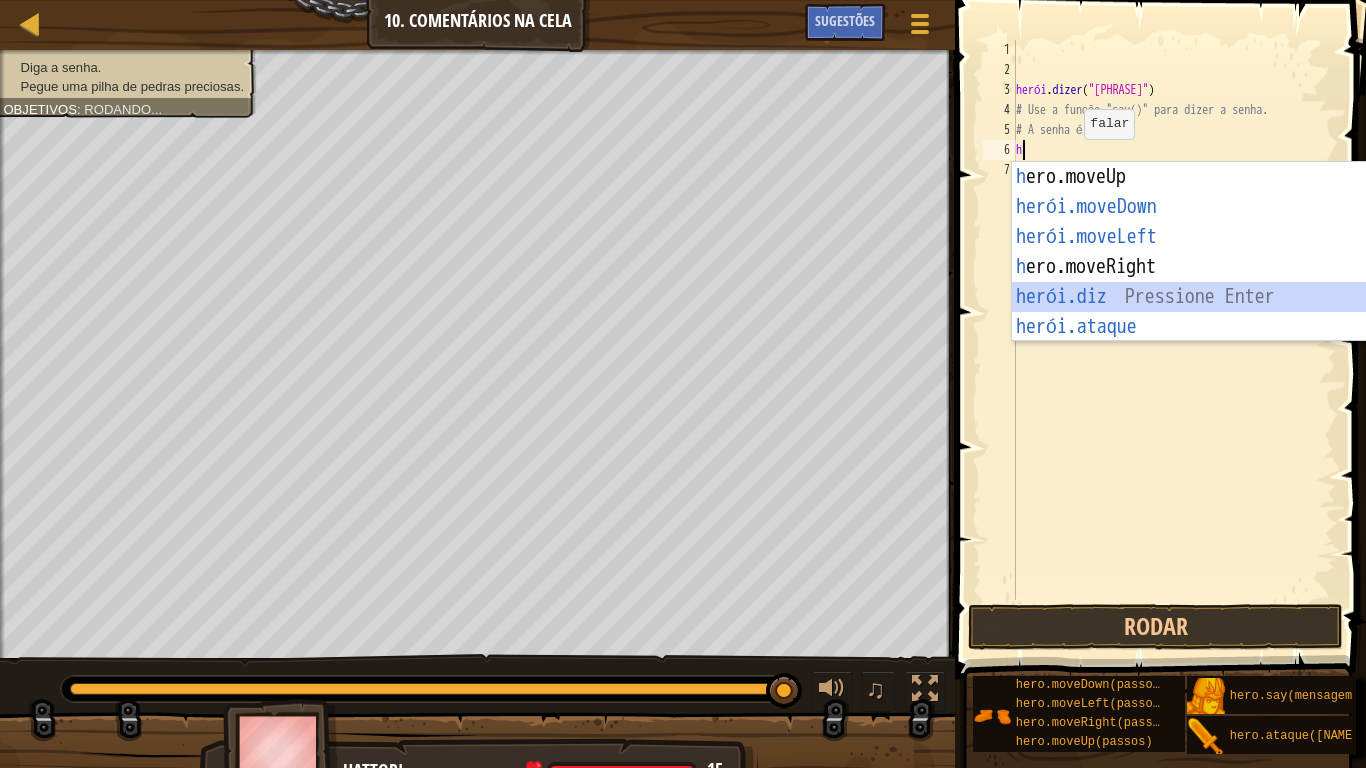 click on "h  ero.moveUp  pressione enter herói.moveDown ​ Pressione Enter herói.moveLeft ​ Pressione Enter h  ero.moveRight Pressione Enter herói.diz ​ Pressione Enter herói.ataque ​ Pressione Enter" at bounding box center [1201, 282] 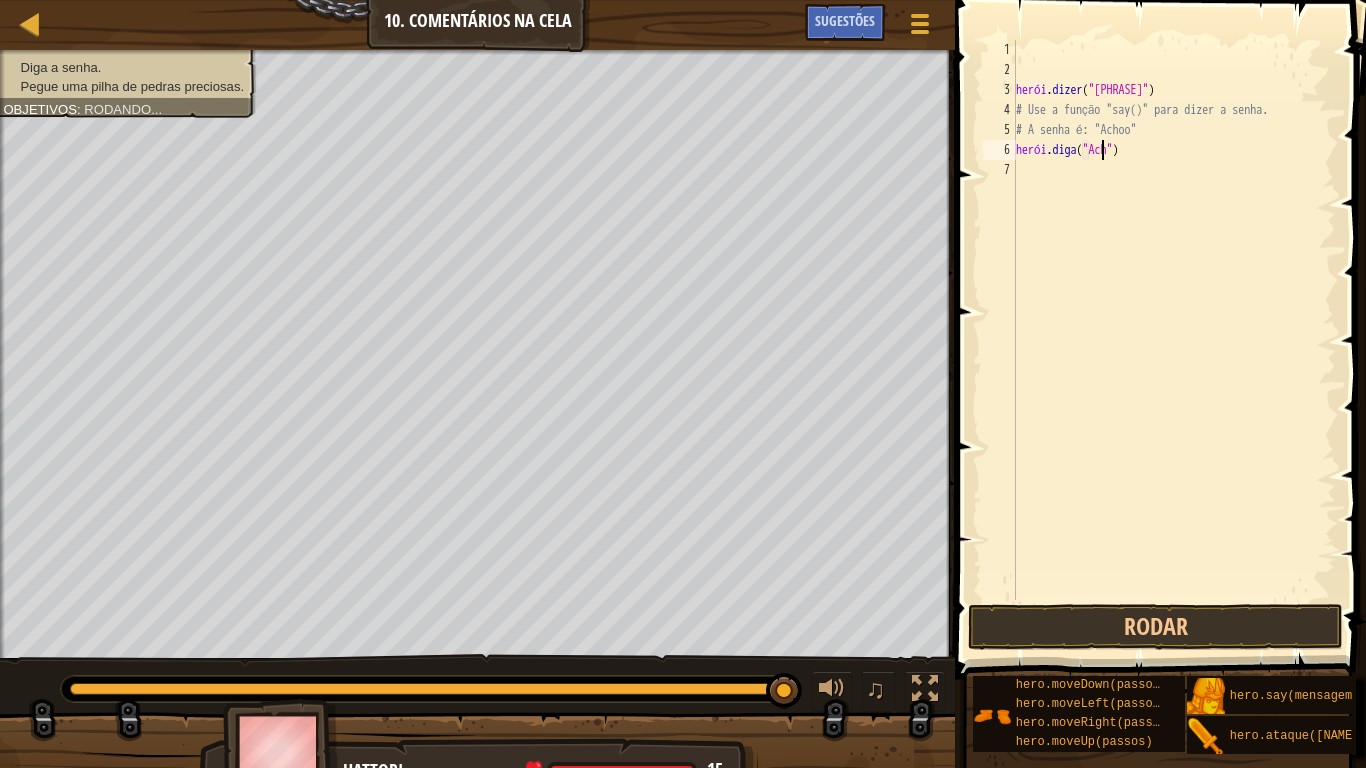 scroll, scrollTop: 9, scrollLeft: 8, axis: both 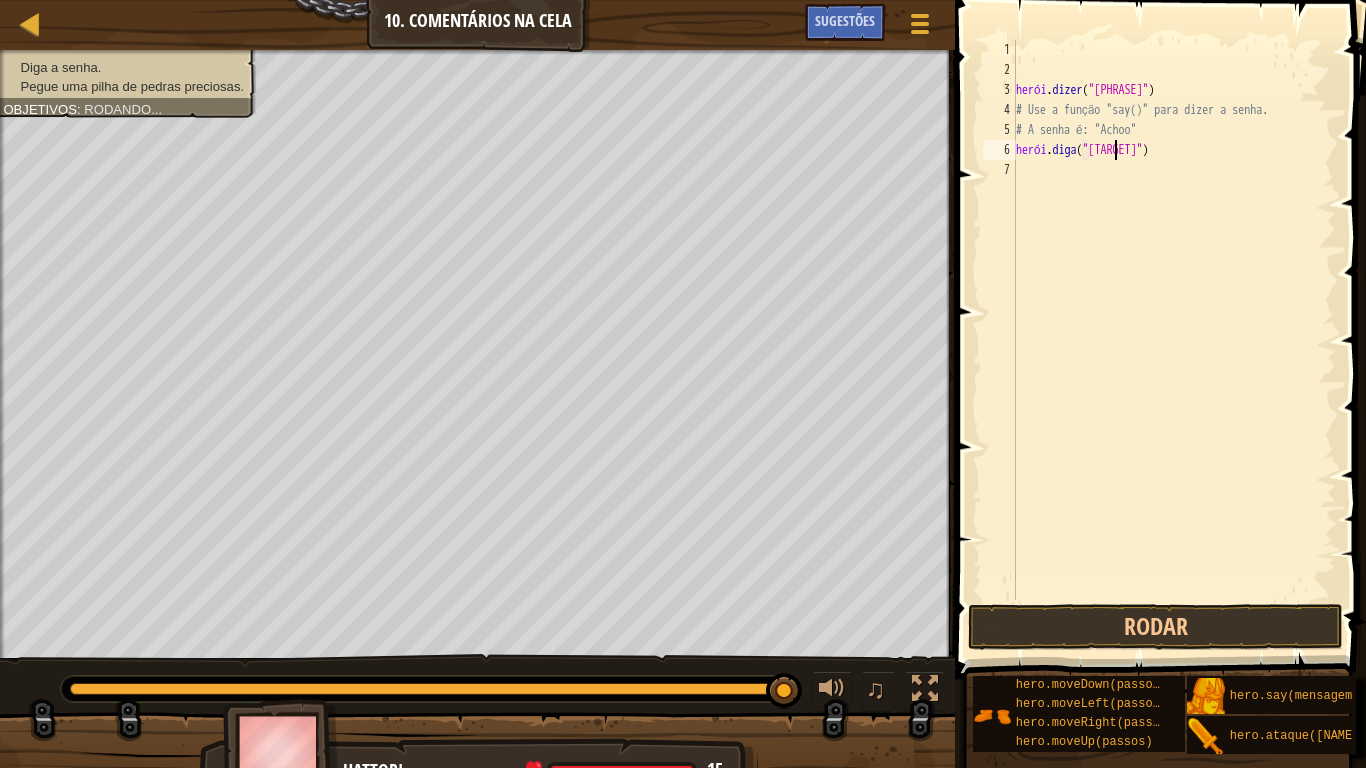 type on "hero.say("Achoo")" 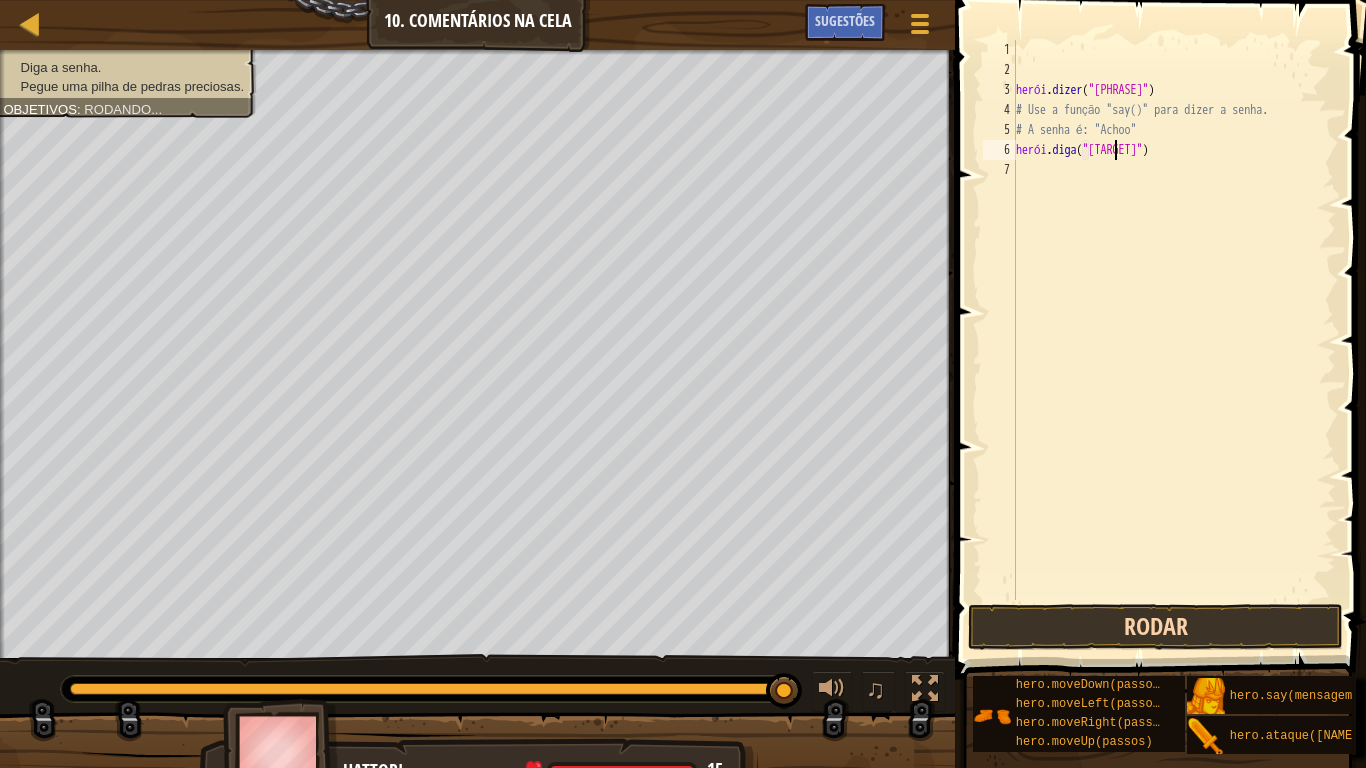 drag, startPoint x: 1232, startPoint y: 650, endPoint x: 1229, endPoint y: 632, distance: 18.248287 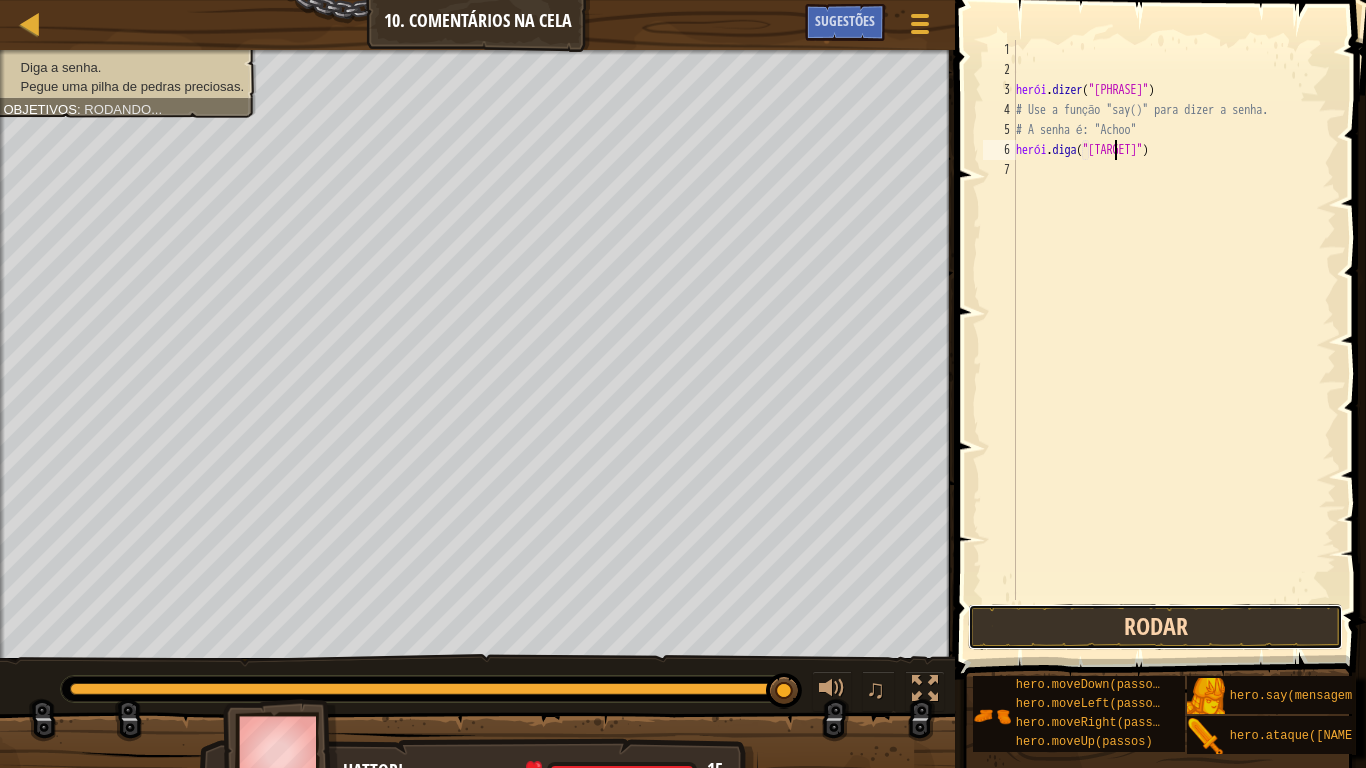 click on "Rodar" at bounding box center (1155, 627) 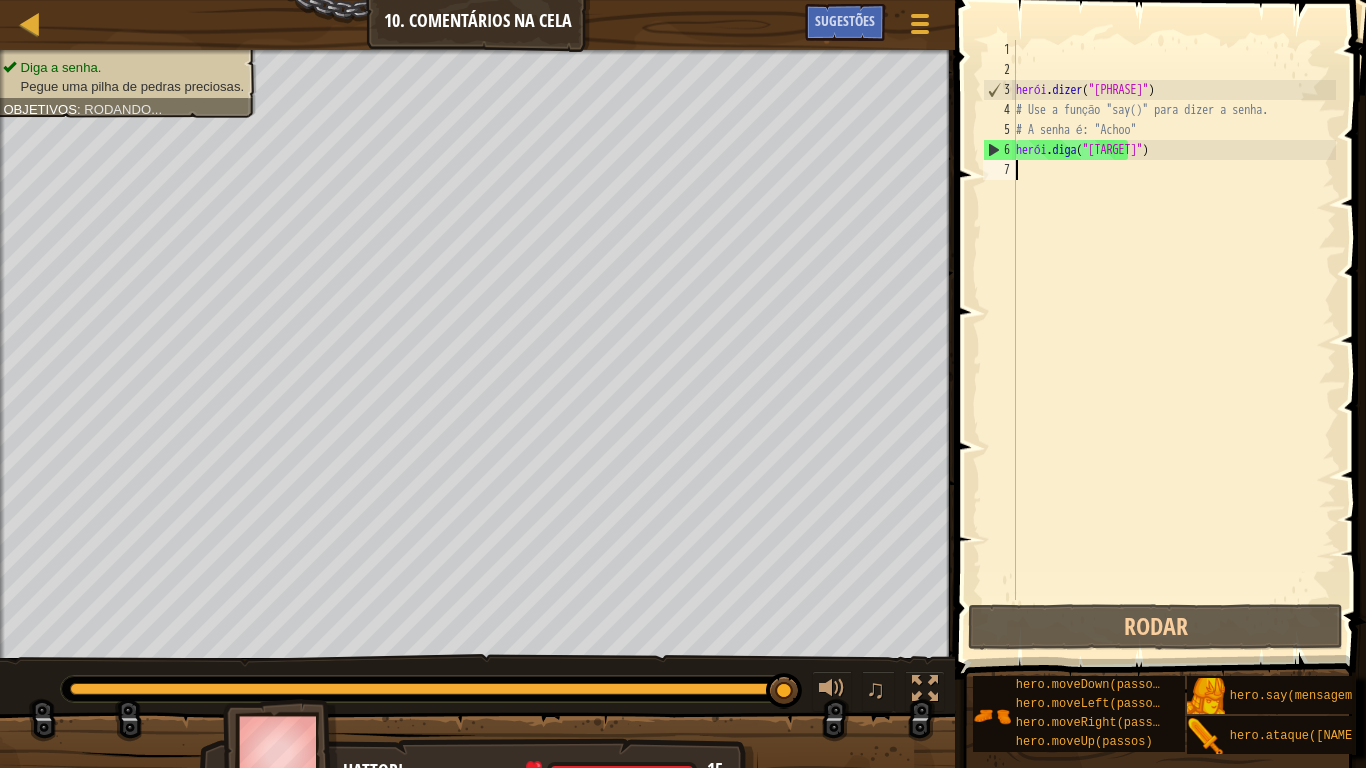 click on "herói  .  dizer  (  "Qual a senhha?"  ) # Use a função "say()" para dizer a senha. # A senha é: "[PASSWORD]" herói  .  diga  (  "[PASSWORD]"  )" at bounding box center (1174, 340) 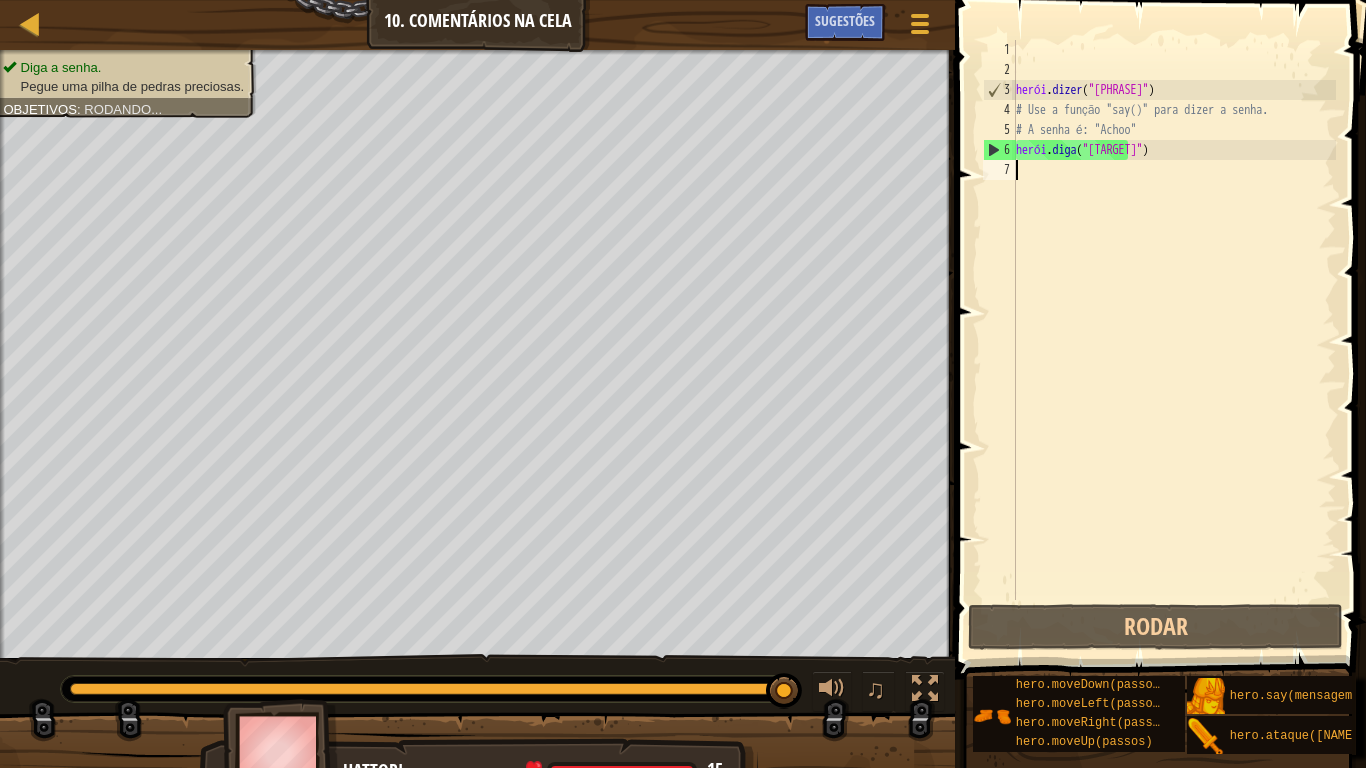 scroll, scrollTop: 9, scrollLeft: 0, axis: vertical 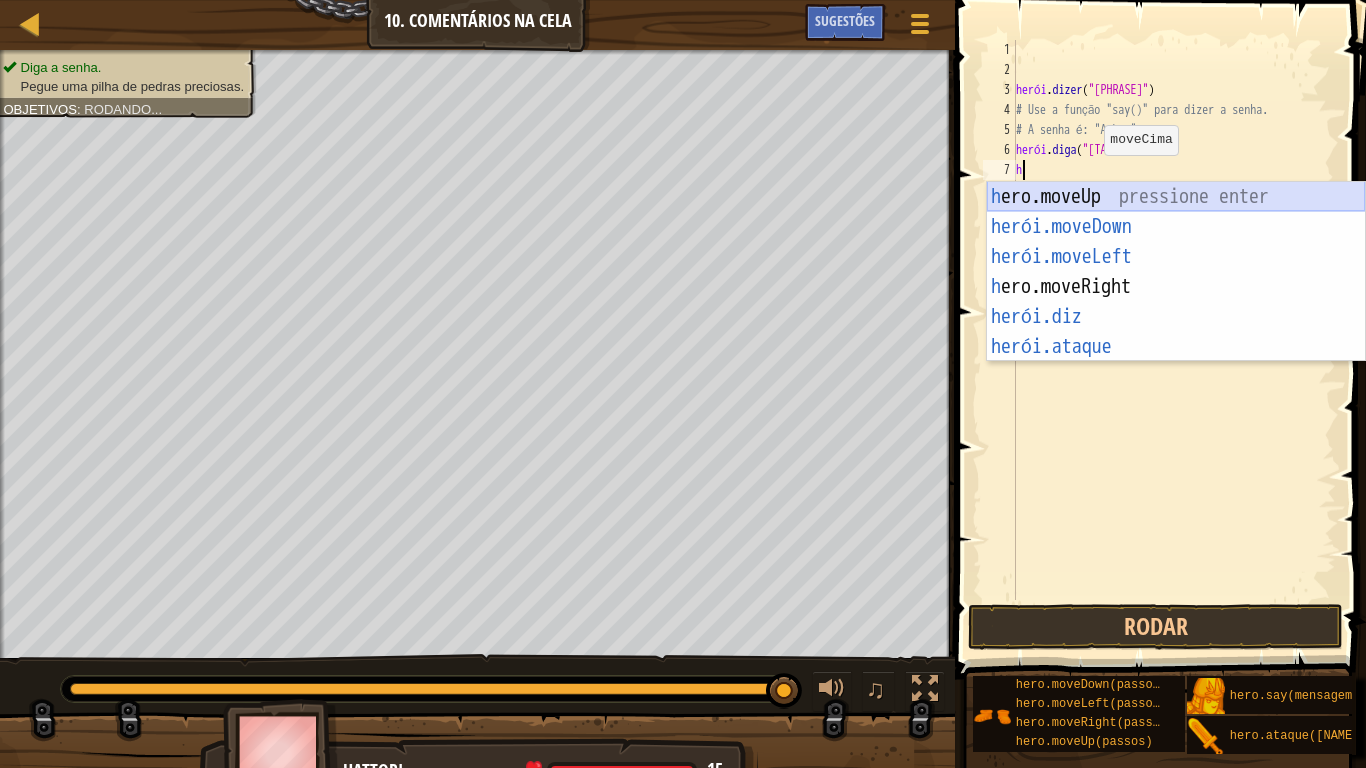 click on "h  ero.moveUp  pressione enter herói.moveDown ​ Pressione Enter herói.moveLeft ​ Pressione Enter h  ero.moveRight Pressione Enter herói.diz ​ Pressione Enter herói.ataque ​ Pressione Enter" at bounding box center (1176, 302) 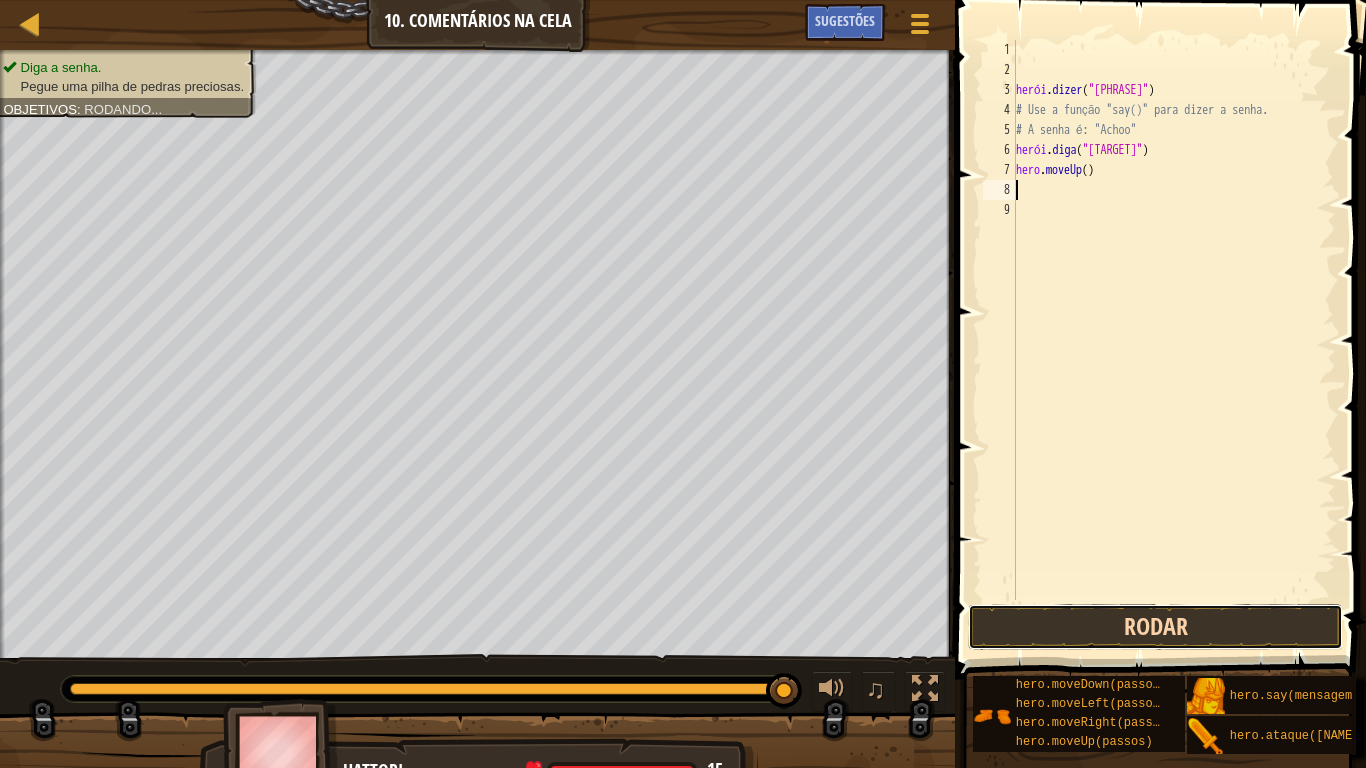 click on "Rodar" at bounding box center [1155, 627] 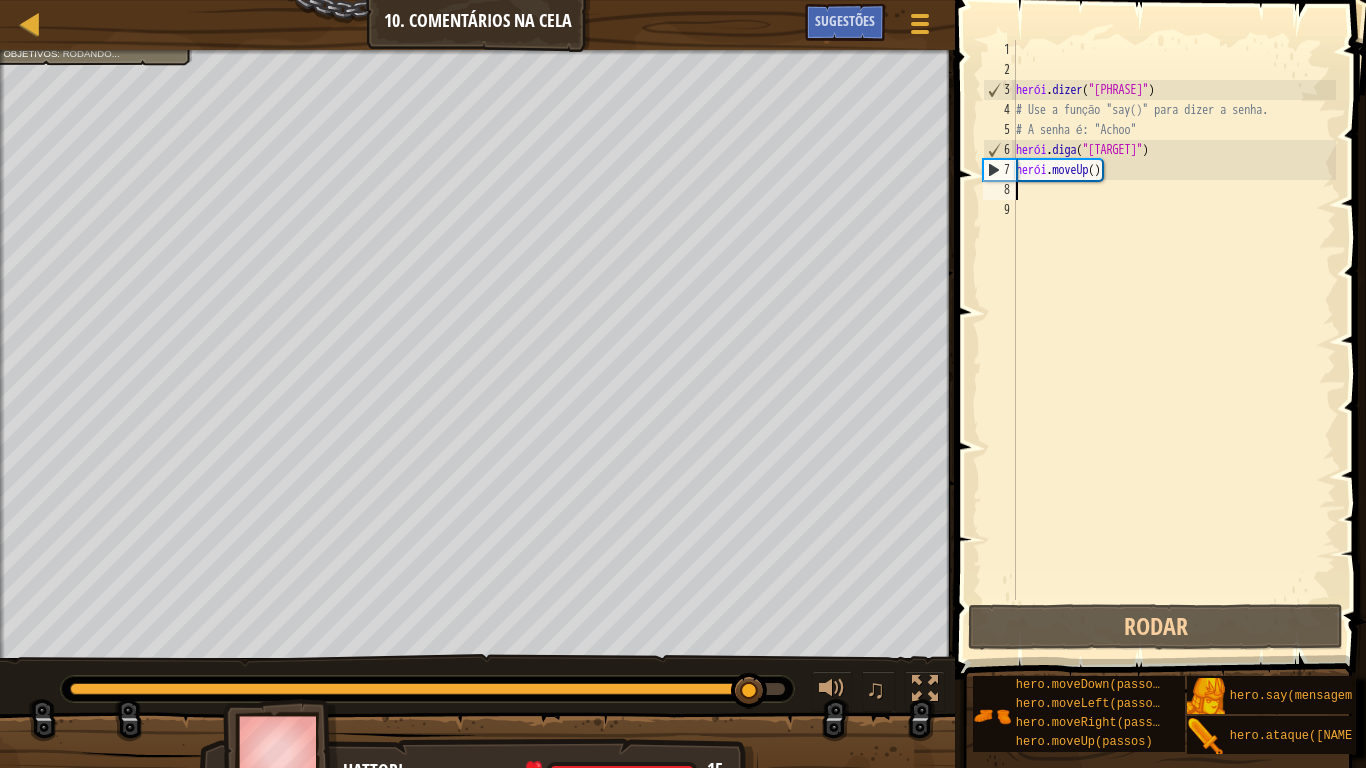 type on "h" 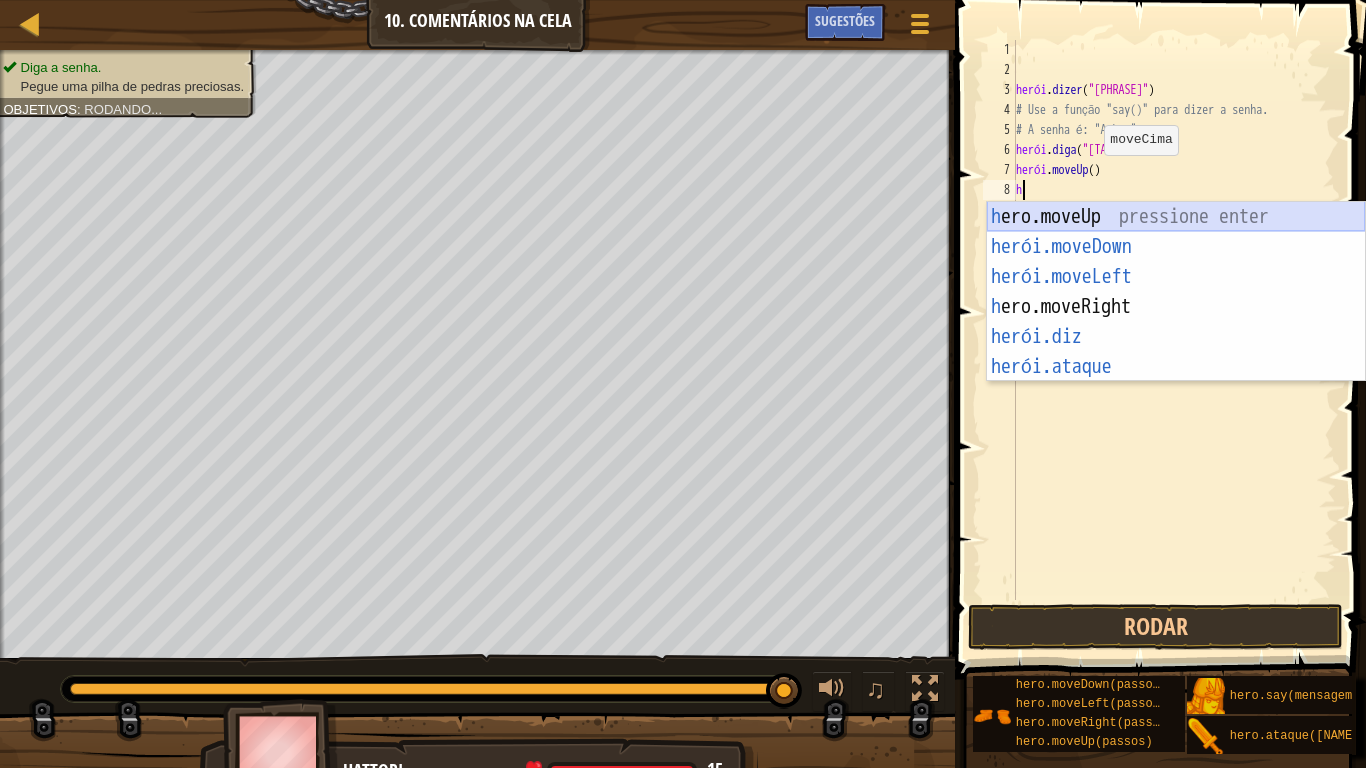 click on "h  ero.moveUp  pressione enter herói.moveDown ​ Pressione Enter herói.moveLeft ​ Pressione Enter h  ero.moveRight Pressione Enter herói.diz ​ Pressione Enter herói.ataque ​ Pressione Enter" at bounding box center (1176, 322) 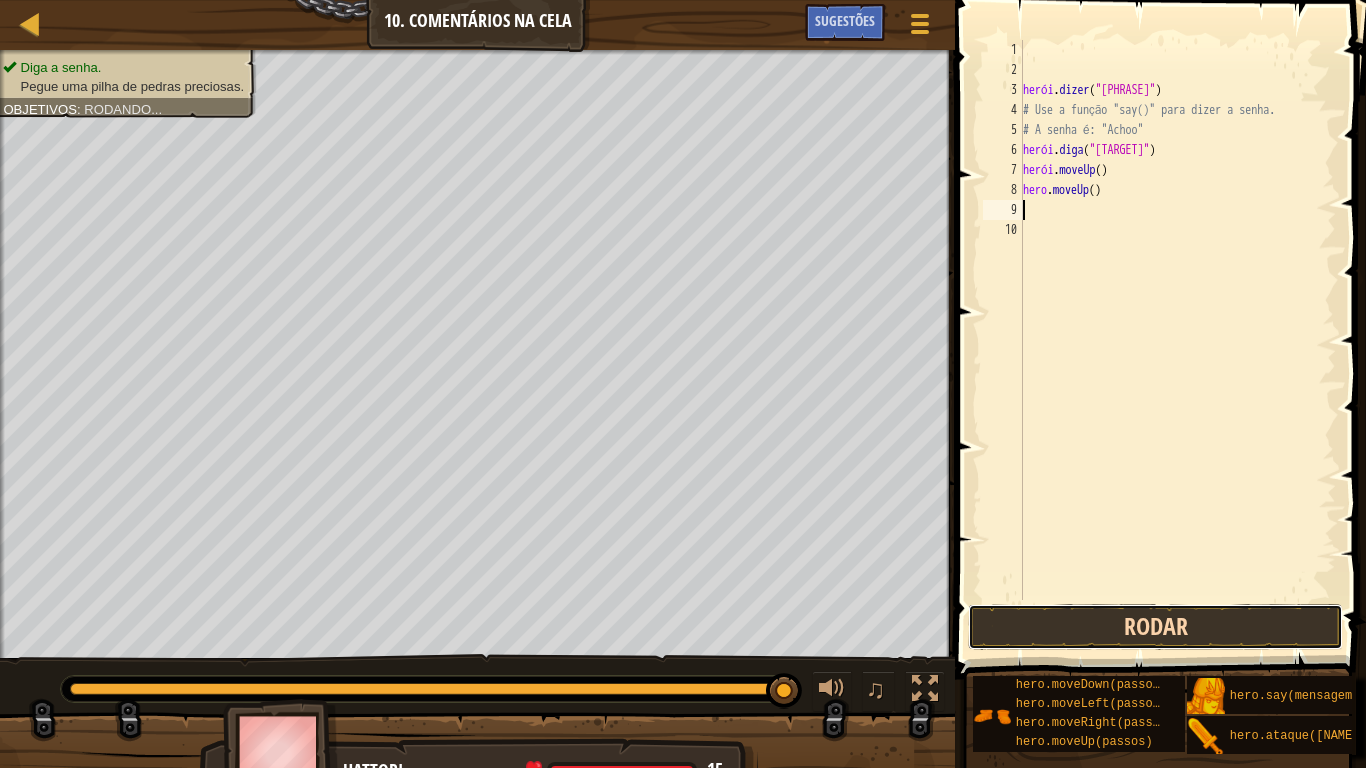 click on "Rodar" at bounding box center (1155, 627) 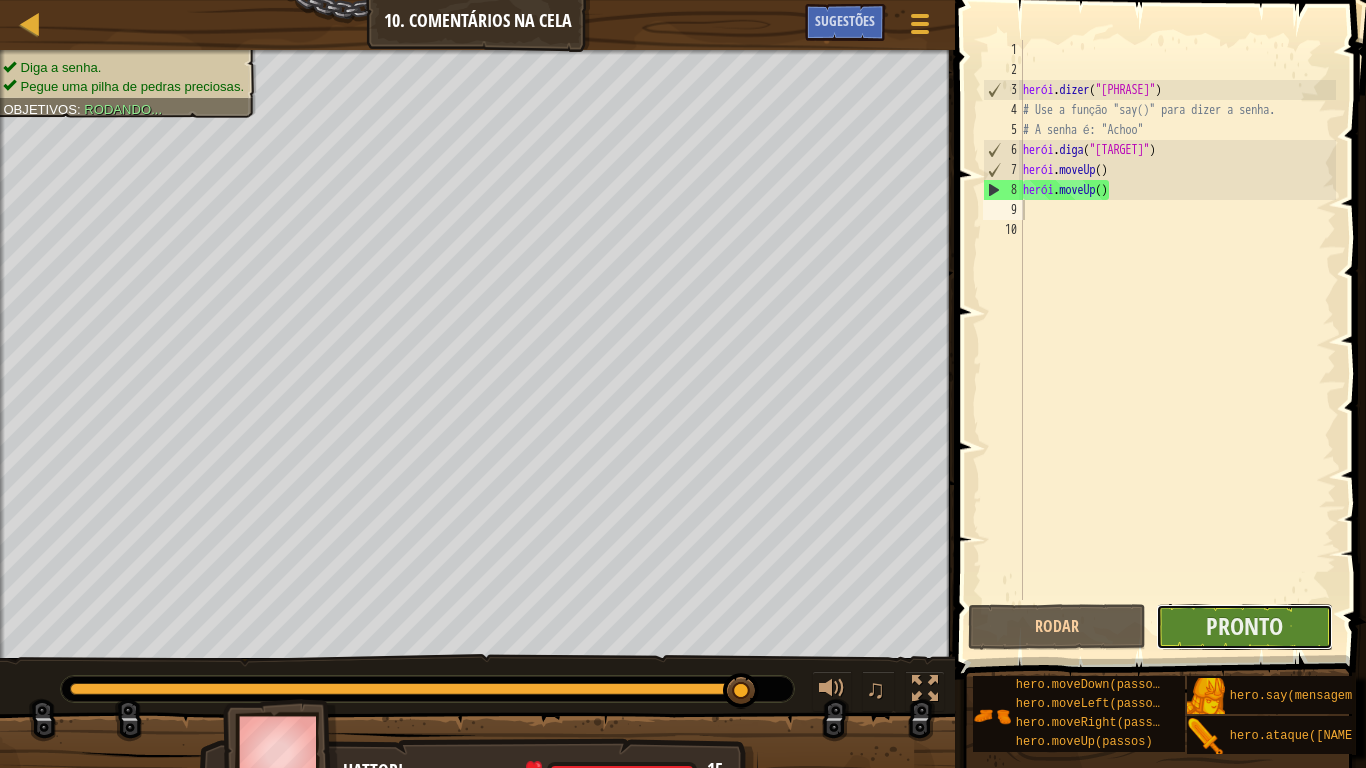 click on "Pronto" at bounding box center (1245, 627) 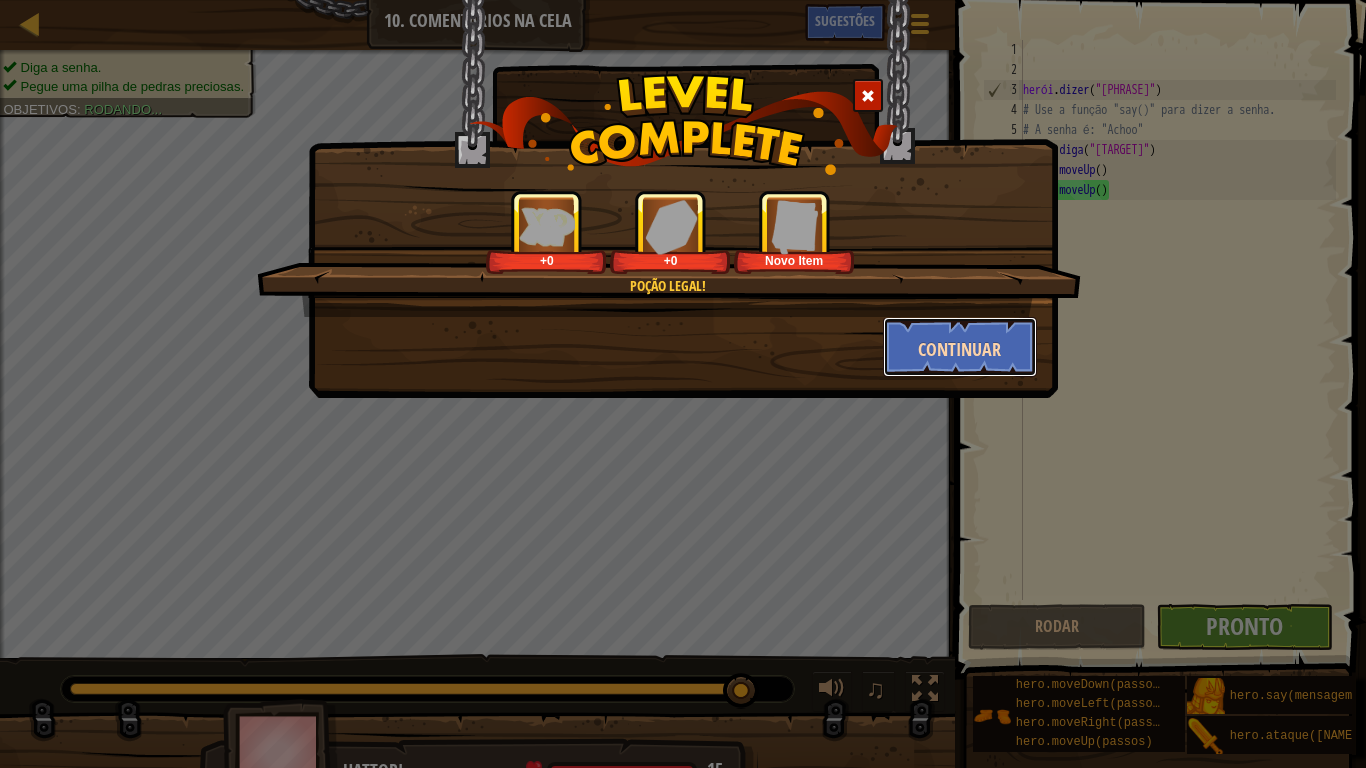 click on "Continuar" at bounding box center (959, 349) 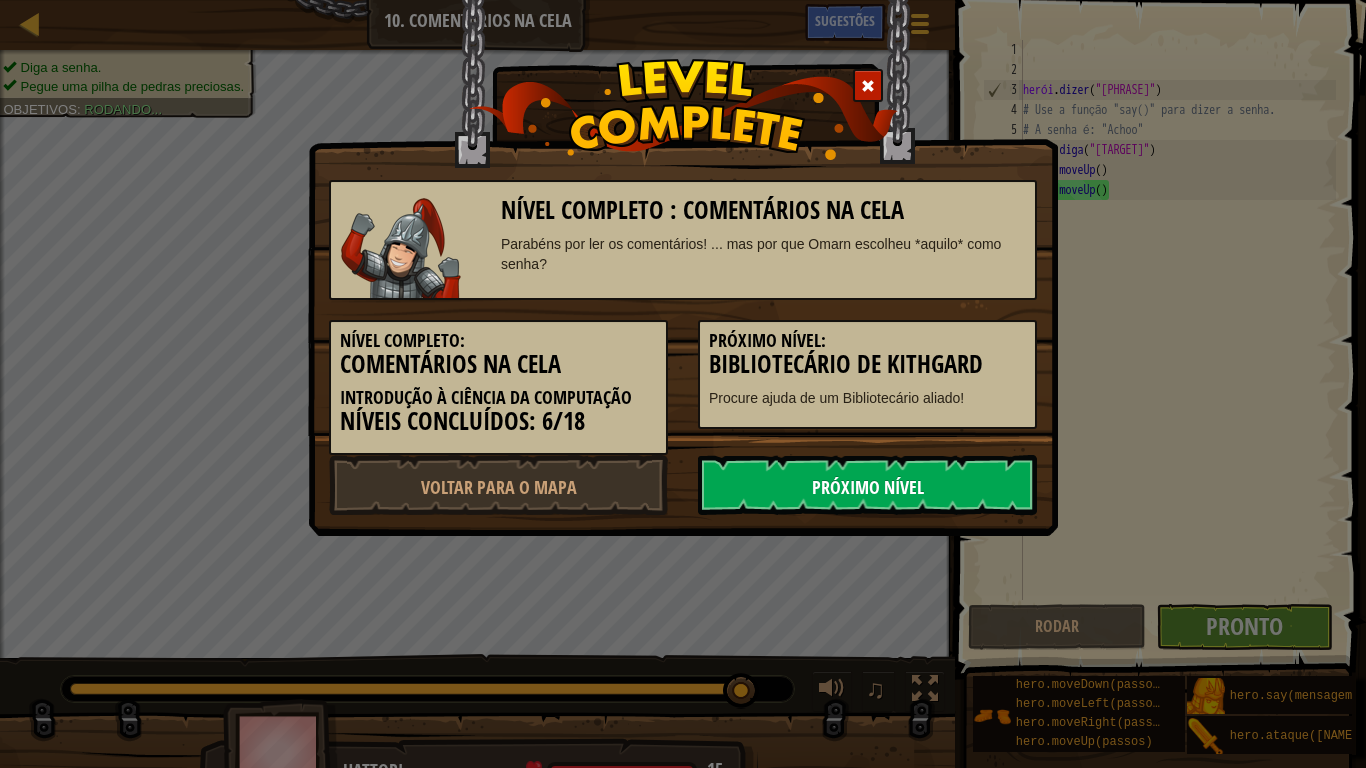 click on "Próximo Nível" at bounding box center (867, 485) 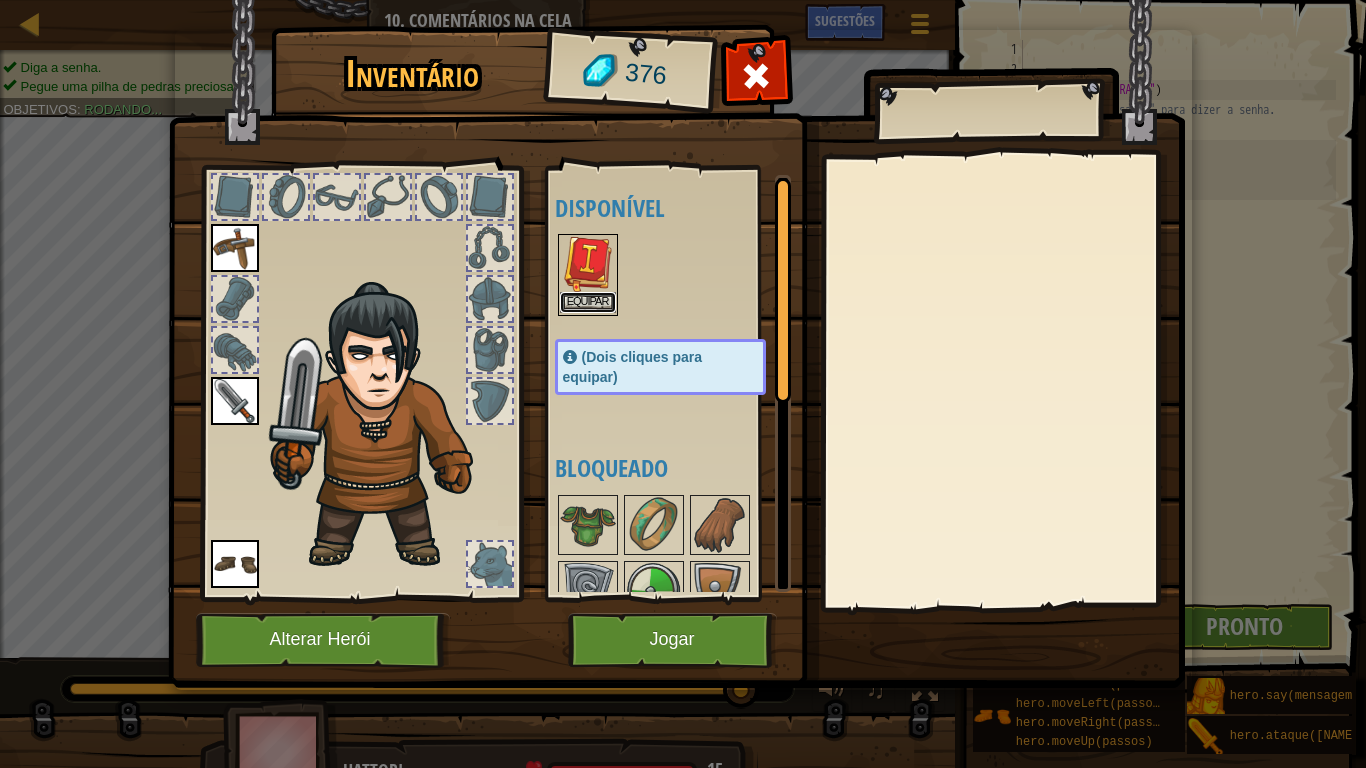 click on "Equipar" at bounding box center (588, 302) 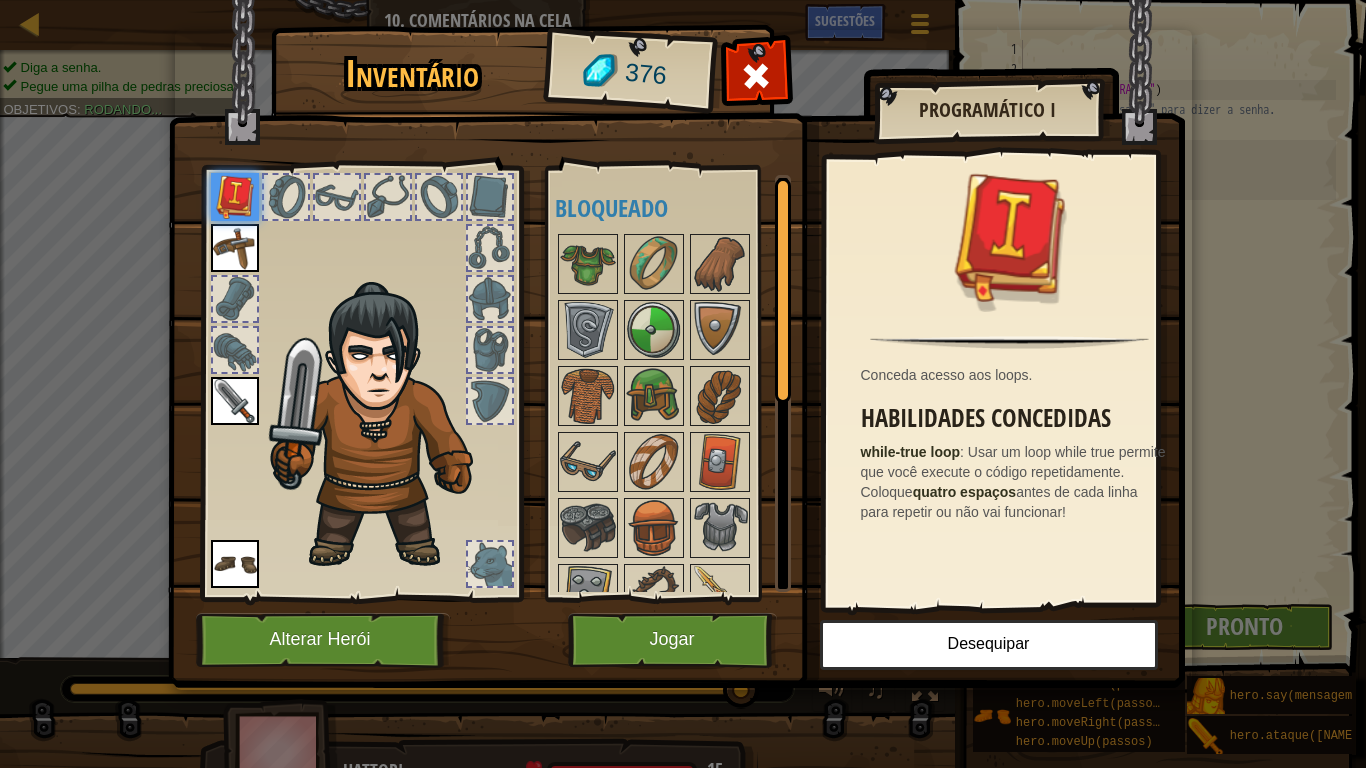 click at bounding box center (676, 325) 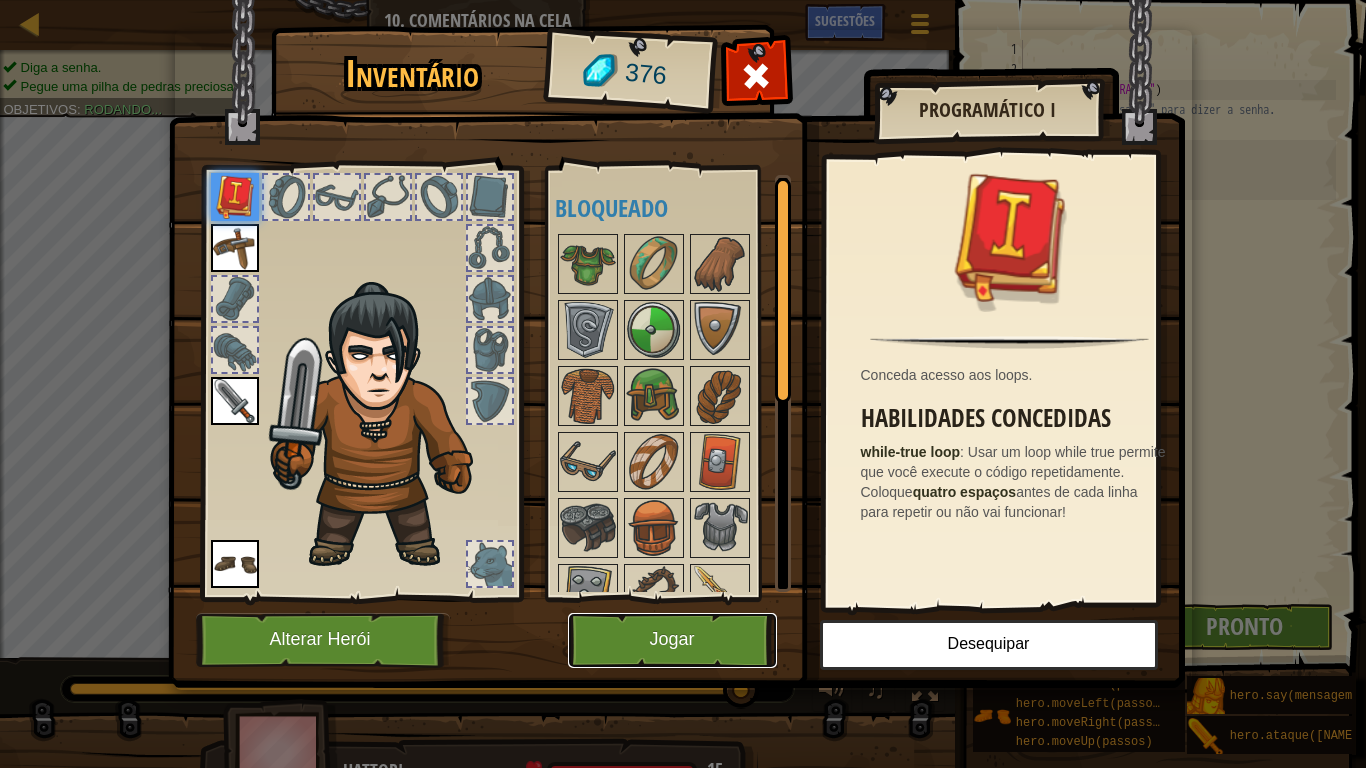 click on "Jogar" at bounding box center (672, 640) 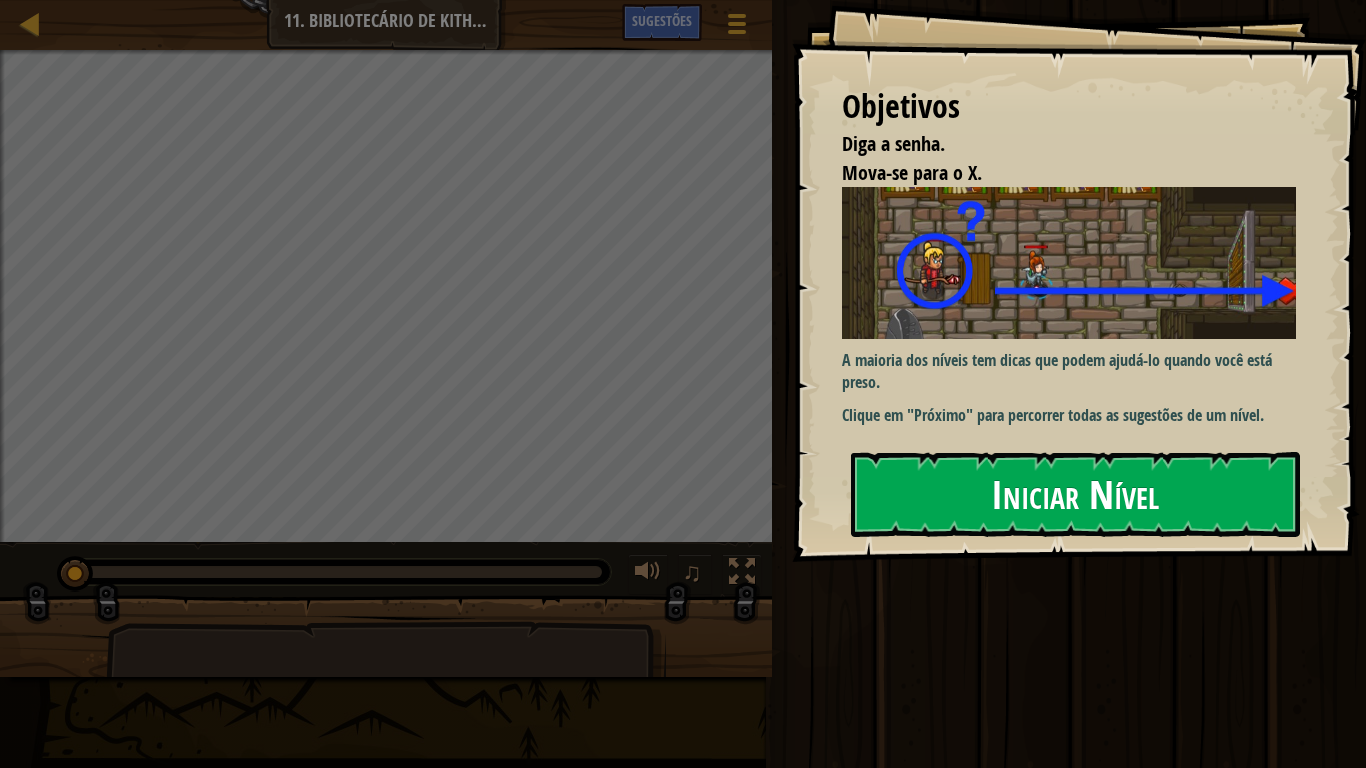 click on "Iniciar Nível" at bounding box center [1075, 494] 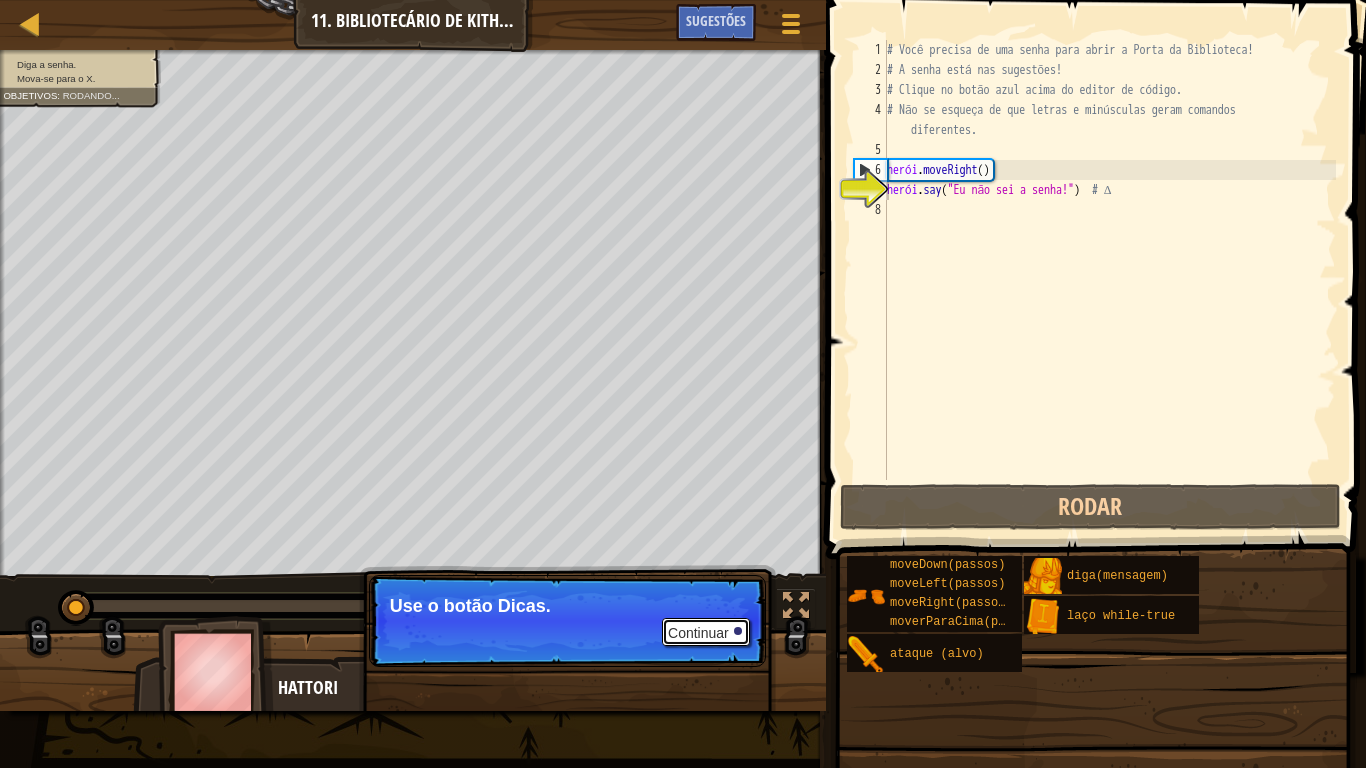 click on "Continuar" at bounding box center [698, 633] 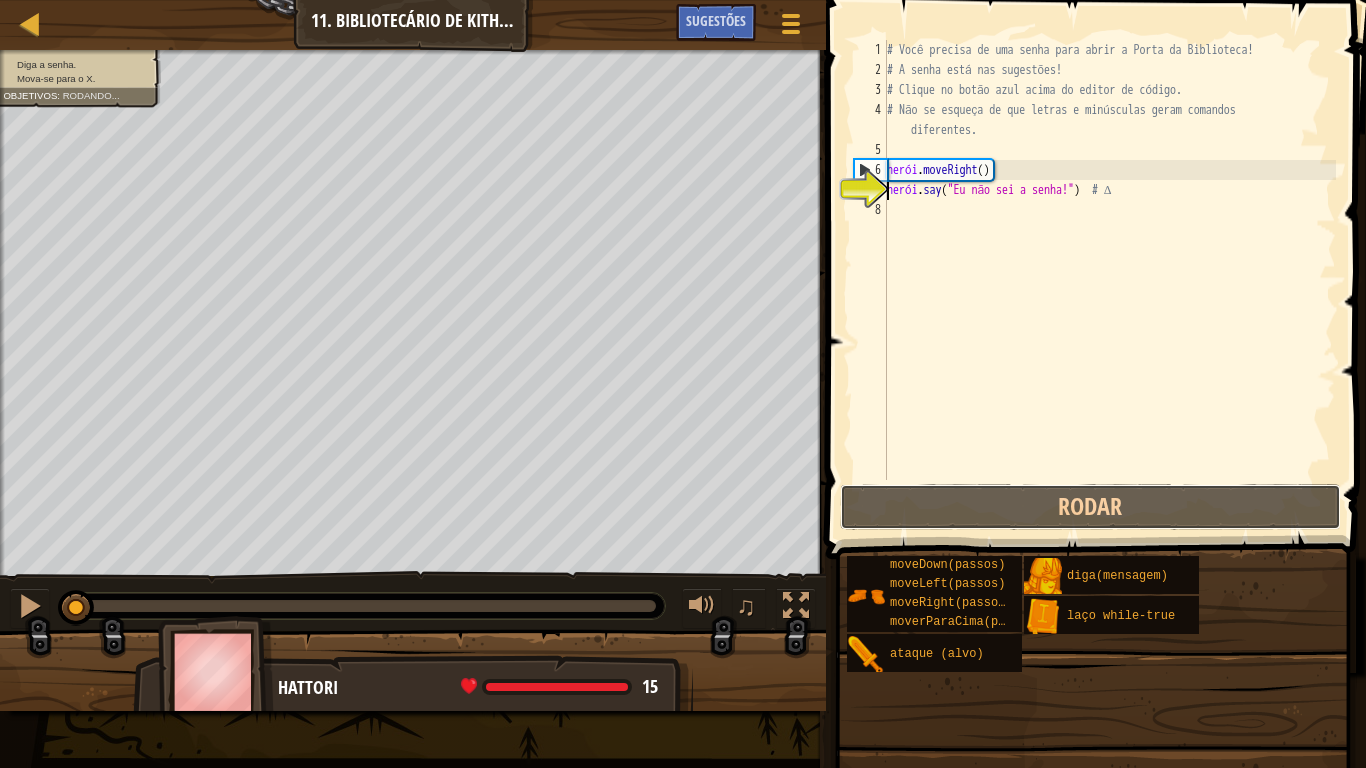 click on "Rodar" at bounding box center [1090, 507] 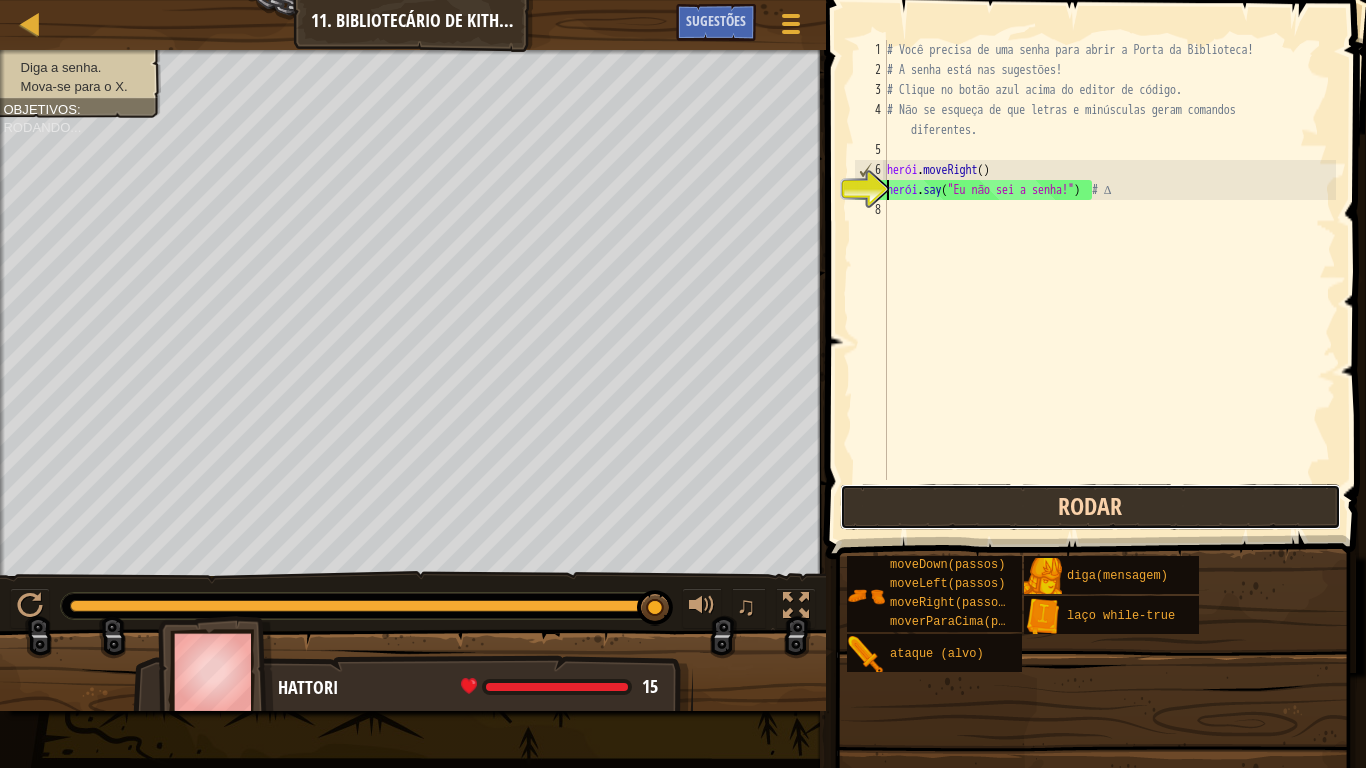 click on "Rodar" at bounding box center (1090, 507) 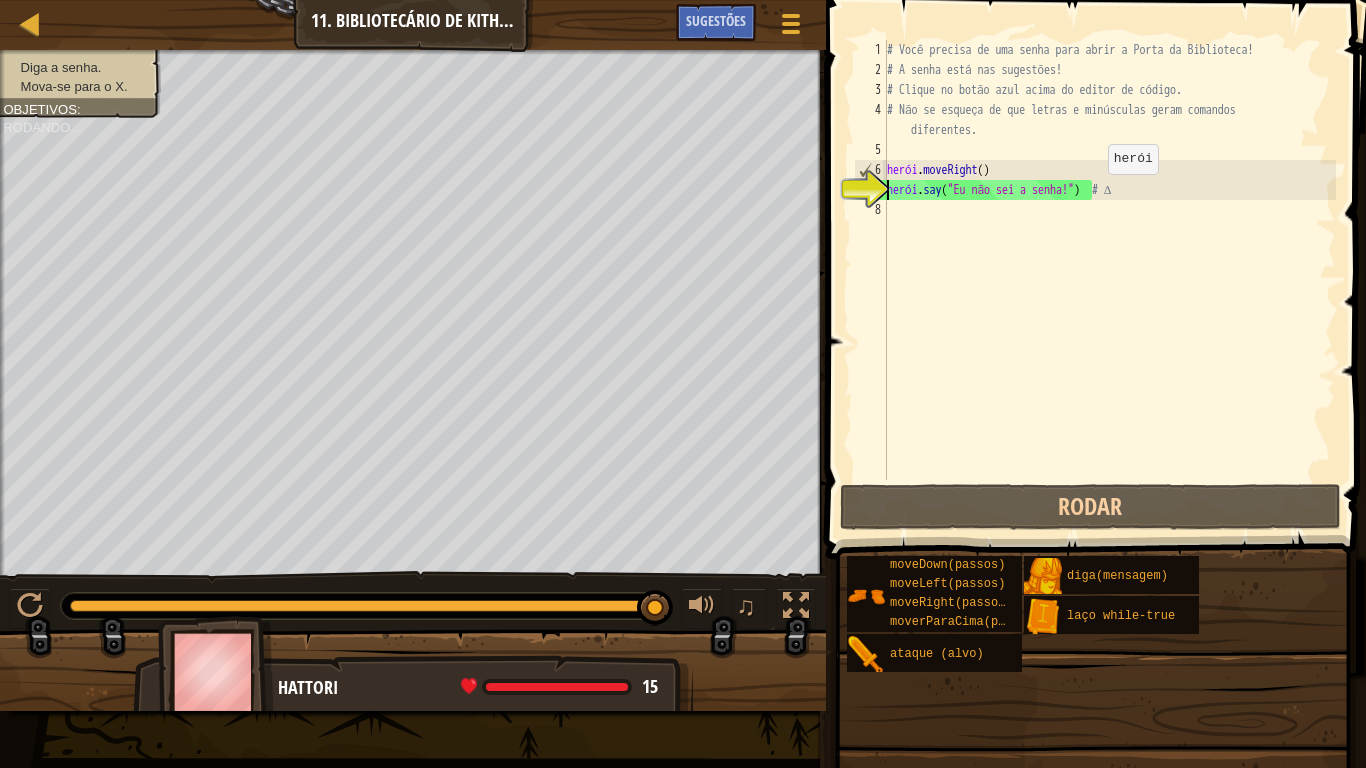 click on "# Você precisa de uma senha para abrir a Porta da Biblioteca! # A senha está nas sugestões! # Clique no botão azul acima do editor de código. # Não se esqueça de que letras e minúsculas geram comandos      diferentes. herói  .  moveRight  (  ) herói  .  say  (  "Eu não sei a senha!"  )     # ∆" at bounding box center (1109, 280) 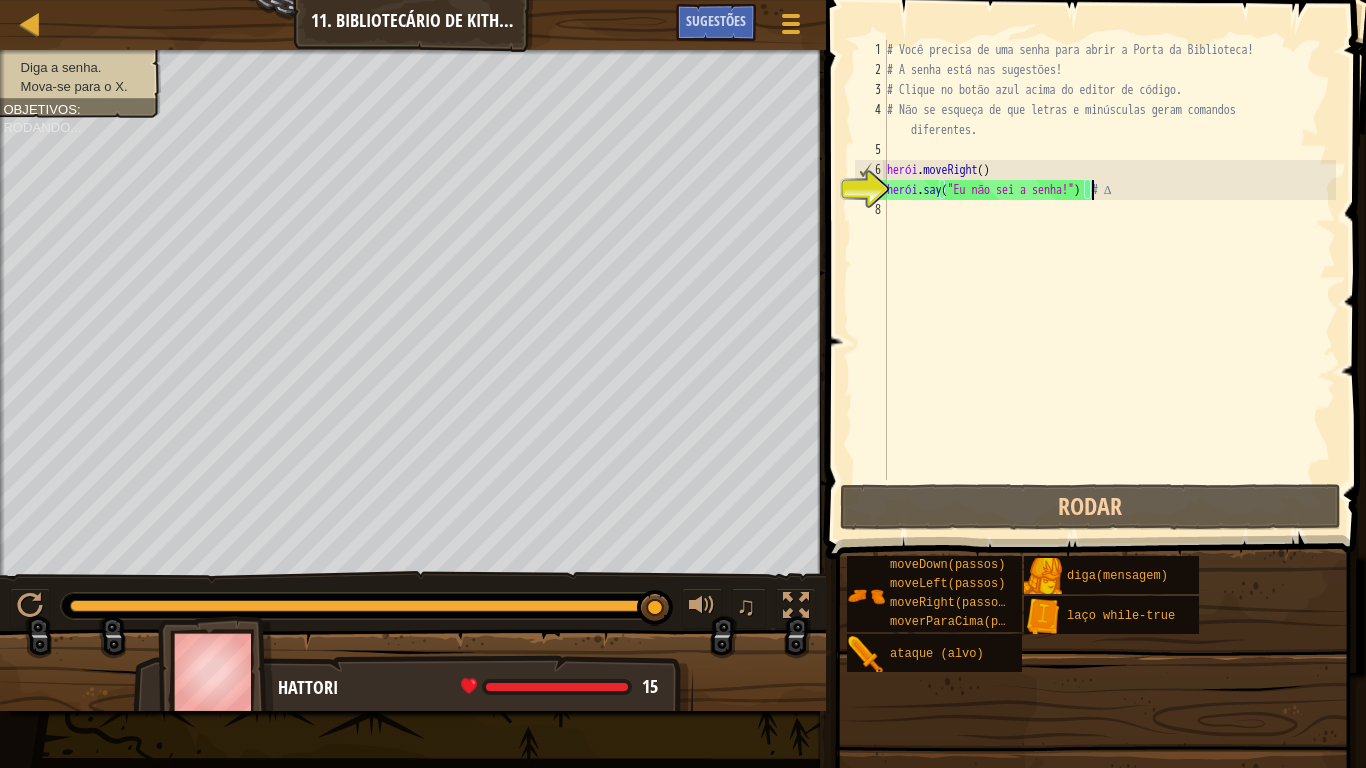click on "# Você precisa de uma senha para abrir a Porta da Biblioteca! # A senha está nas sugestões! # Clique no botão azul acima do editor de código. # Não se esqueça de que letras e minúsculas geram comandos      diferentes. herói  .  moveRight  (  ) herói  .  say  (  "Eu não sei a senha!"  )     # ∆" at bounding box center (1109, 280) 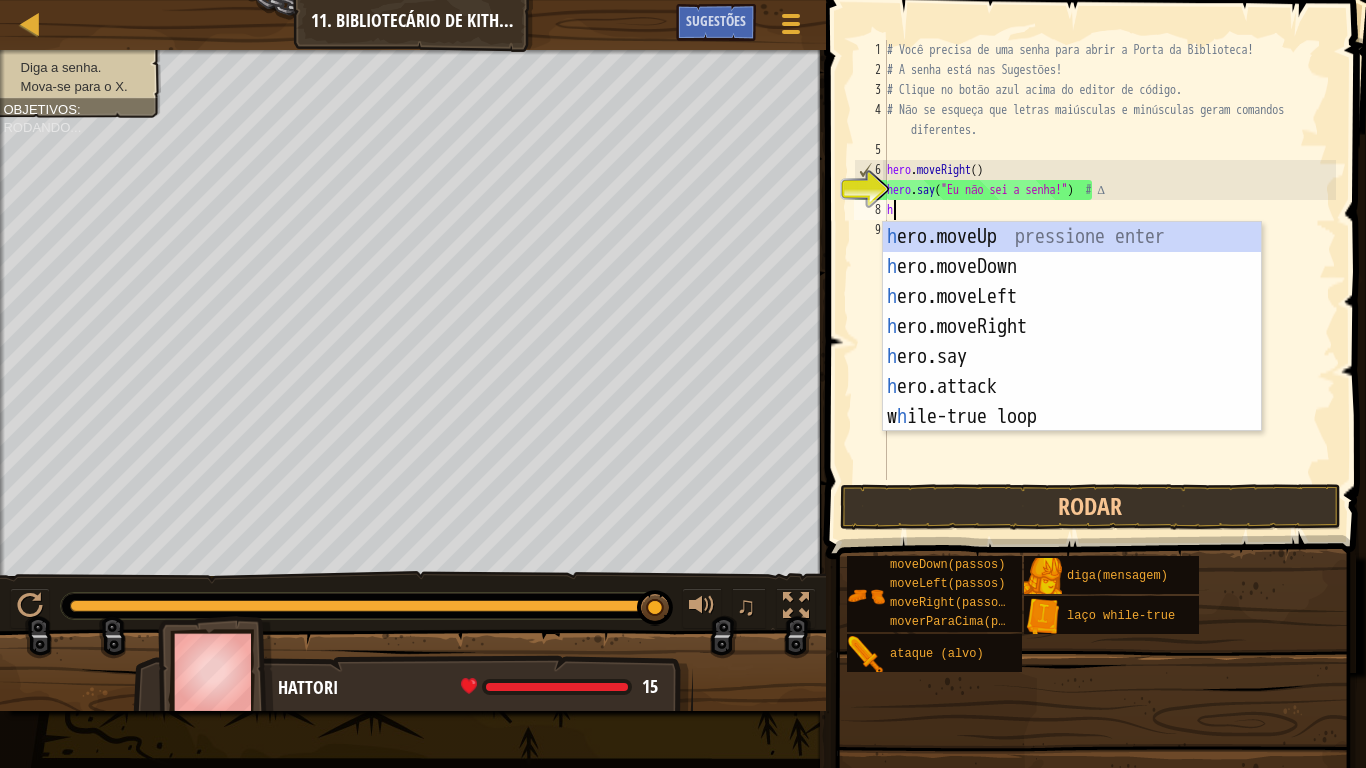 scroll, scrollTop: 9, scrollLeft: 0, axis: vertical 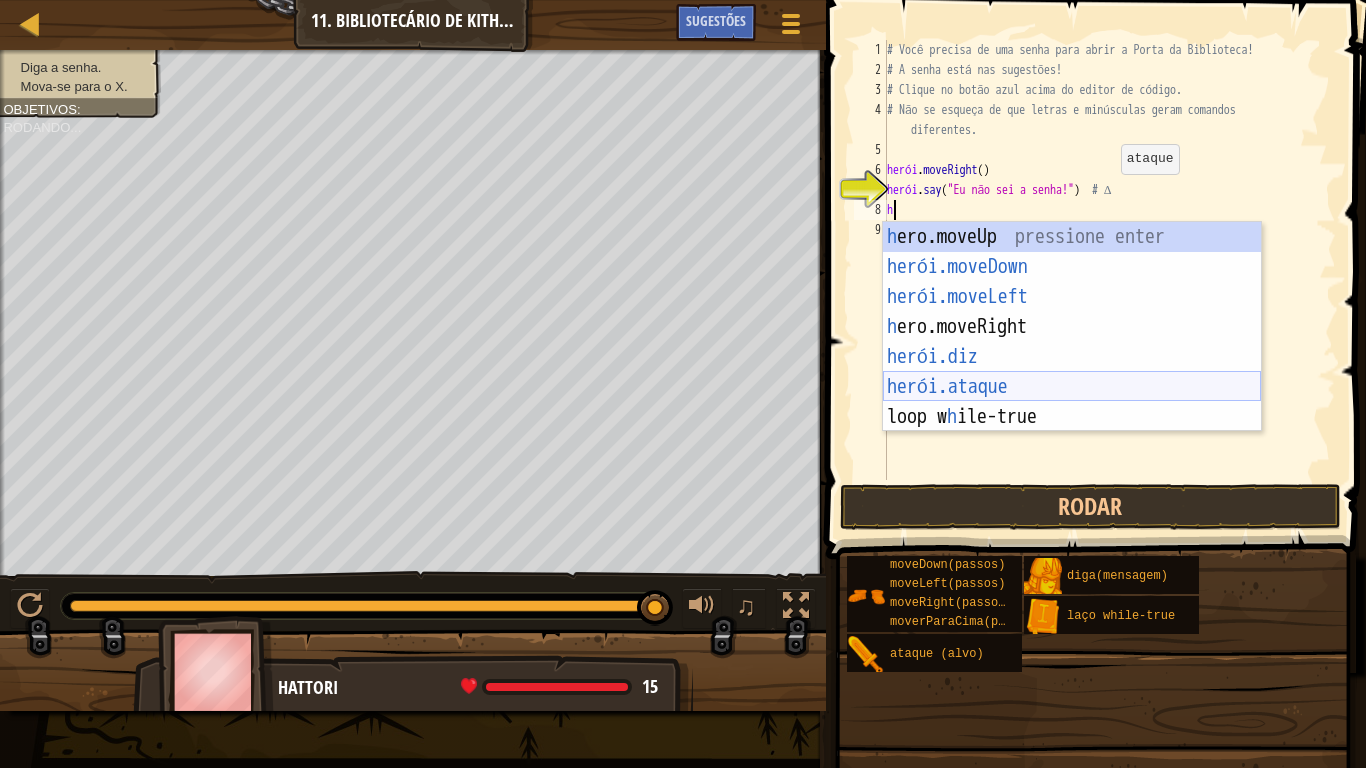 click on "h  ero.moveUp  pressione enter herói.moveDown ​ Pressione Enter herói.moveLeft ​ Pressione Enter h  ero.moveRight Pressione Enter herói.diz ​ Pressione Enter herói.ataque ​ Pressione Enter loop w  h  ile-true Pressione Enter" at bounding box center (1072, 357) 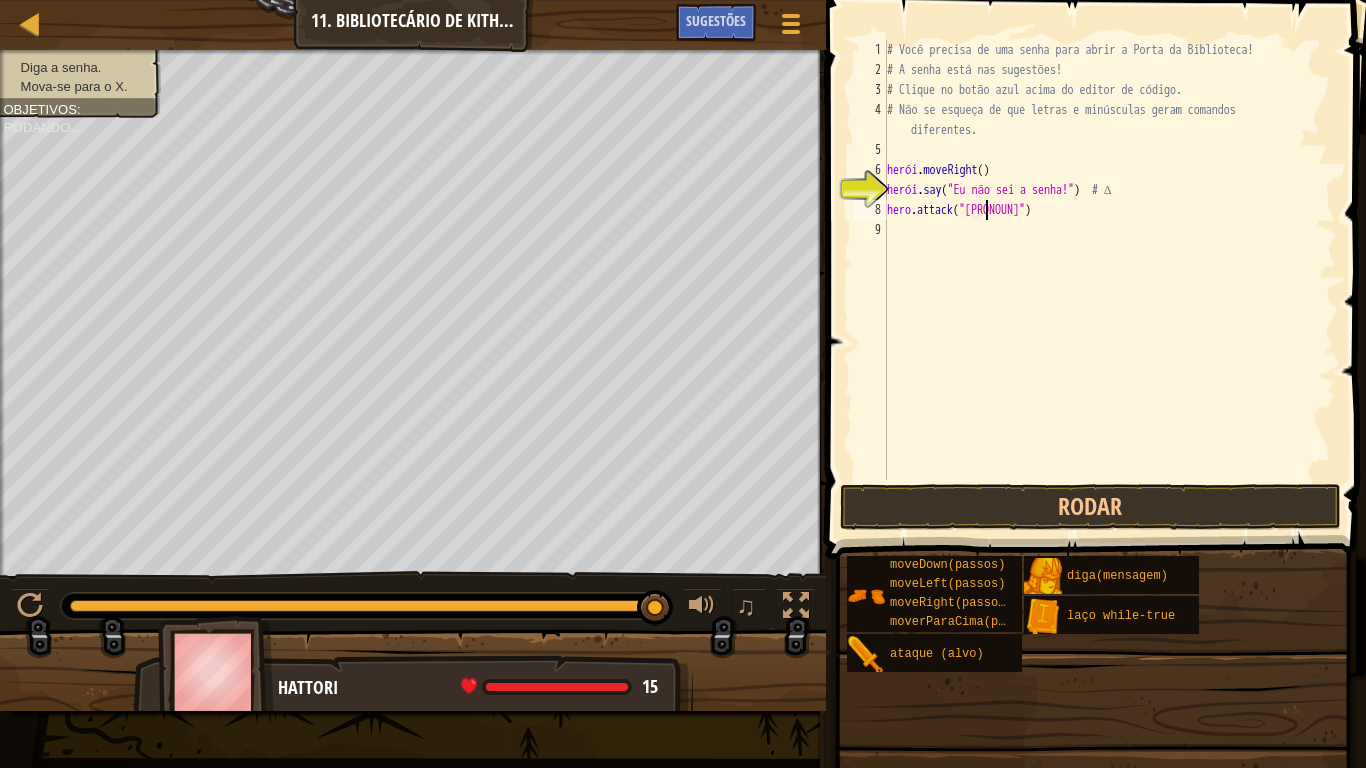 scroll, scrollTop: 9, scrollLeft: 8, axis: both 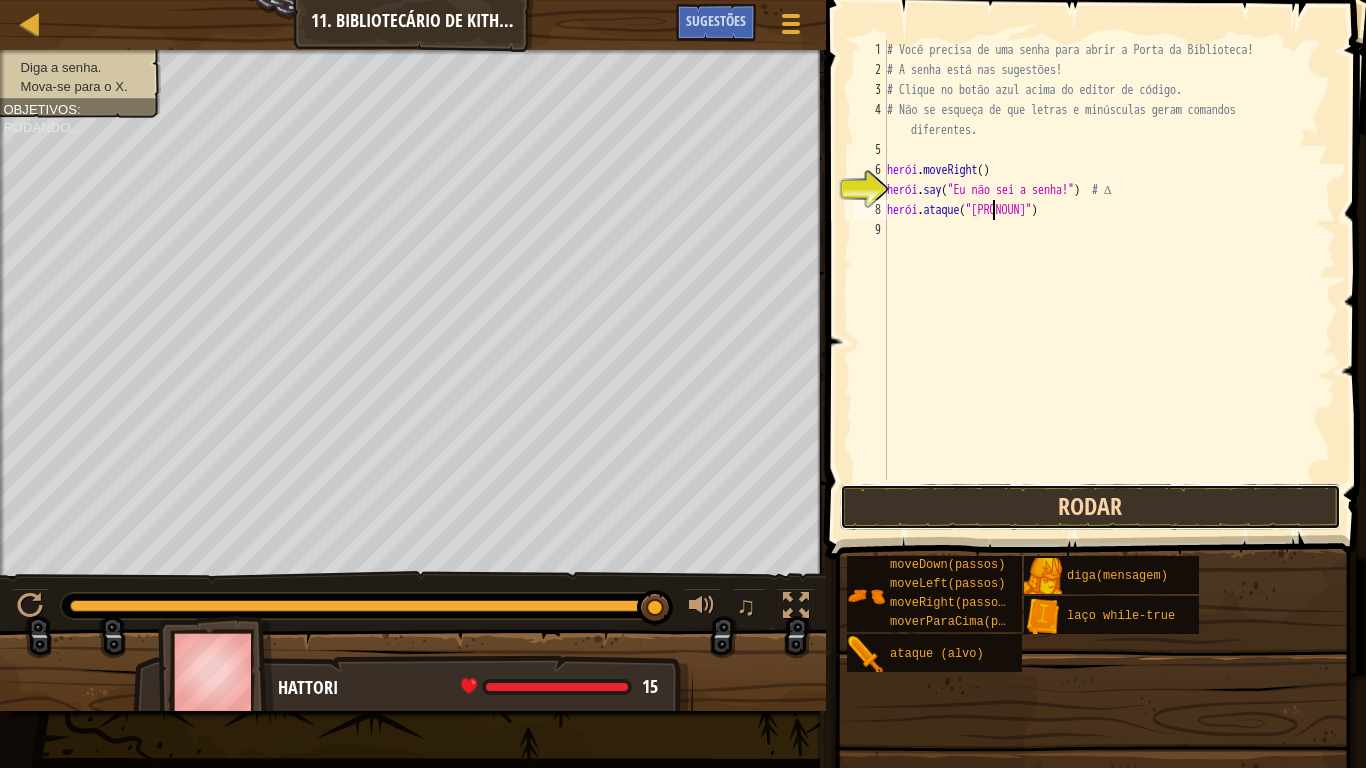 click on "Rodar" at bounding box center (1090, 507) 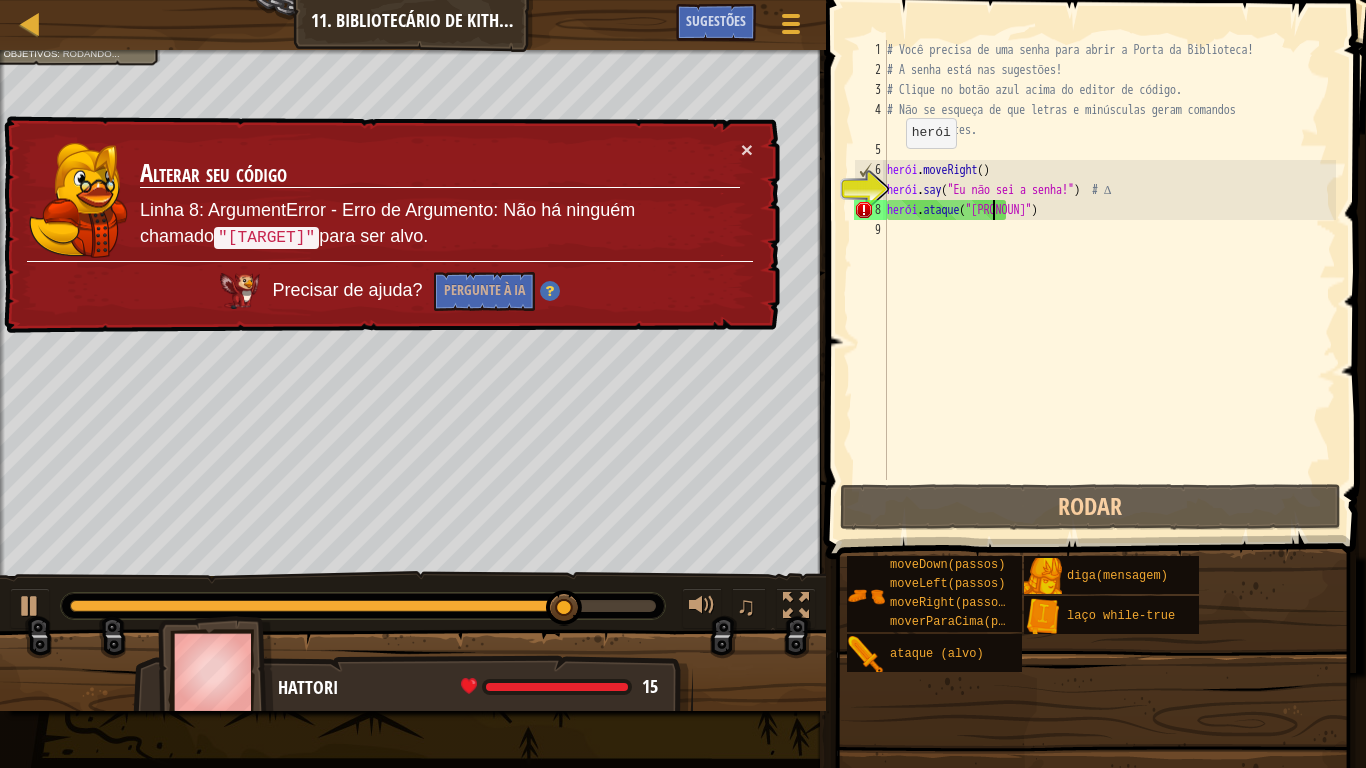 click on "Alterar seu Código Linha [NUMBER]: ArgumentError - Erro de Argumento: Não há ninguém chamado  "[TARGET]" para ser alvo." at bounding box center (440, 200) 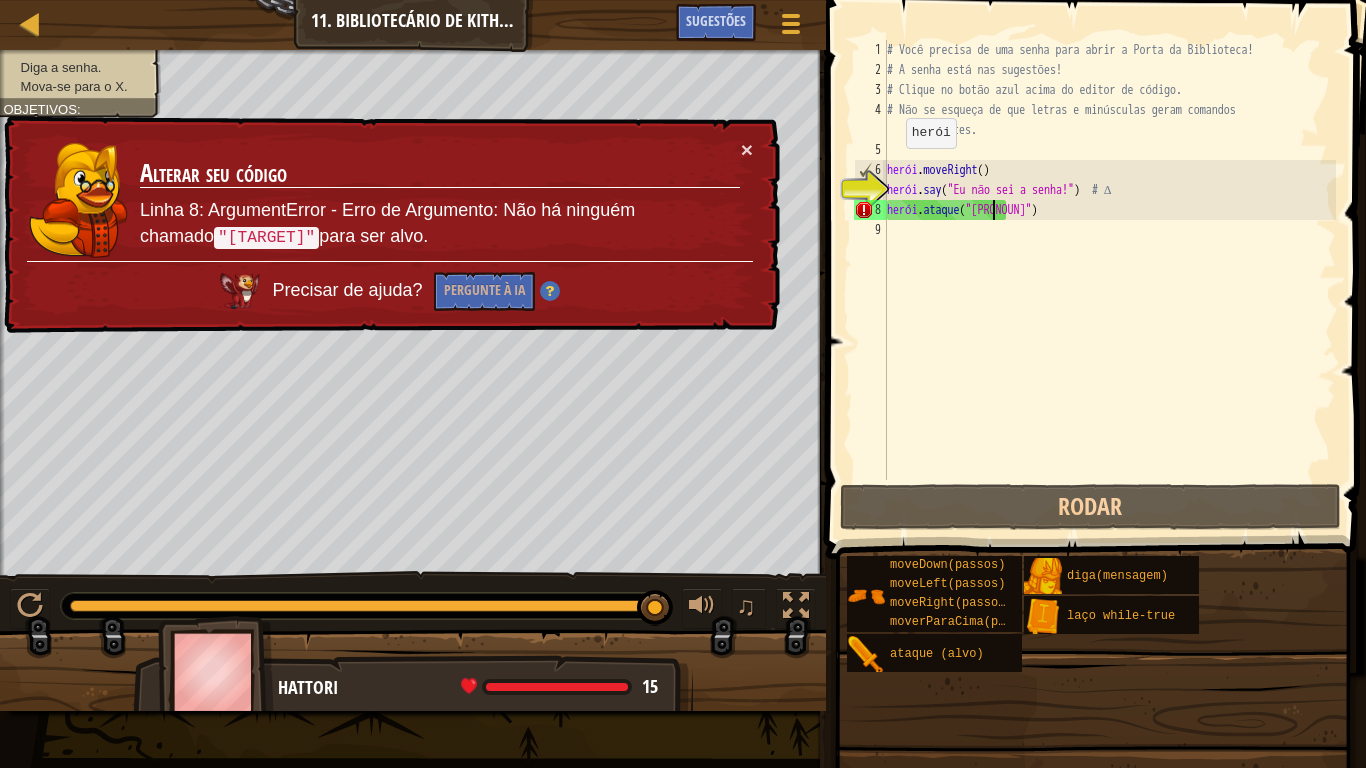 click on "× Alterar seu código Linha [NUMBER]: ArgumentError - Erro de Argumento: Não há ninguém chamado  "[TARGET]" para ser alvo.
Precisar de ajuda? Pergunte à IA" at bounding box center [390, 225] 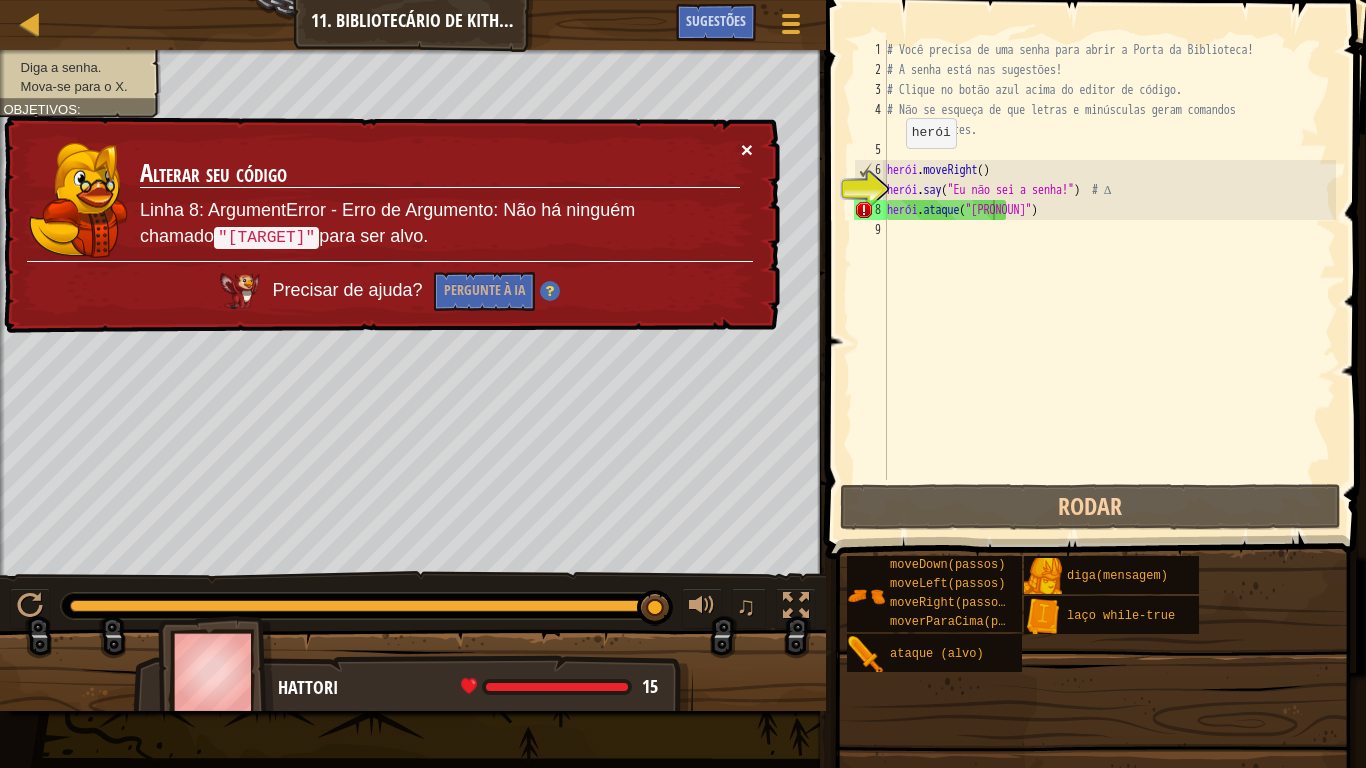 click on "×" at bounding box center [747, 149] 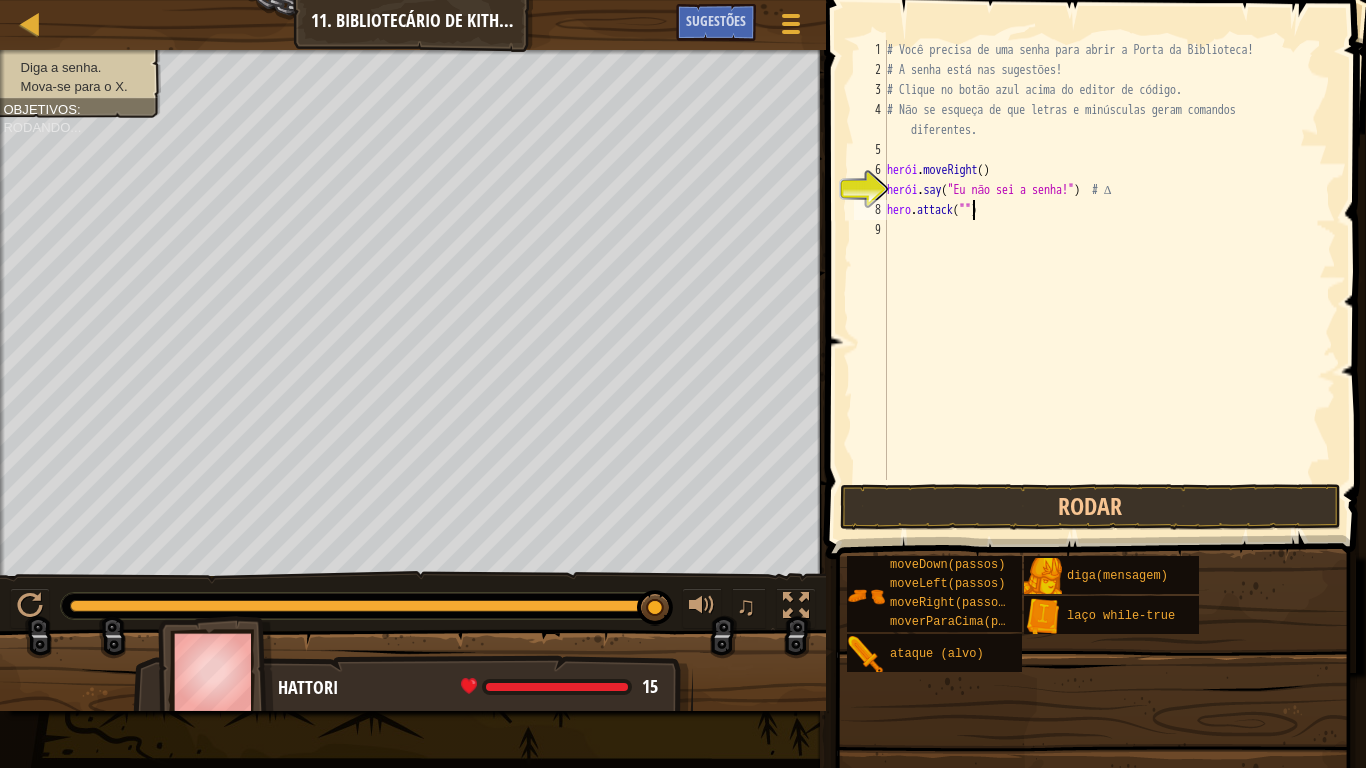 scroll, scrollTop: 9, scrollLeft: 7, axis: both 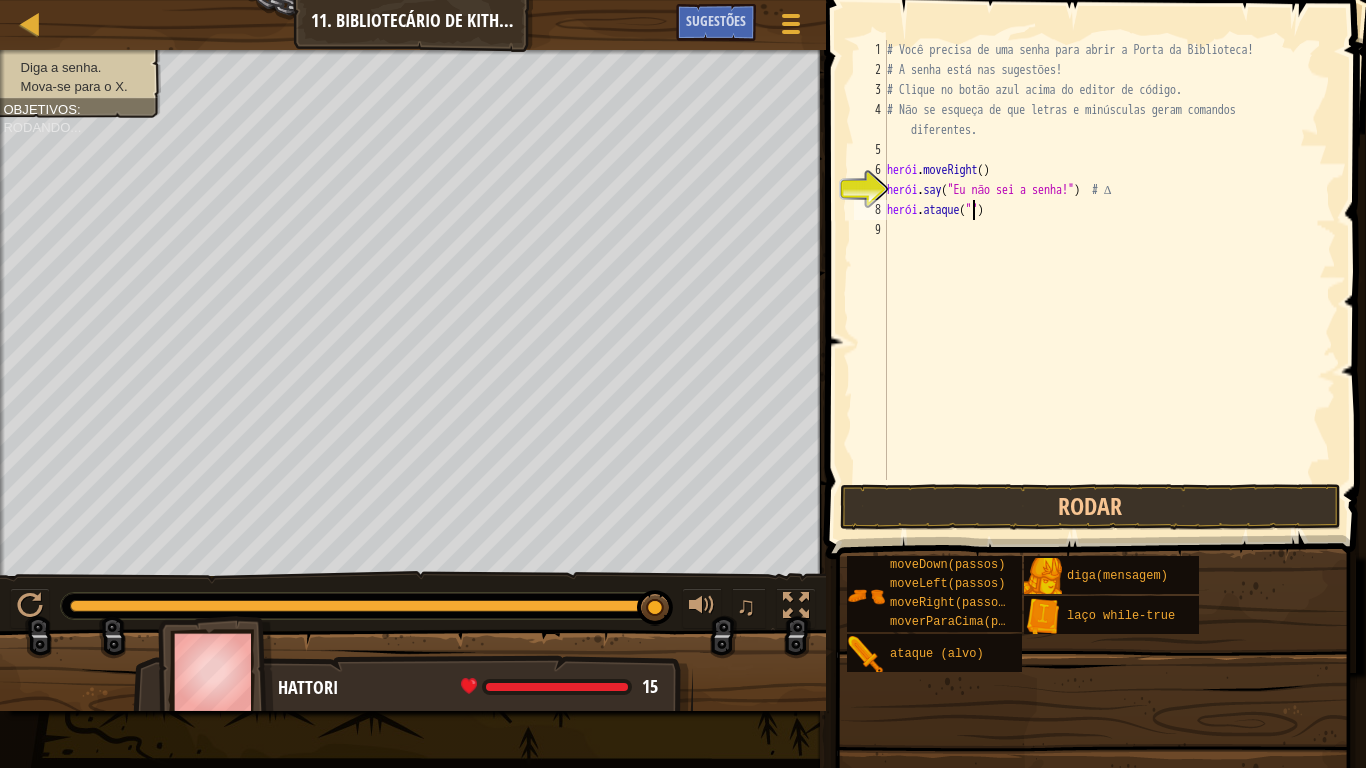 click on "# Você precisa de uma senha para abrir a Porta da Biblioteca! # A senha está nas sugestões! # Clique no botão azul acima do editor de código. # Não se esqueça de que letras e minúsculas geram comandos      diferentes. herói  .  moveRight  (  ) herói  .  say  (  "Eu não sei a senha!"  )     # ∆ herói  .  ataque  (  ""  )" at bounding box center [1109, 280] 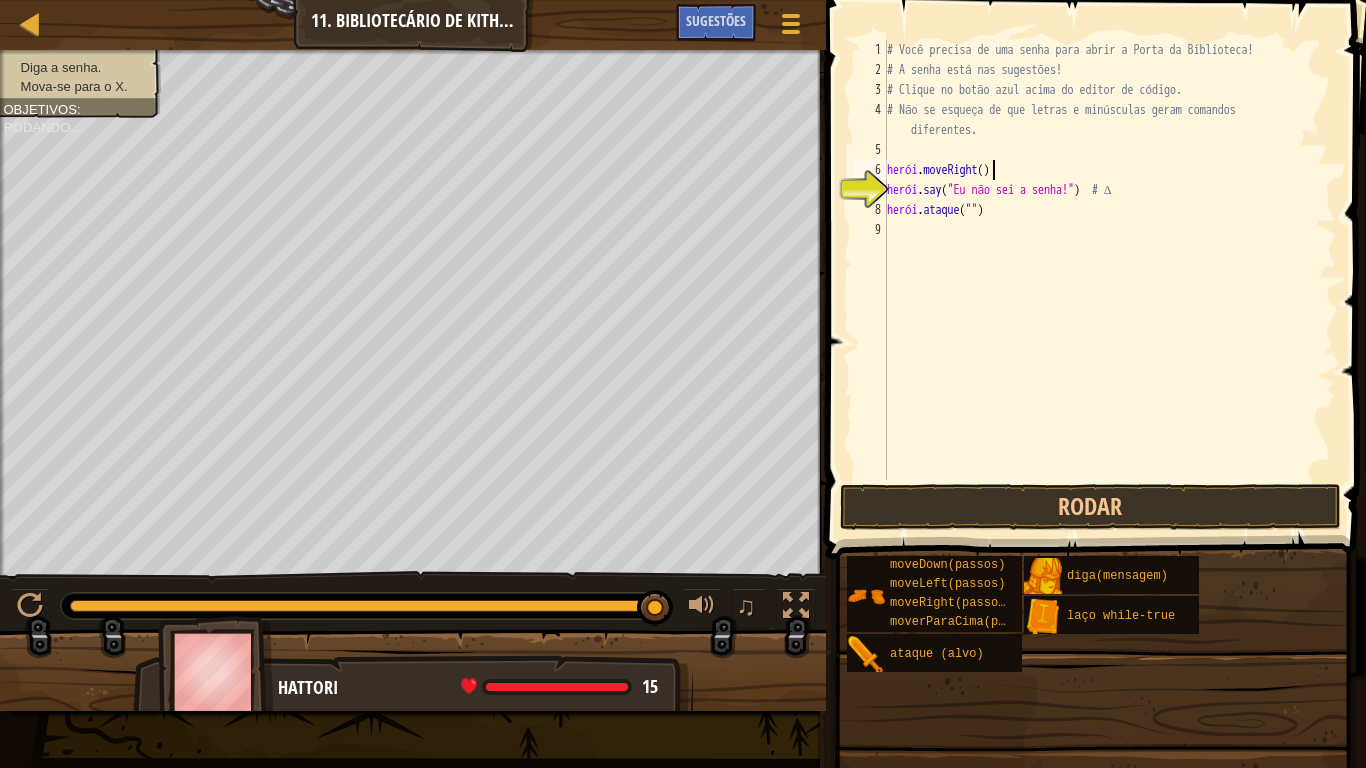 click on "# Você precisa de uma senha para abrir a Porta da Biblioteca! # A senha está nas sugestões! # Clique no botão azul acima do editor de código. # Não se esqueça de que letras e minúsculas geram comandos      diferentes. herói  .  moveRight  (  ) herói  .  say  (  "Eu não sei a senha!"  )     # ∆ herói  .  ataque  (  ""  )" at bounding box center (1109, 280) 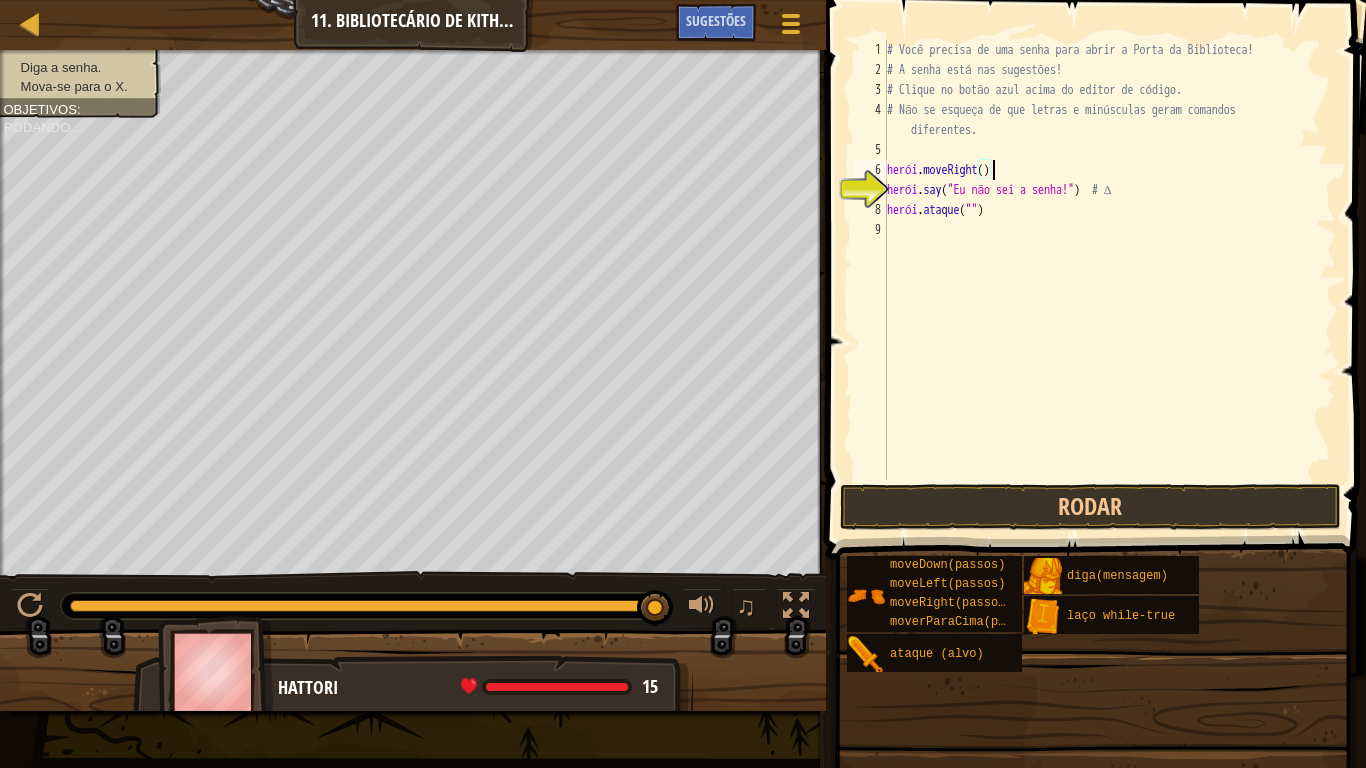 click on "# Você precisa de uma senha para abrir a Porta da Biblioteca! # A senha está nas sugestões! # Clique no botão azul acima do editor de código. # Não se esqueça de que letras e minúsculas geram comandos      diferentes. herói  .  moveRight  (  ) herói  .  say  (  "Eu não sei a senha!"  )     # ∆ herói  .  ataque  (  ""  )" at bounding box center (1109, 280) 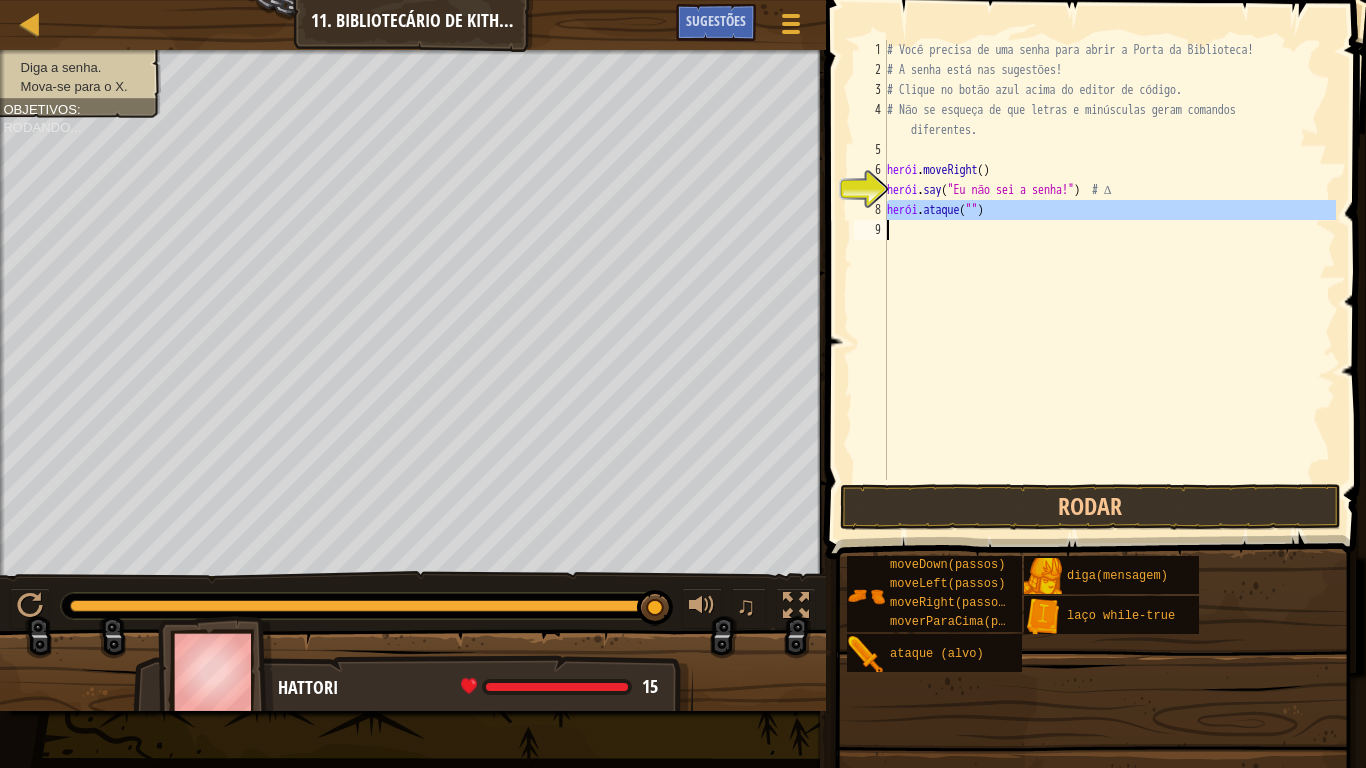 drag, startPoint x: 887, startPoint y: 213, endPoint x: 1041, endPoint y: 225, distance: 154.46683 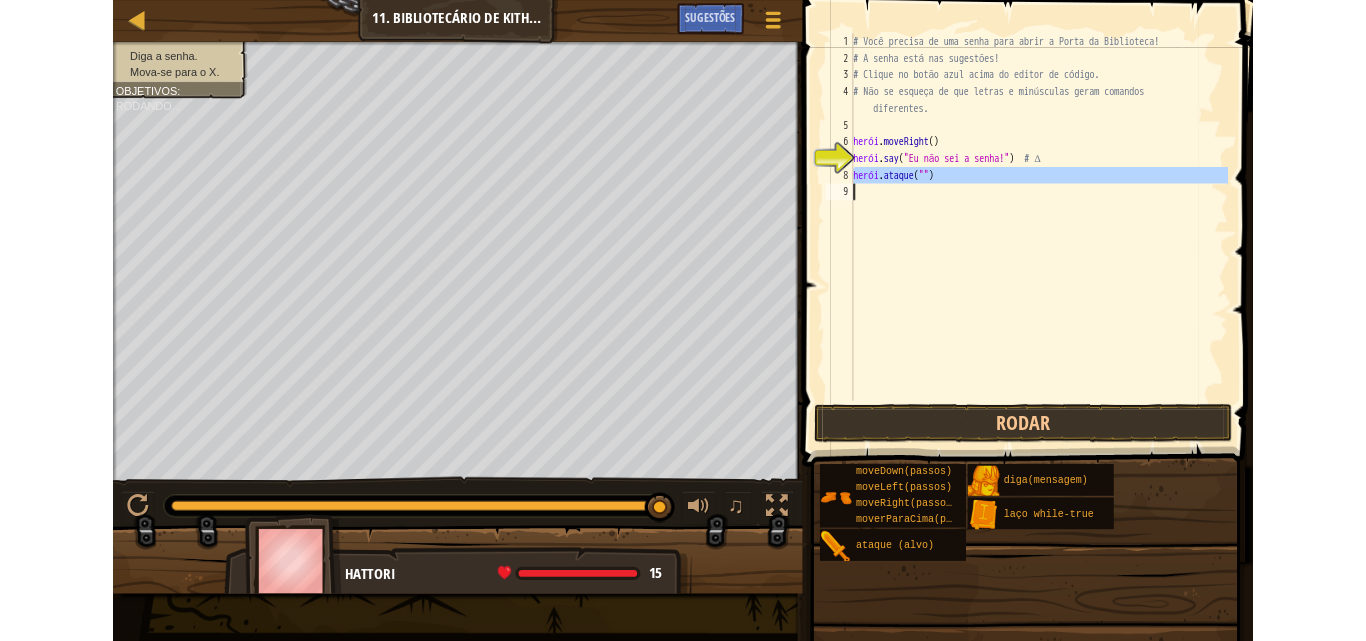 scroll, scrollTop: 9, scrollLeft: 0, axis: vertical 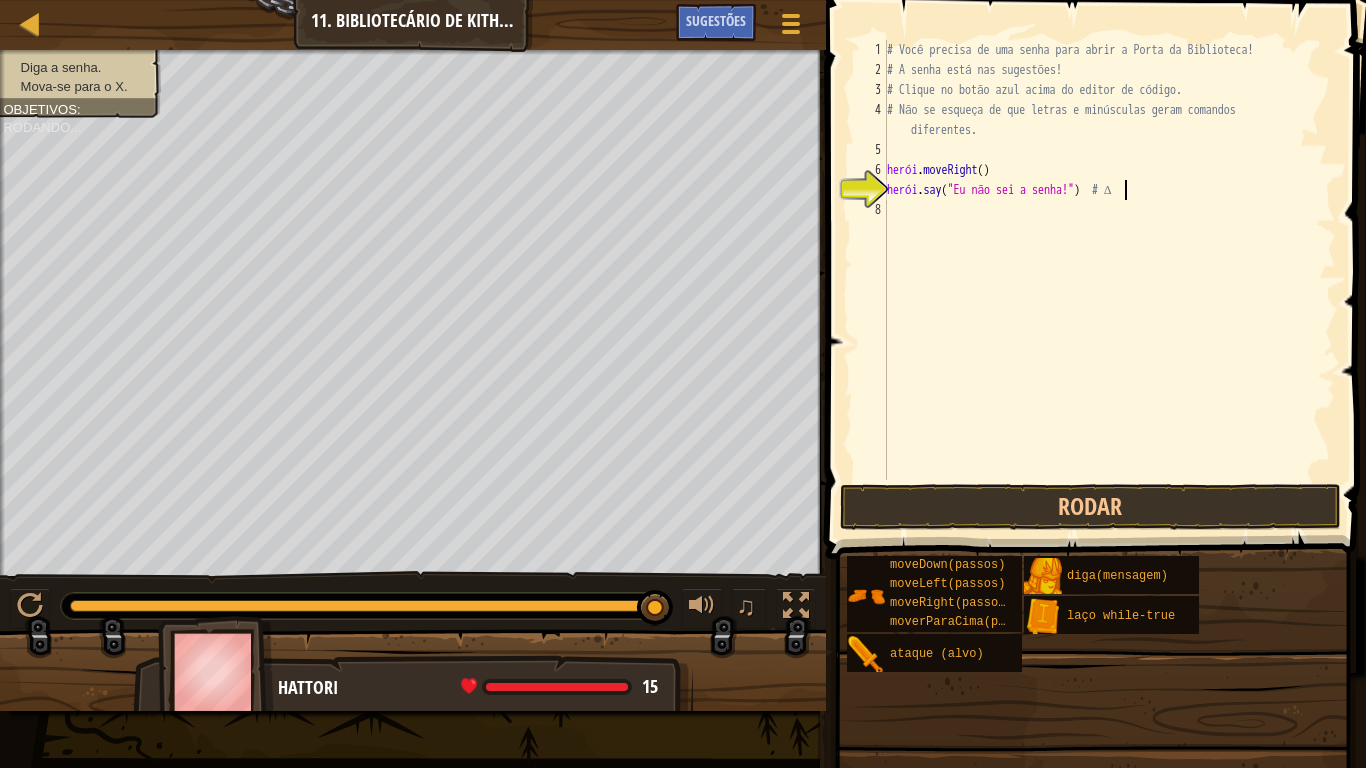 click on "# Você precisa de uma senha para abrir a Porta da Biblioteca! # A senha está nas sugestões! # Clique no botão azul acima do editor de código. # Não se esqueça de que letras e minúsculas geram comandos      diferentes. herói  .  moveRight  (  ) herói  .  say  (  "Eu não sei a senha!"  )     # ∆" at bounding box center (1109, 280) 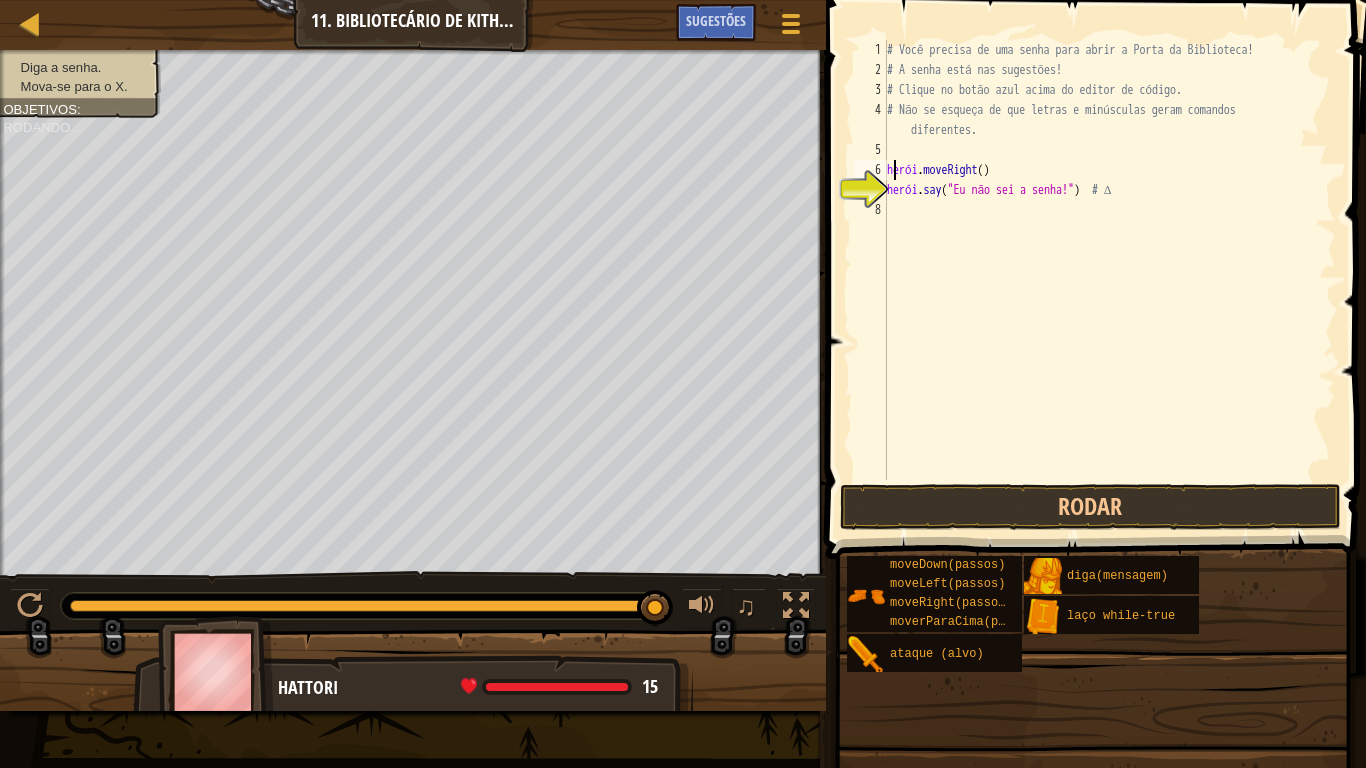 type on "hero.say("Eu não sei a senha!")  # ∆" 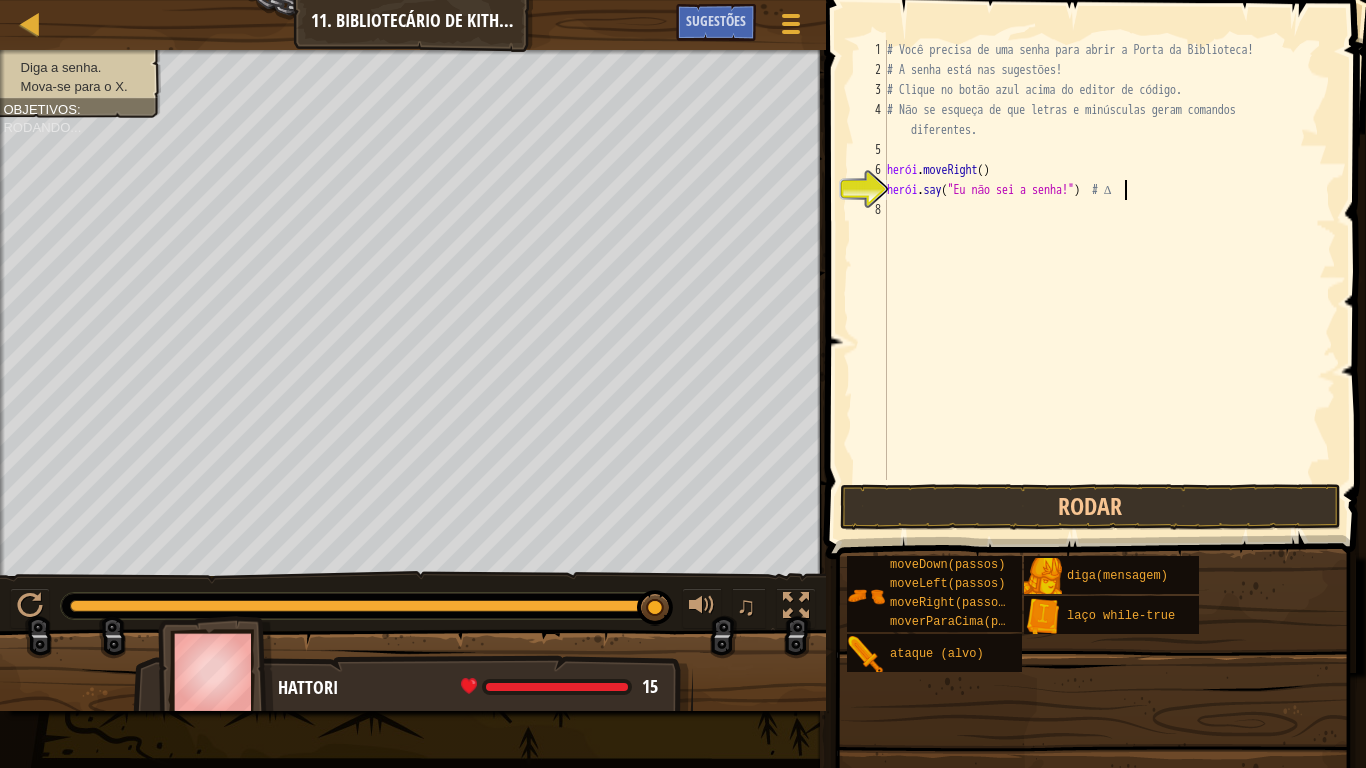 type 